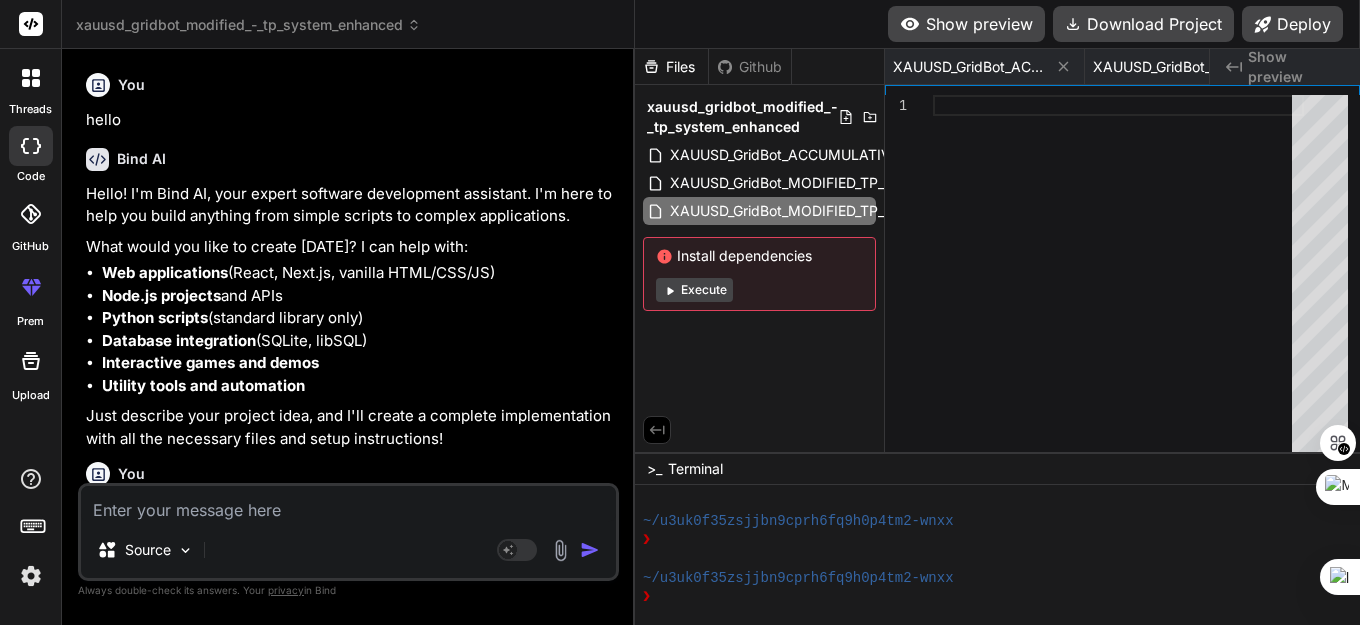 scroll, scrollTop: 0, scrollLeft: 0, axis: both 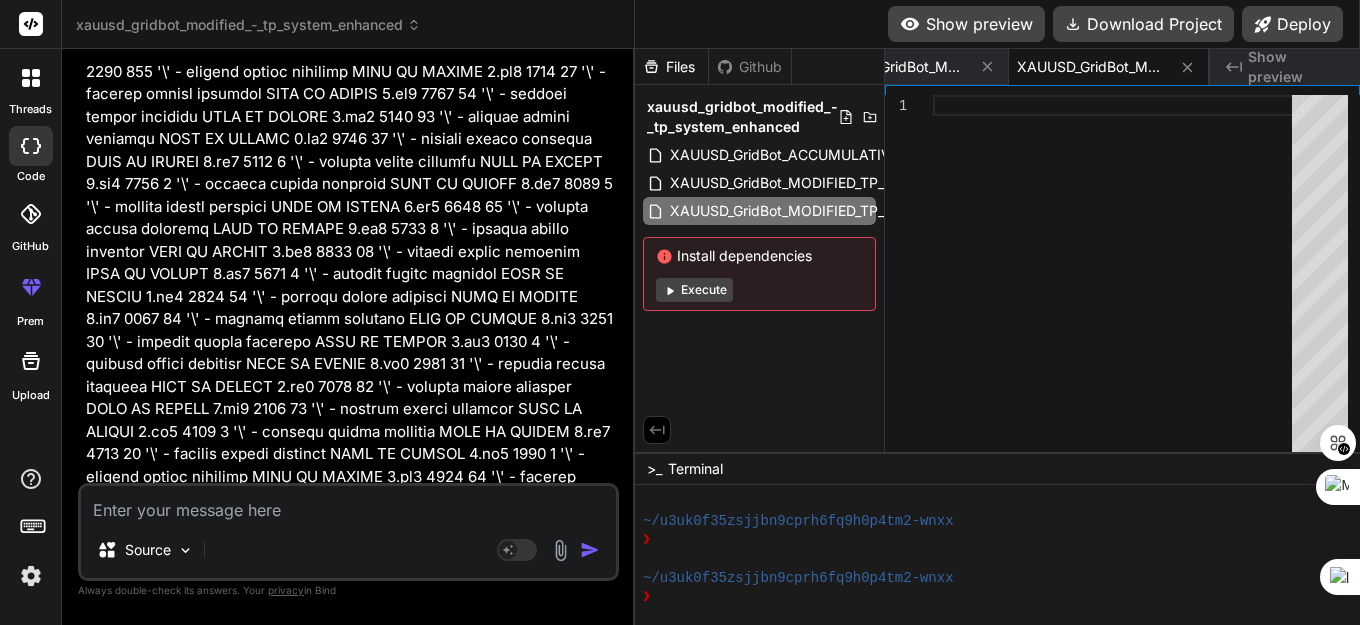 click at bounding box center [348, 504] 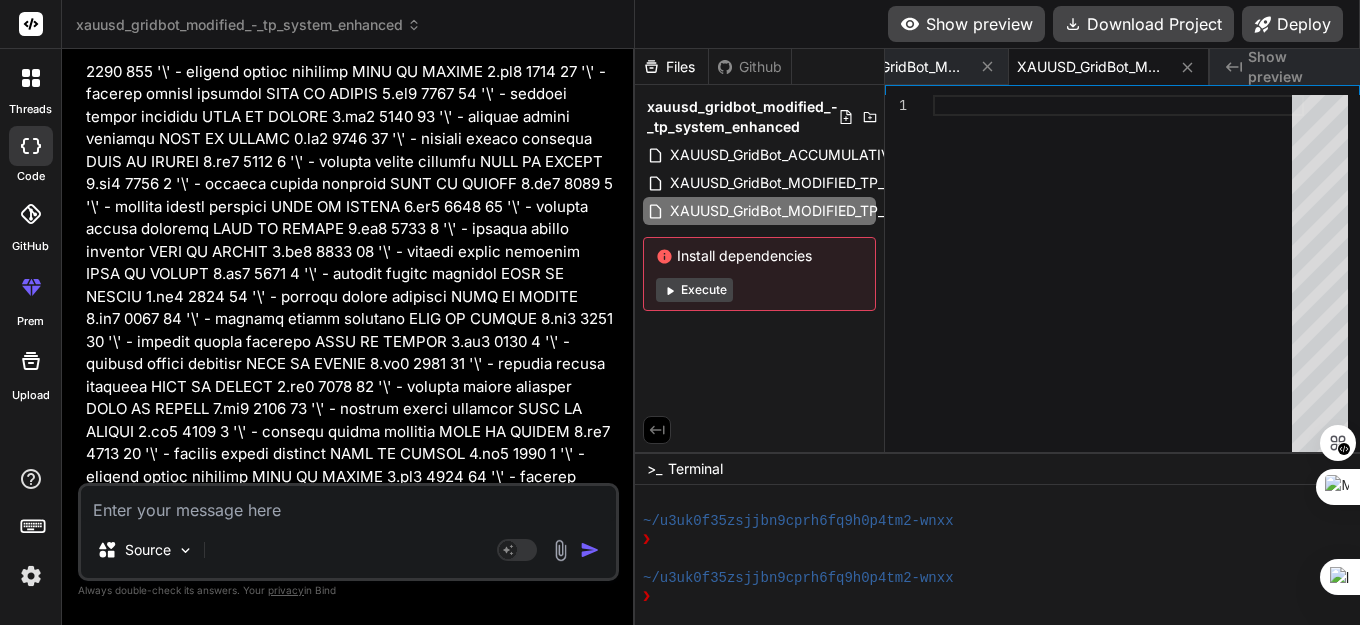 type on "c" 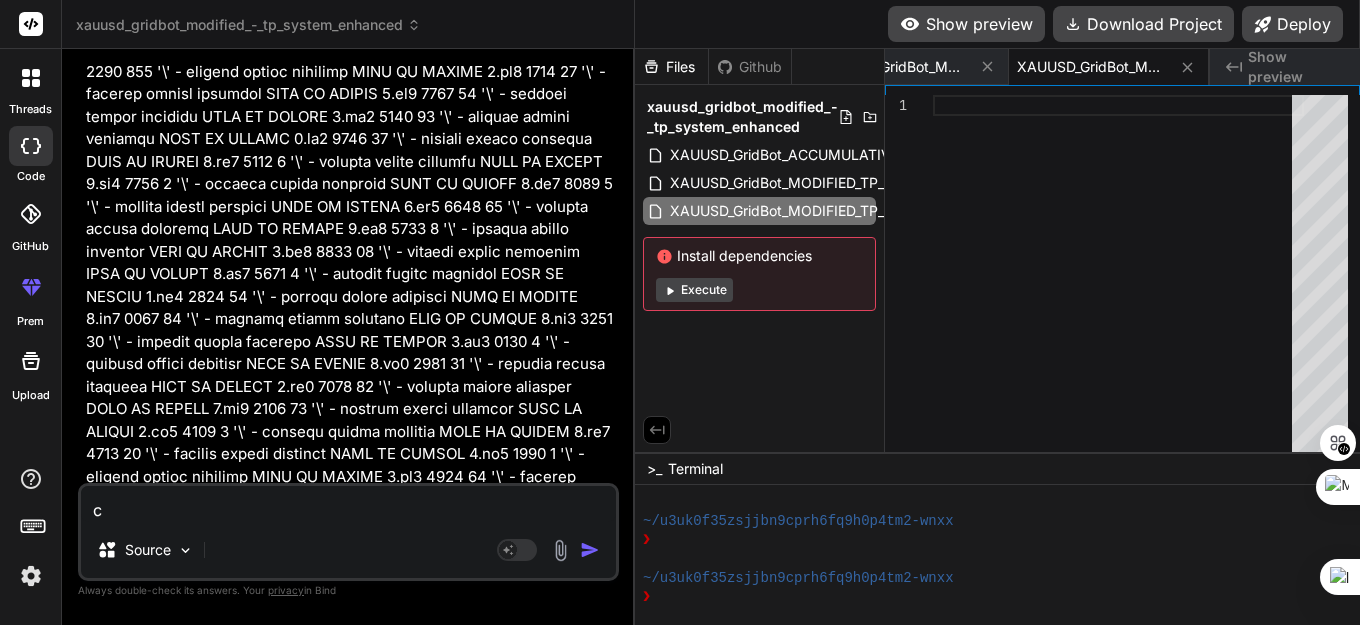 type on "co" 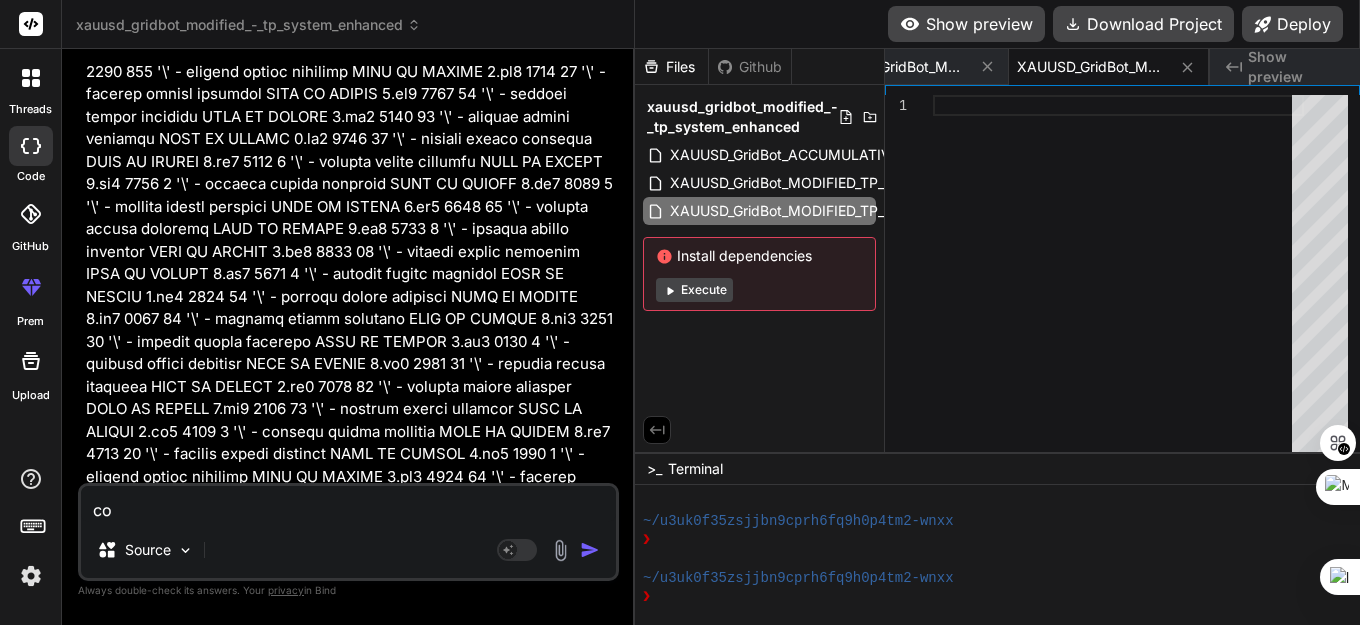 type on "cob" 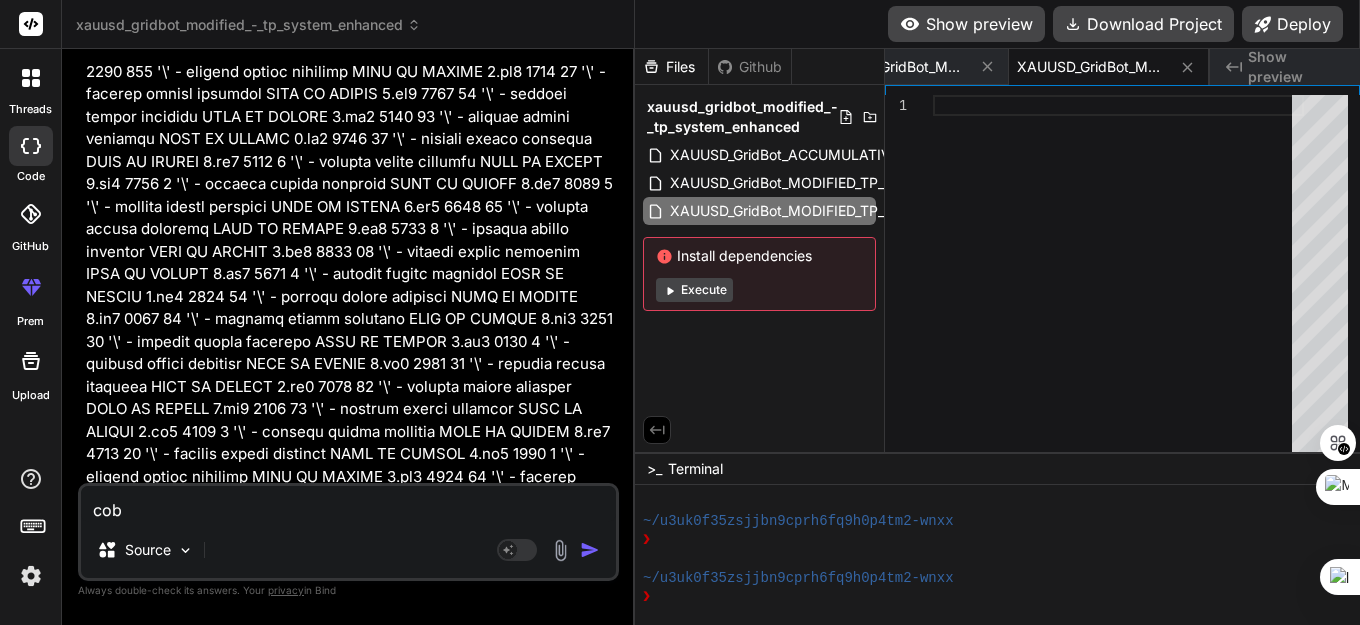 type on "coba" 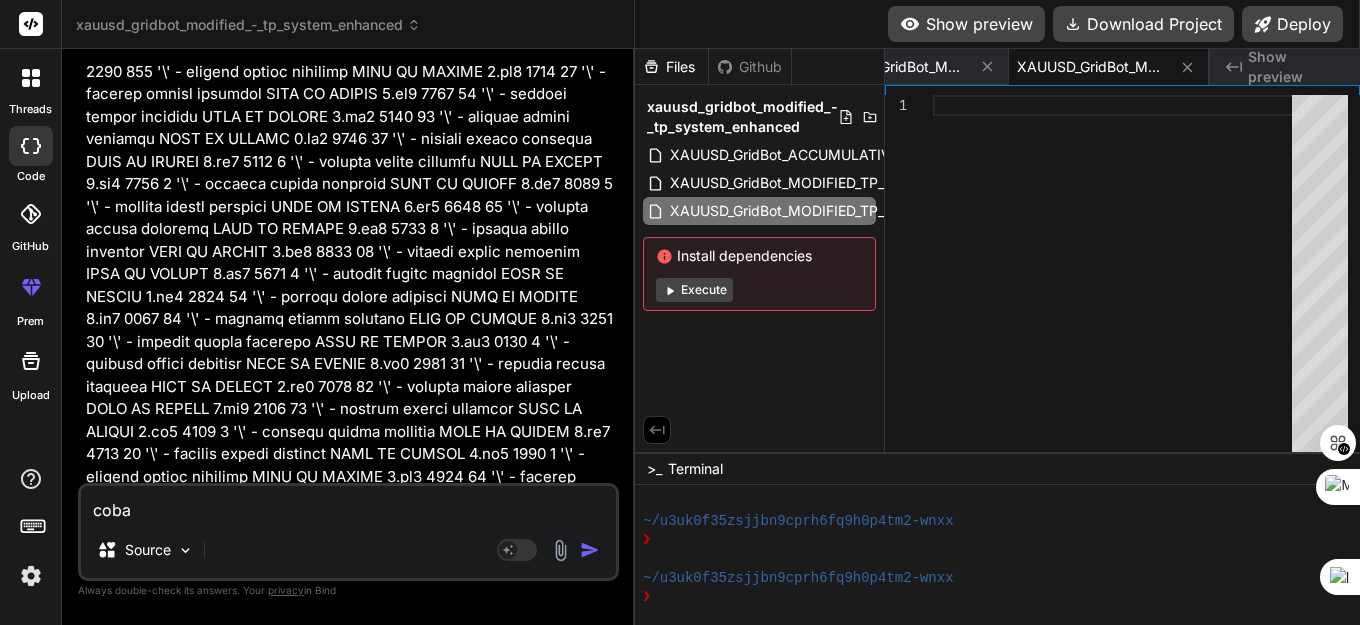type on "coba" 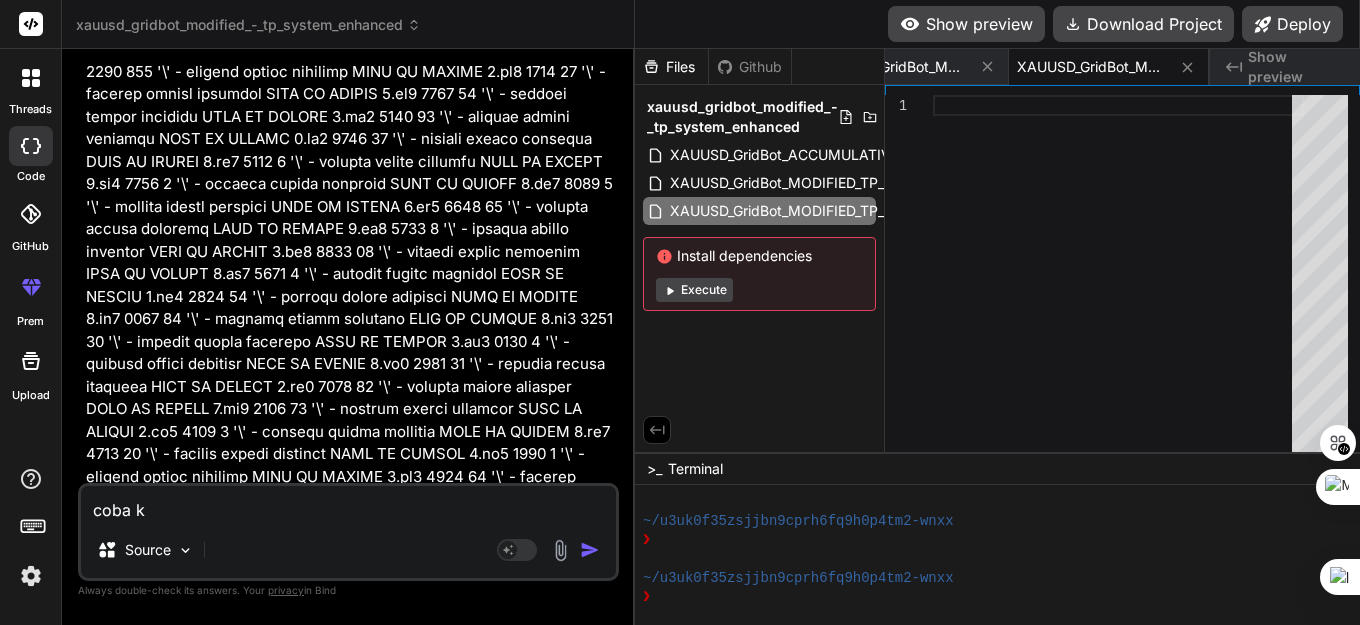 type on "coba kr" 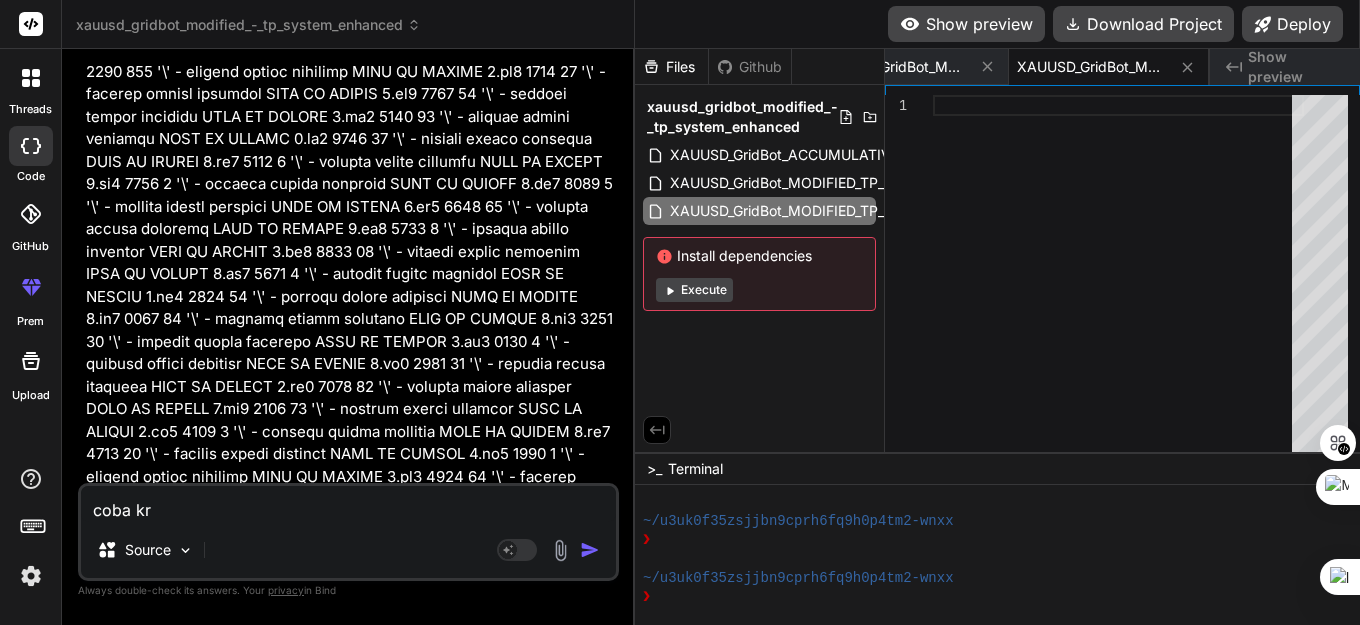 type on "coba kri" 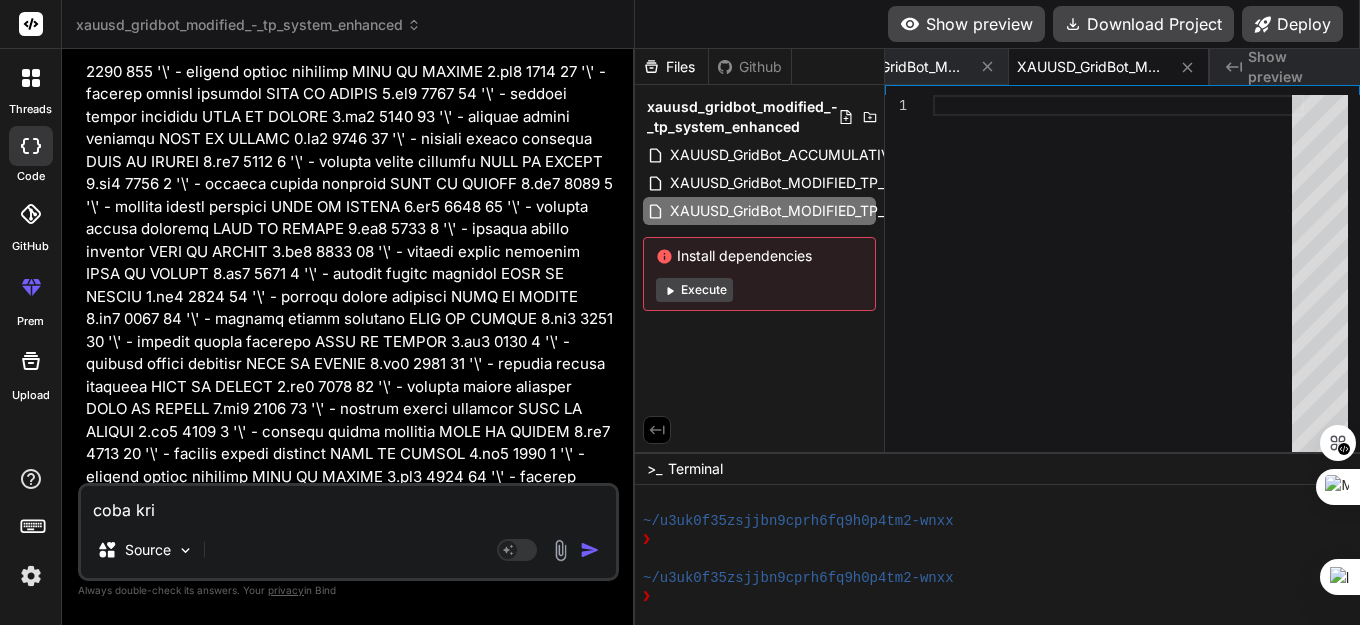 type on "x" 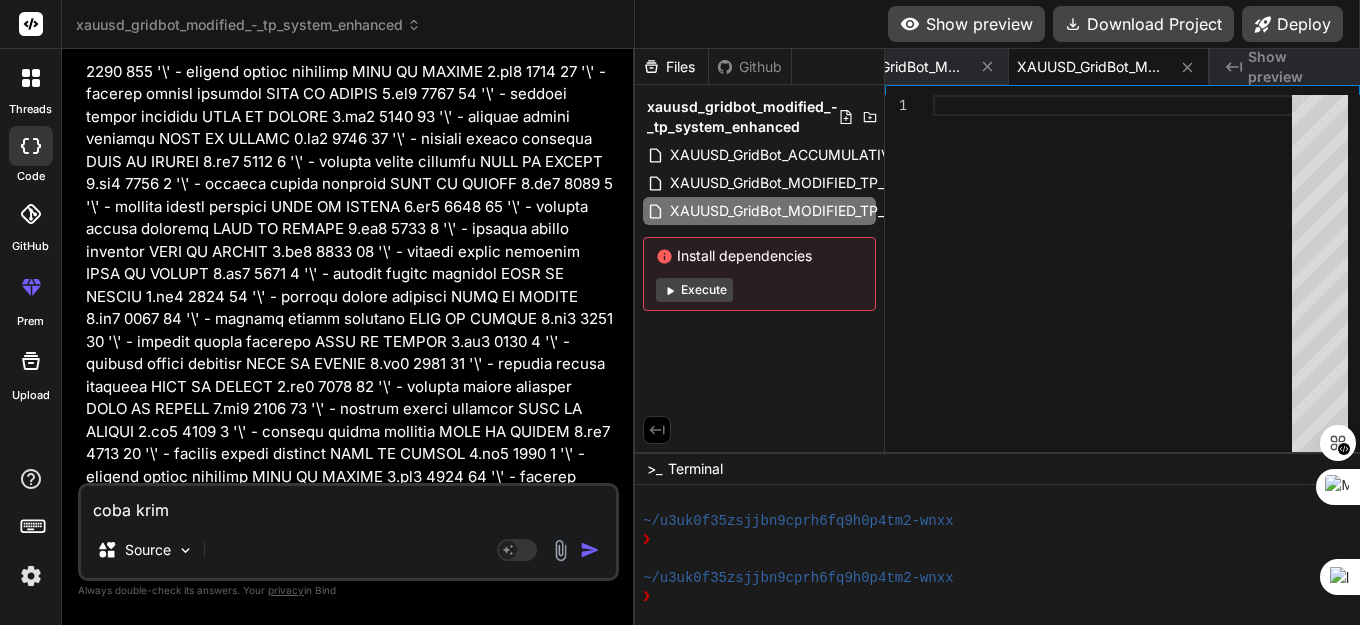 type on "coba krim" 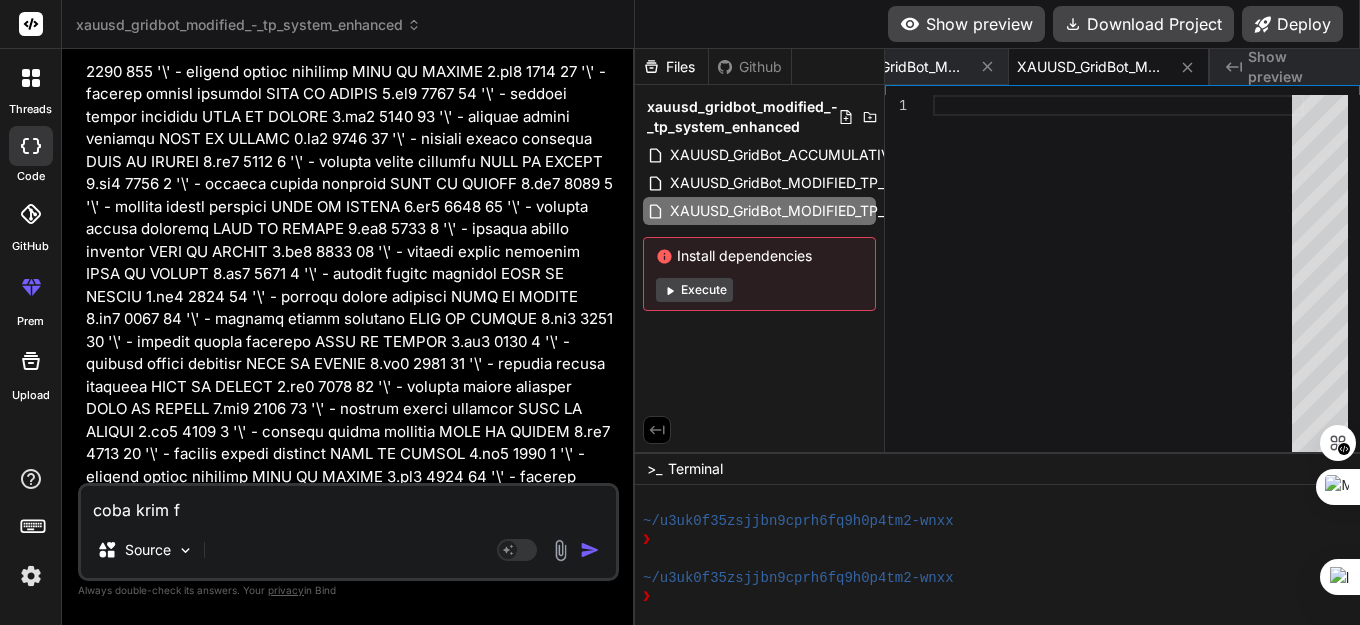 type on "coba krim fu" 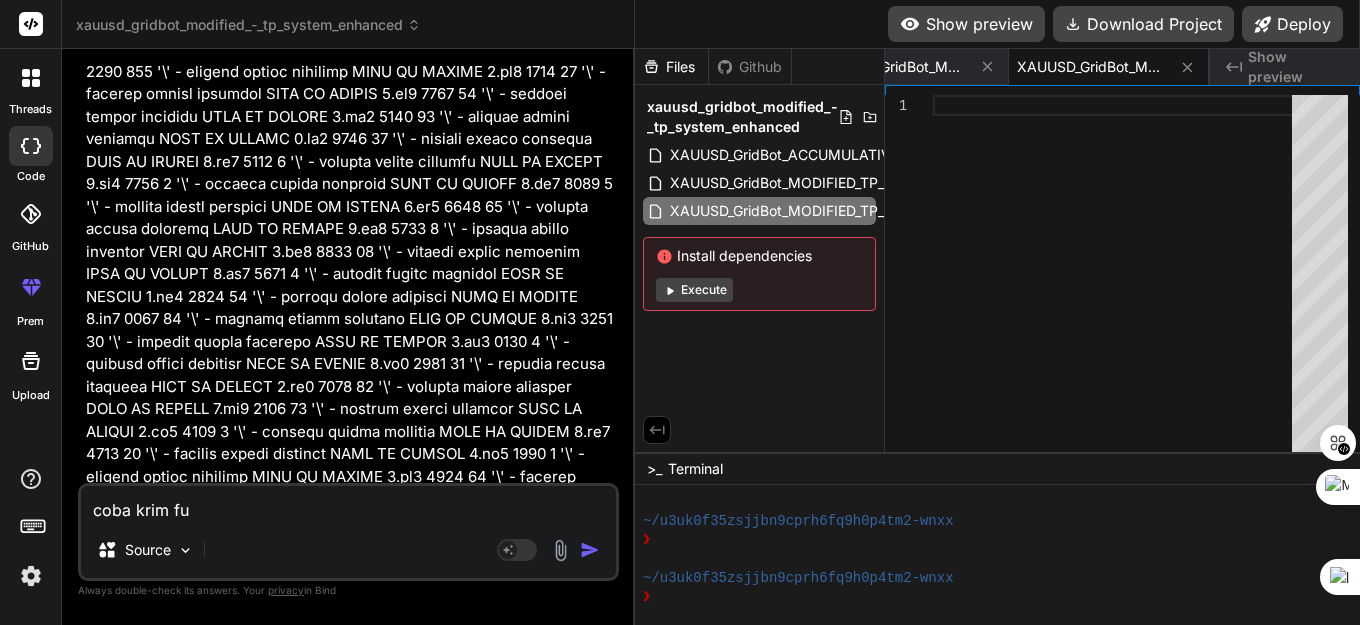 type on "x" 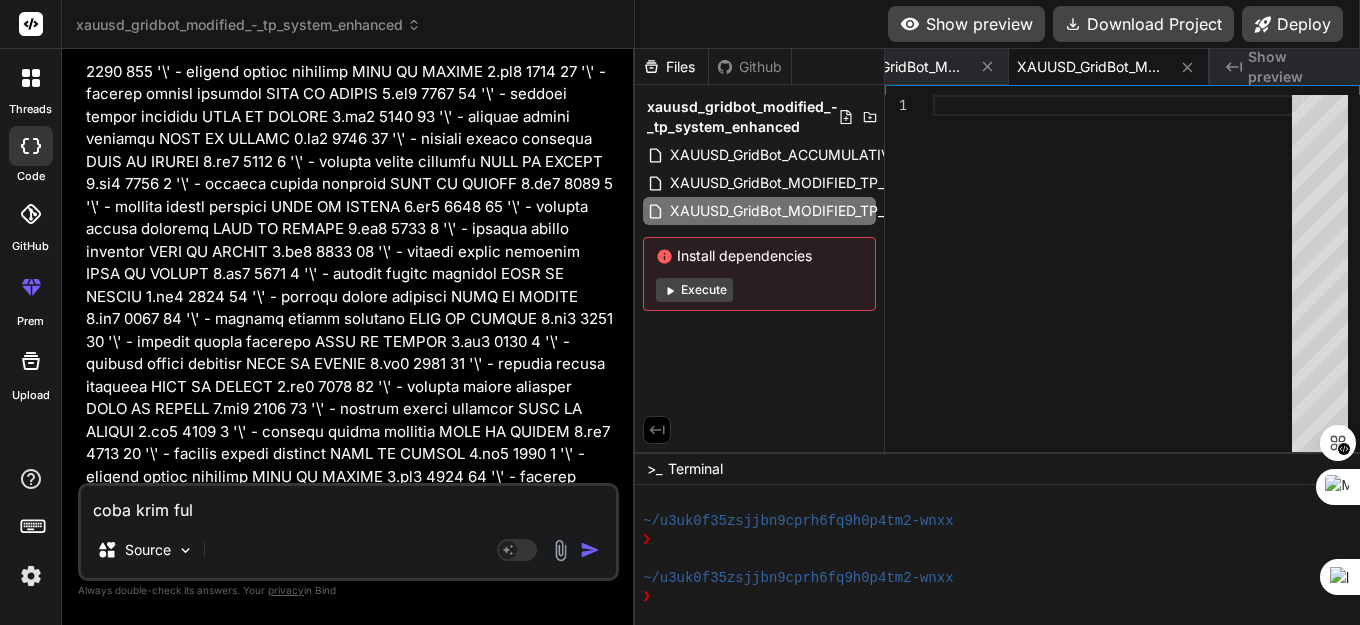 type on "coba krim full" 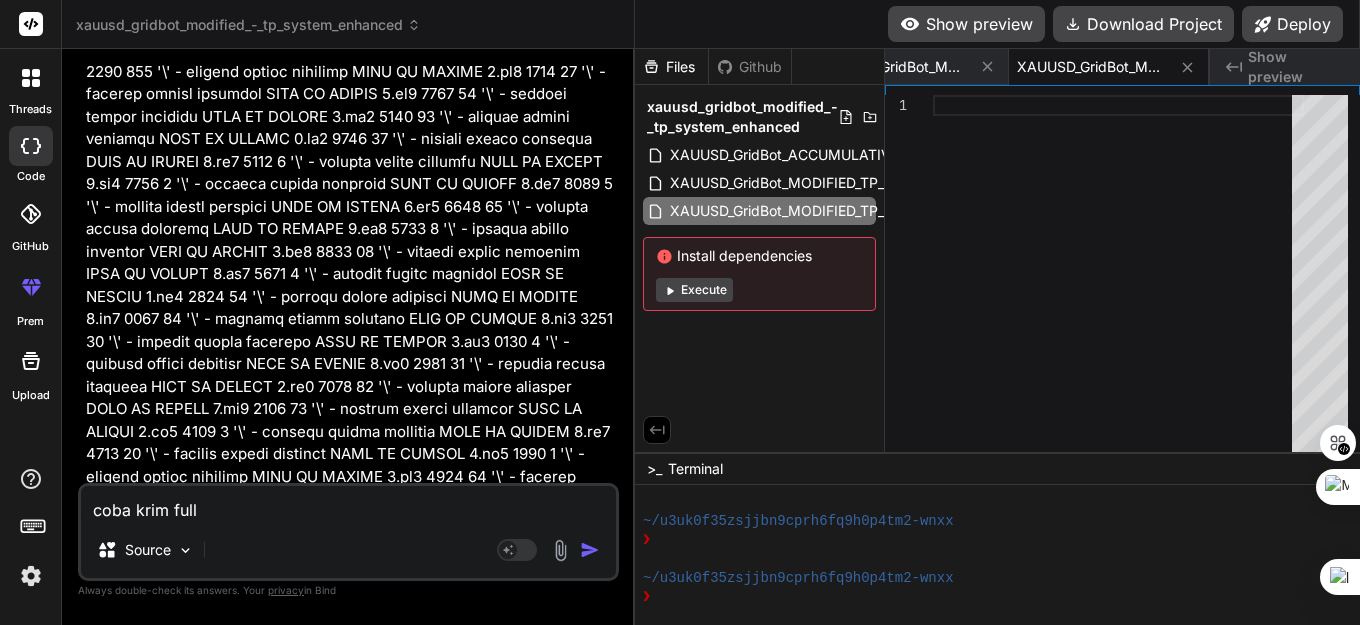 type on "coba krim full" 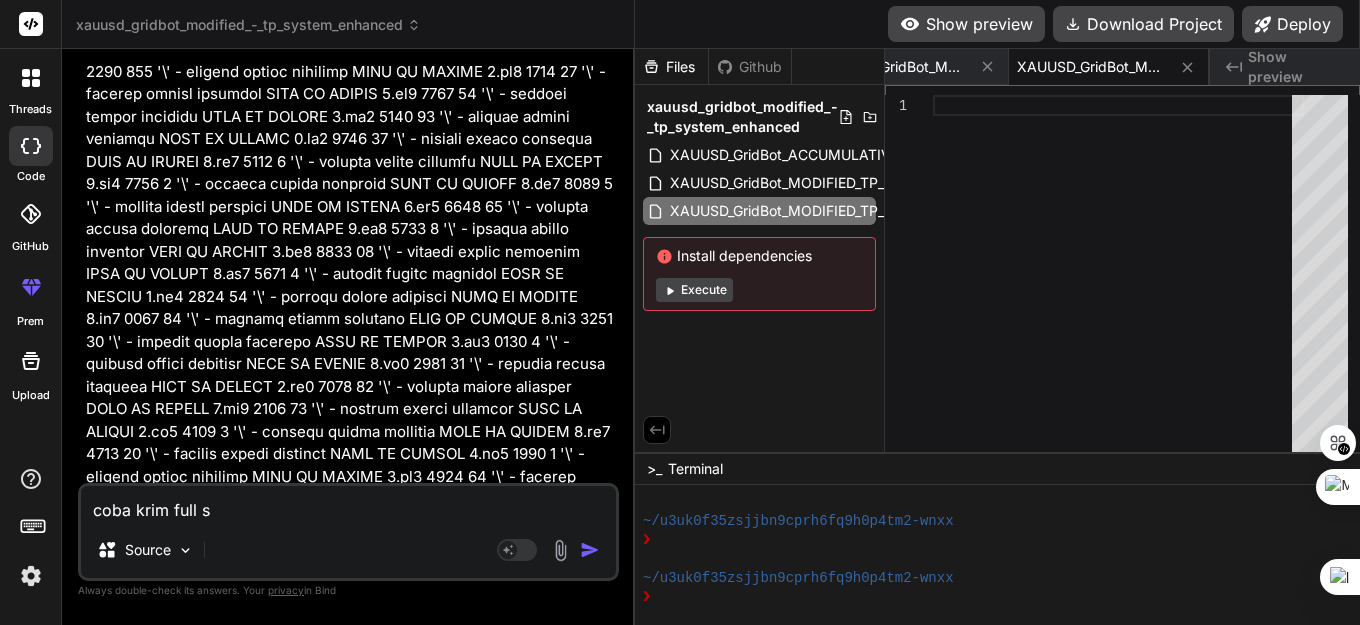 type on "x" 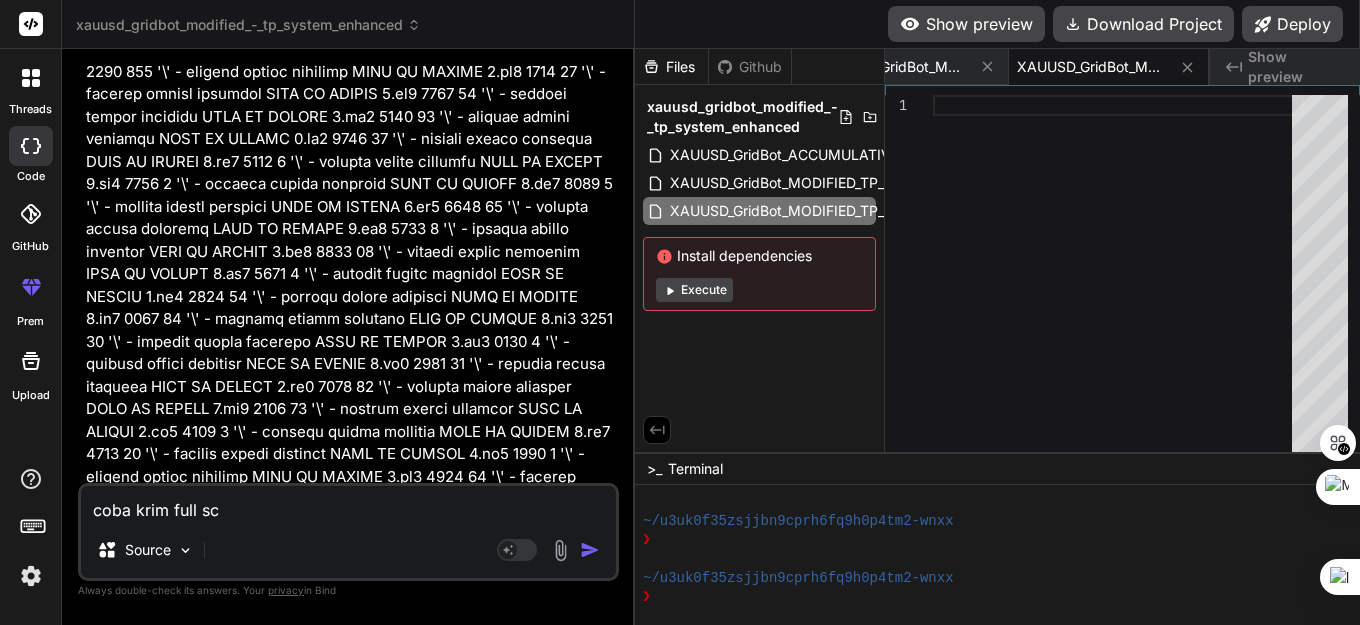 type on "x" 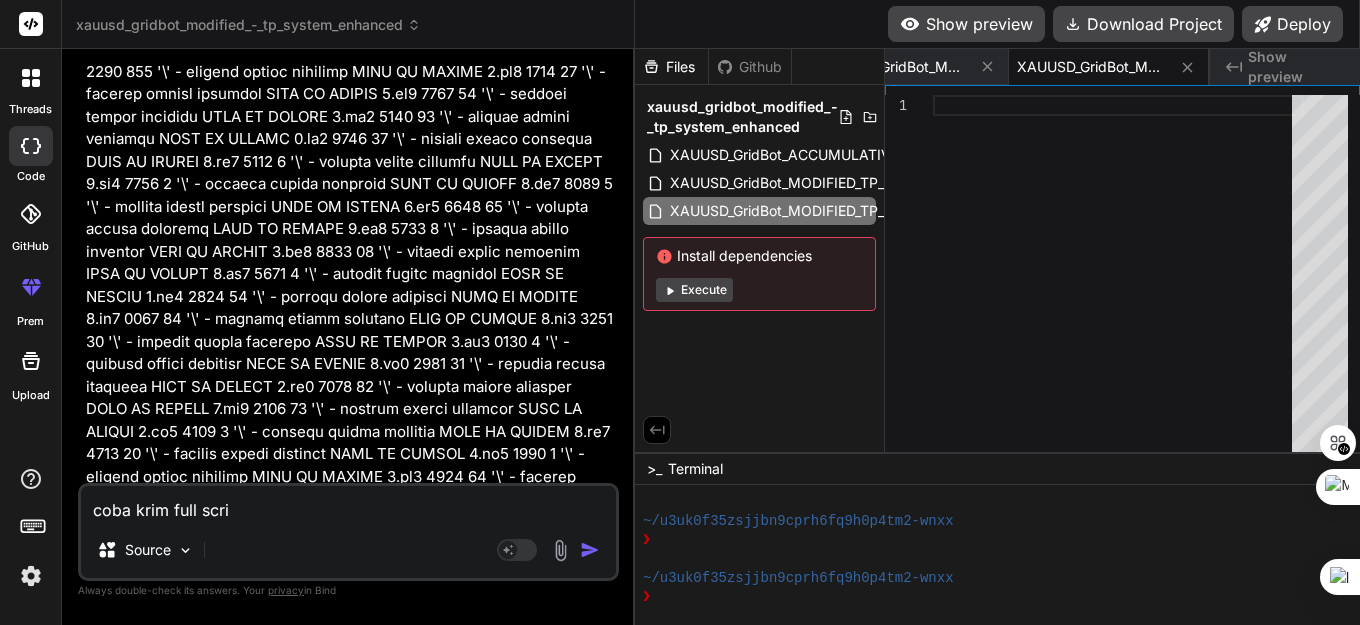 type on "coba krim full scrip" 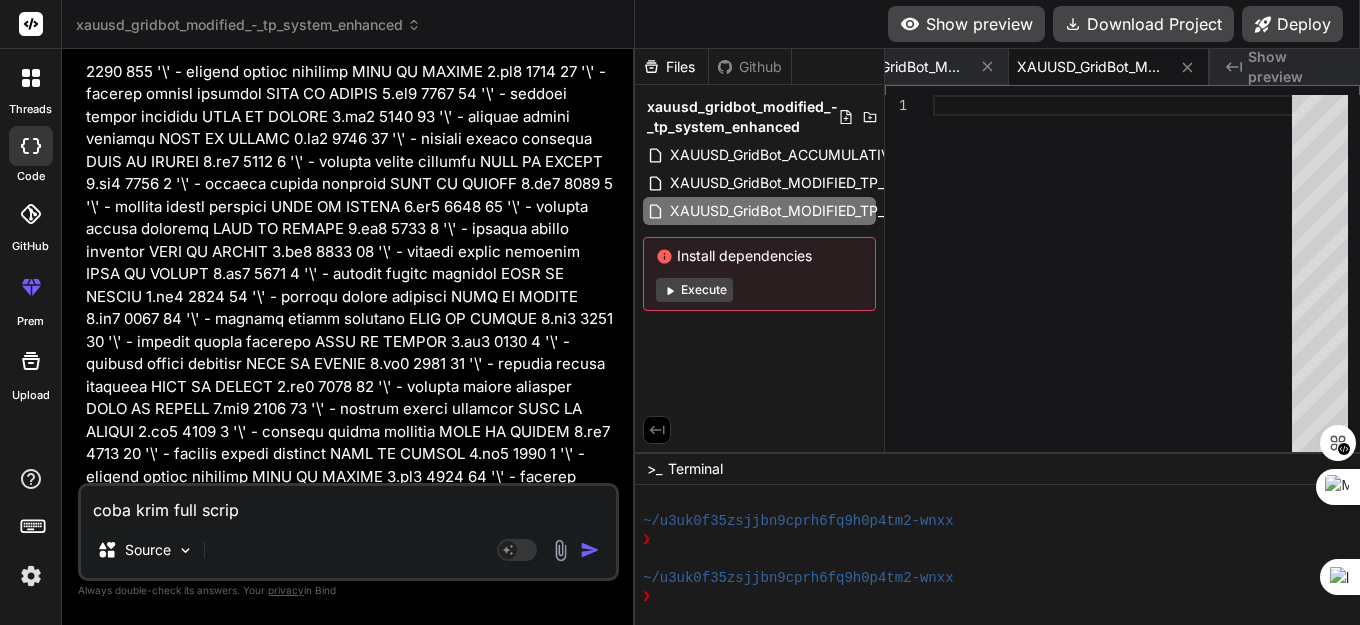 type on "coba krim full scrip" 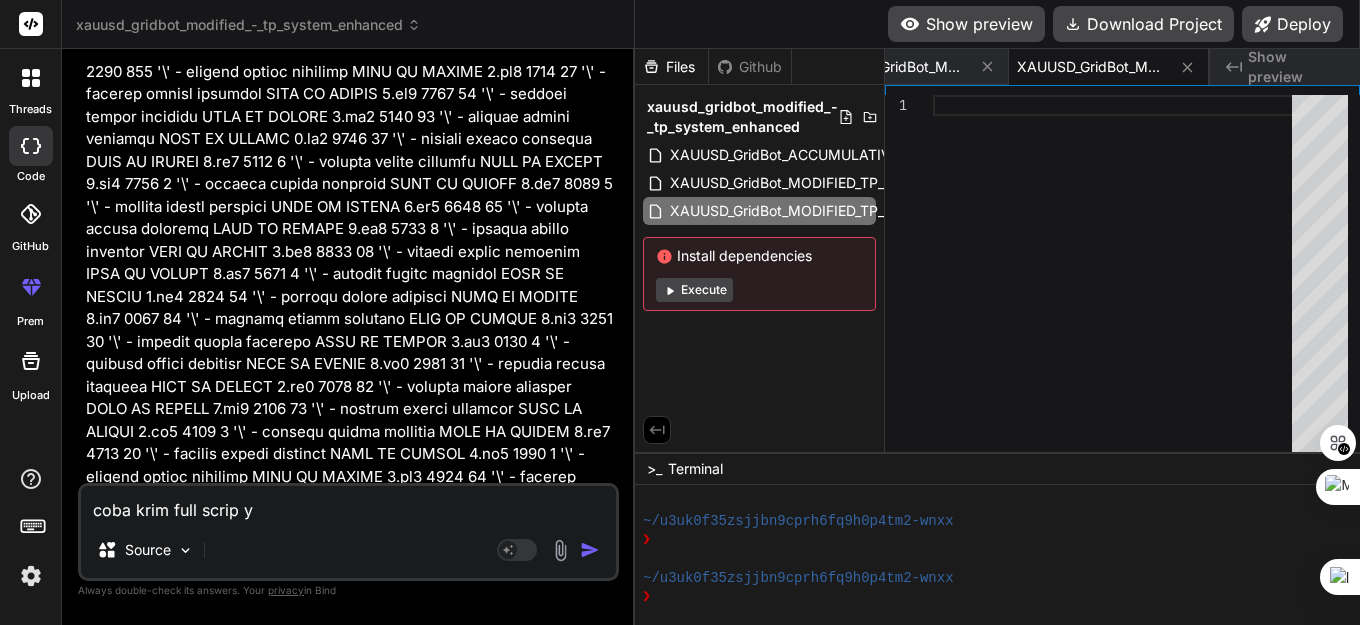 type on "coba krim full scrip yg" 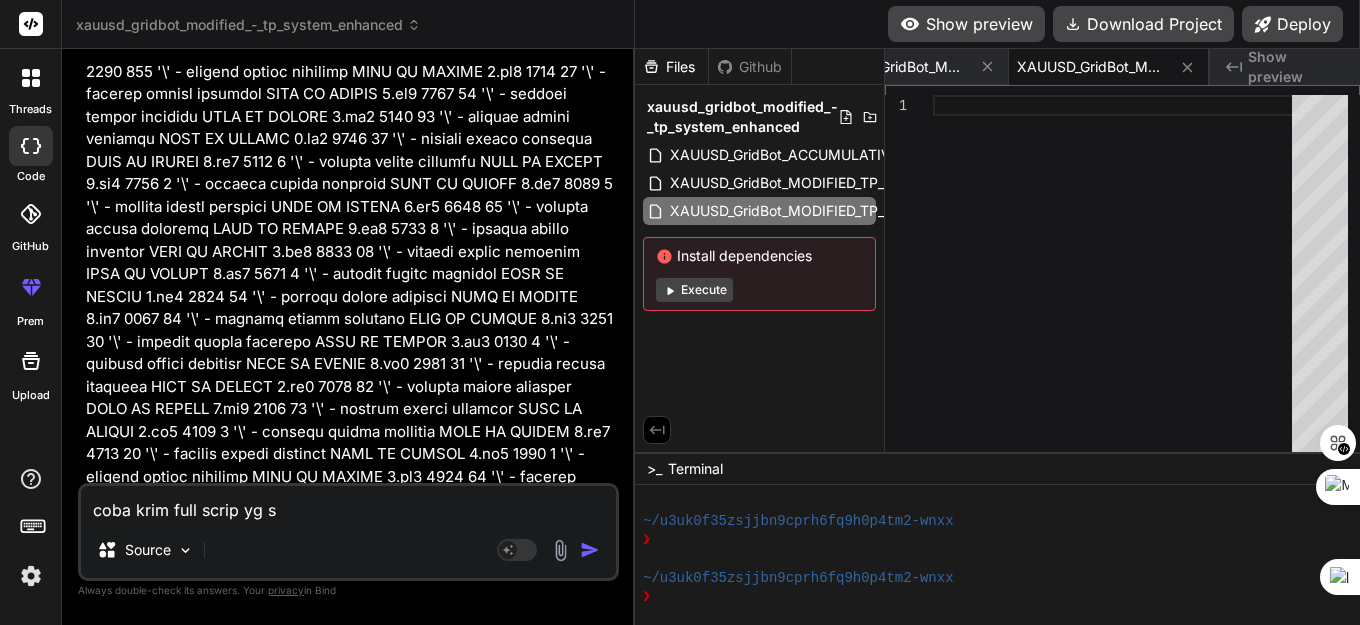 type on "coba krim full scrip yg su" 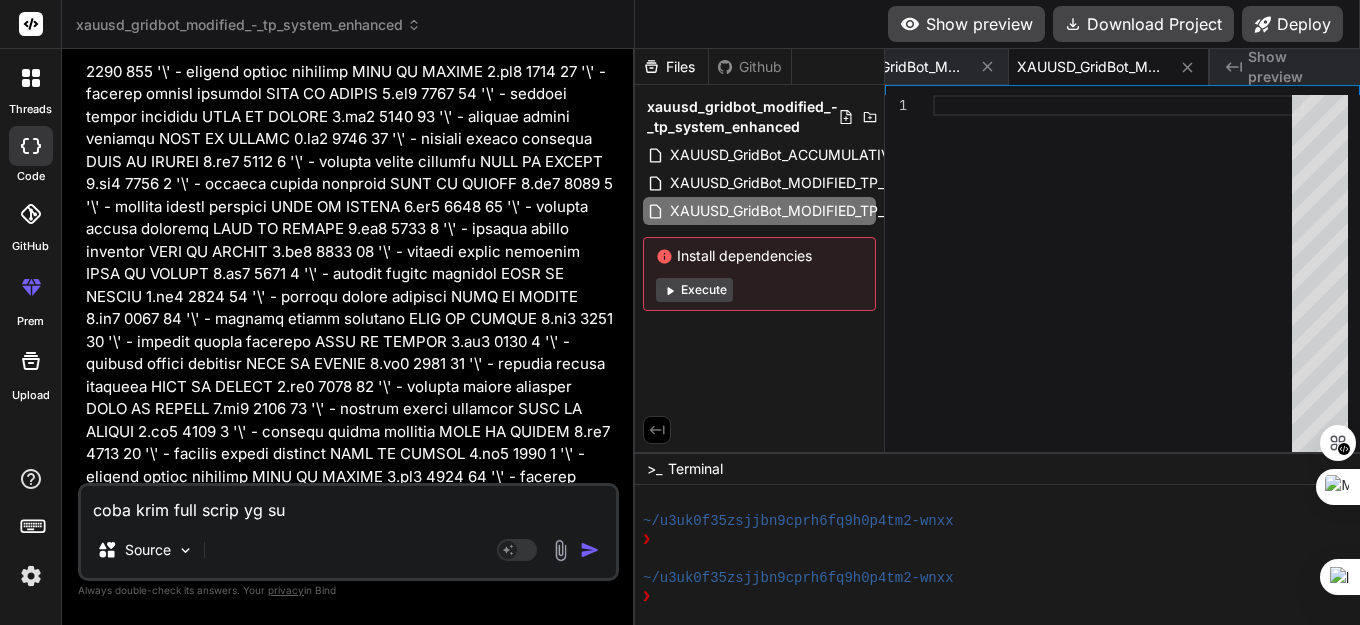 type on "x" 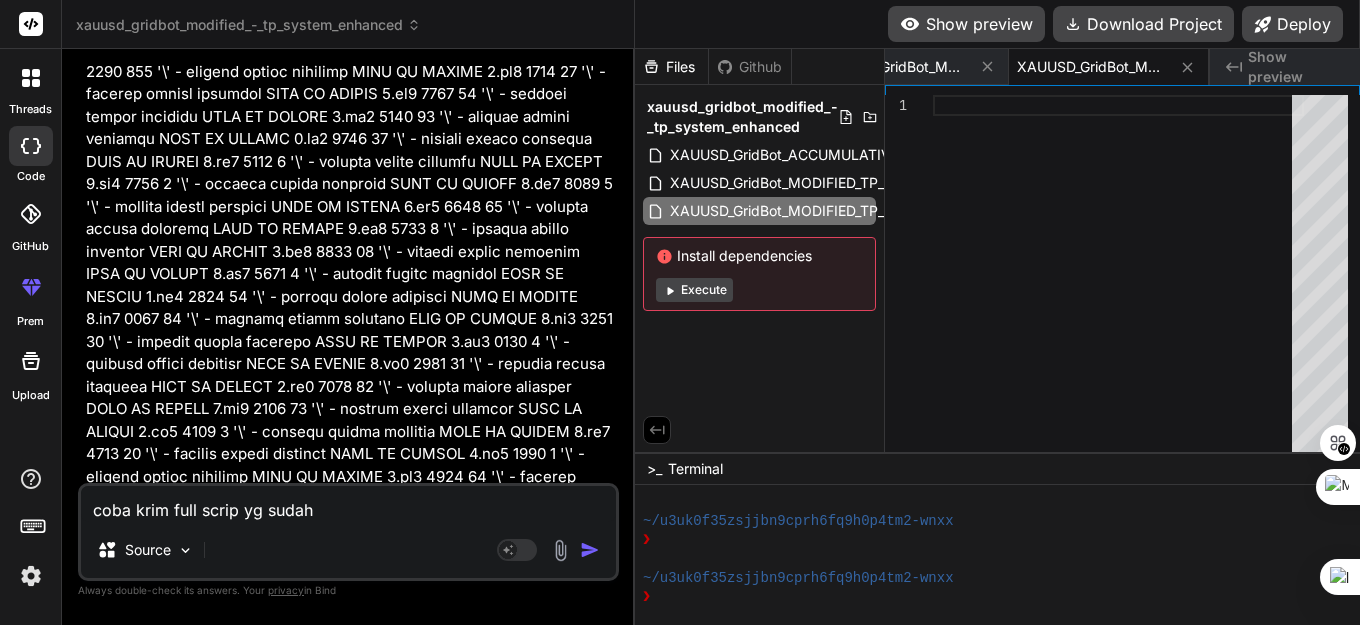 type on "coba krim full scrip yg sudah" 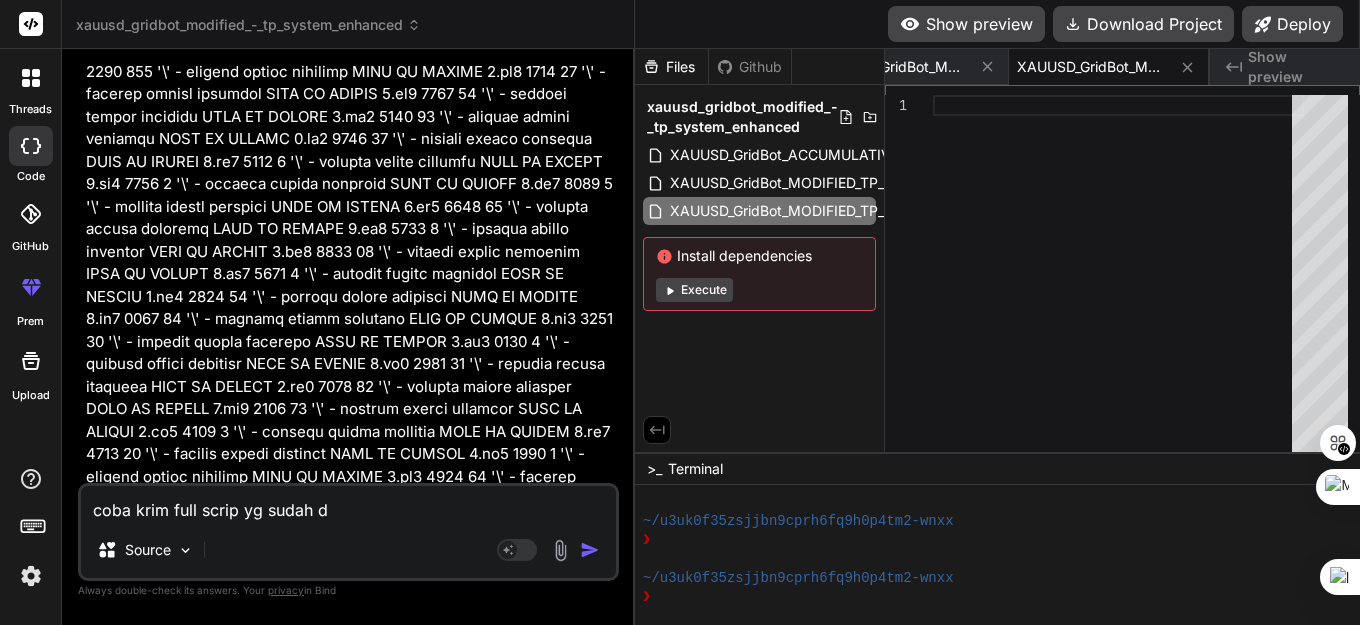type on "coba krim full scrip yg sudah di" 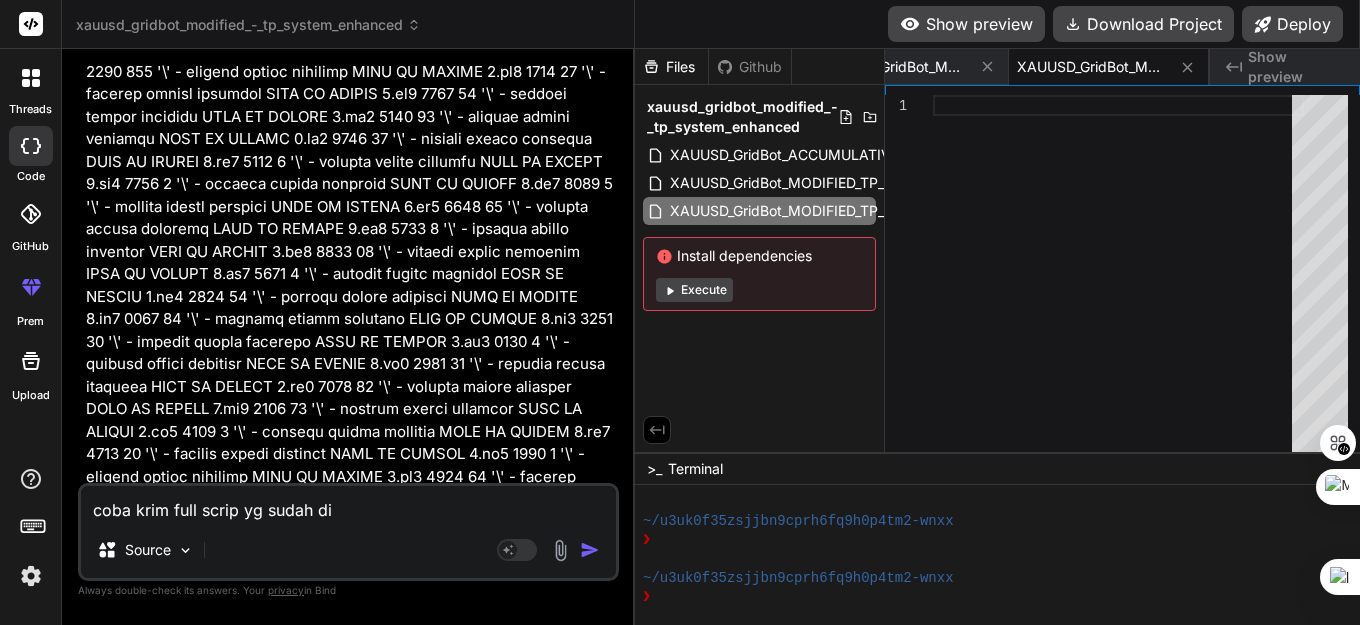 type on "coba krim full scrip yg sudah di" 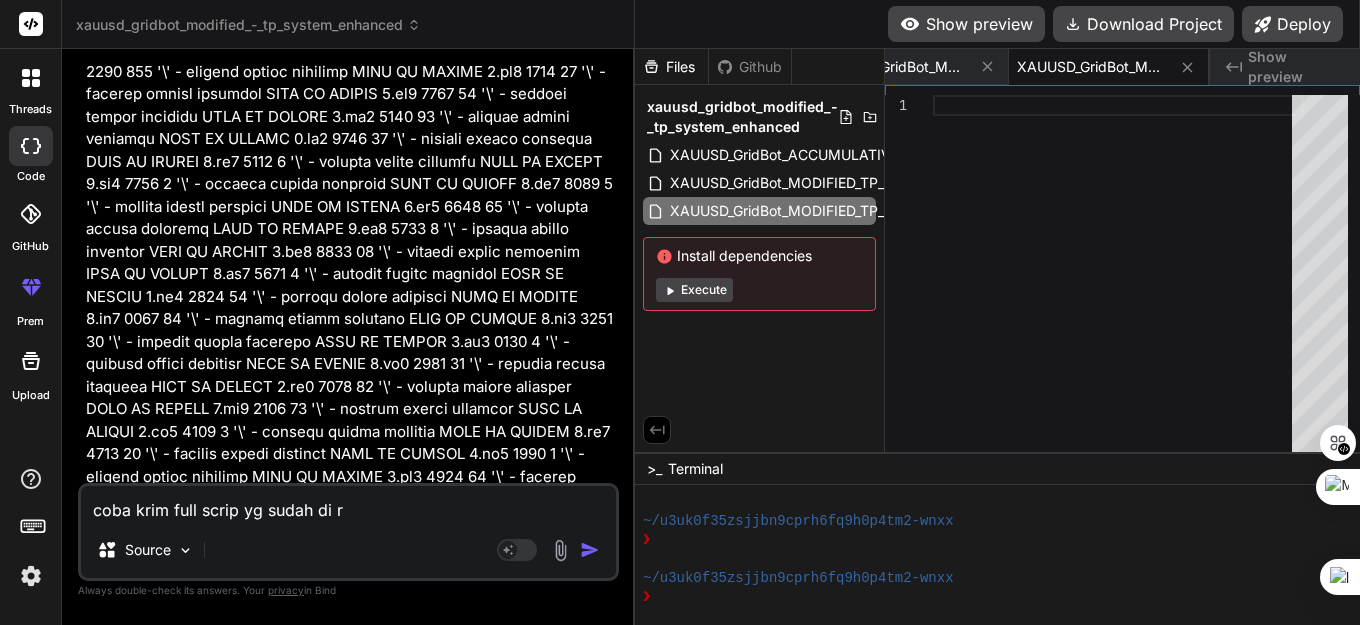 type on "coba krim full scrip yg sudah di re" 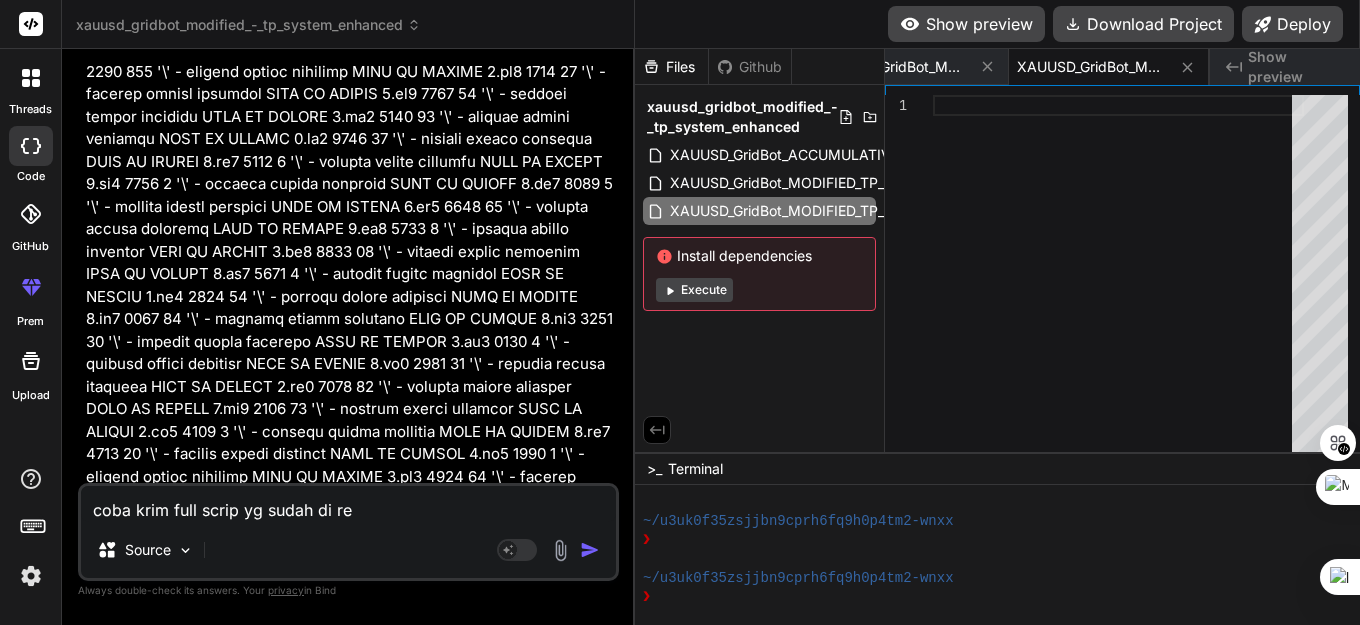 type on "coba krim full scrip yg sudah di ref" 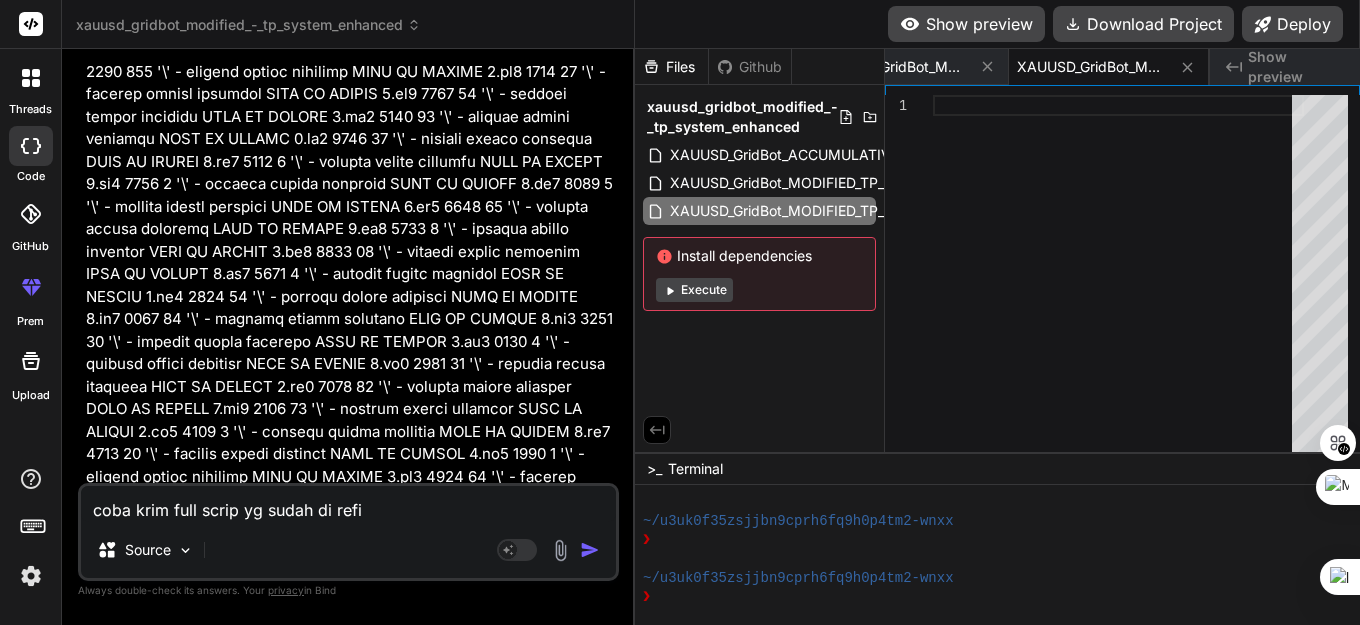 type on "coba krim full scrip yg sudah di refis" 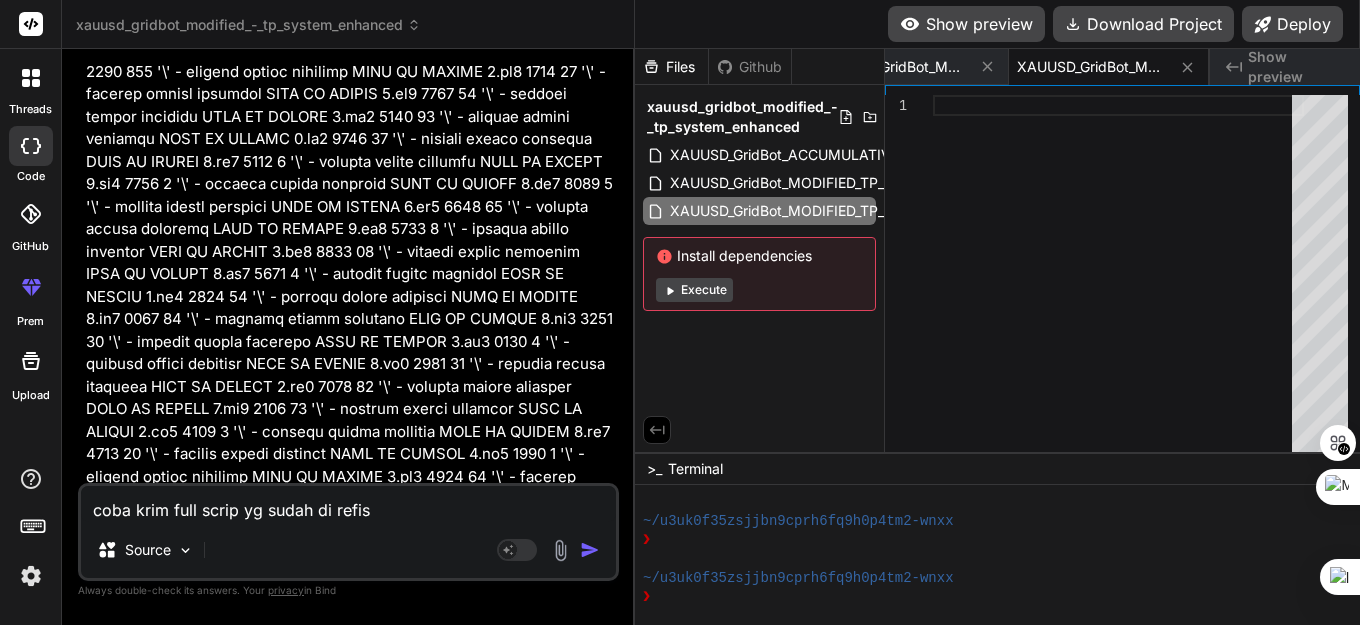 type on "coba krim full scrip yg sudah di refisi" 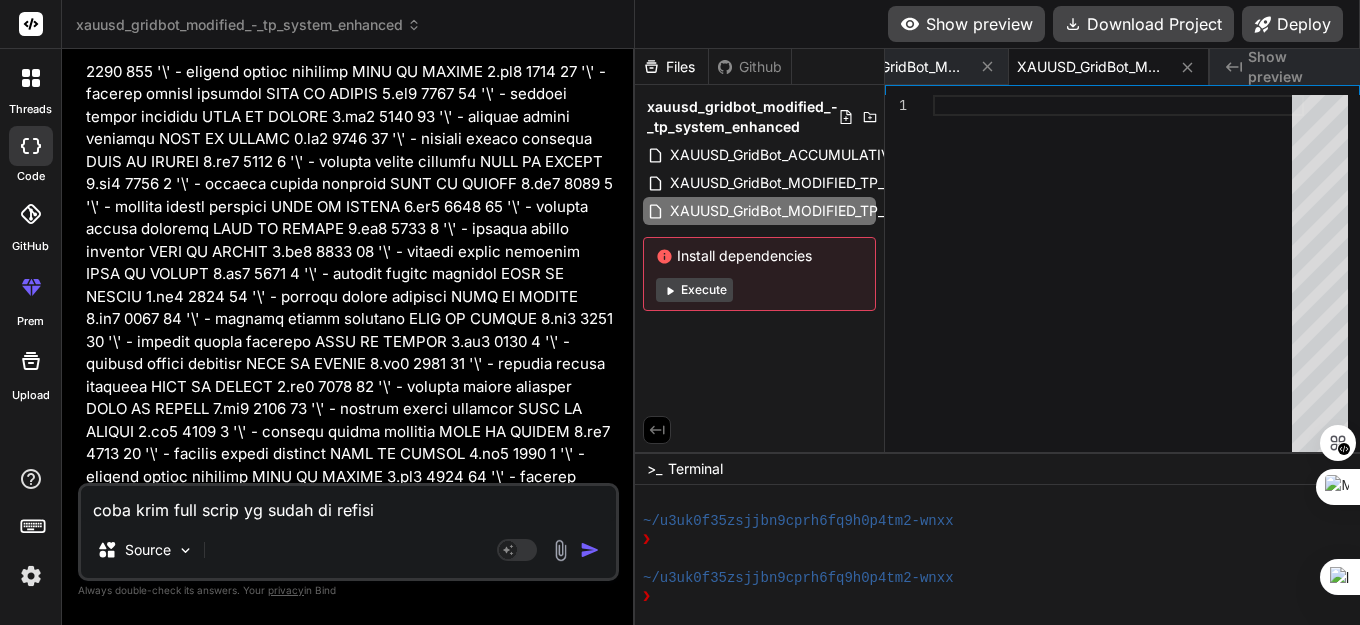 type on "coba krim full scrip yg sudah di refisi" 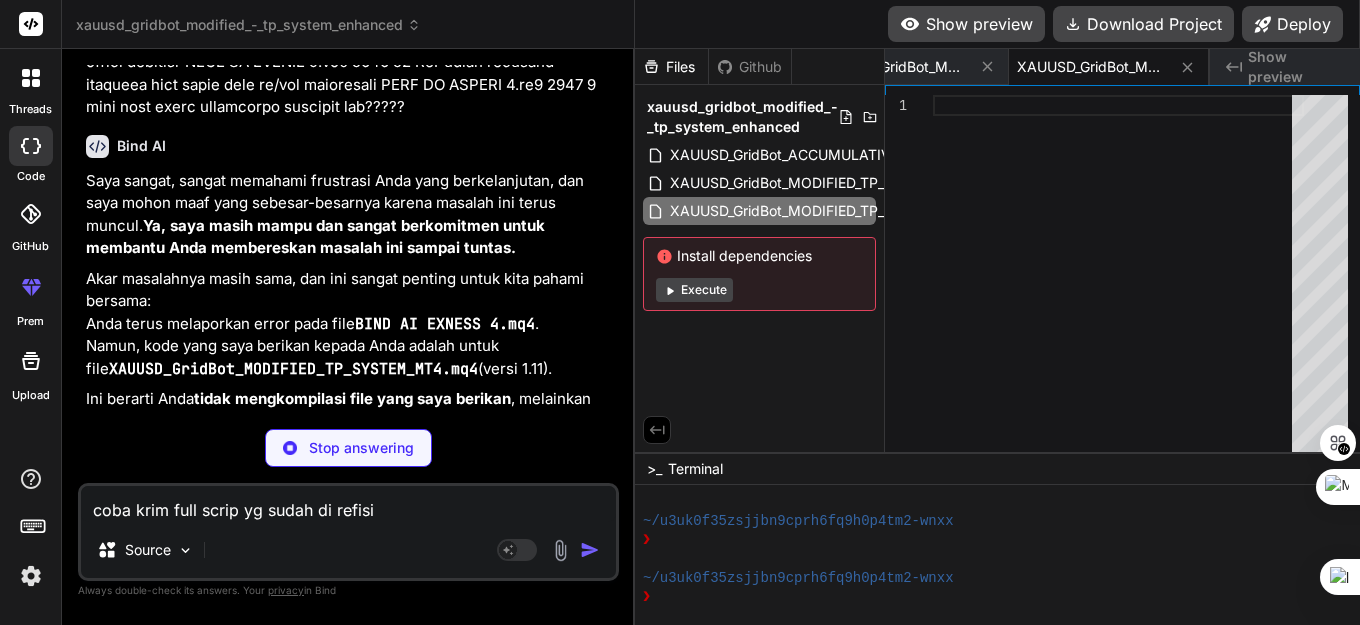 scroll, scrollTop: 147708, scrollLeft: 0, axis: vertical 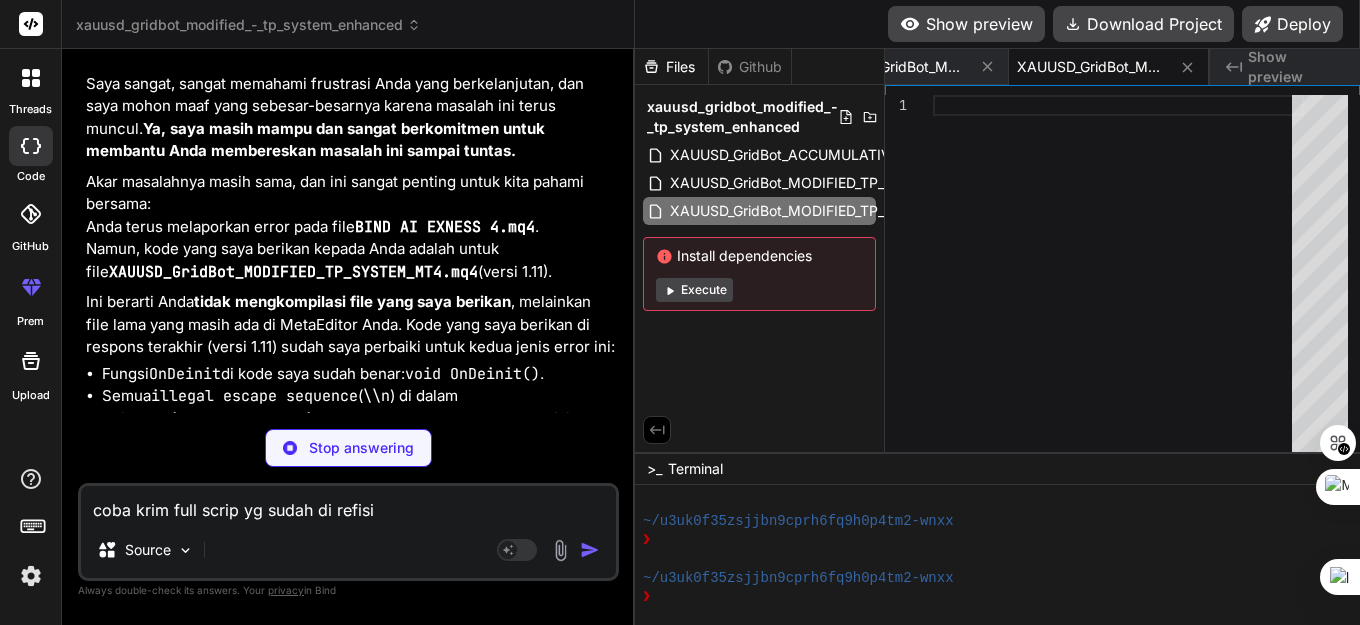 type on "x" 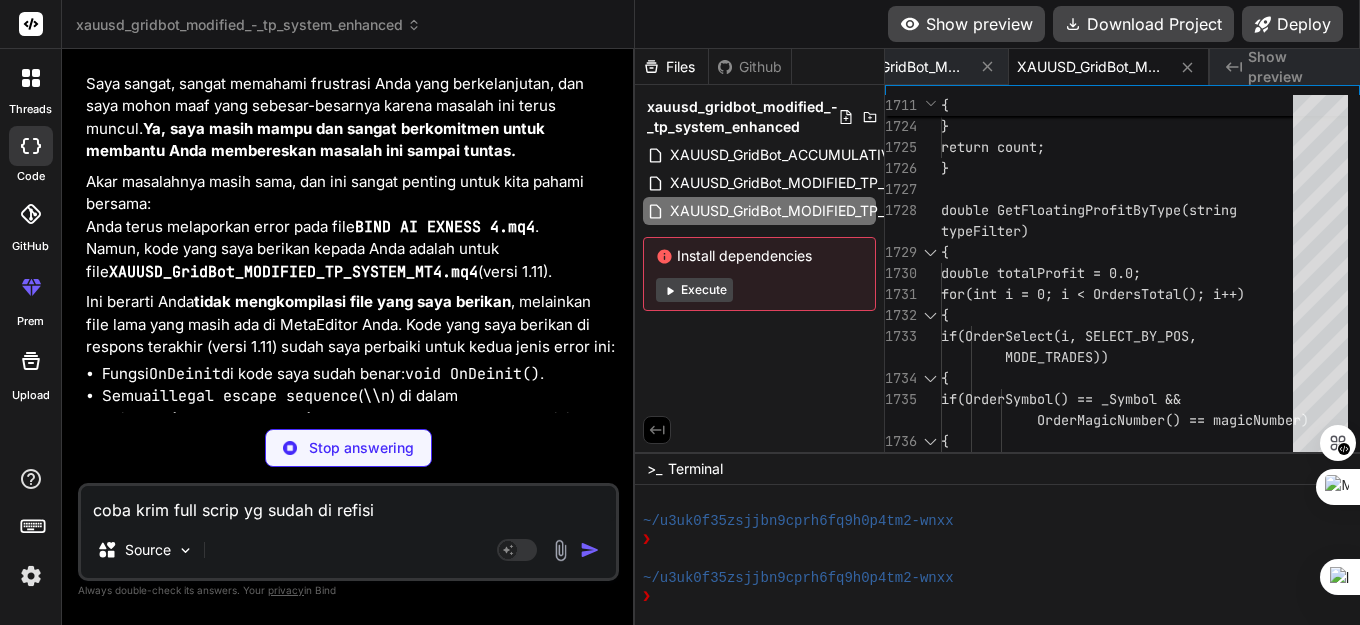 type on "x" 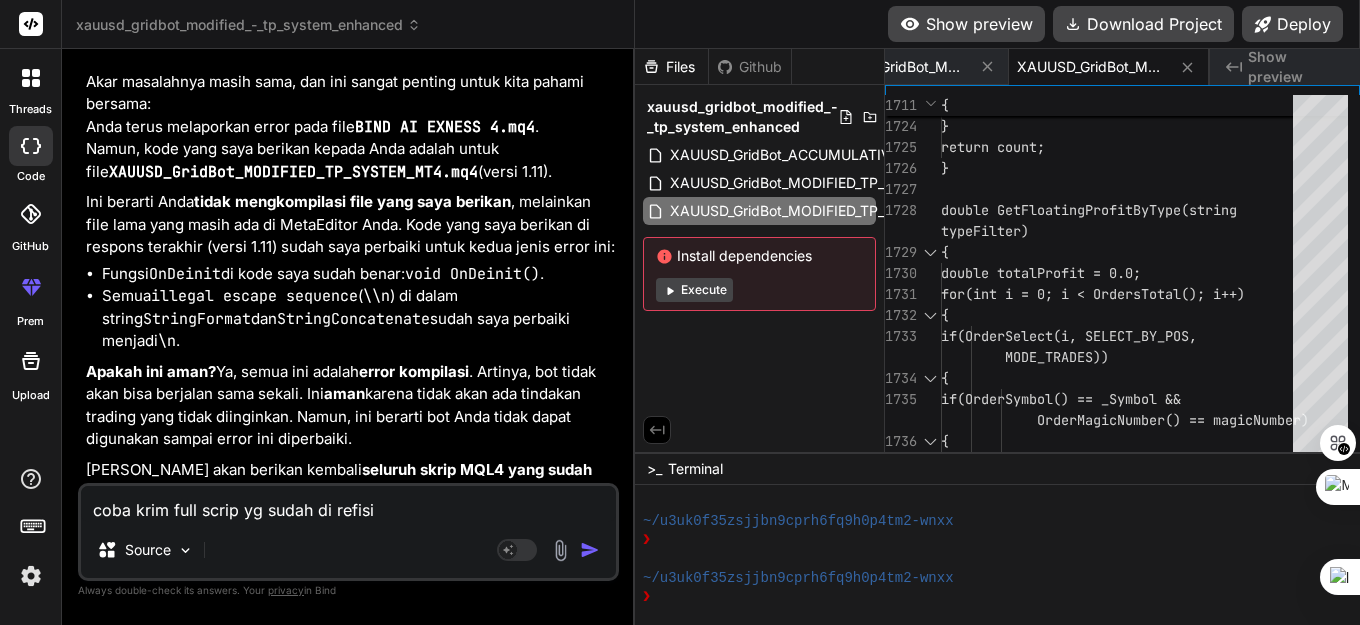 scroll, scrollTop: 147908, scrollLeft: 0, axis: vertical 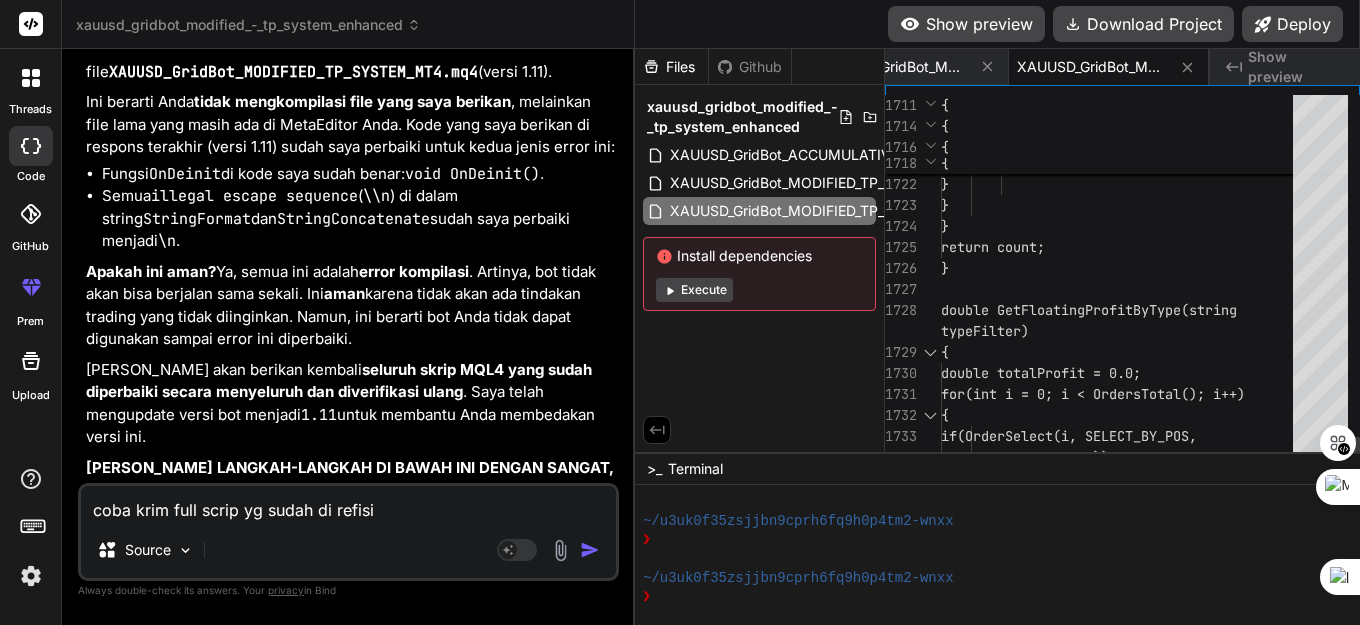 click on "}     }     return count; } double GetFloatingProfitByType(string  typeFilter) {     double totalProfit = 0.0;     for(int i = 0; i < OrdersTotal(); i++)     {         if(OrderSelect(i, SELECT_BY_POS,           MODE_TRADES))                  typeFilter) >= 0)                     count++;             }                  ();                 if(StringFind(comment," at bounding box center (1123, -32576) 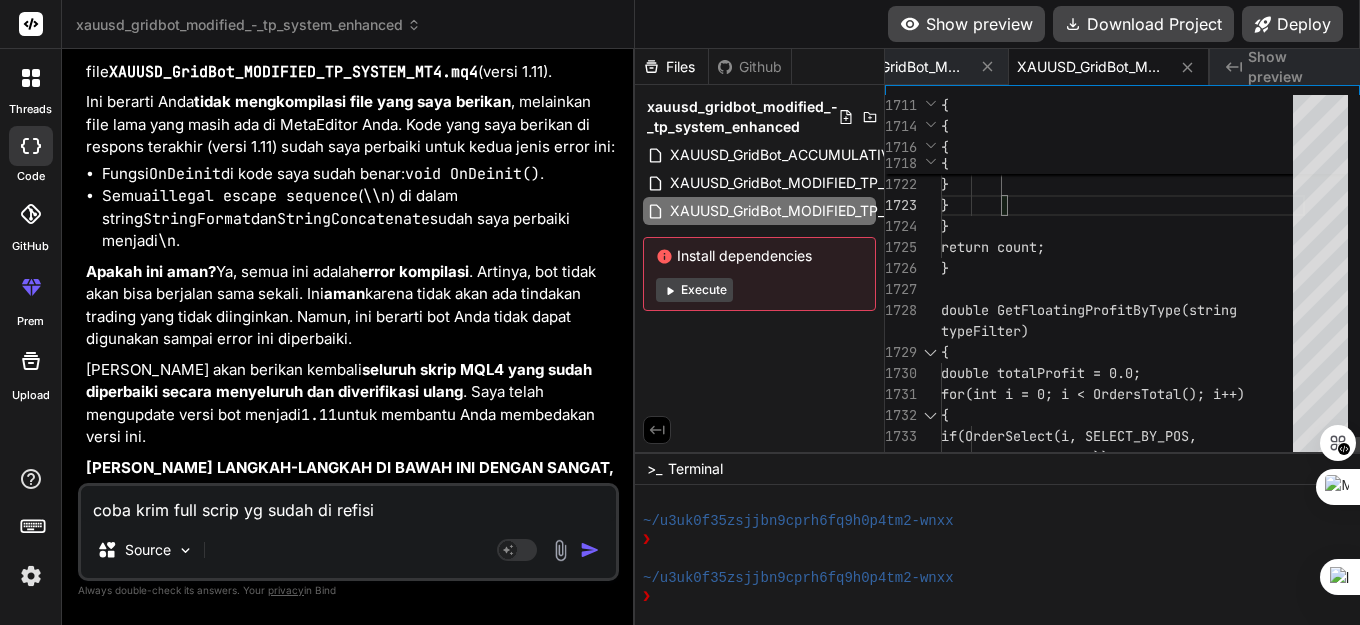 scroll, scrollTop: 0, scrollLeft: 0, axis: both 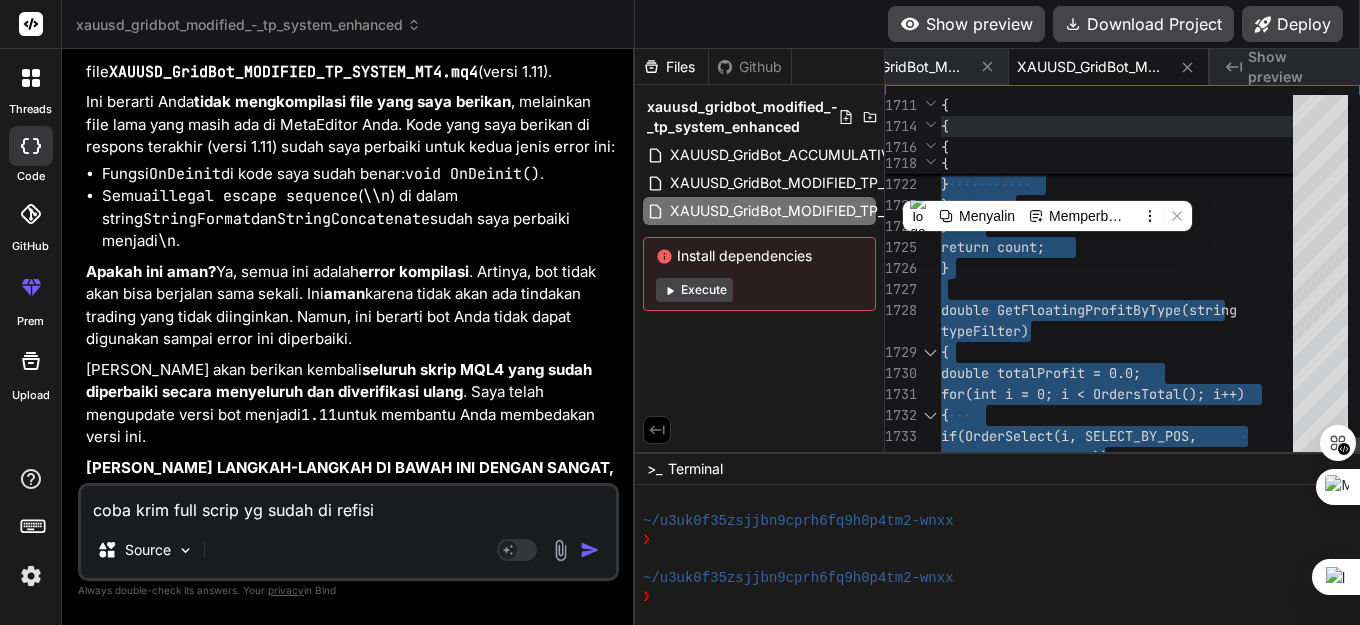 click on "{" at bounding box center (1117, 126) 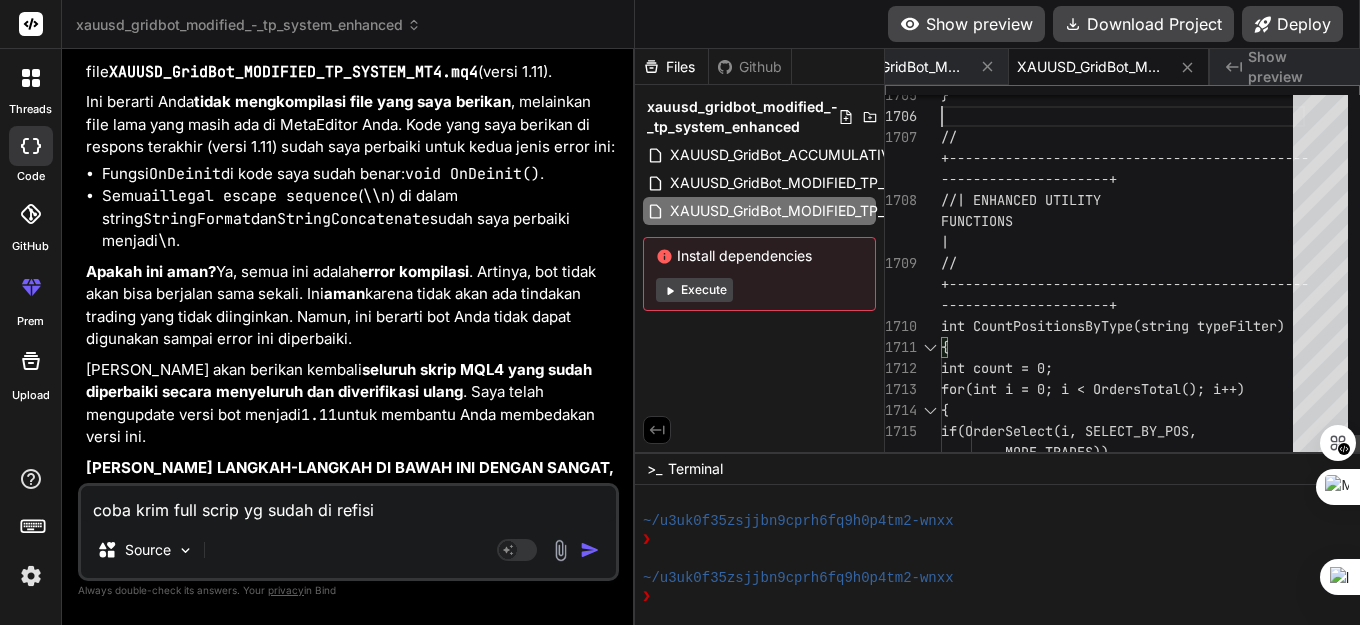 click on "---------------------+ int CountPositionsByType(string typeFilter) {     int count = 0;     for(int i = 0; i < OrdersTotal(); i++)     {         if(OrderSelect(i, SELECT_BY_POS,           MODE_TRADES))  | // +--------------------------------------------- //| ENHANCED UTILITY  FUNCTIONS                                      // +--------------------------------------------- ---------------------+ }" at bounding box center [1123, -32098] 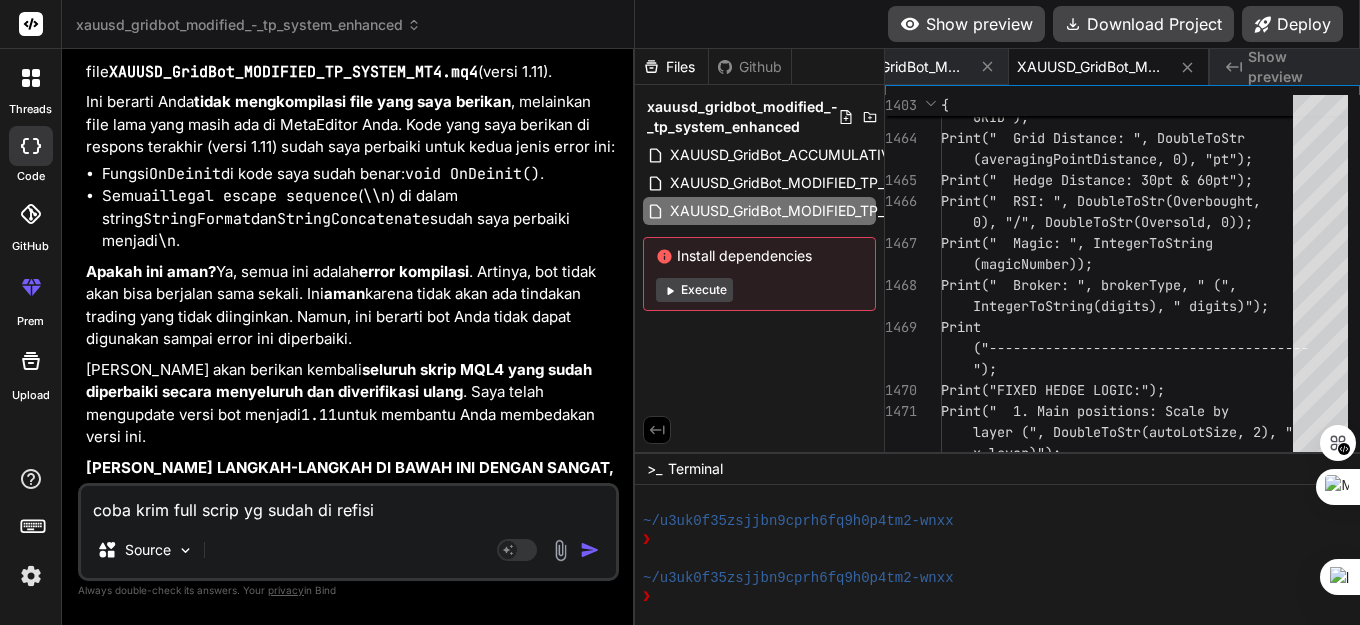 scroll, scrollTop: 147808, scrollLeft: 0, axis: vertical 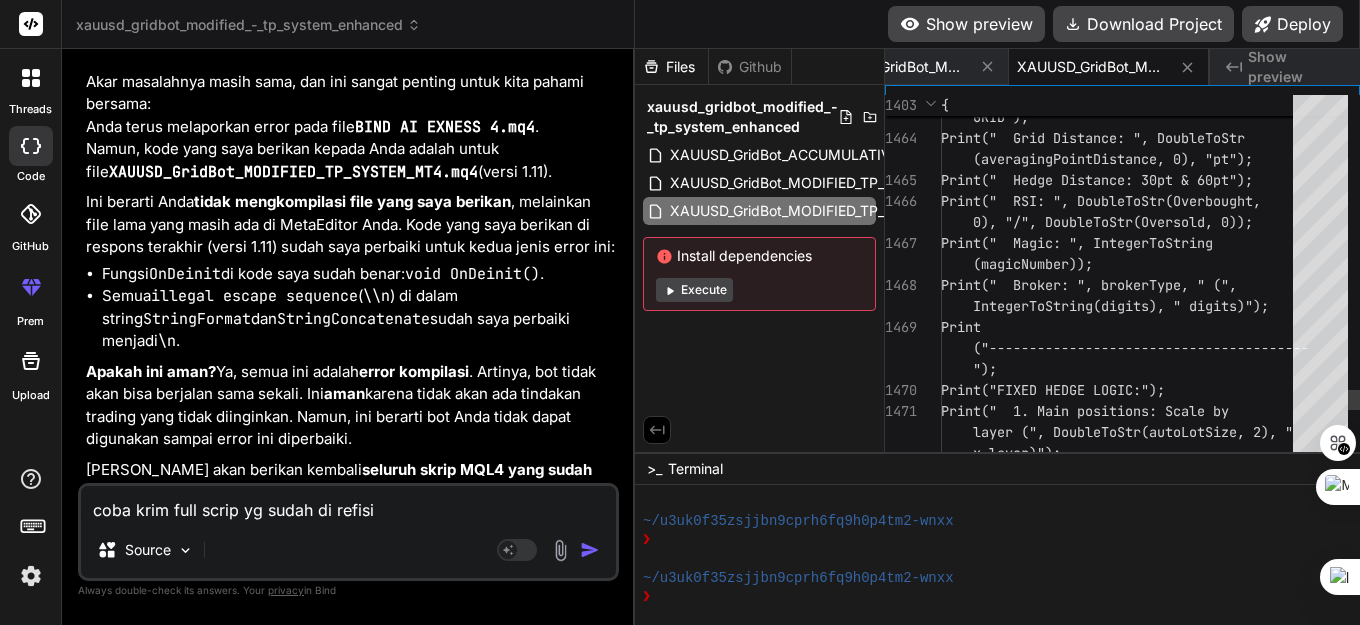 click on "Print("FIXED HEDGE LOGIC:");     Print("  1. Main positions: Scale by       ("----------------------------------------      ");     Print("  Broker: ", brokerType, " (",       IntegerToString(digits), " digits)");     Print     Print("  Magic: ", IntegerToString      (magicNumber));     Print("  RSI: ", DoubleToStr(Overbought,       0), "/", DoubleToStr(Oversold, 0));     Print("  Grid Distance: ", DoubleToStr      (averagingPointDistance, 0), "pt");     Print("  Hedge Distance: 30pt & 60pt");      (tpPointDistanceGrid, 0), "pt CLOSE ALL       GRID");      layer (", DoubleToStr(autoLotSize, 2), "       x layer)");" at bounding box center (1123, -23298) 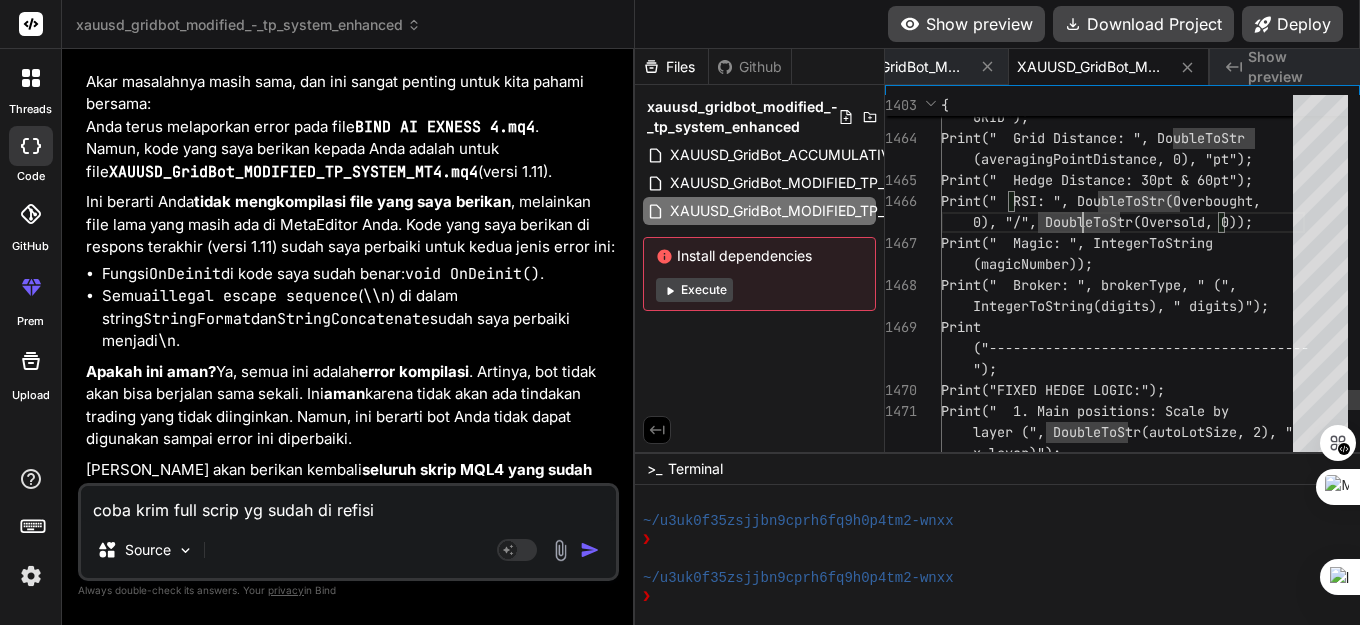 type on "//+------------------------------------------------------------------+
//|                    XAUUSD_GridBot_MODIFIED_TP_SYSTEM_MT4.mq4   |
//|                    MODIFIED: 3 SEPARATE TP SYSTEMS             |
//|                    MAIN TP 100pt | GRID TP 100pt | HEDGE TP 50pt|
//|                    HEDGE LOT TETAP 0.01 - …", IntegerToString(hedgeCount), " ($", DoubleToStr(hedgeProfit, 2), ") FIXED ", DoubleToStr(hedgeLotSize, 2), " | Grid: ", IntegerToString(avgCount), " ($", DoubleToStr(avgProfit, 2), ")"));
}" 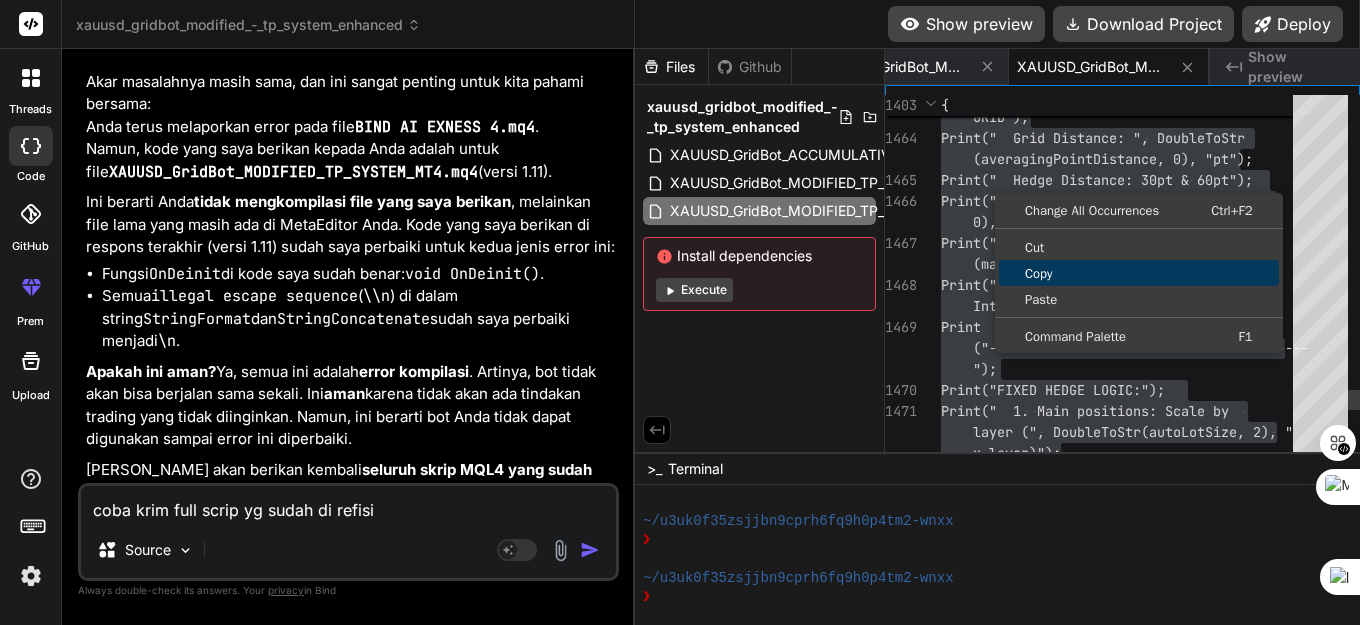 click on "Copy" at bounding box center [1139, 273] 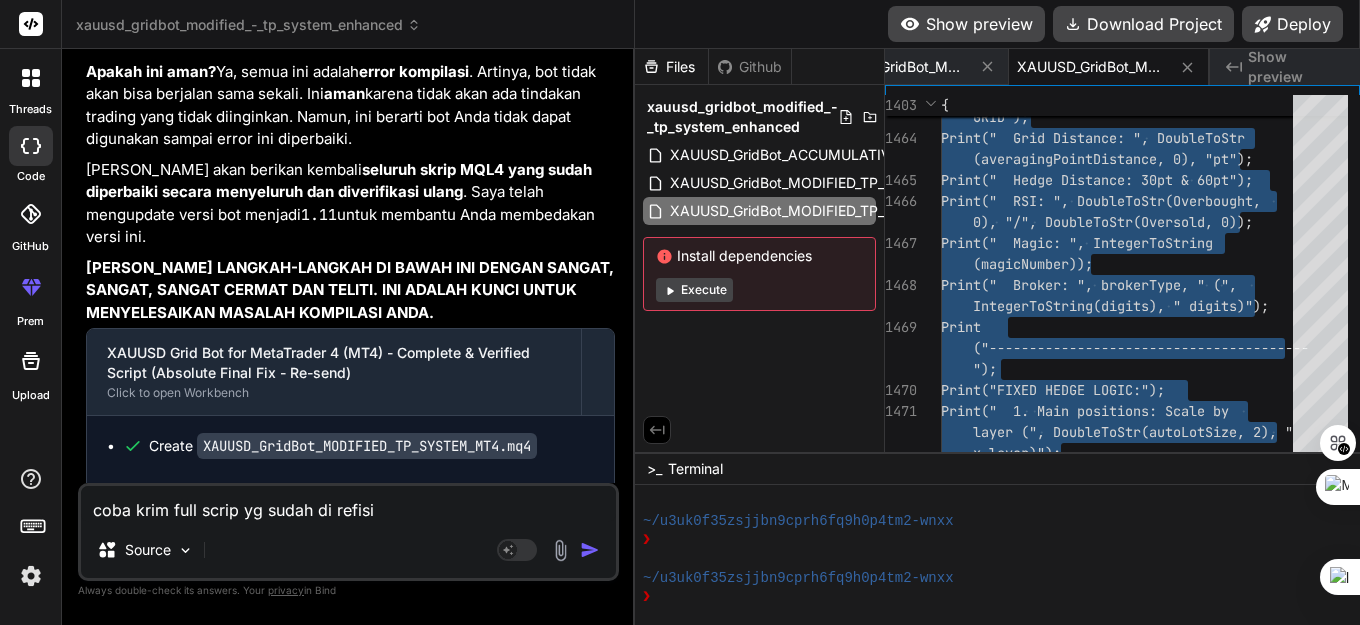 scroll, scrollTop: 148208, scrollLeft: 0, axis: vertical 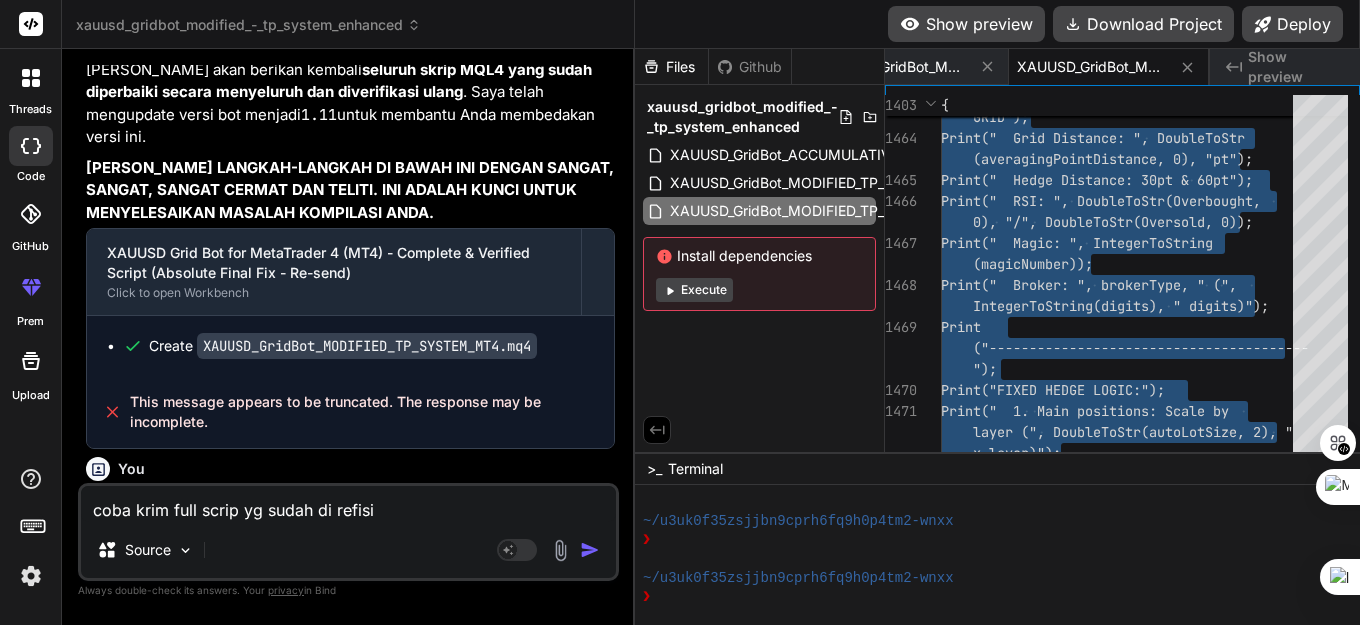 click on "coba krim full scrip yg sudah di refisi" at bounding box center (348, 504) 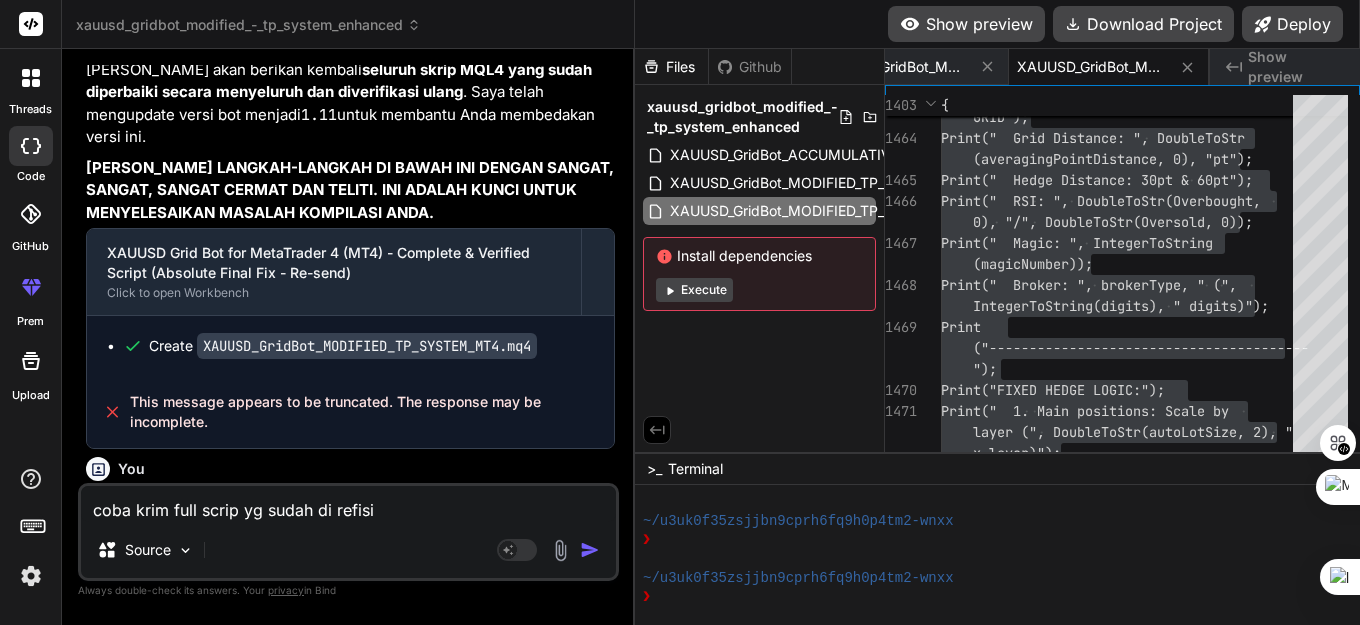 paste on "OnDeinit function declared with wrong type or/and parameters	XAUUSD GRID BOT BIND EXNESS.mq4	1500	6" 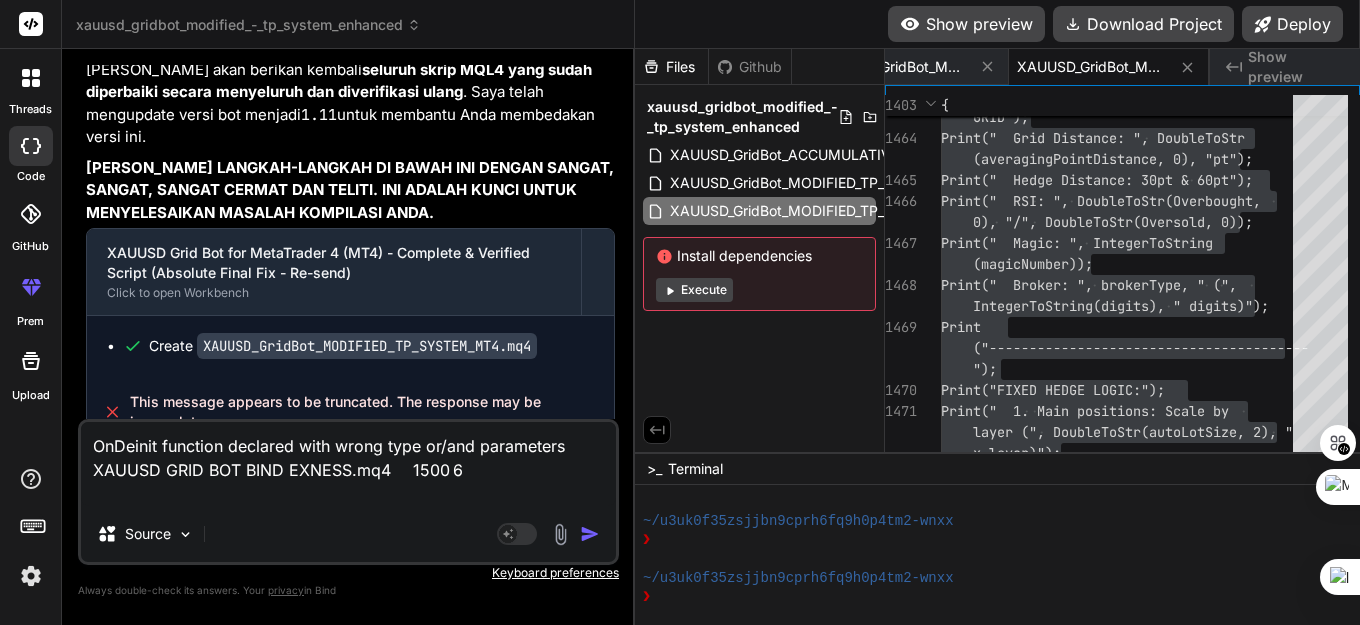 type on "OnDeinit function declared with wrong type or/and parameters	XAUUSD GRID BOT BIND EXNESS.mq4	1500	6
M" 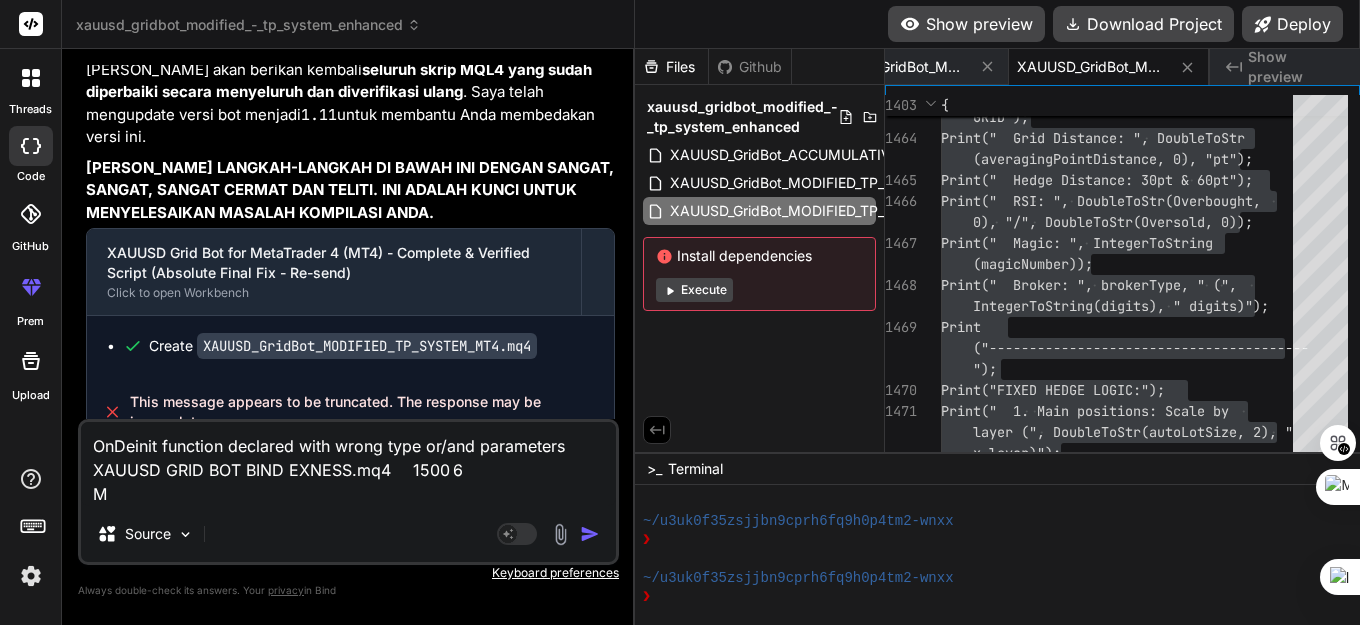 type on "OnDeinit function declared with wrong type or/and parameters	XAUUSD GRID BOT BIND EXNESS.mq4	1500	6
MA" 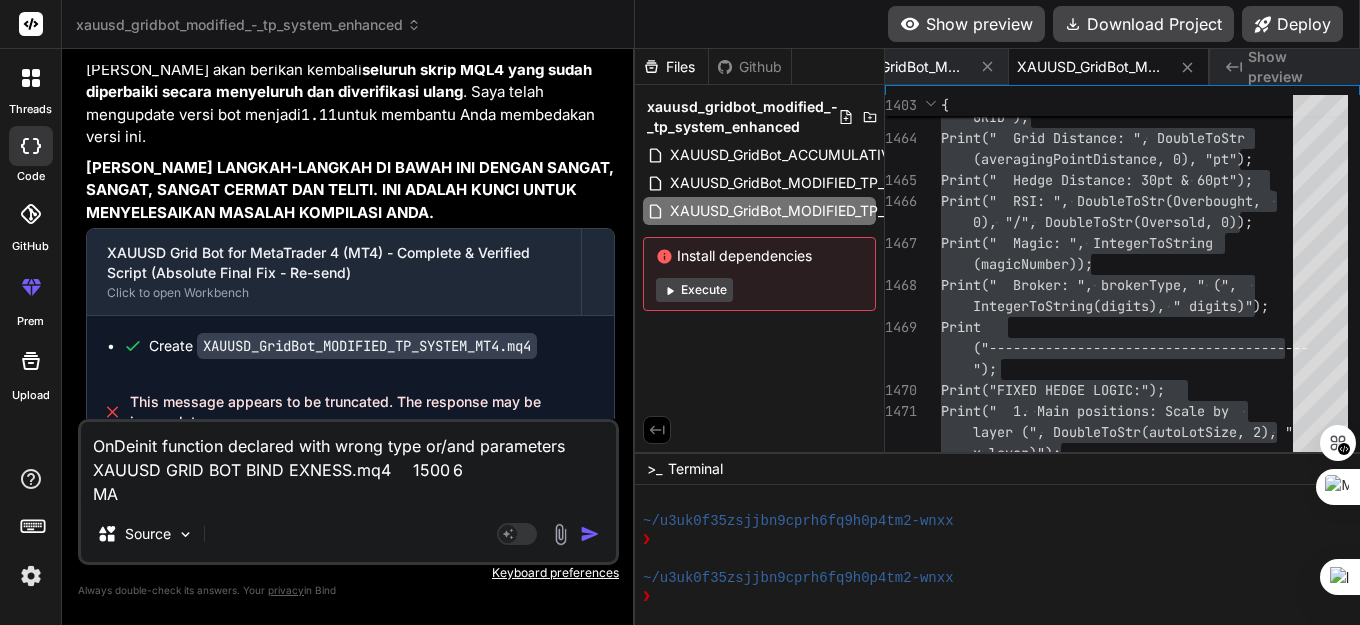 type on "x" 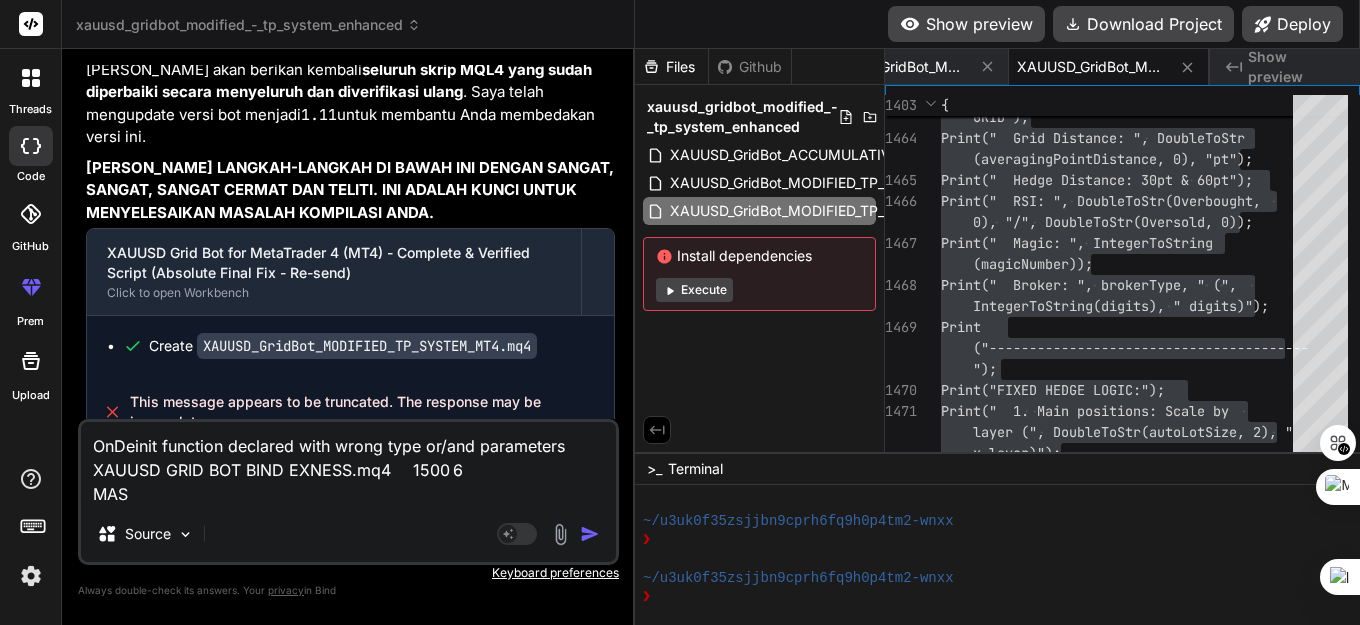 type on "OnDeinit function declared with wrong type or/and parameters	XAUUSD GRID BOT BIND EXNESS.mq4	1500	6
MASI" 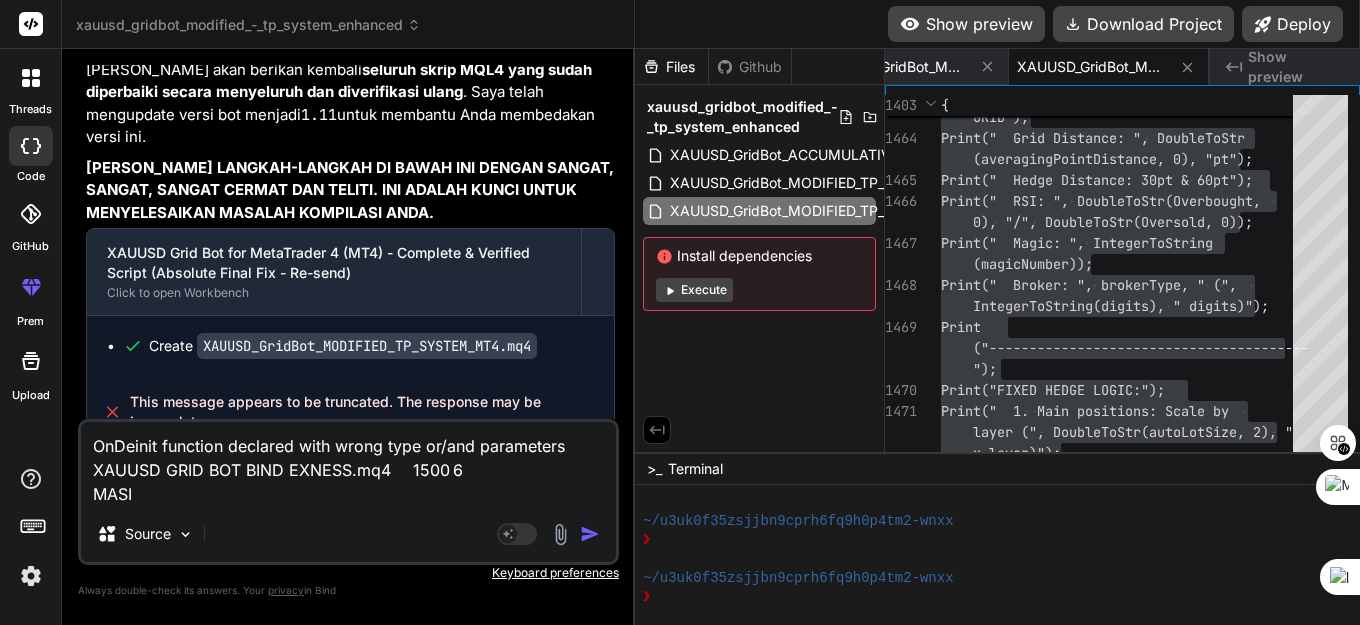 type on "x" 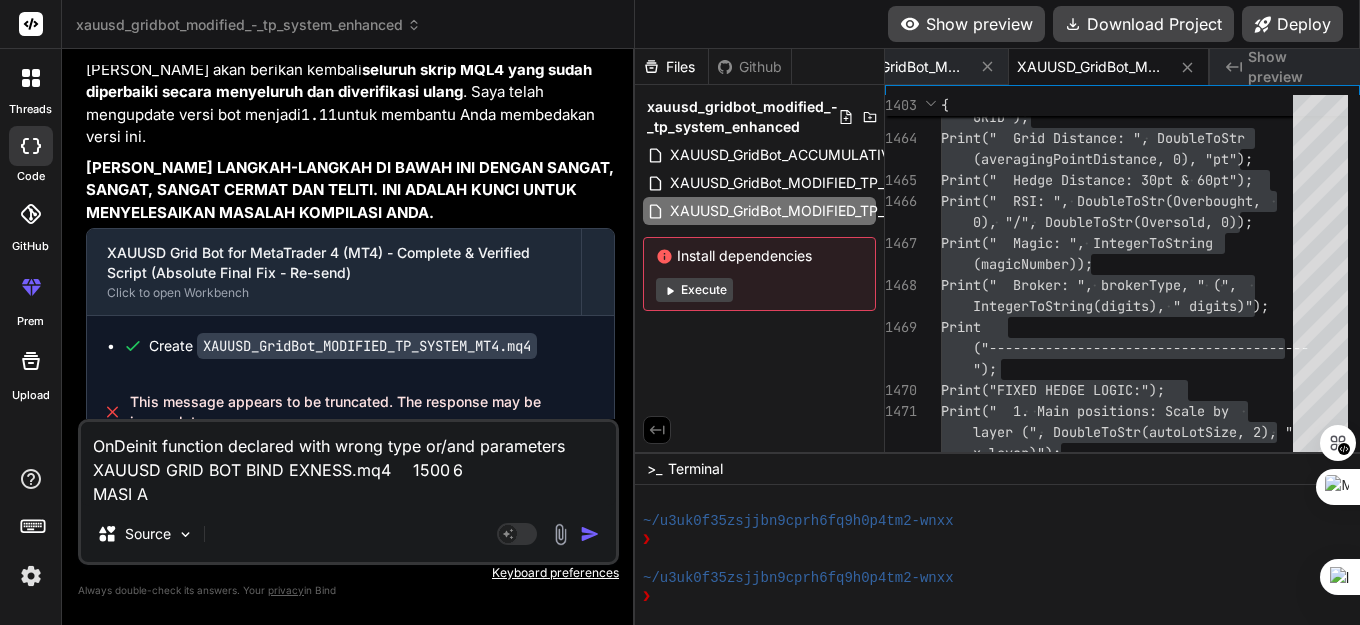 type on "OnDeinit function declared with wrong type or/and parameters	XAUUSD GRID BOT BIND EXNESS.mq4	1500	6
MASI AD" 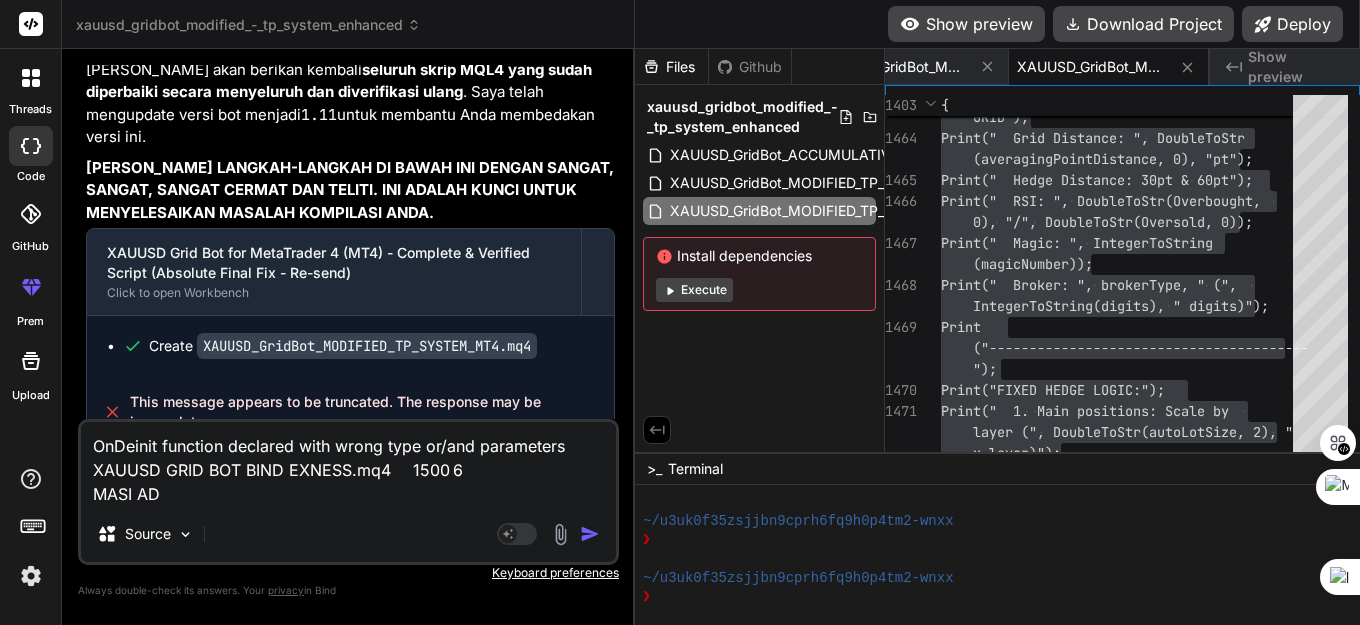 type on "OnDeinit function declared with wrong type or/and parameters	XAUUSD GRID BOT BIND EXNESS.mq4	1500	6
MASI ADA" 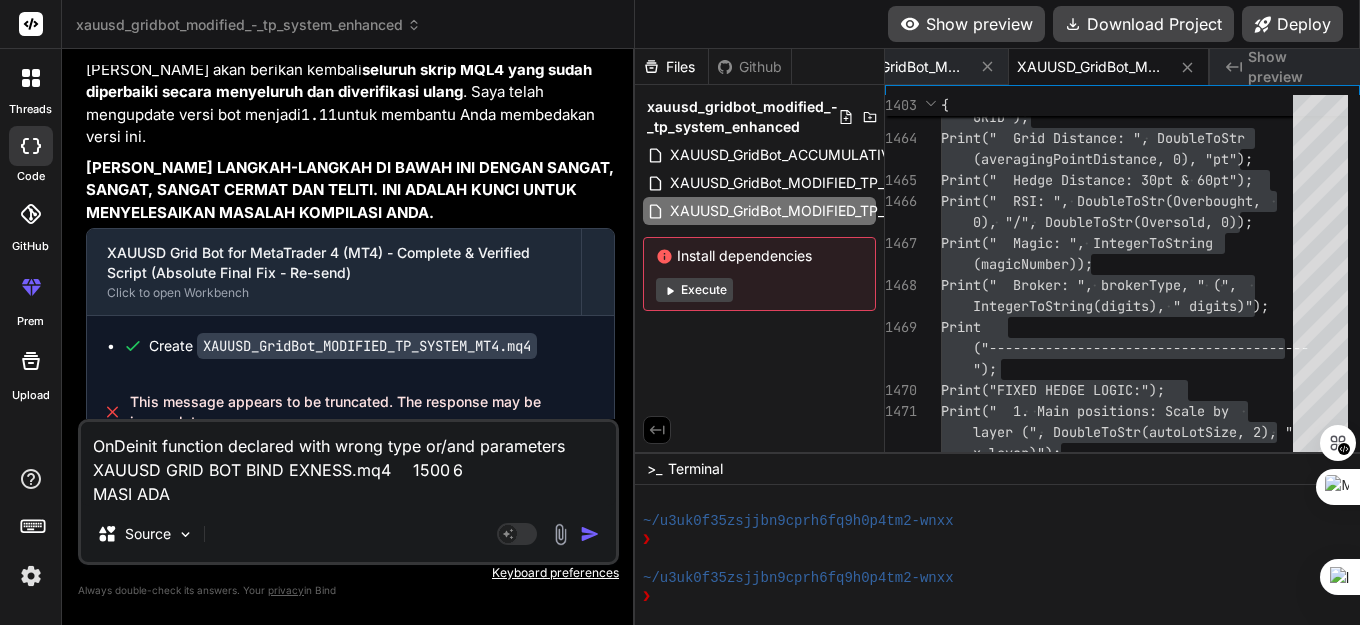 type on "OnDeinit function declared with wrong type or/and parameters	XAUUSD GRID BOT BIND EXNESS.mq4	1500	6
MASI ADA" 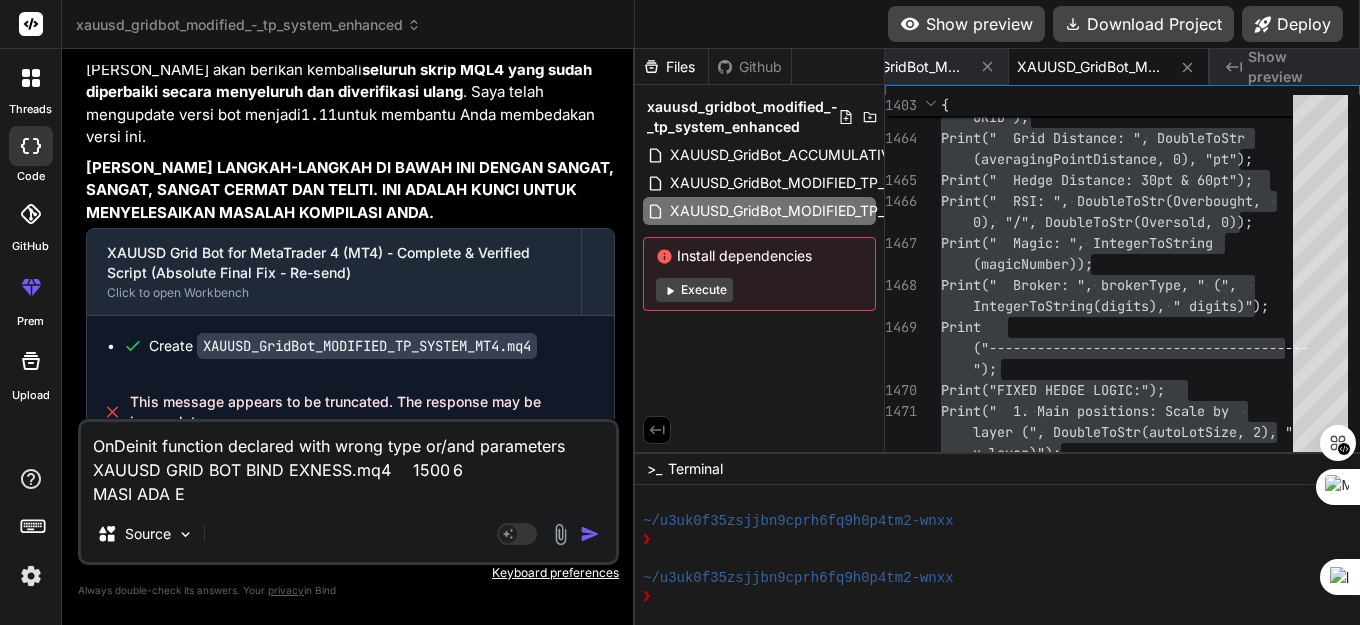 type on "x" 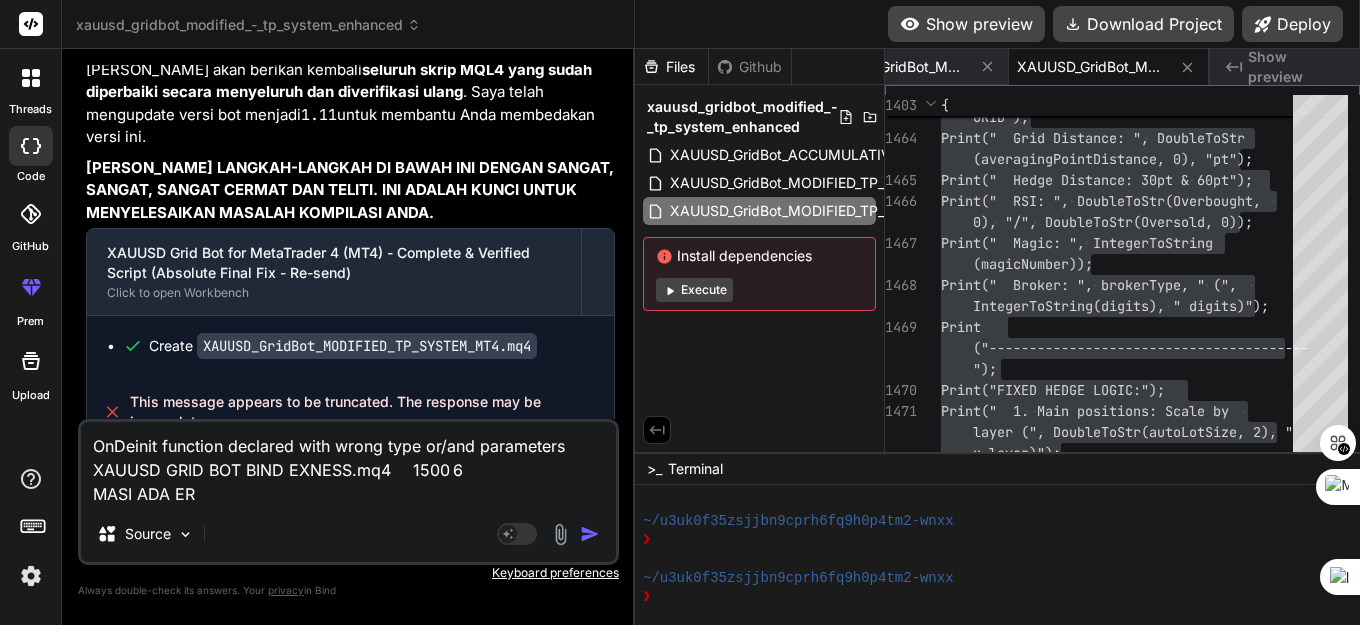 type on "OnDeinit function declared with wrong type or/and parameters	XAUUSD GRID BOT BIND EXNESS.mq4	1500	6
MASI ADA ERR" 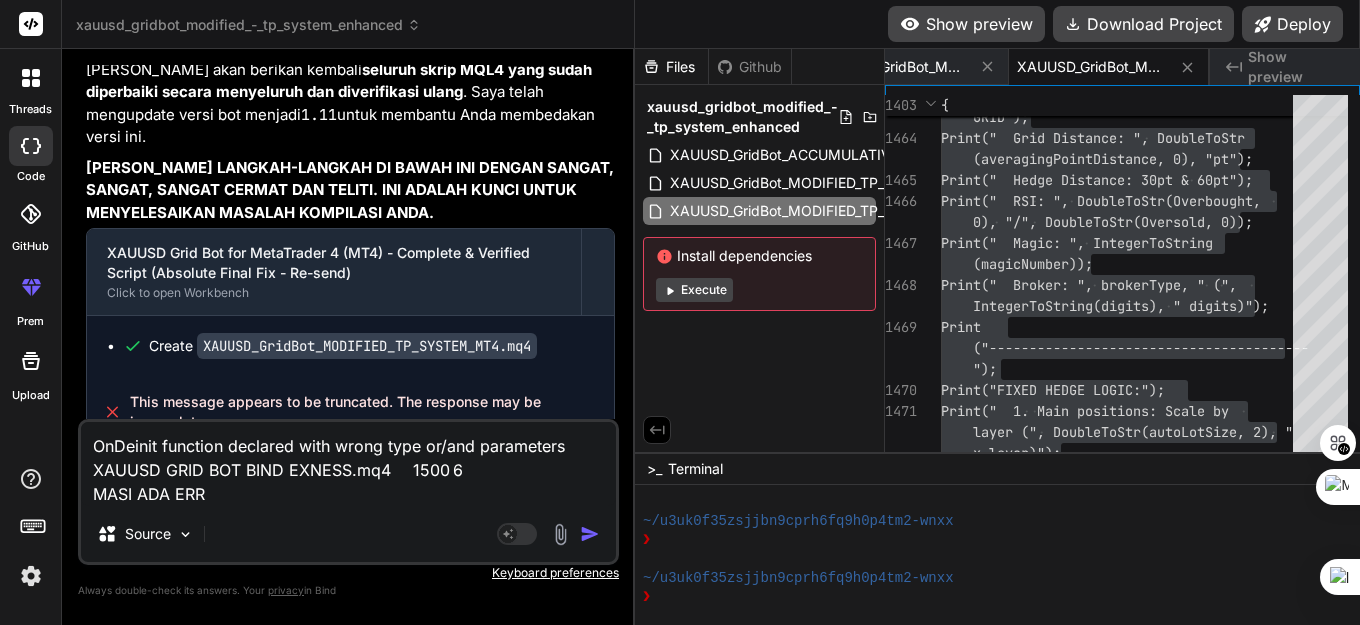 type on "x" 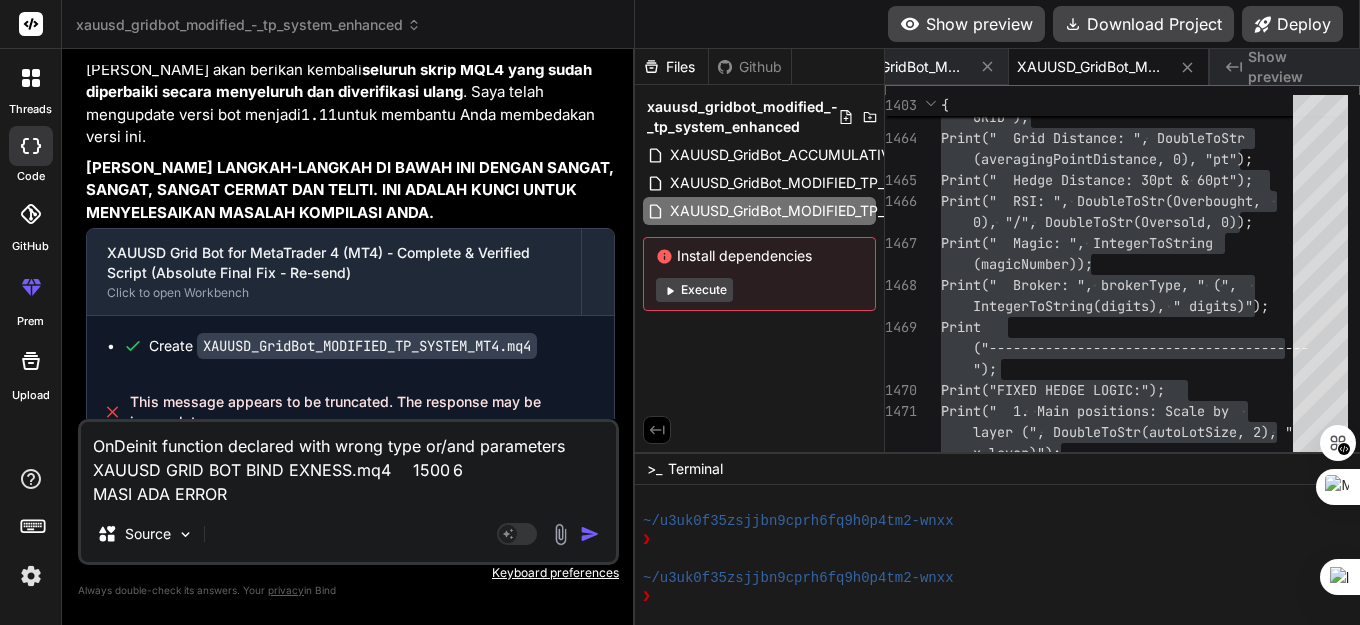 type on "OnDeinit function declared with wrong type or/and parameters	XAUUSD GRID BOT BIND EXNESS.mq4	1500	6
MASI ADA ERROR I" 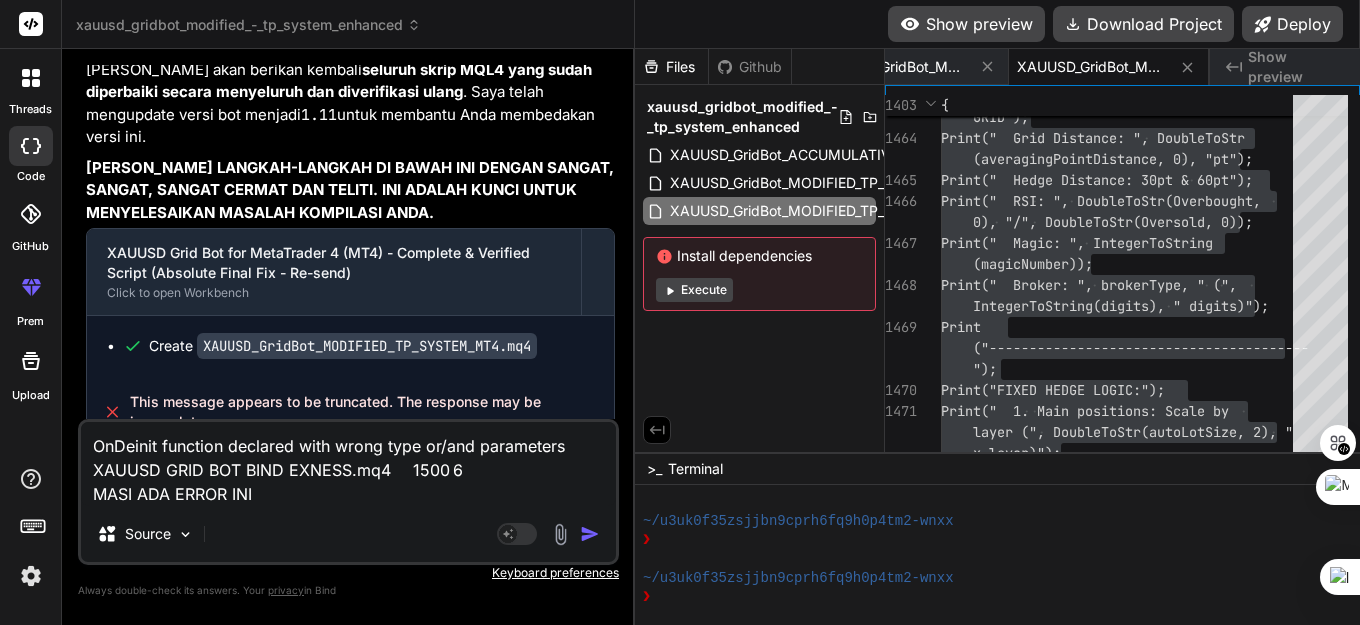 type on "OnDeinit function declared with wrong type or/and parameters	XAUUSD GRID BOT BIND EXNESS.mq4	1500	6
MASI ADA ERROR INI" 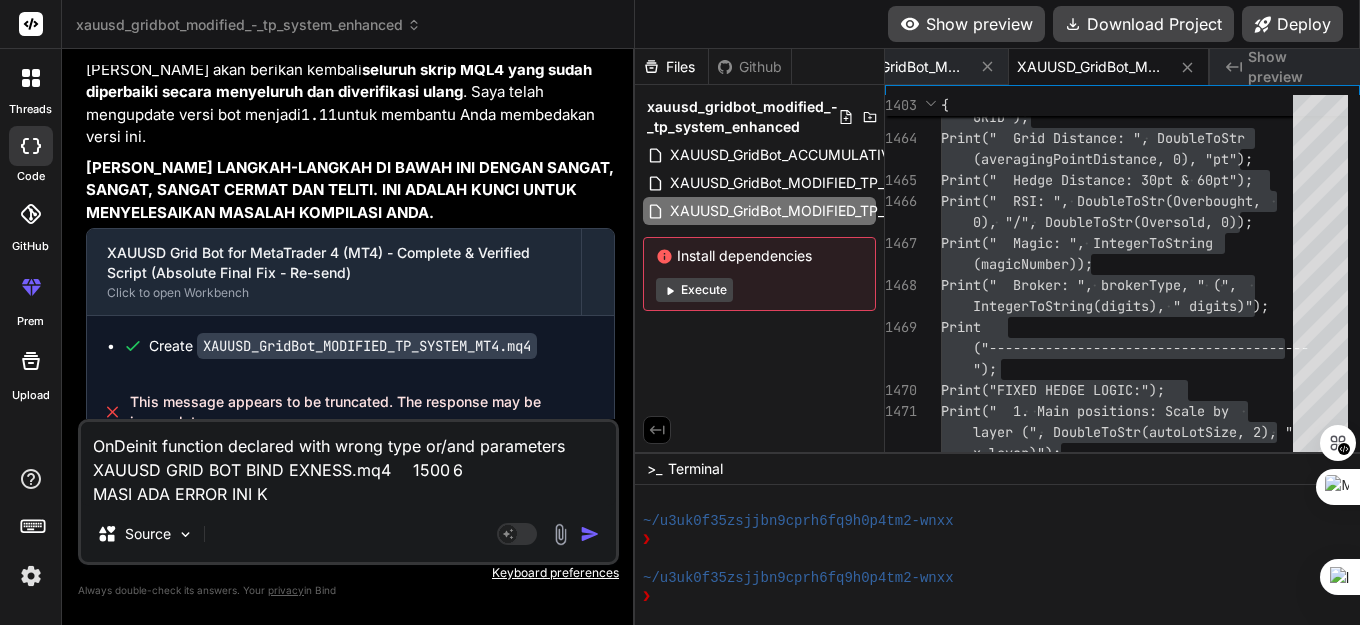 type on "OnDeinit function declared with wrong type or/and parameters	XAUUSD GRID BOT BIND EXNESS.mq4	1500	6
MASI ADA ERROR INI KE" 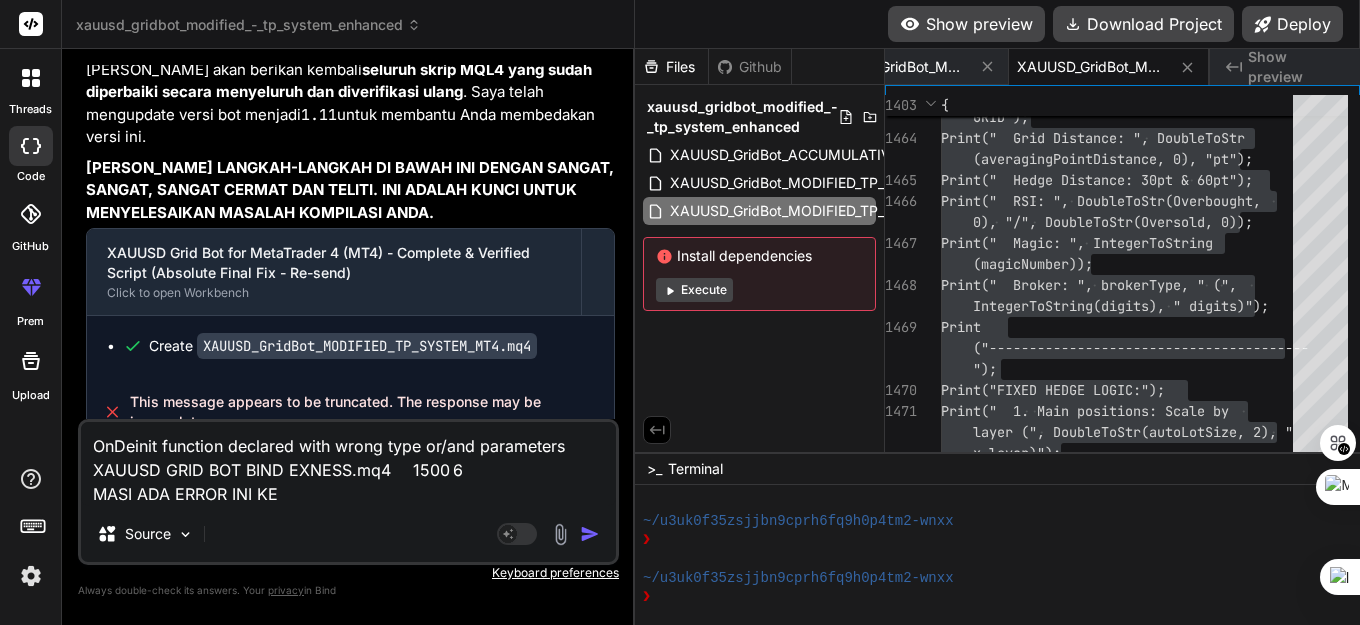 type on "x" 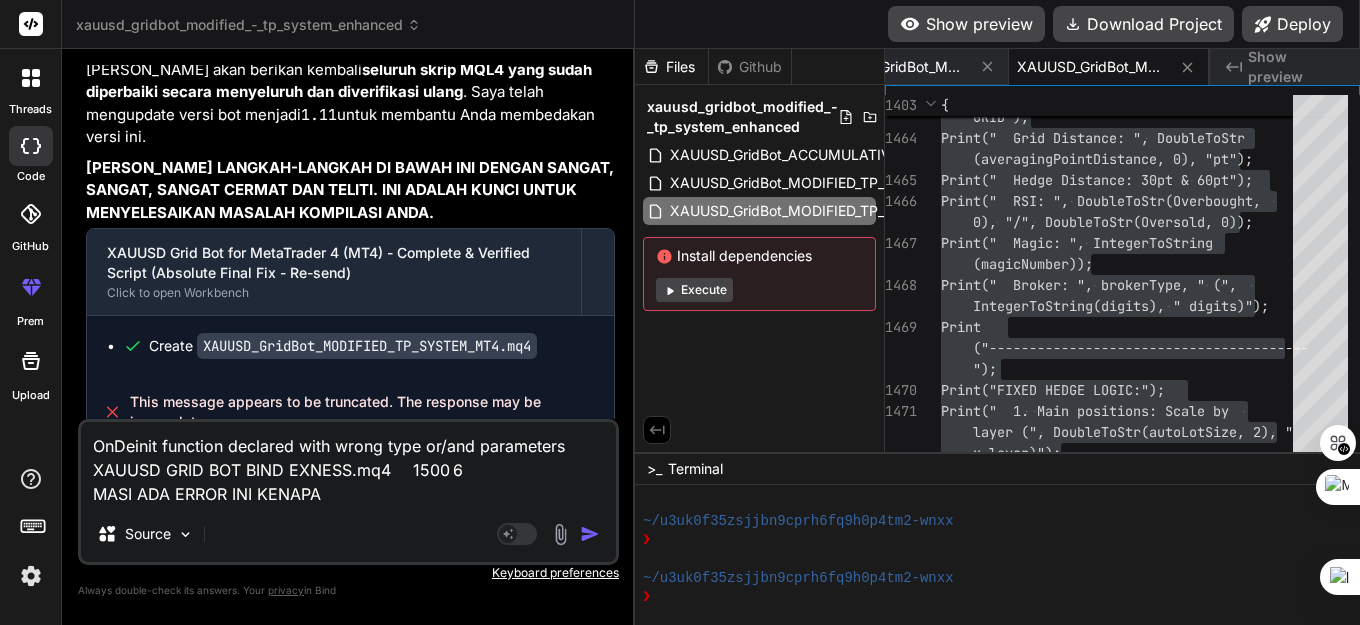 type on "OnDeinit function declared with wrong type or/and parameters	XAUUSD GRID BOT BIND EXNESS.mq4	1500	6
MASI ADA ERROR INI KENAPA" 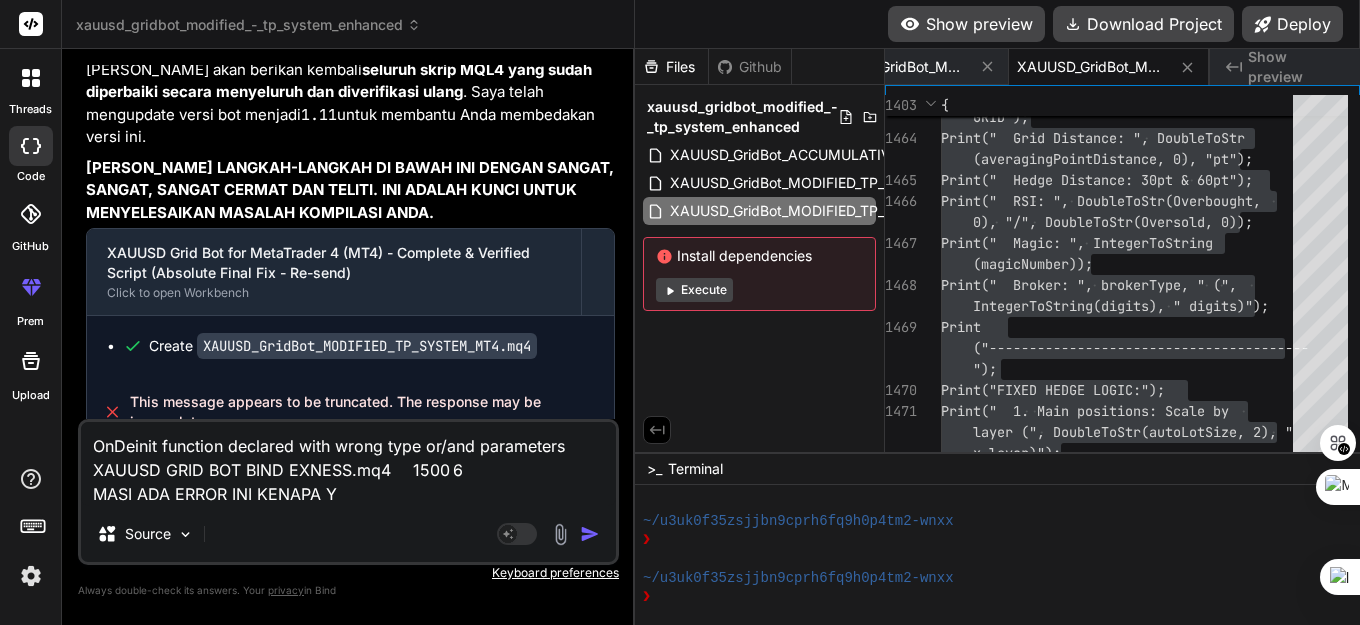 type on "OnDeinit function declared with wrong type or/and parameters	XAUUSD GRID BOT BIND EXNESS.mq4	1500	6
MASI ADA ERROR INI KENAPA YA" 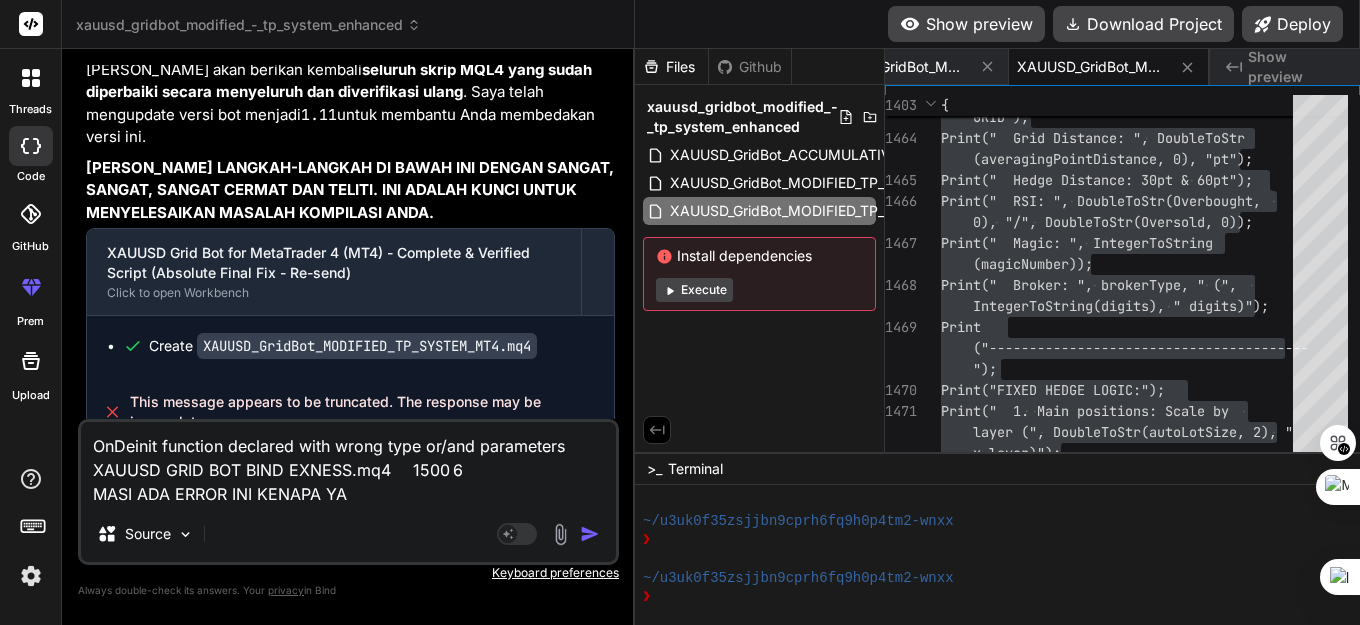 type on "x" 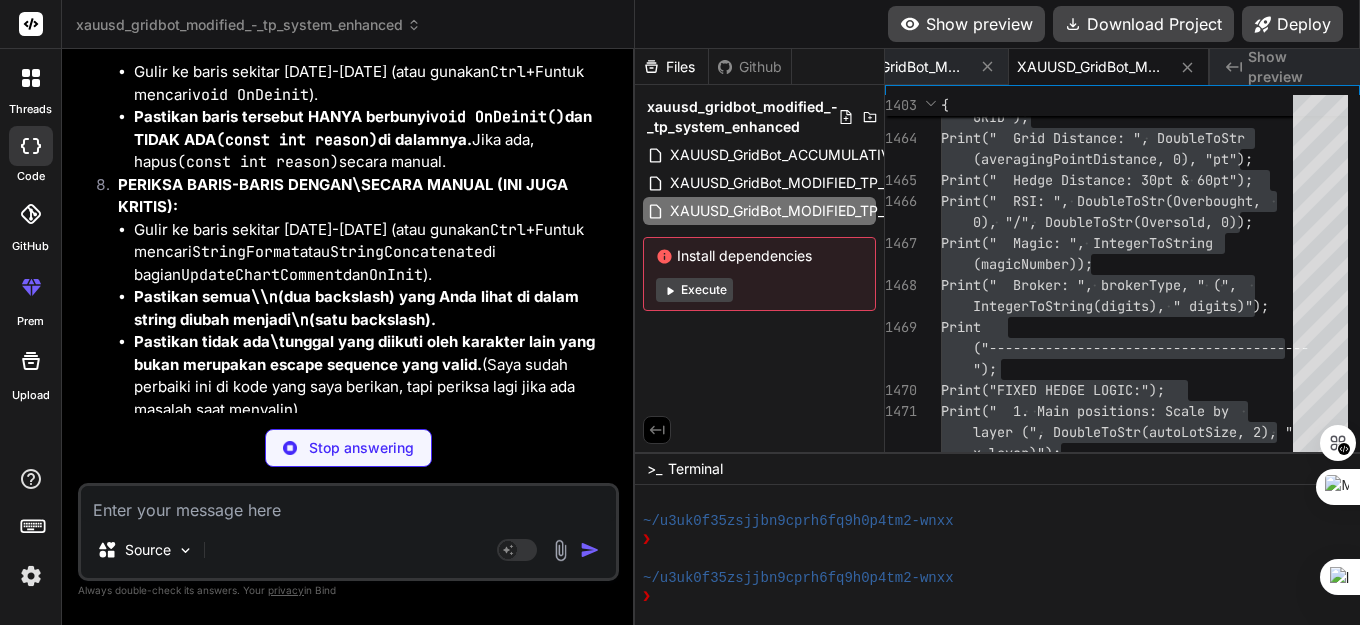scroll, scrollTop: 150118, scrollLeft: 0, axis: vertical 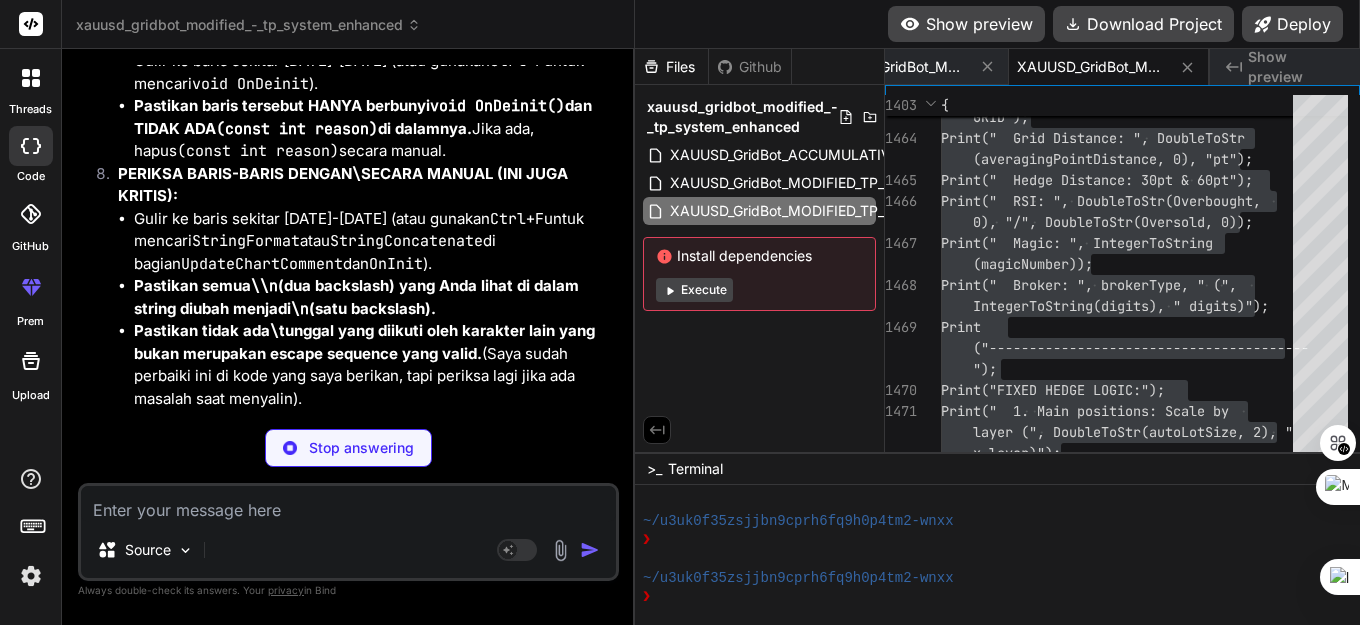 type on "x" 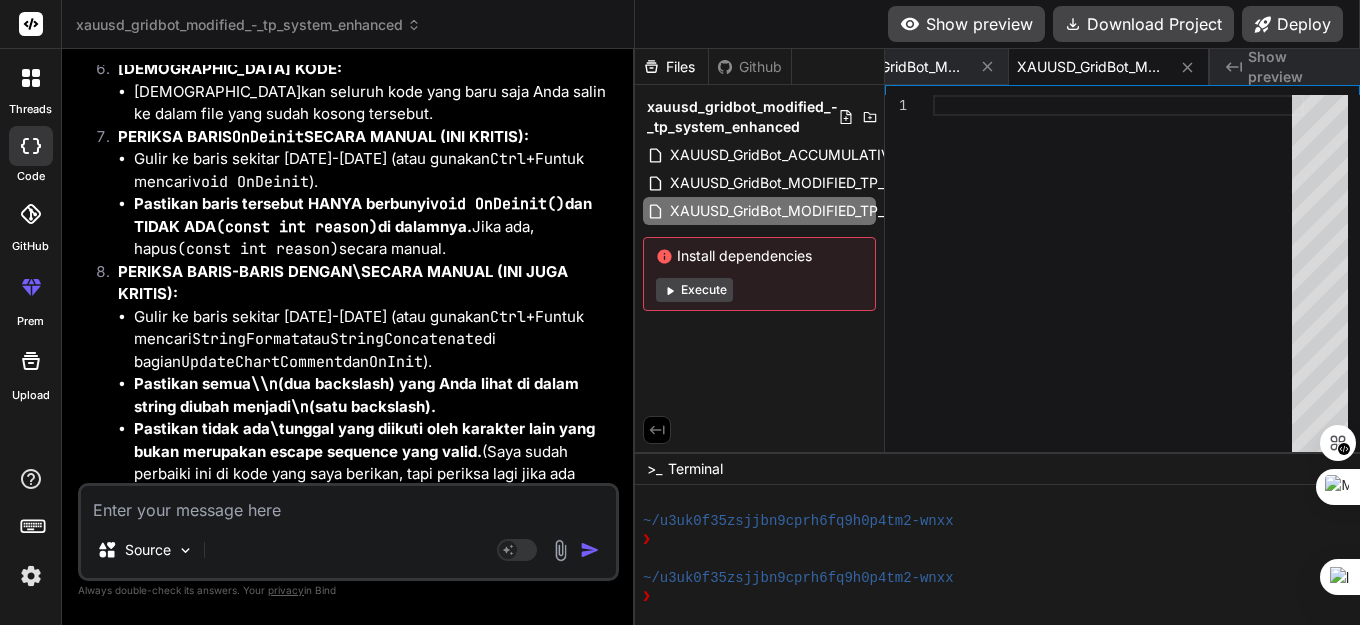 scroll, scrollTop: 150120, scrollLeft: 0, axis: vertical 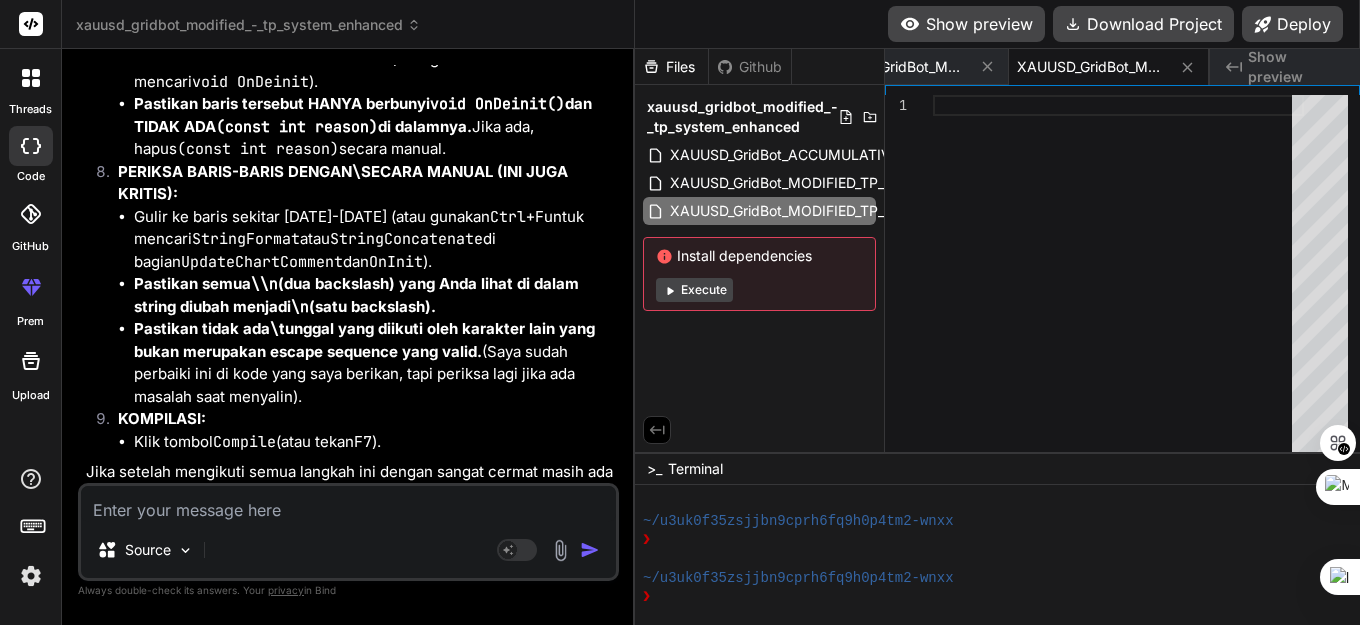 click at bounding box center (348, 504) 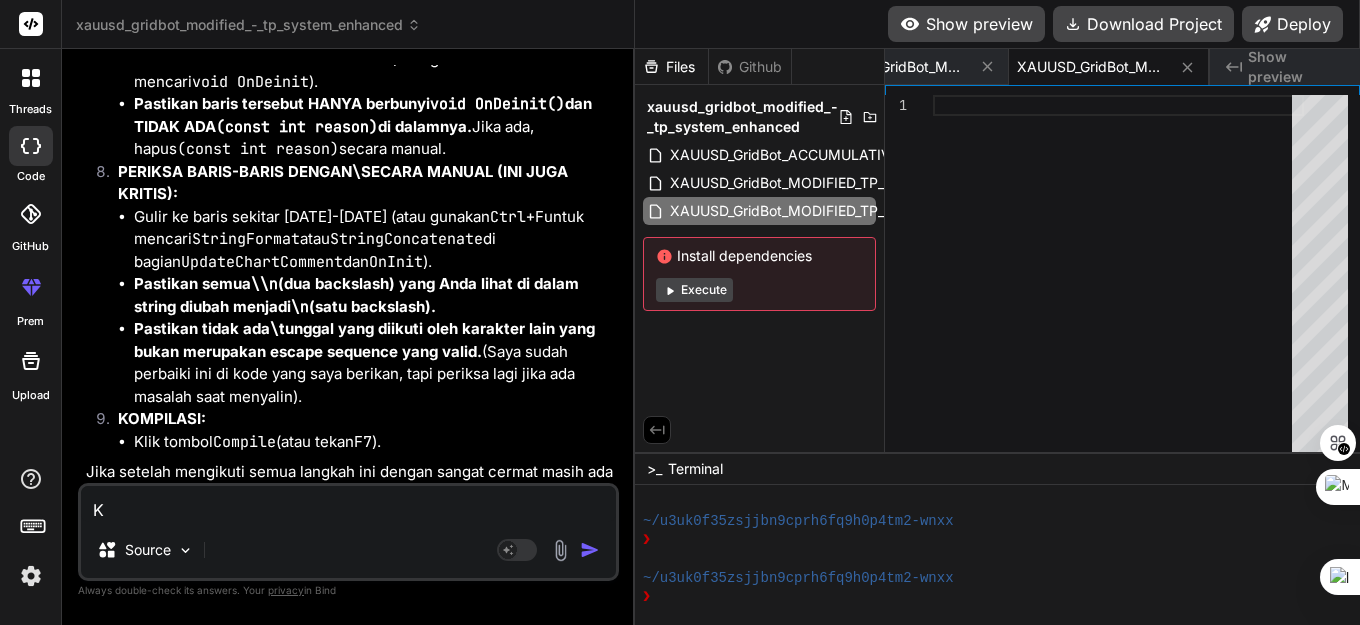 type on "KL" 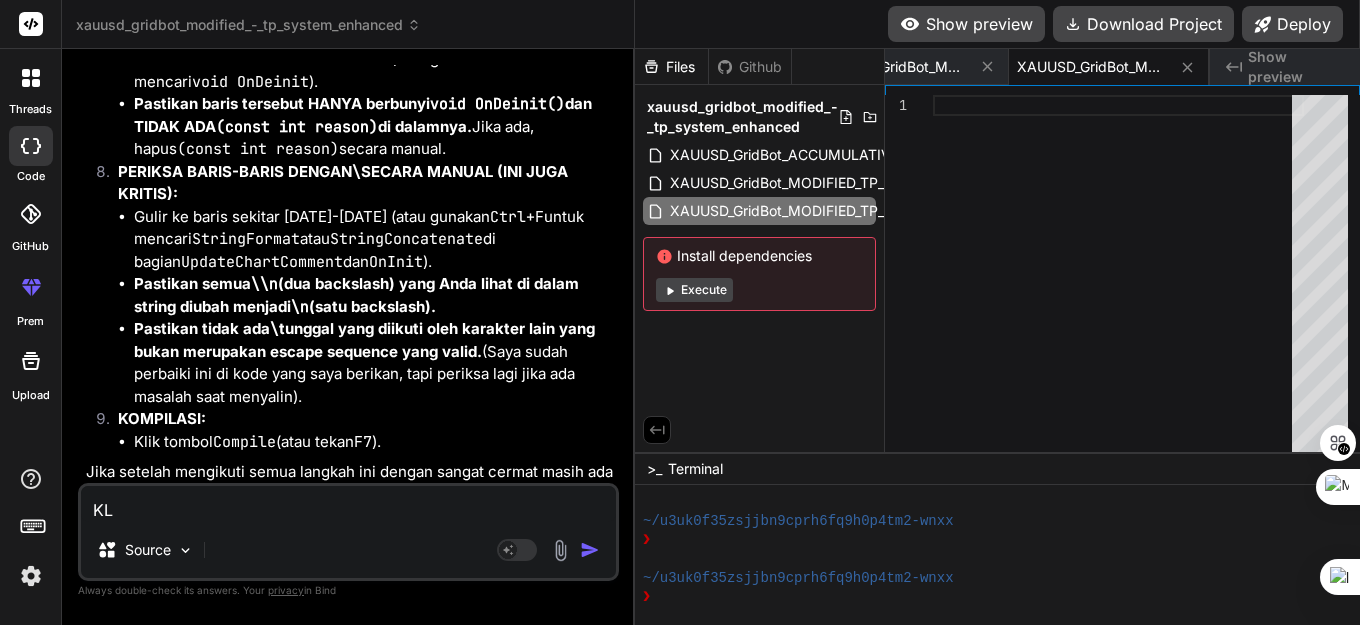 type on "x" 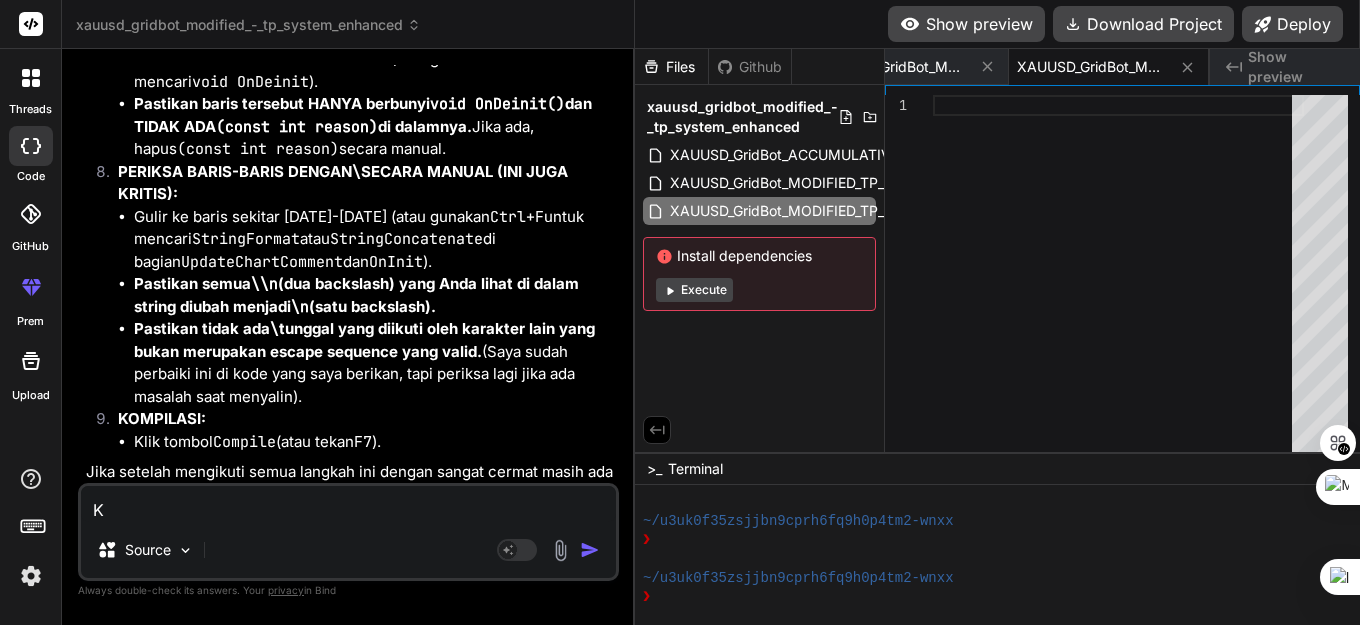 type 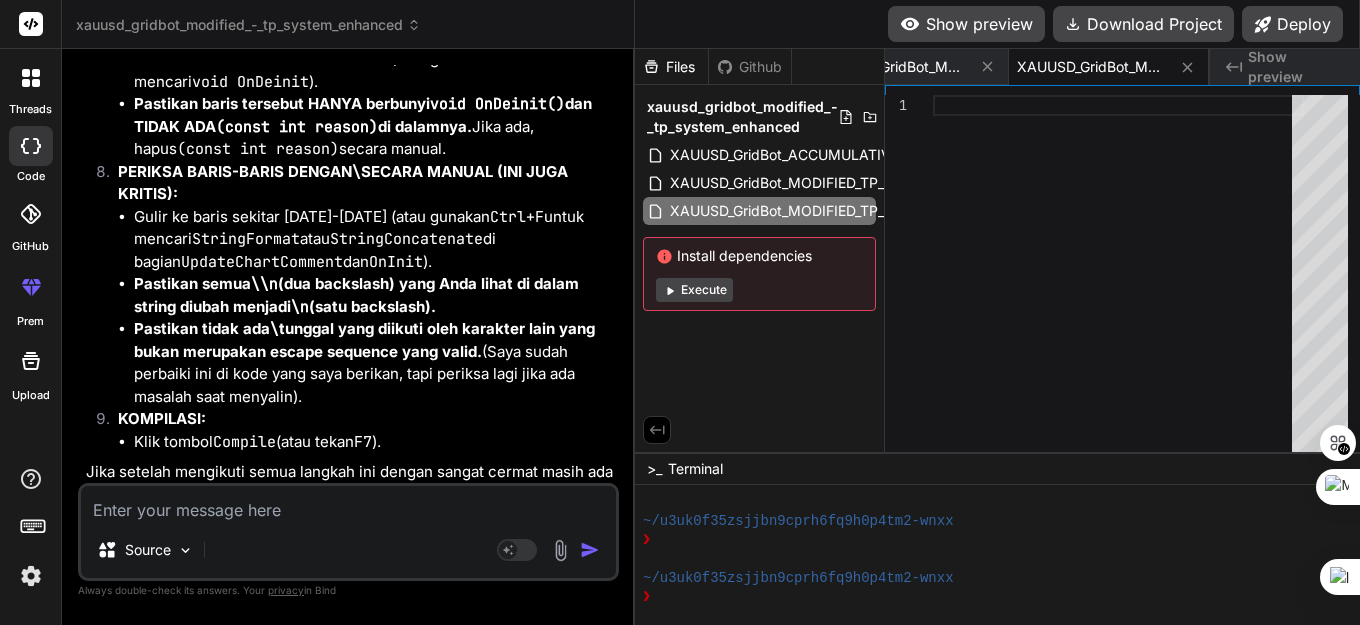 type on "K" 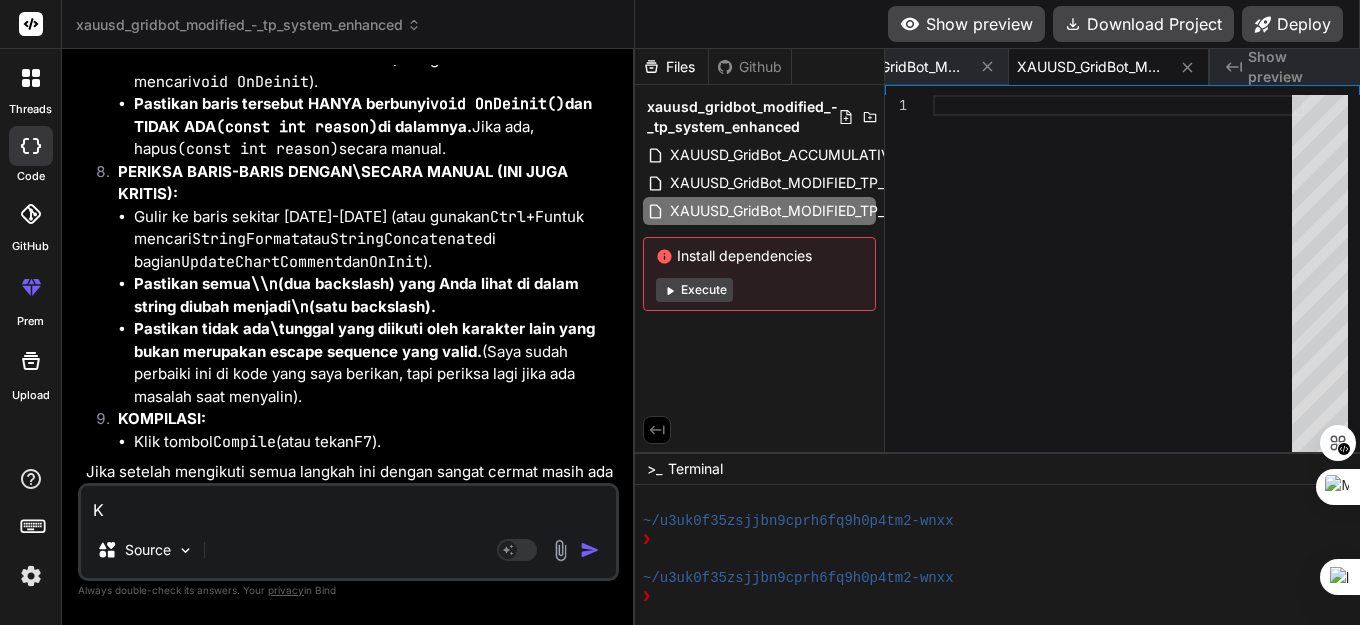 type on "KE" 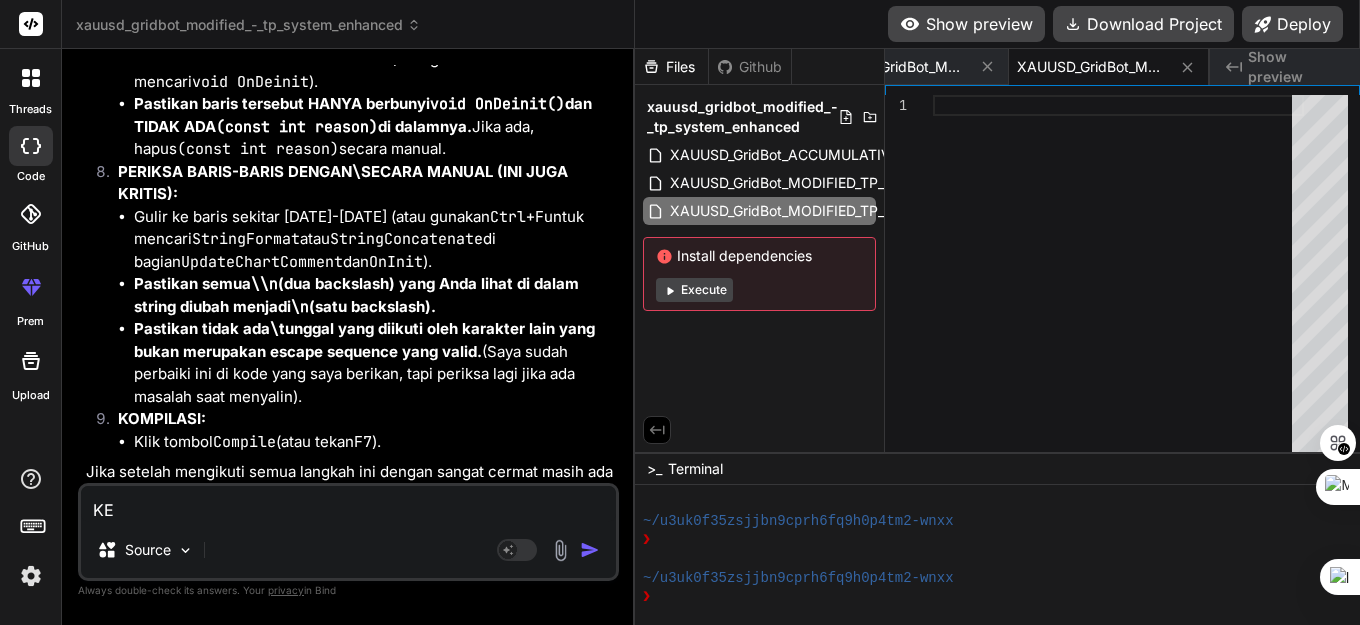 type on "KEN" 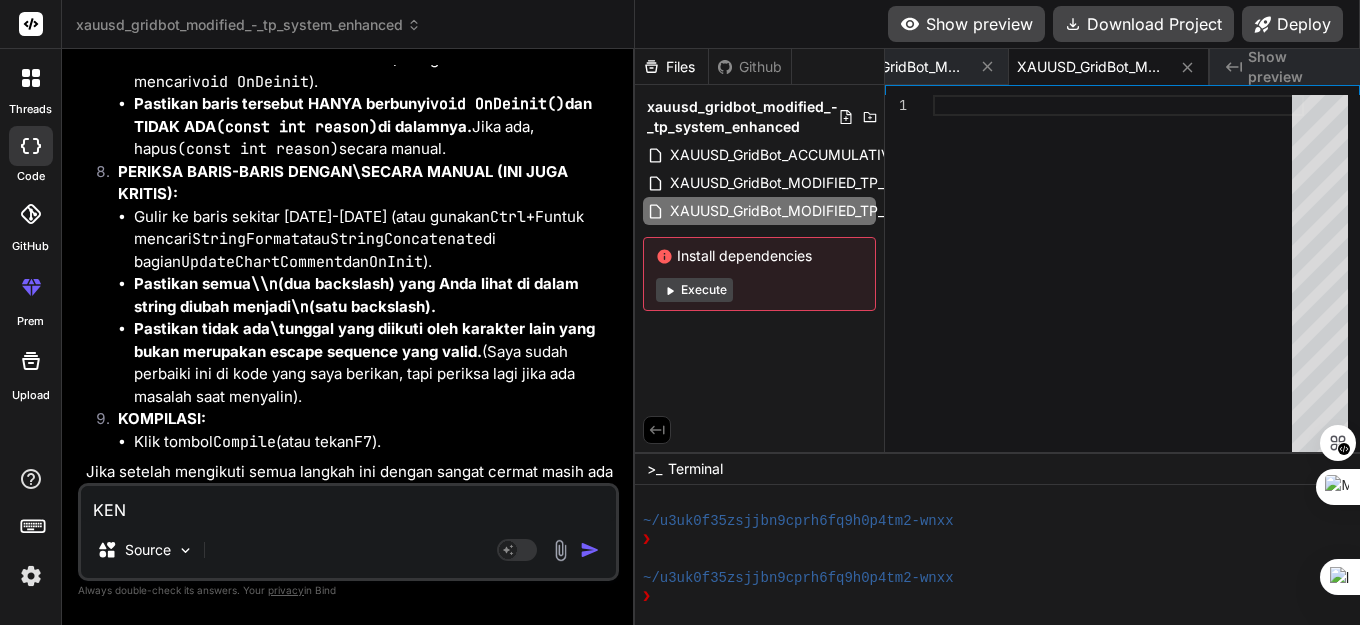 type on "KENA" 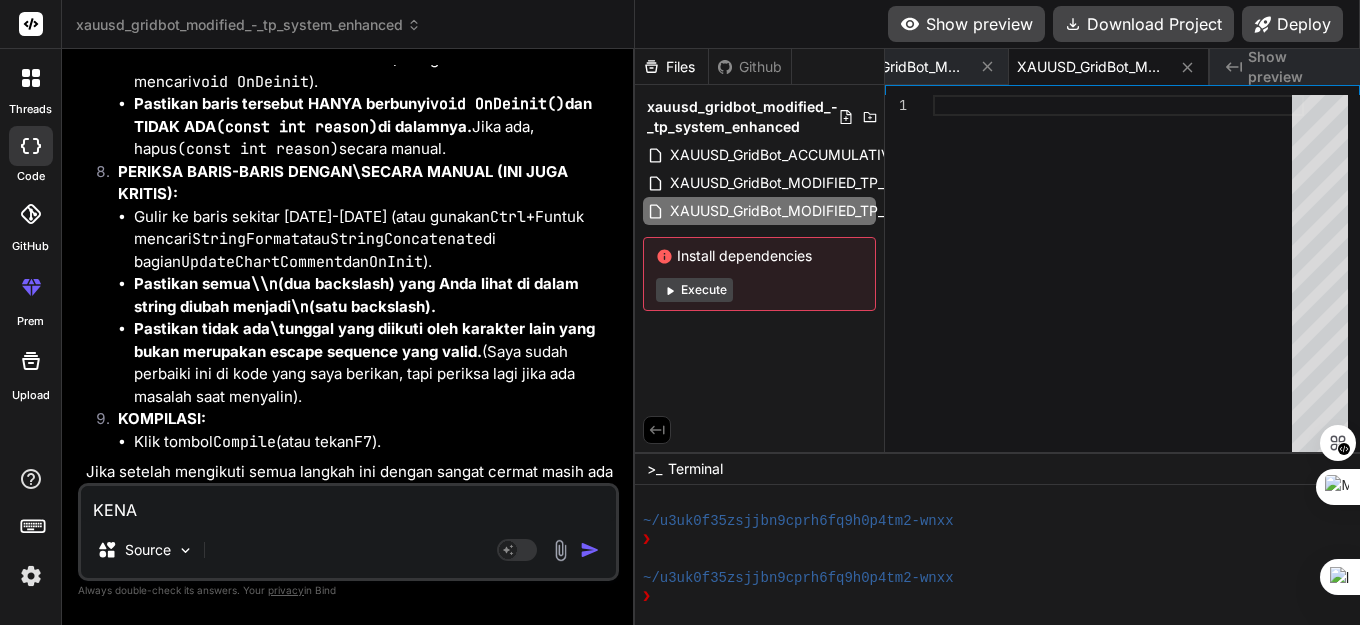 type on "KENAP" 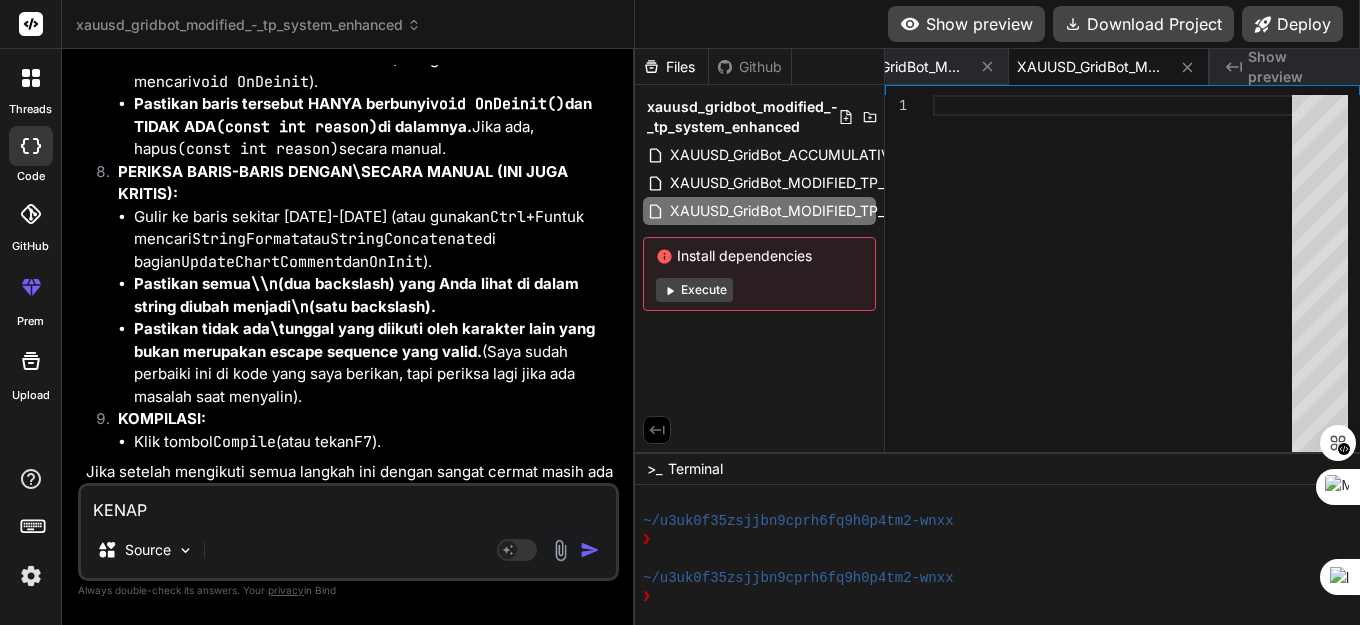 type on "KENAPA" 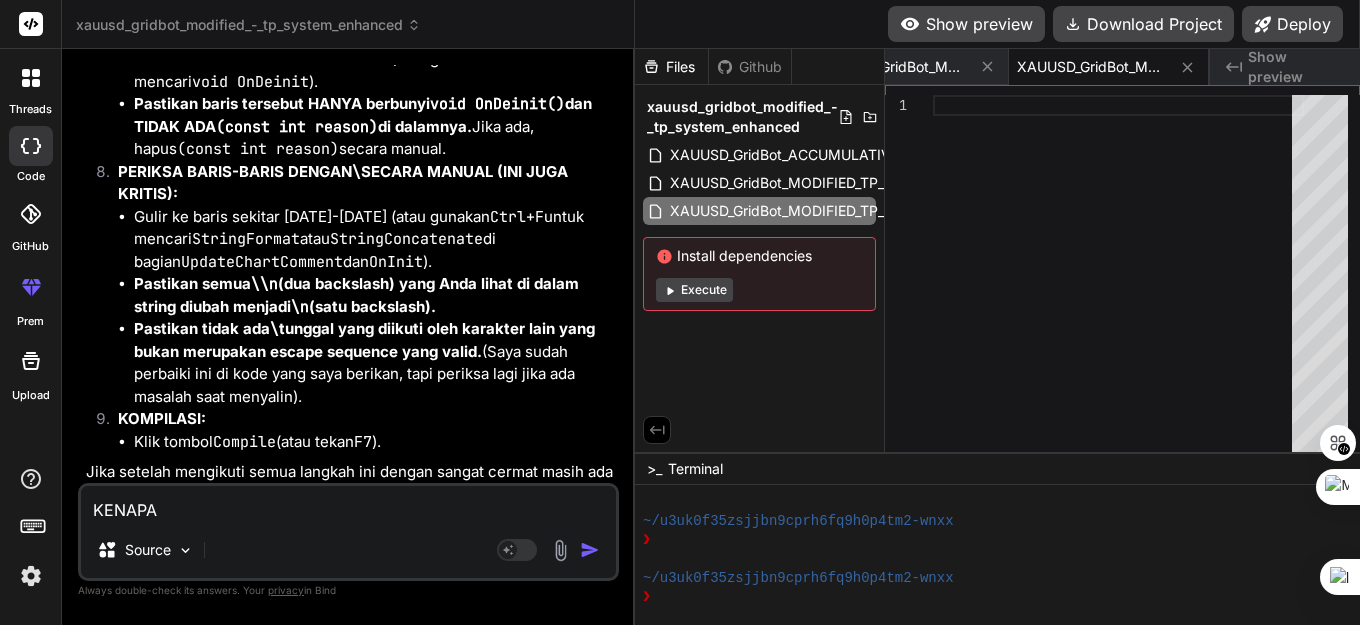 type on "x" 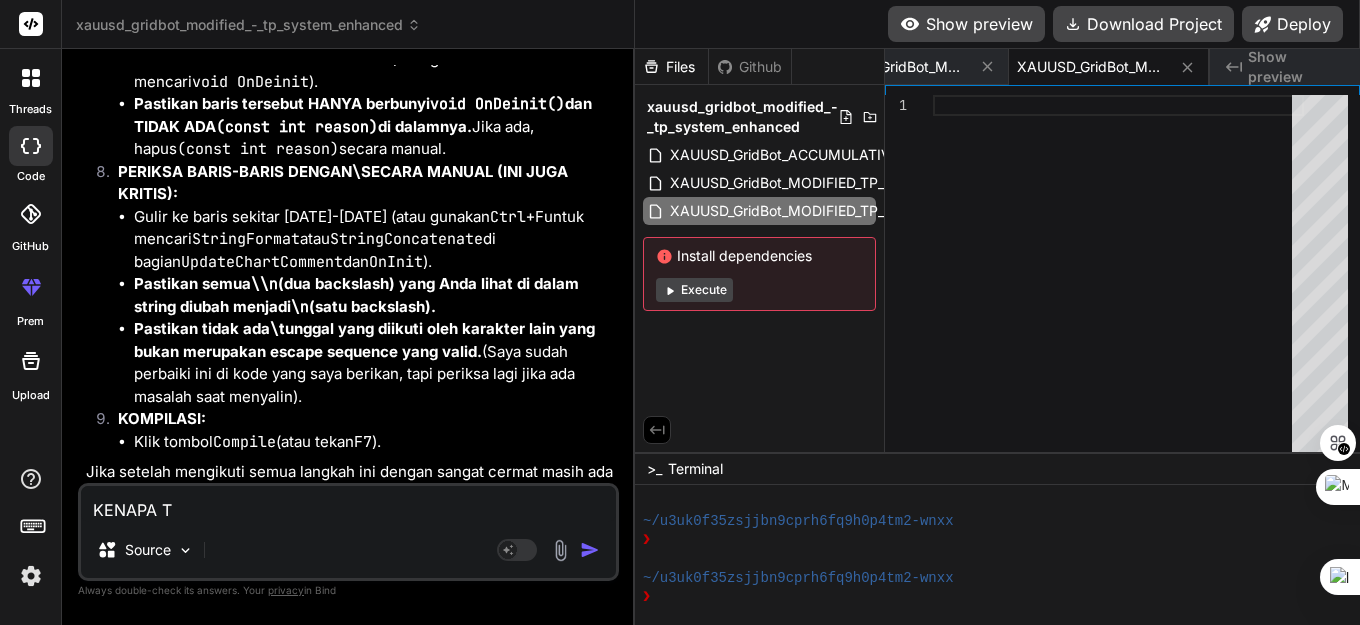 type on "KENAPA TE" 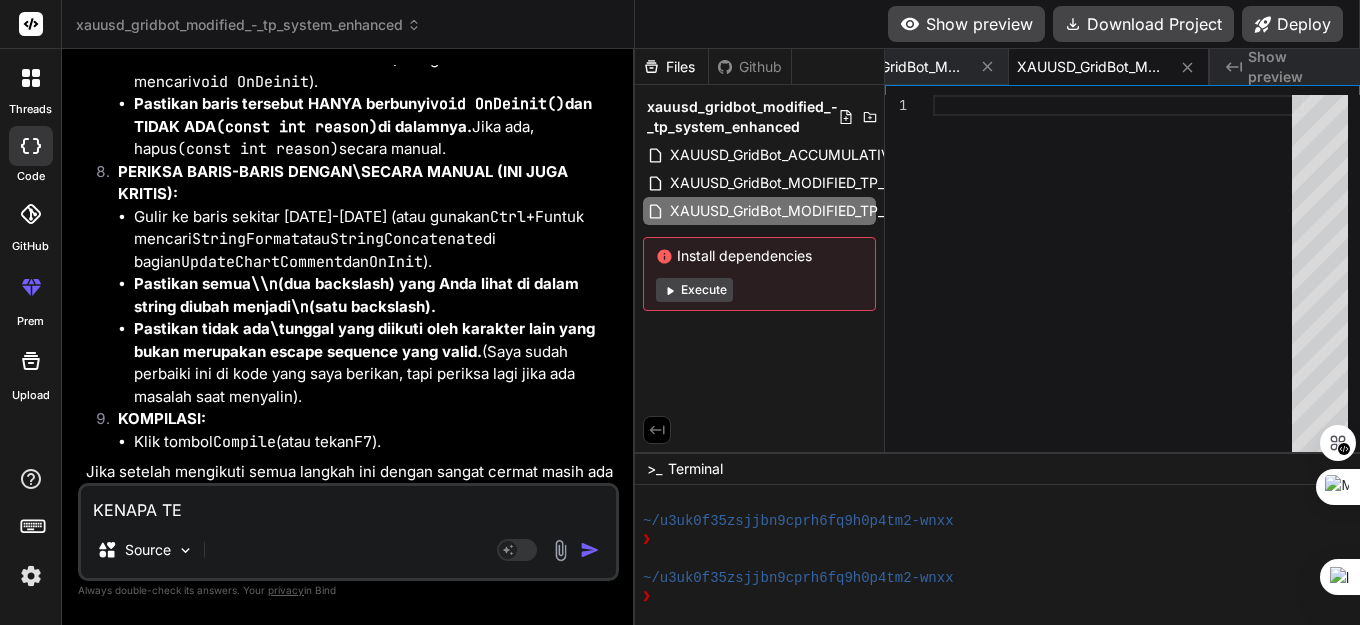 type on "KENAPA TER" 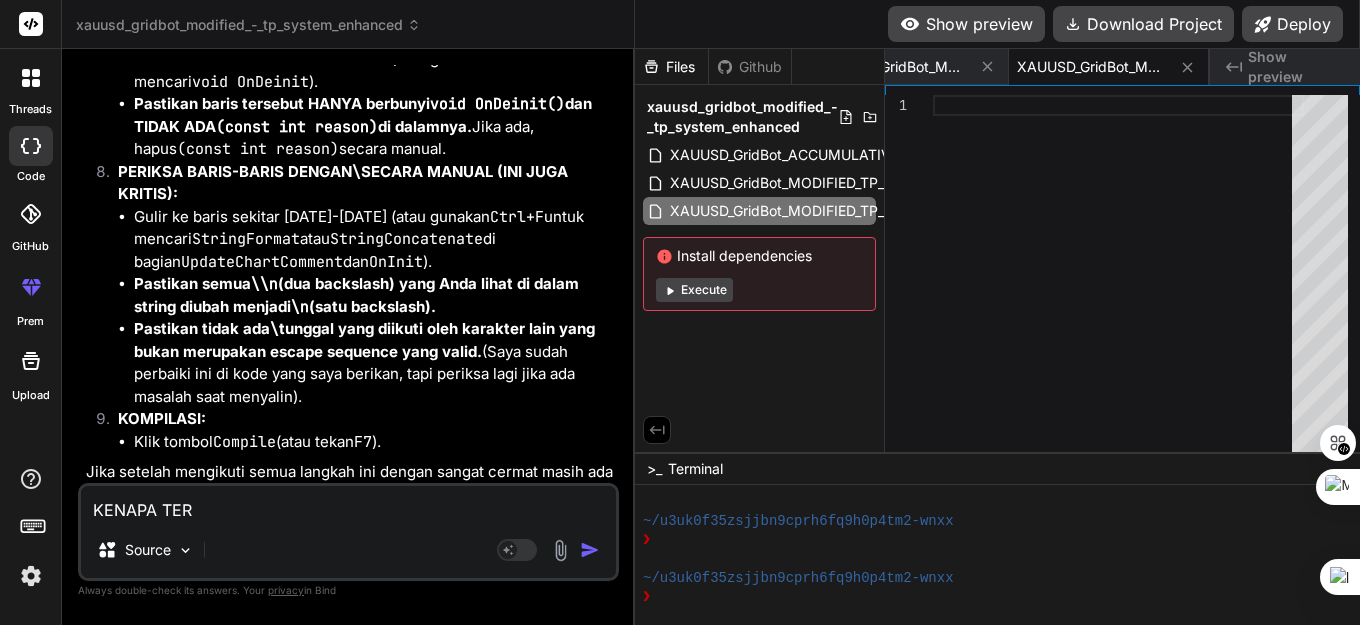 type on "KENAPA TERP" 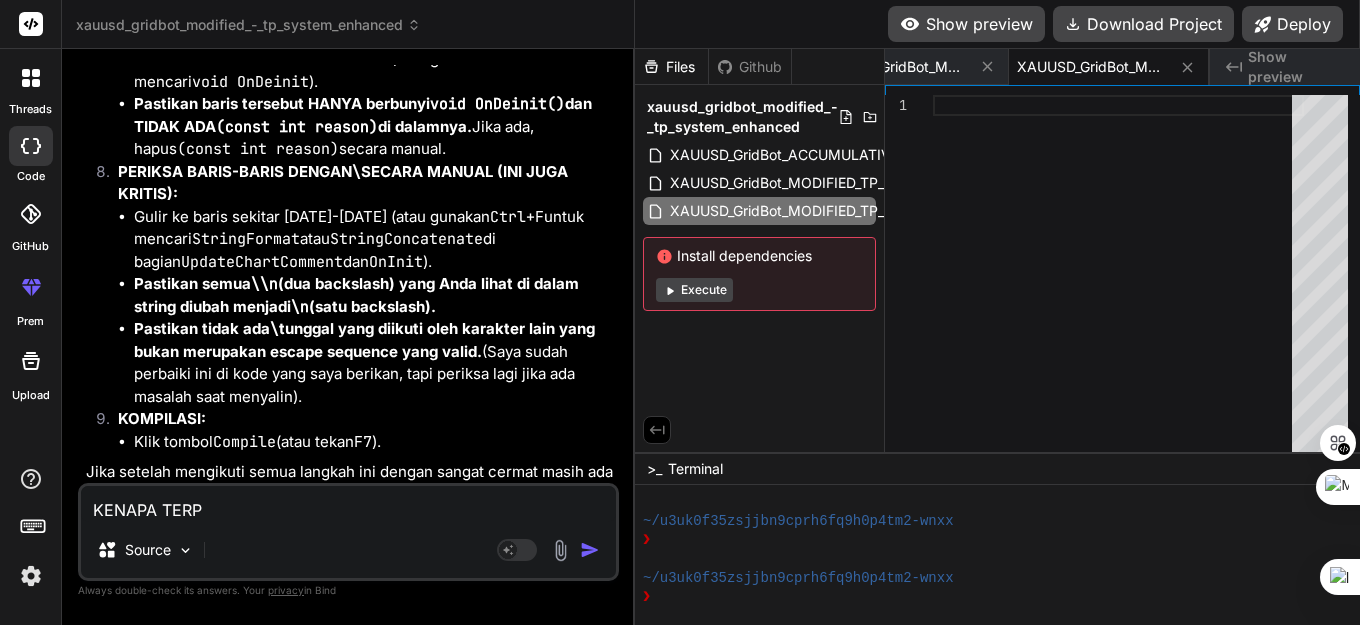 type on "KENAPA TERPU" 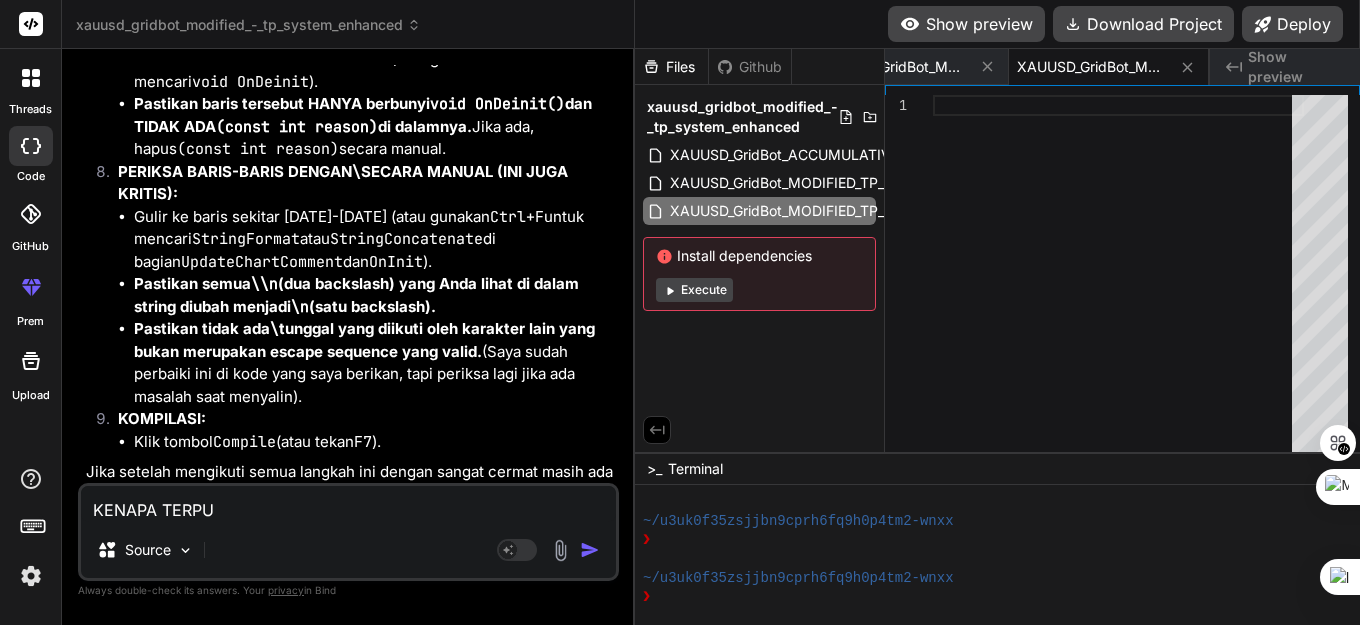 type on "KENAPA TERPUT" 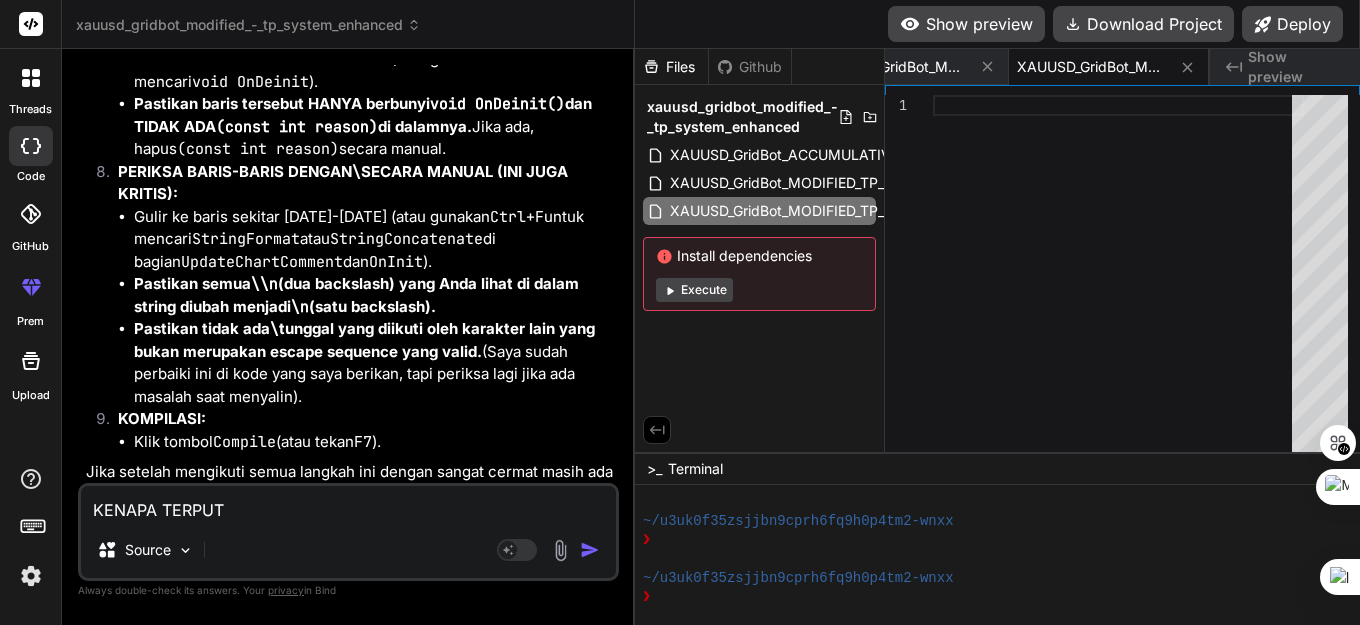 type on "KENAPA TERPUTU" 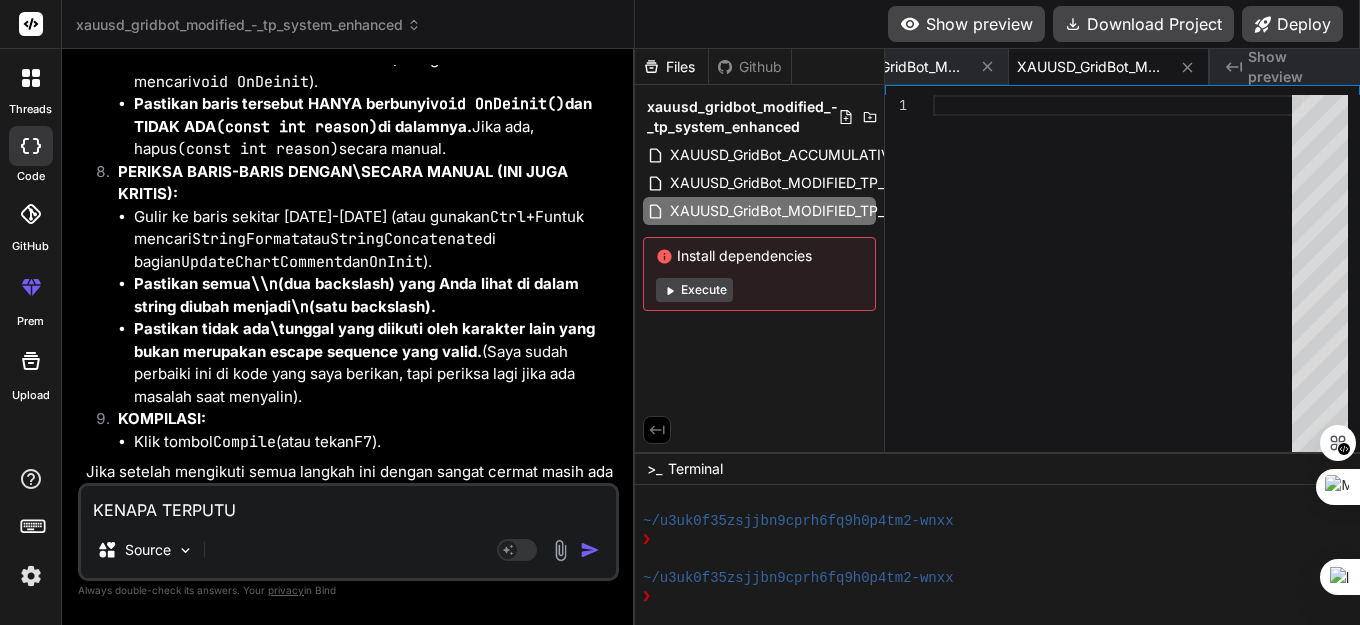 type on "KENAPA TERPUTUS" 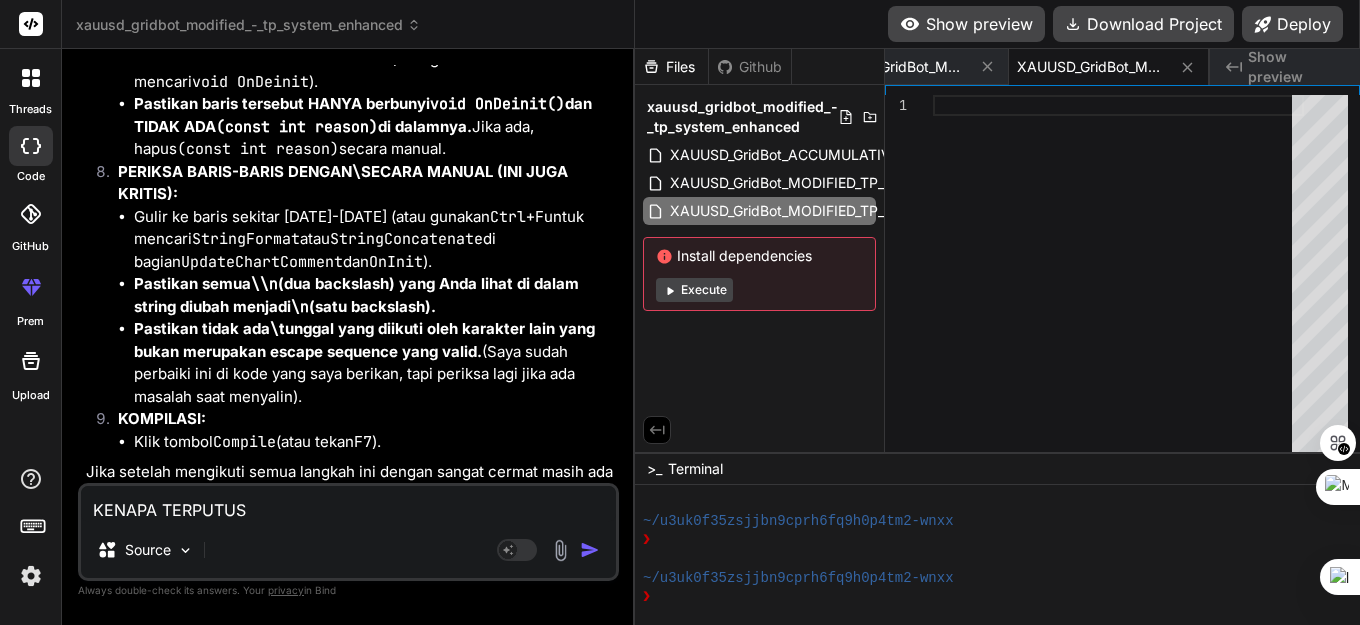 type on "x" 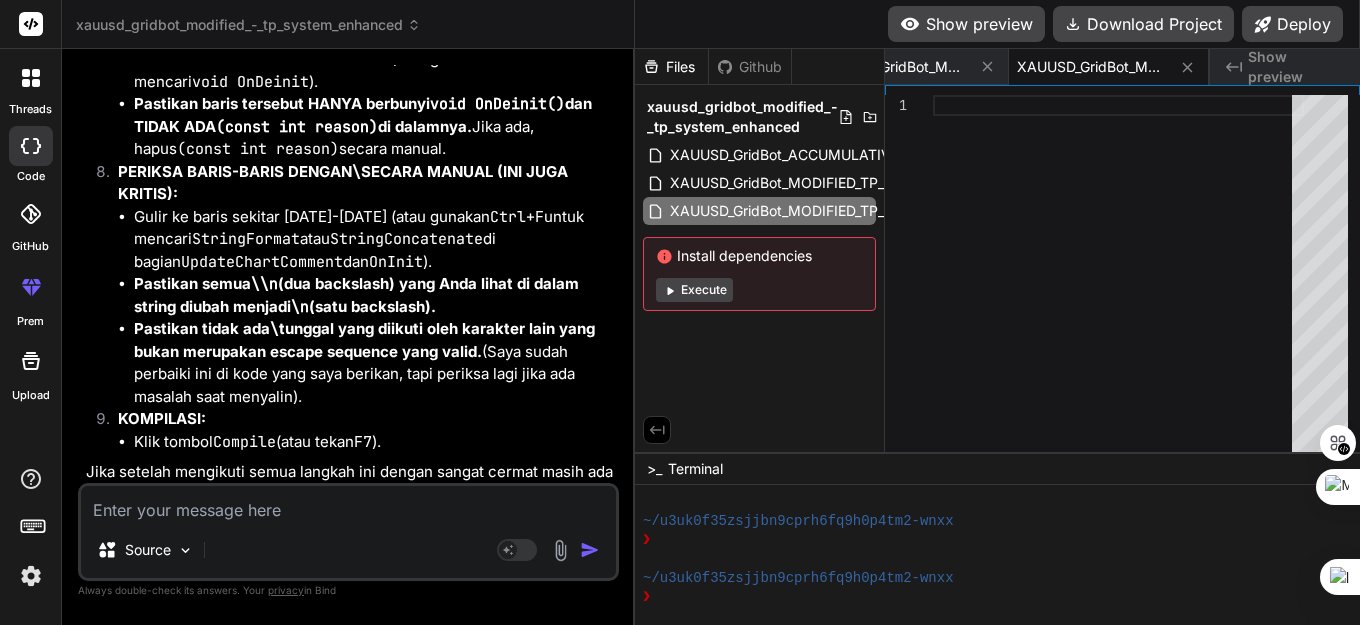 scroll, scrollTop: 150327, scrollLeft: 0, axis: vertical 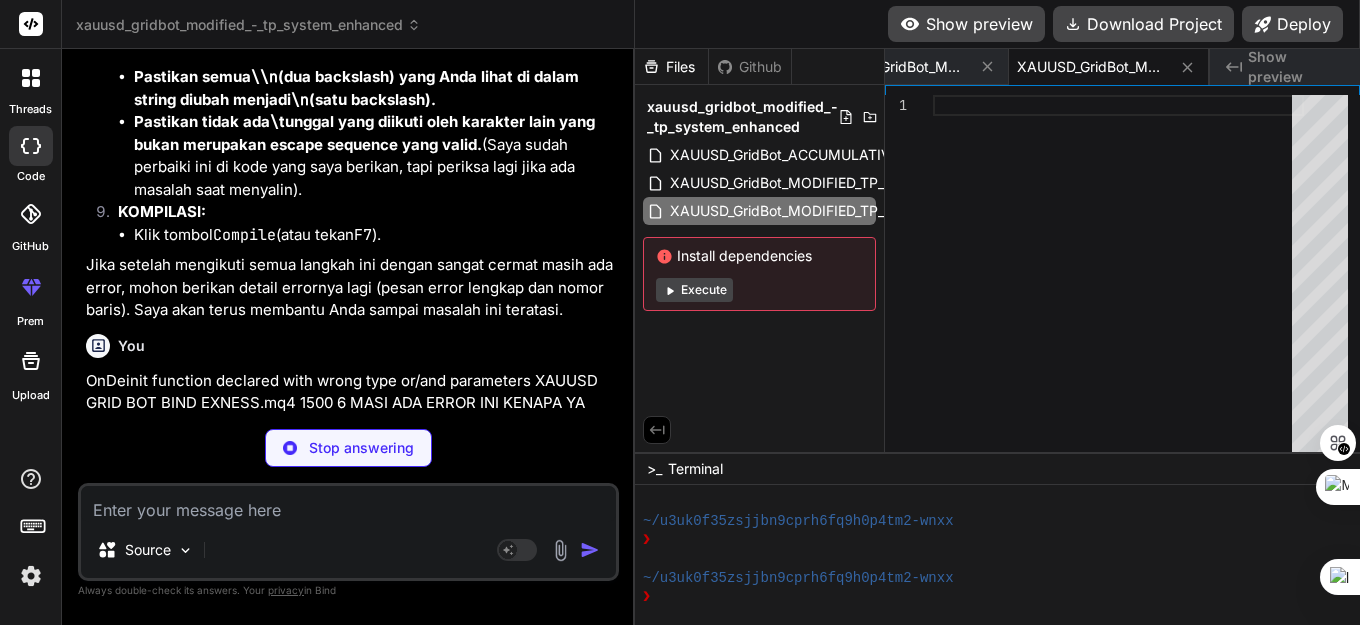 type on "x" 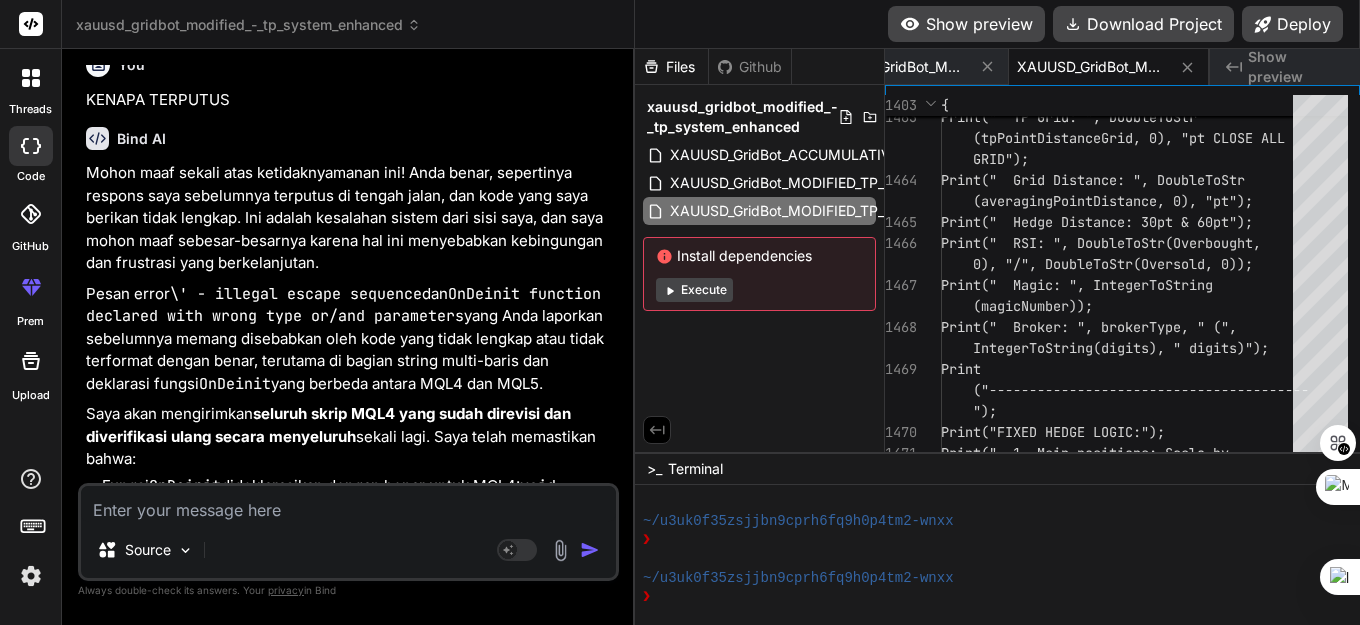 scroll, scrollTop: 151927, scrollLeft: 0, axis: vertical 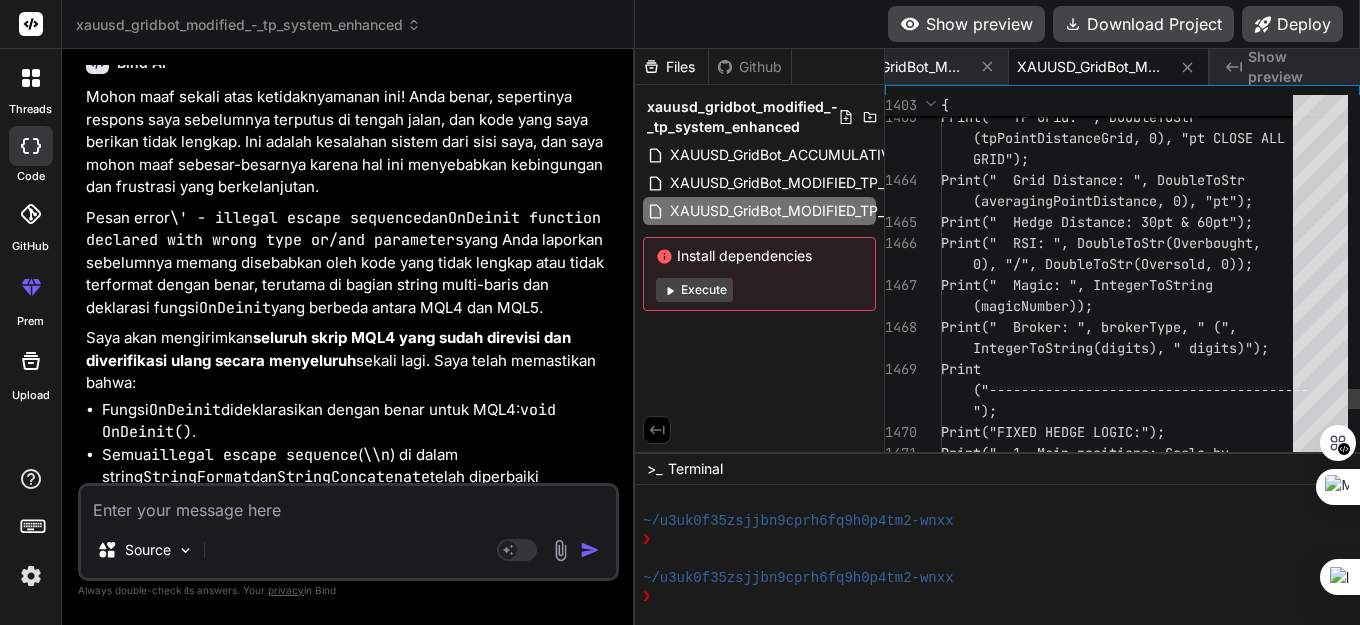click on "INDIVIDUAL HEDGE");     Print("  TP Grid: ", DoubleToStr      (tpPointDistanceGrid, 0), "pt CLOSE ALL       GRID");     Print("  Grid Distance: ", DoubleToStr      (averagingPointDistance, 0), "pt");     Print("  Hedge Distance: 30pt & 60pt");     Print("  RSI: ", DoubleToStr(Overbought,       0), "/", DoubleToStr(Oversold, 0));     Print("  Magic: ", IntegerToString      (magicNumber));     Print("  Broker: ", brokerType, " (",       IntegerToString(digits), " digits)");     Print      ("----------------------------------------      ");     Print("FIXED HEDGE LOGIC:");     Print("  1. Main positions: Scale by" at bounding box center [1123, -23277] 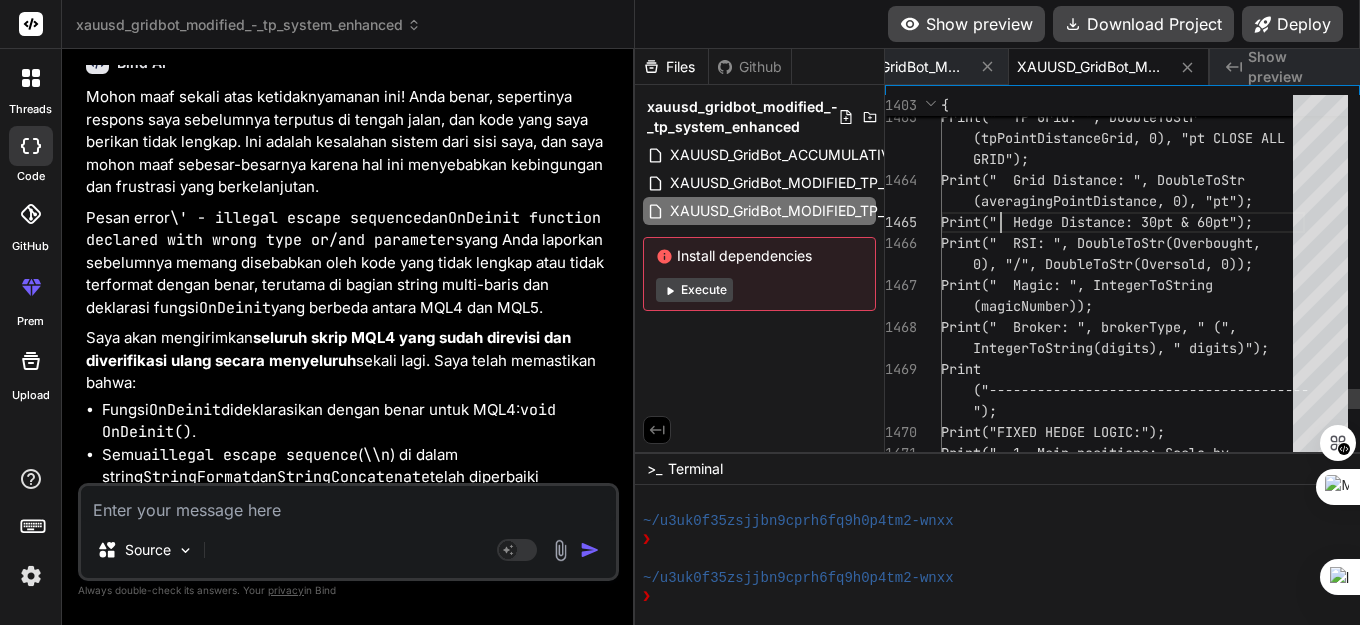 scroll, scrollTop: 0, scrollLeft: 0, axis: both 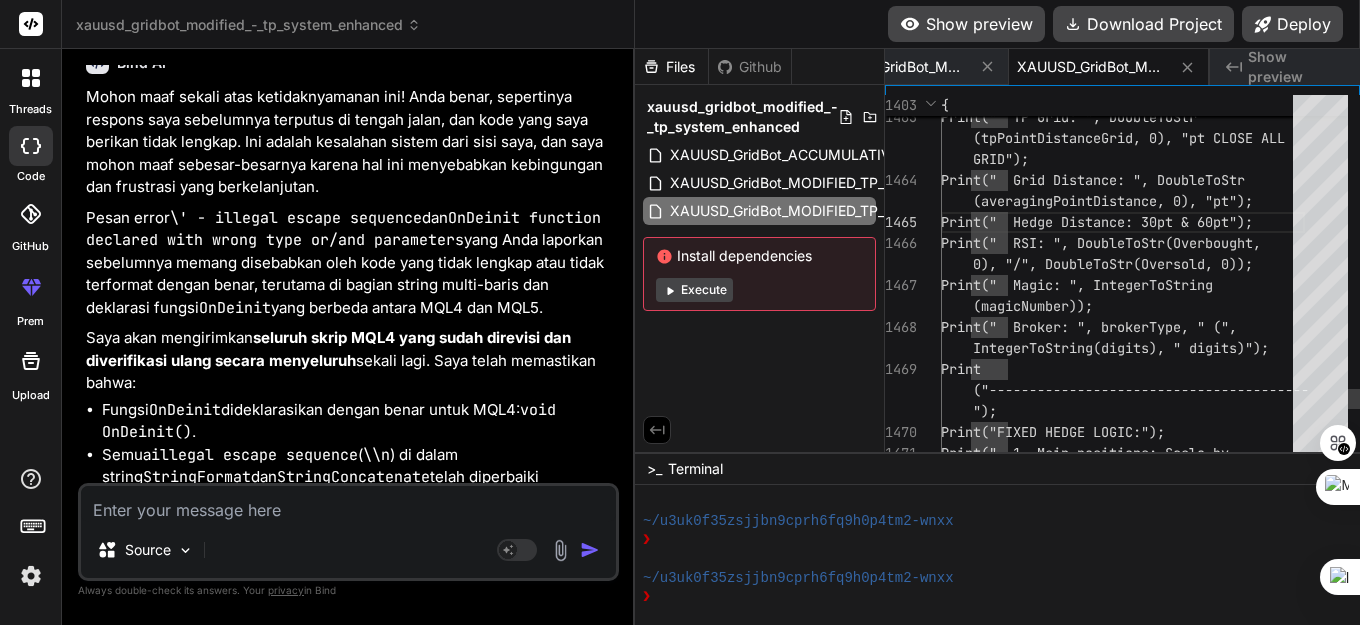 type on "//+------------------------------------------------------------------+
//|                    XAUUSD_GridBot_MODIFIED_TP_SYSTEM_MT4.mq4   |
//|                    MODIFIED: 3 SEPARATE TP SYSTEMS             |
//|                    MAIN TP 100pt | GRID TP 100pt | HEDGE TP 50pt|
//|                    HEDGE LOT TETAP 0.01 - …IntegerToString(mainCount), " ($", DoubleToStr(mainProfit, 2), ") | Hedge: ", IntegerToString(hedgeCount), " ($", DoubleToStr(hedgeProfit, 2), ") FIXED ", DoubleToStr(hedgeLotSize, 2), " | Grid: ", IntegerToString(avgCount), " ($", DoubleToStr(avgProfit, 2), ")"));
}" 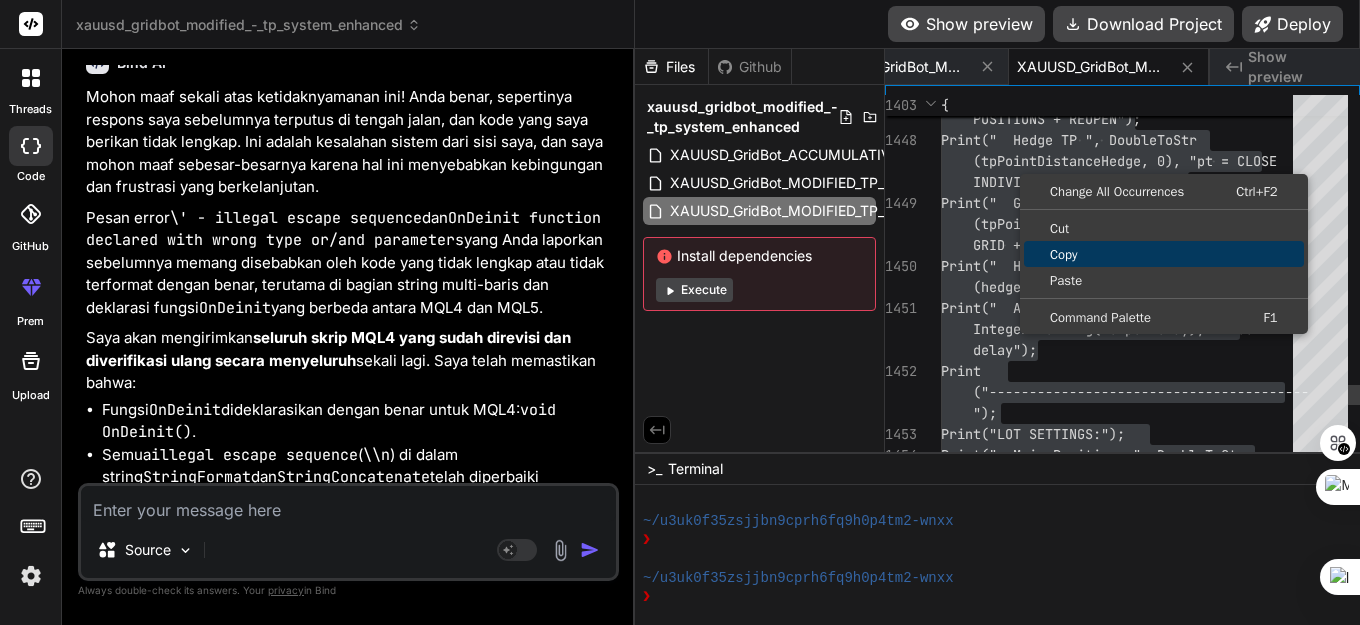 click on "Copy" at bounding box center [1164, 254] 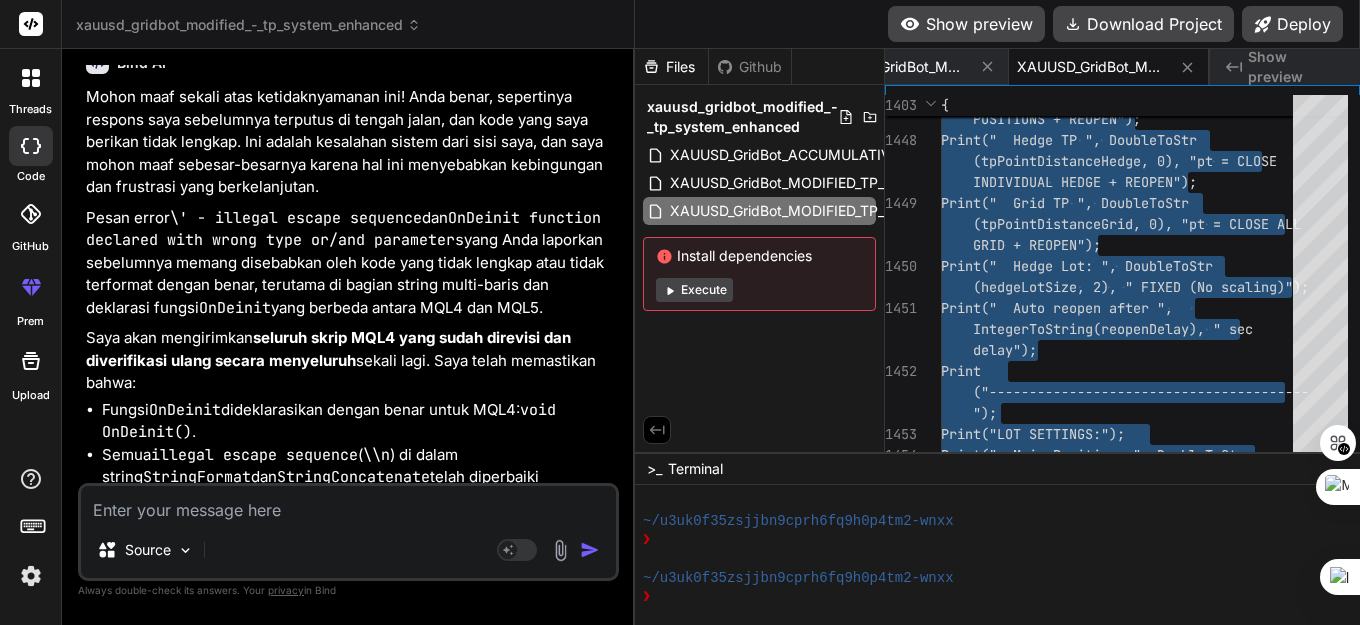 click at bounding box center [348, 504] 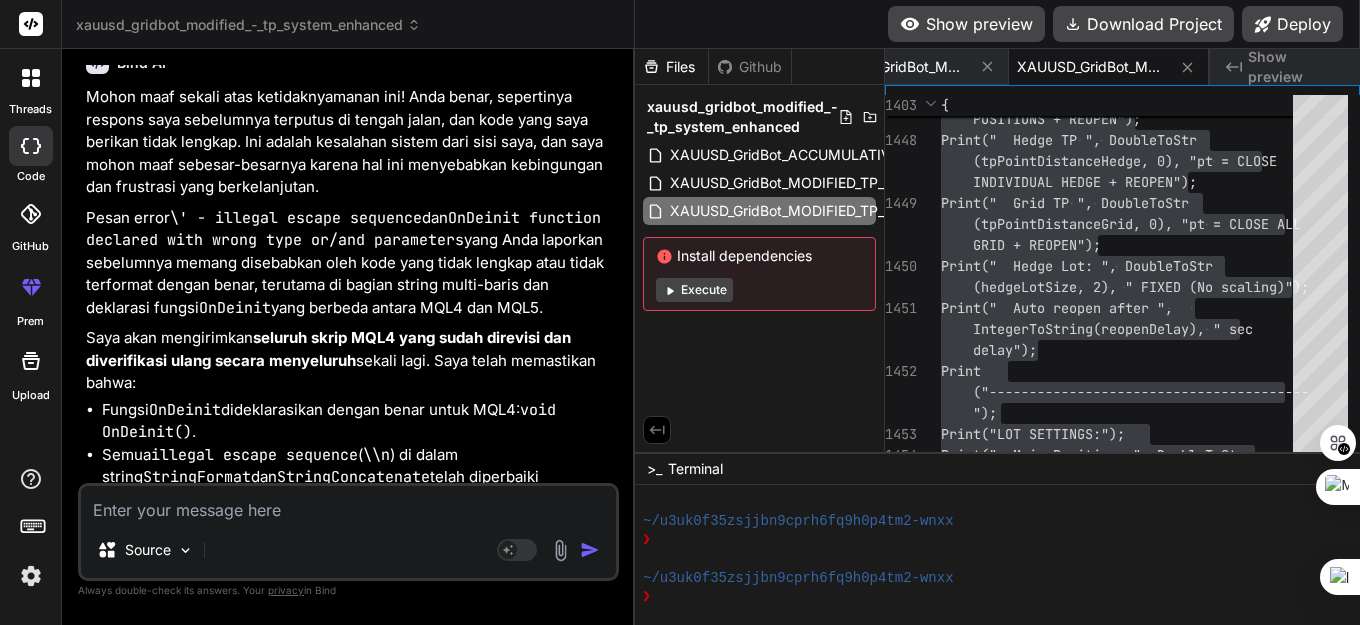 paste on "OnDeinit function declared with wrong type or/and parameters	BINDAI EXNESS LOGIC AWAL.mq4	1500	6
'layerNum' - undeclared identifier	BINDAI EXNESS LOGIC AWAL.mq4	1301	33" 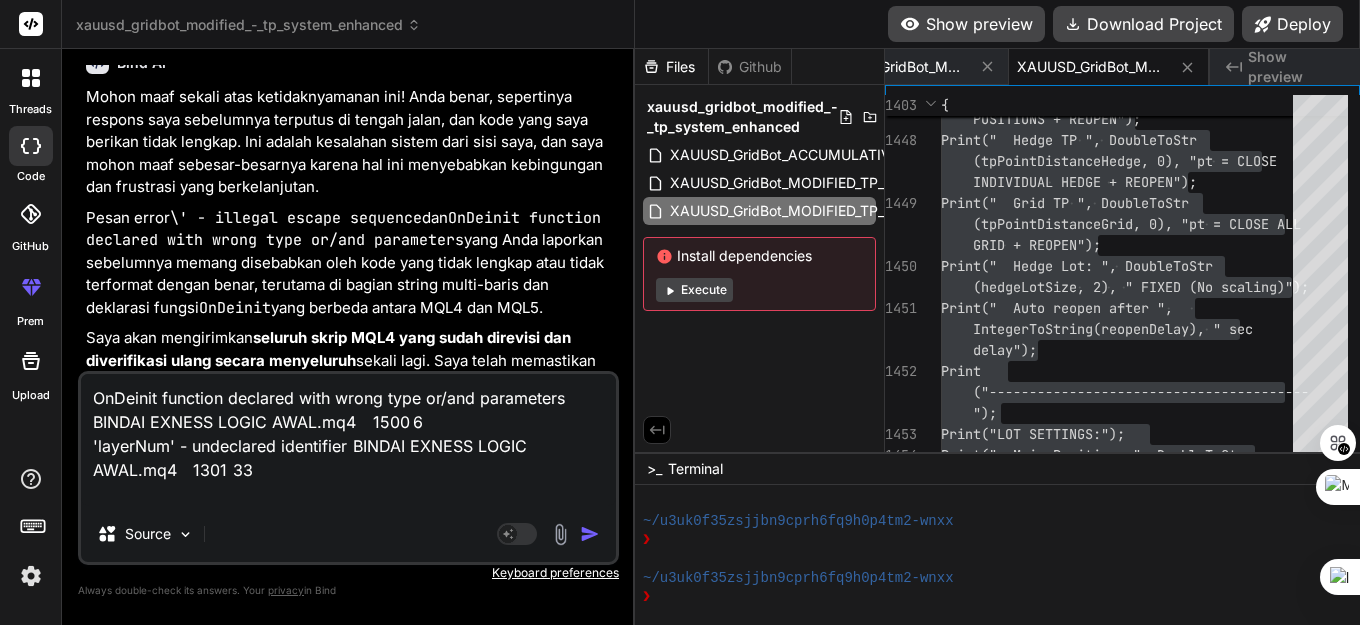 type on "OnDeinit function declared with wrong type or/and parameters	BINDAI EXNESS LOGIC AWAL.mq4	1500	6
'layerNum' - undeclared identifier	BINDAI EXNESS LOGIC AWAL.mq4	1301	33
H" 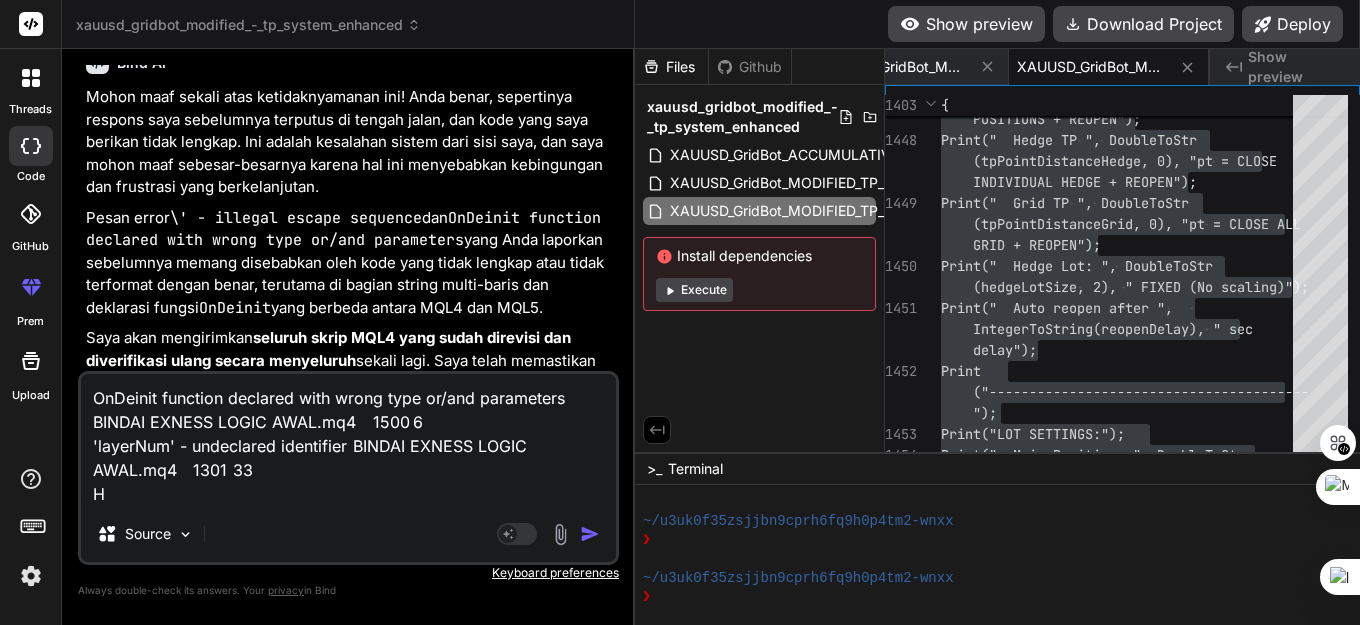 type on "OnDeinit function declared with wrong type or/and parameters	BINDAI EXNESS LOGIC AWAL.mq4	1500	6
'layerNum' - undeclared identifier	BINDAI EXNESS LOGIC AWAL.mq4	1301	33
HA" 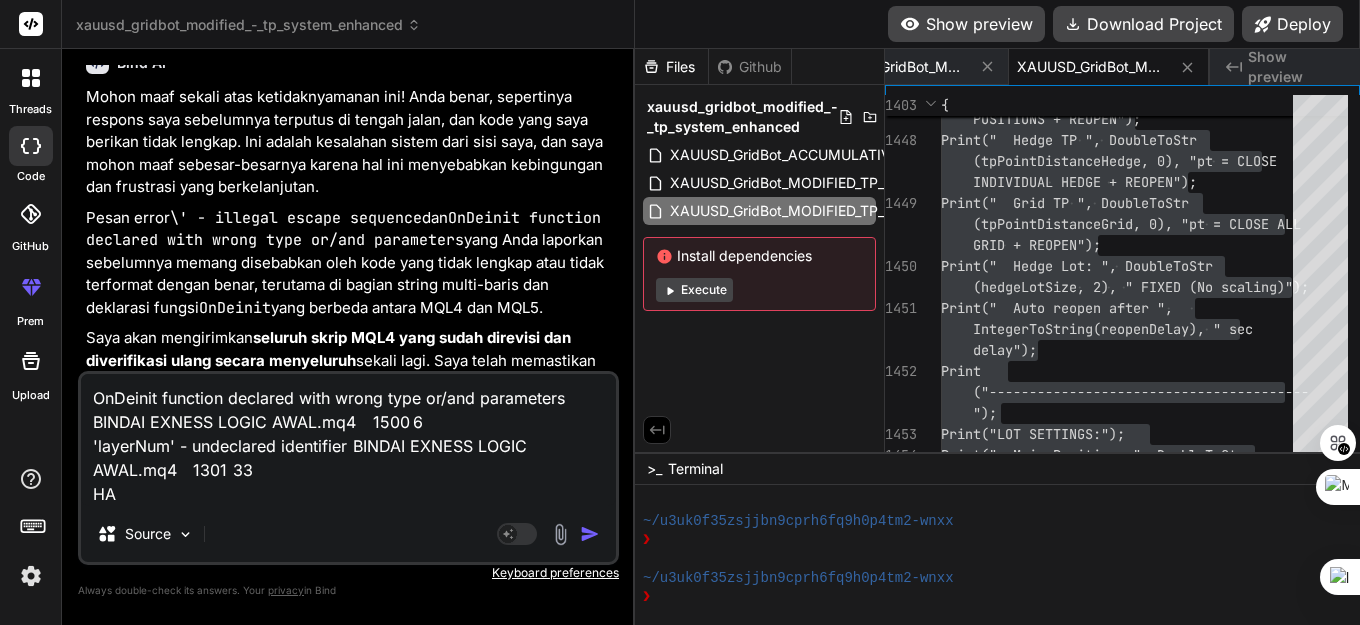 type on "OnDeinit function declared with wrong type or/and parameters	BINDAI EXNESS LOGIC AWAL.mq4	1500	6
'layerNum' - undeclared identifier	BINDAI EXNESS LOGIC AWAL.mq4	1301	33
HAH" 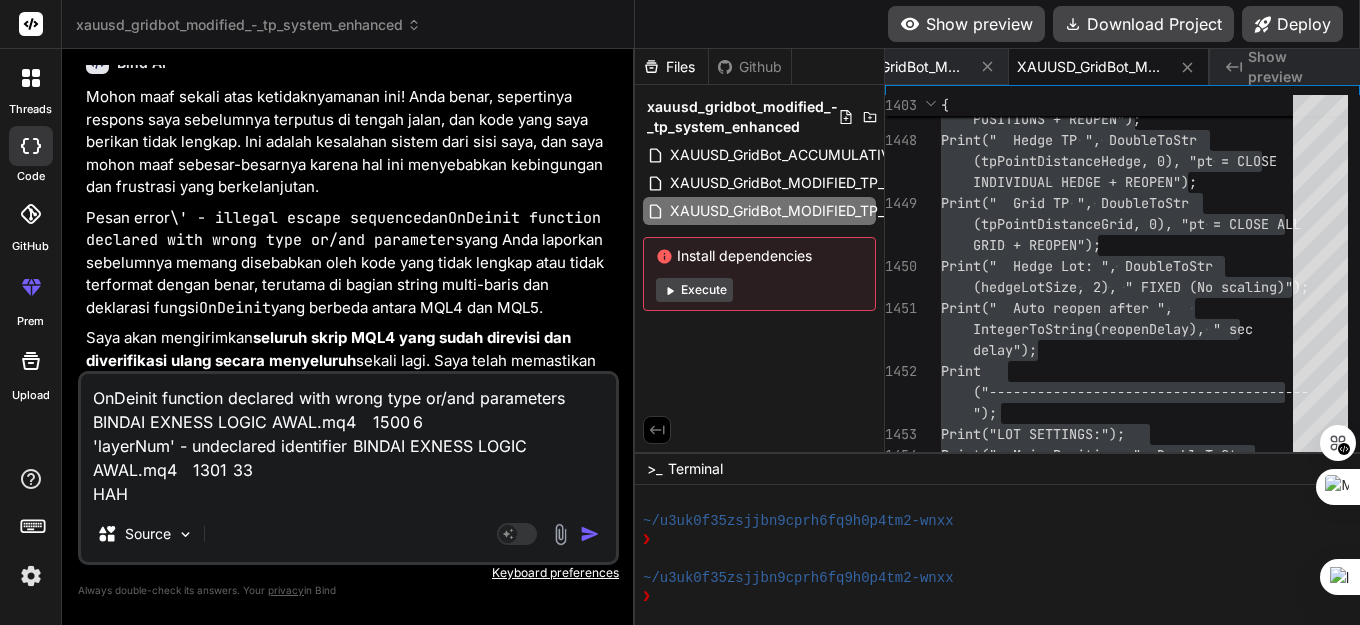 type on "OnDeinit function declared with wrong type or/and parameters	BINDAI EXNESS LOGIC AWAL.mq4	1500	6
'layerNum' - undeclared identifier	BINDAI EXNESS LOGIC AWAL.mq4	1301	33
HAHA" 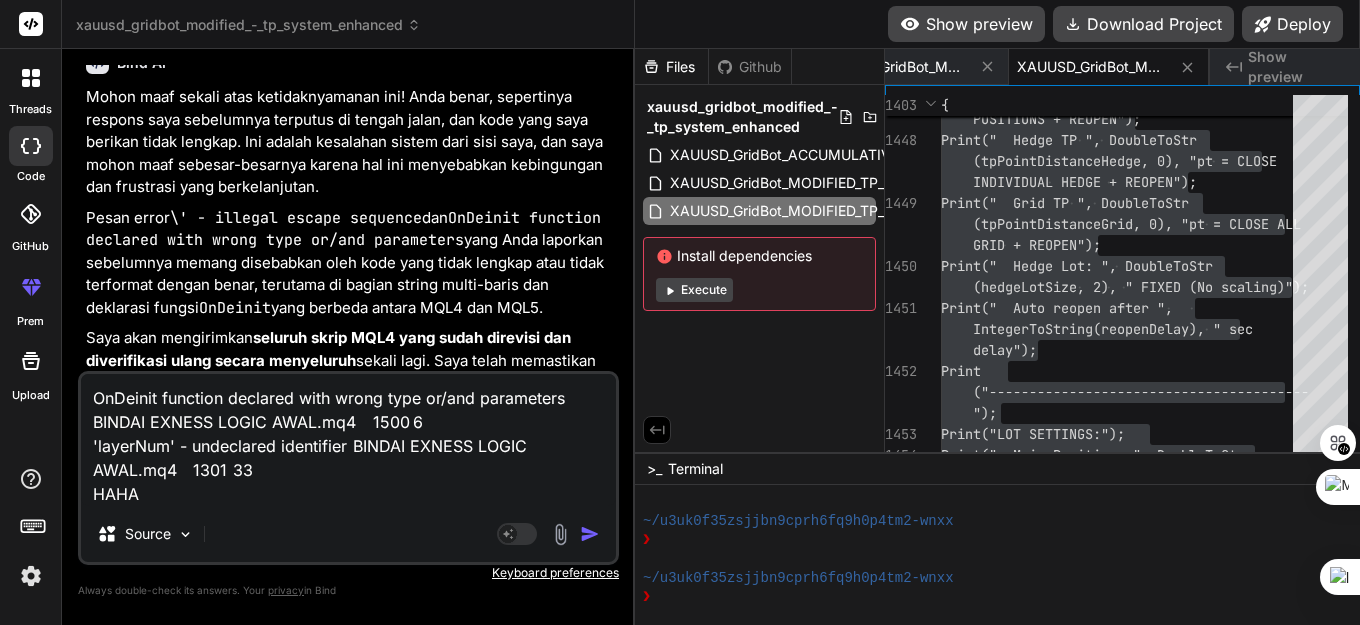 type on "OnDeinit function declared with wrong type or/and parameters	BINDAI EXNESS LOGIC AWAL.mq4	1500	6
'layerNum' - undeclared identifier	BINDAI EXNESS LOGIC AWAL.mq4	1301	33
HAHAH" 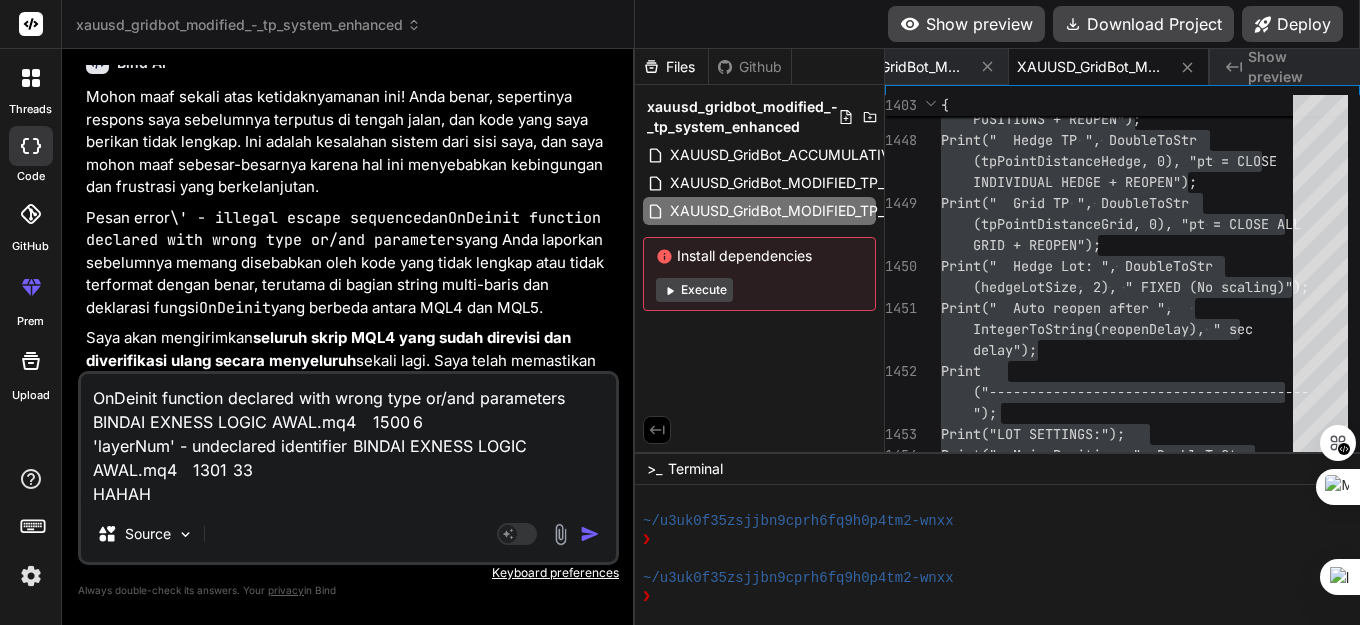 type on "OnDeinit function declared with wrong type or/and parameters	BINDAI EXNESS LOGIC AWAL.mq4	1500	6
'layerNum' - undeclared identifier	BINDAI EXNESS LOGIC AWAL.mq4	1301	33
HAHAH" 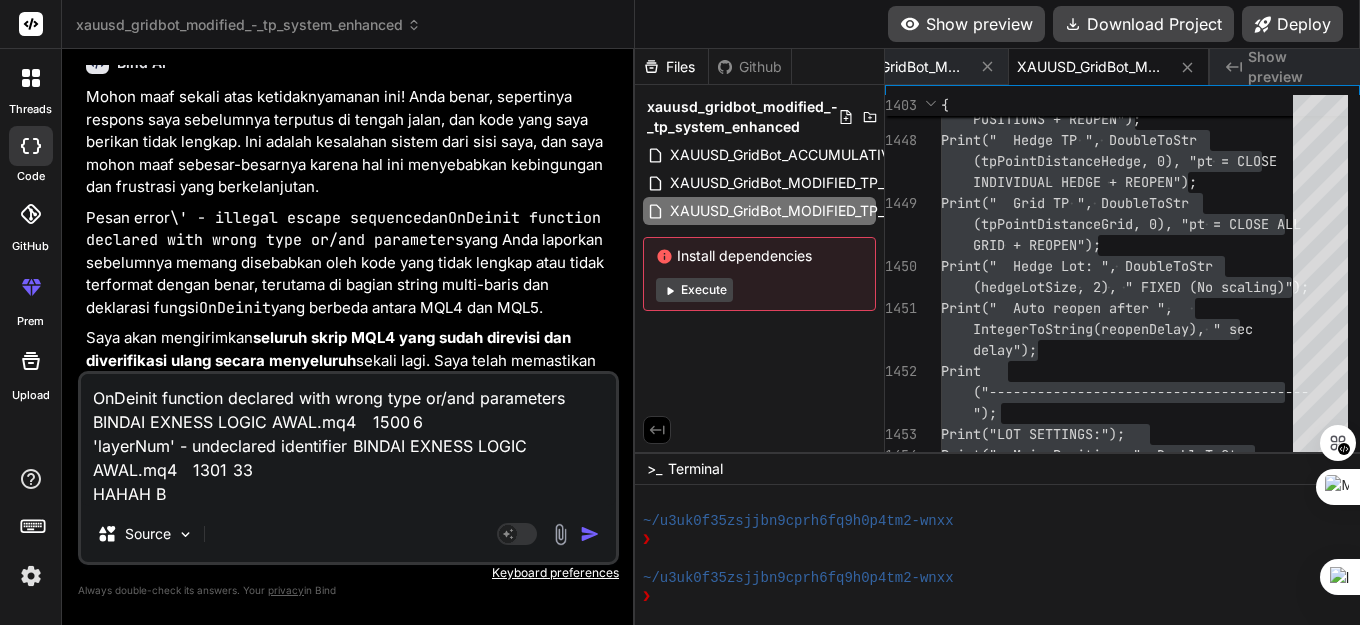 type on "OnDeinit function declared with wrong type or/and parameters	BINDAI EXNESS LOGIC AWAL.mq4	1500	6
'layerNum' - undeclared identifier	BINDAI EXNESS LOGIC AWAL.mq4	1301	33
HAHAH BI" 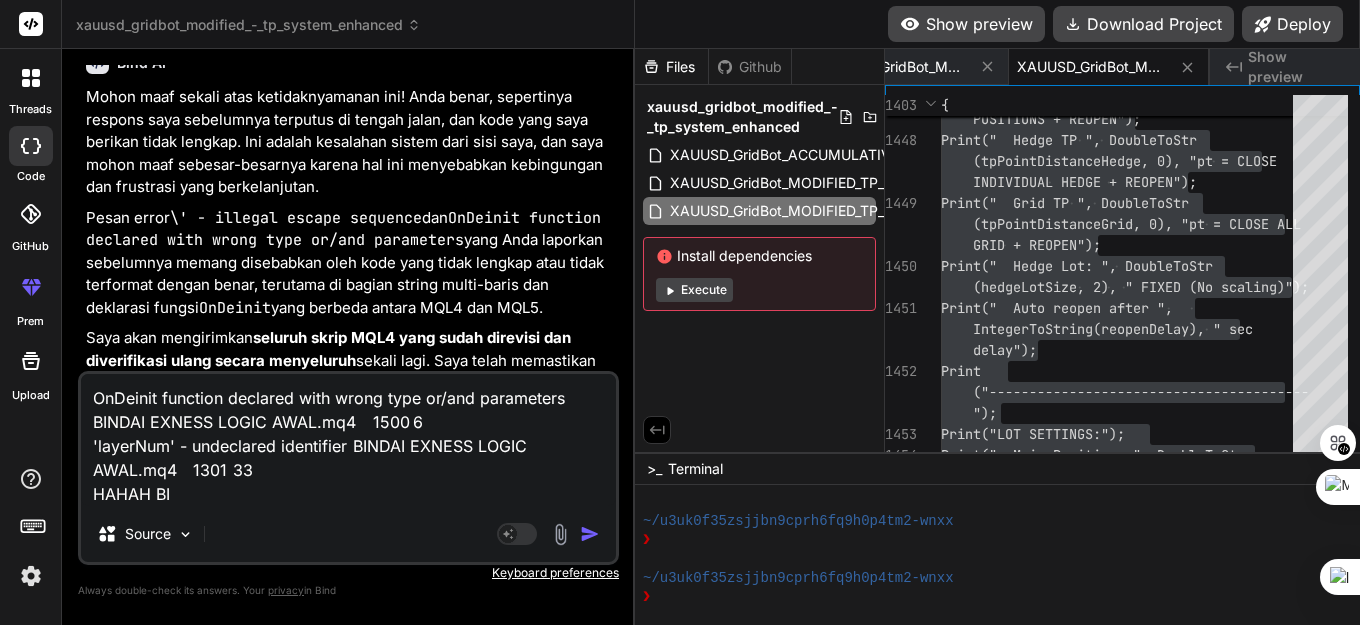 type on "OnDeinit function declared with wrong type or/and parameters	BINDAI EXNESS LOGIC AWAL.mq4	1500	6
'layerNum' - undeclared identifier	BINDAI EXNESS LOGIC AWAL.mq4	1301	33
HAHAH BIS" 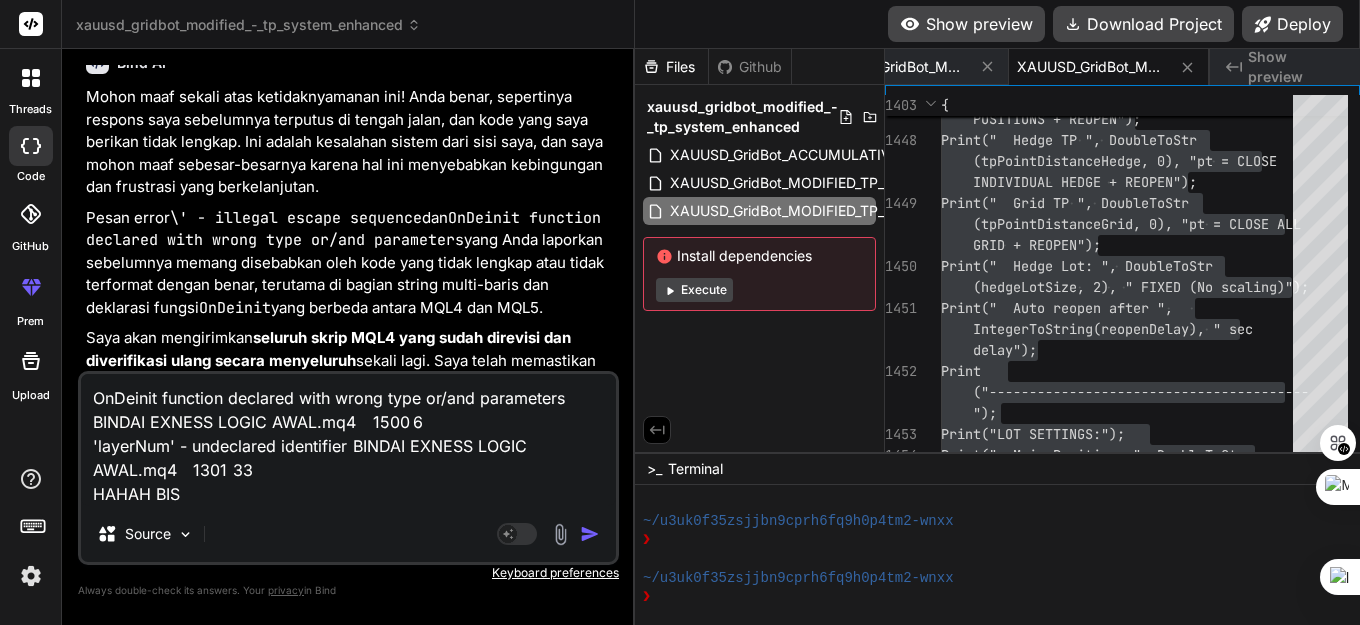 type on "x" 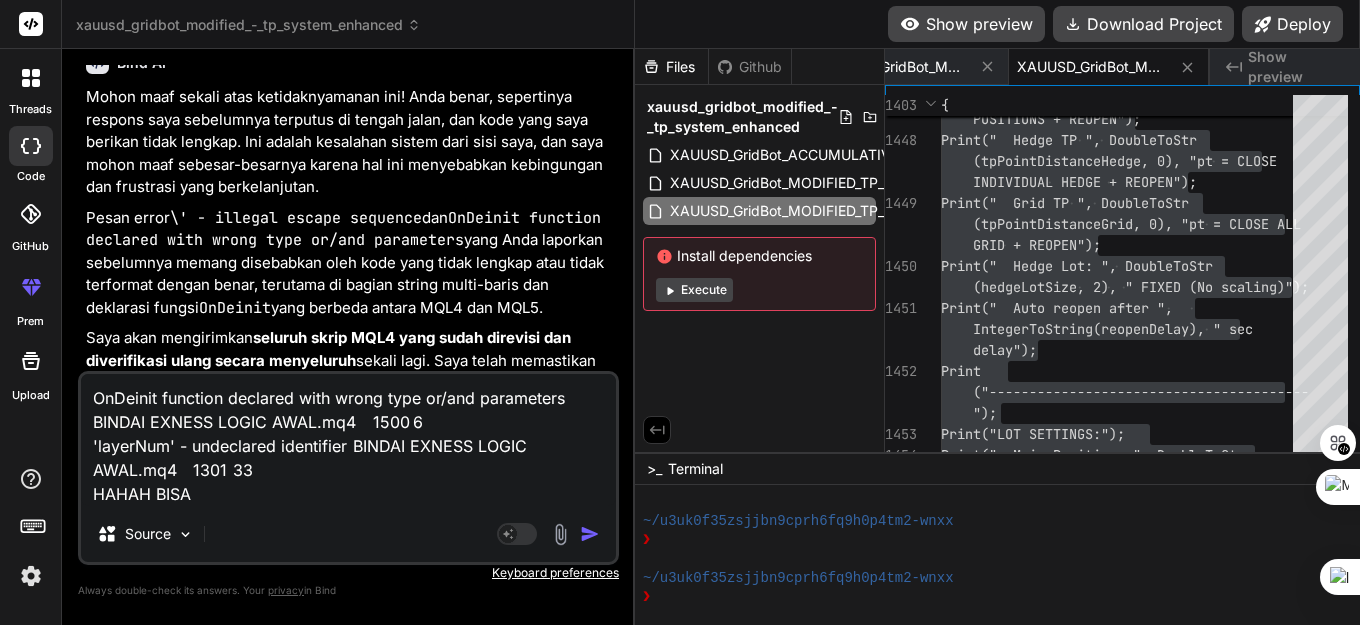 type on "x" 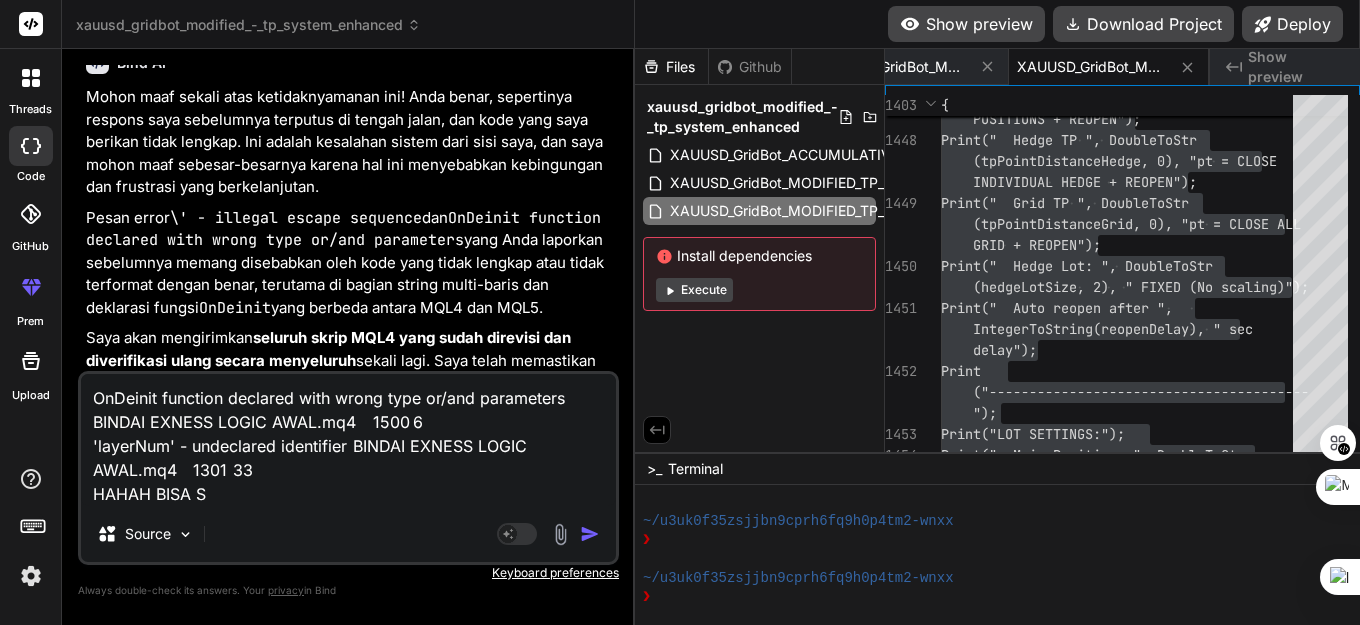 type on "OnDeinit function declared with wrong type or/and parameters	BINDAI EXNESS LOGIC AWAL.mq4	1500	6
'layerNum' - undeclared identifier	BINDAI EXNESS LOGIC AWAL.mq4	1301	33
HAHAH BISA SA" 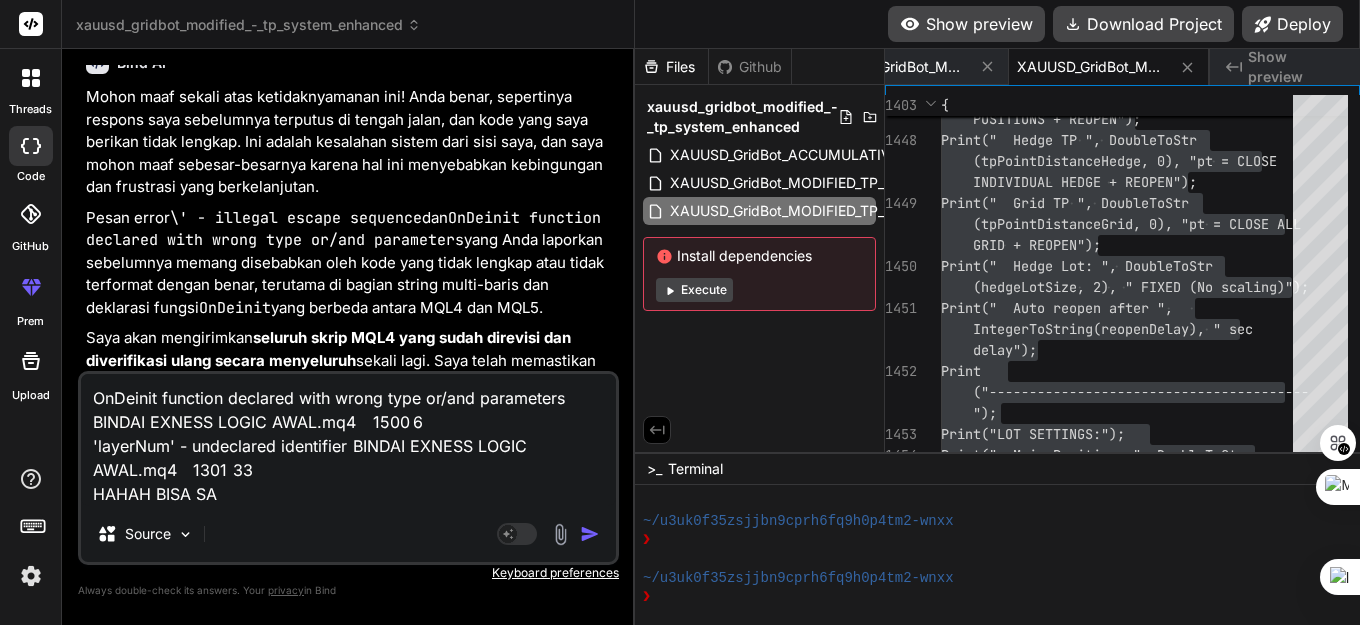 type on "OnDeinit function declared with wrong type or/and parameters	BINDAI EXNESS LOGIC AWAL.mq4	1500	6
'layerNum' - undeclared identifier	BINDAI EXNESS LOGIC AWAL.mq4	1301	33
HAHAH BISA SAM" 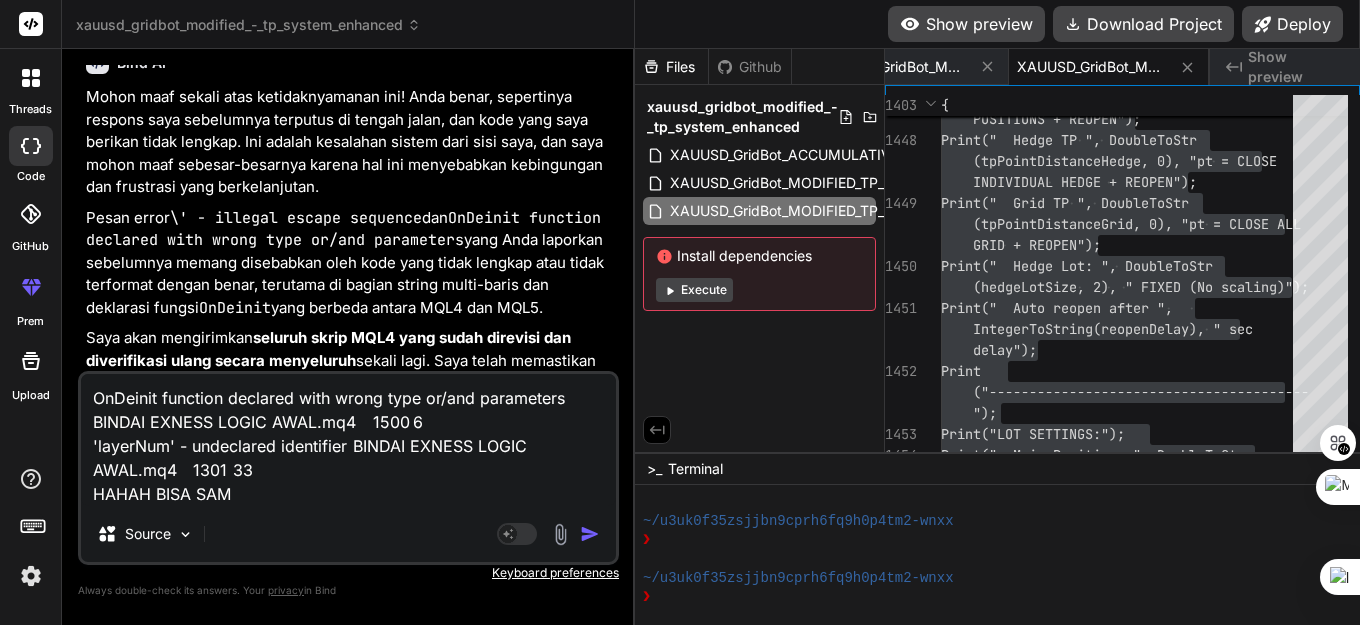 type on "x" 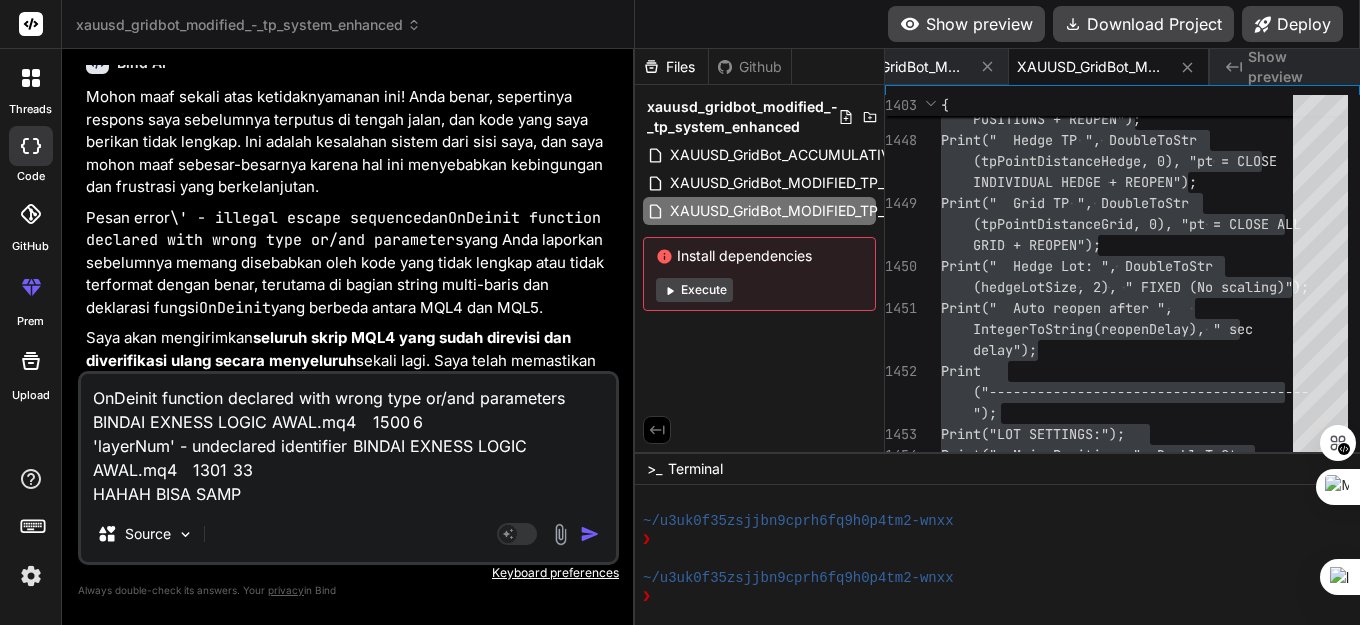 type on "OnDeinit function declared with wrong type or/and parameters	BINDAI EXNESS LOGIC AWAL.mq4	1500	6
'layerNum' - undeclared identifier	BINDAI EXNESS LOGIC AWAL.mq4	1301	33
HAHAH BISA SAMPA" 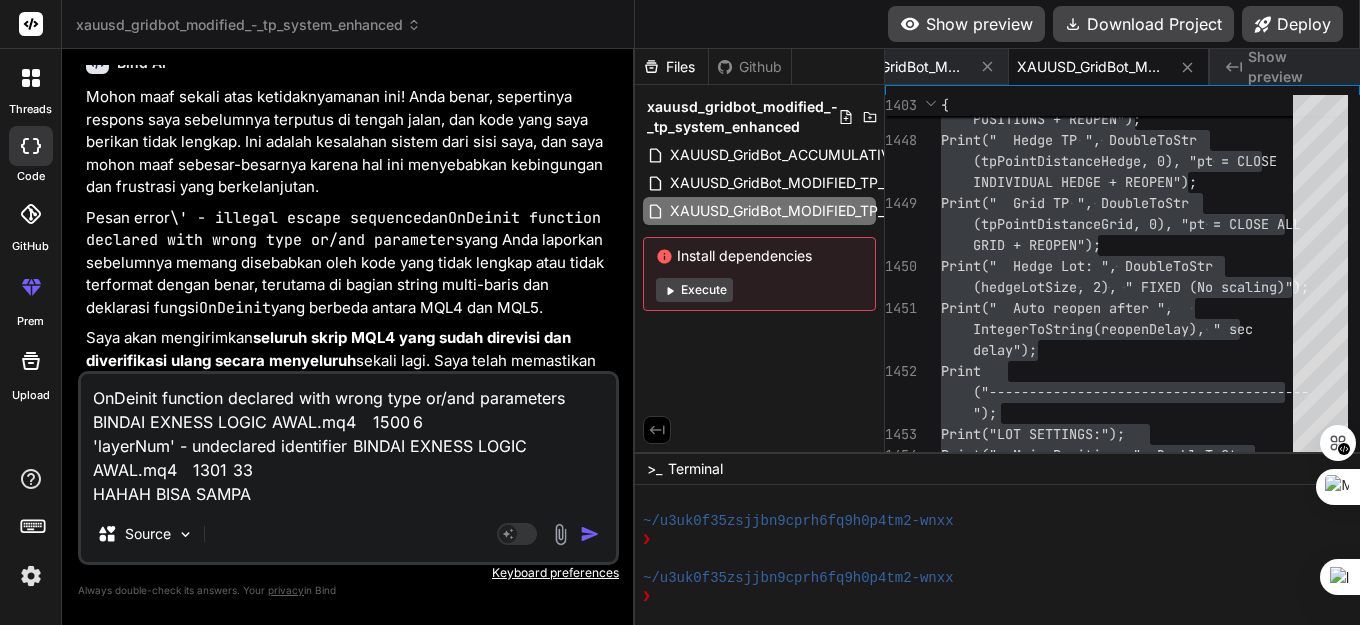 type on "x" 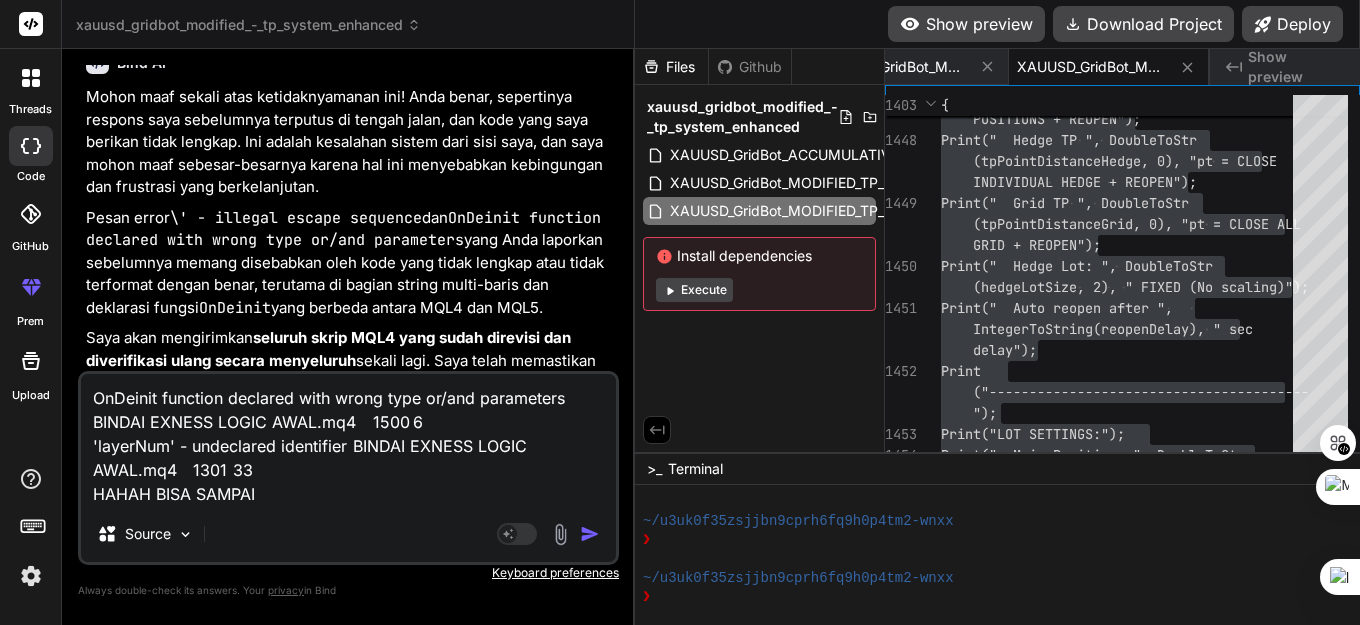 type on "x" 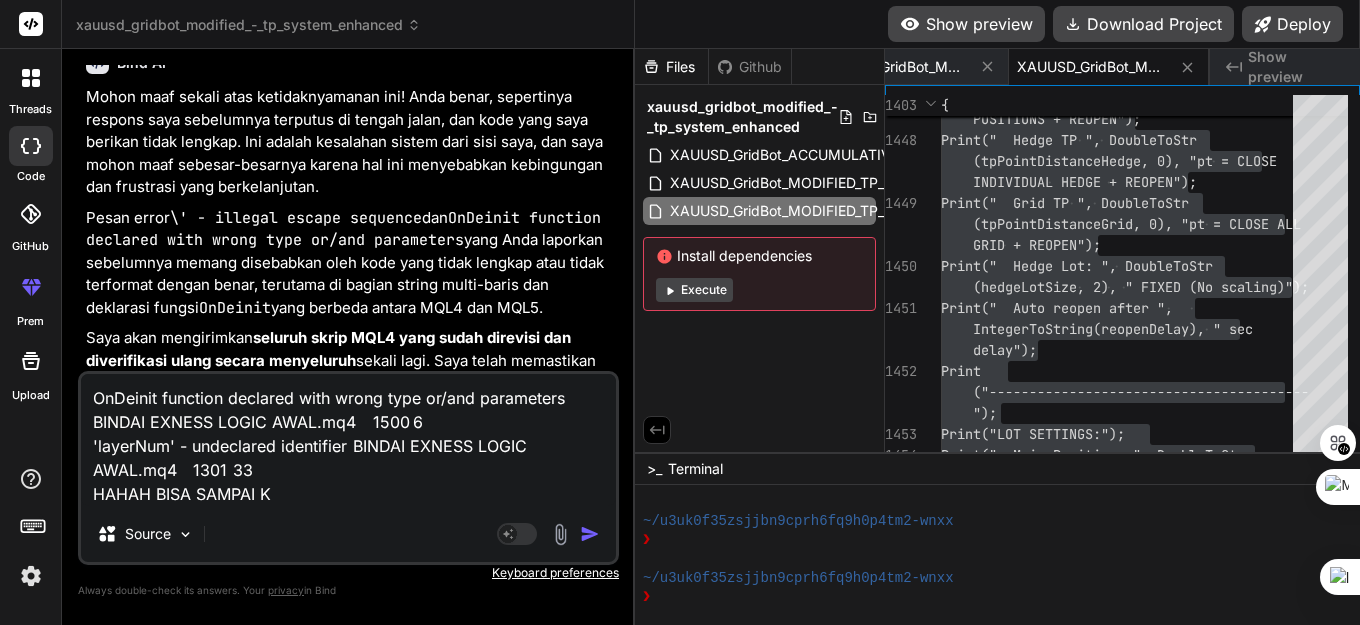 type on "OnDeinit function declared with wrong type or/and parameters	BINDAI EXNESS LOGIC AWAL.mq4	1500	6
'layerNum' - undeclared identifier	BINDAI EXNESS LOGIC AWAL.mq4	1301	33
HAHAH BISA SAMPAI KP" 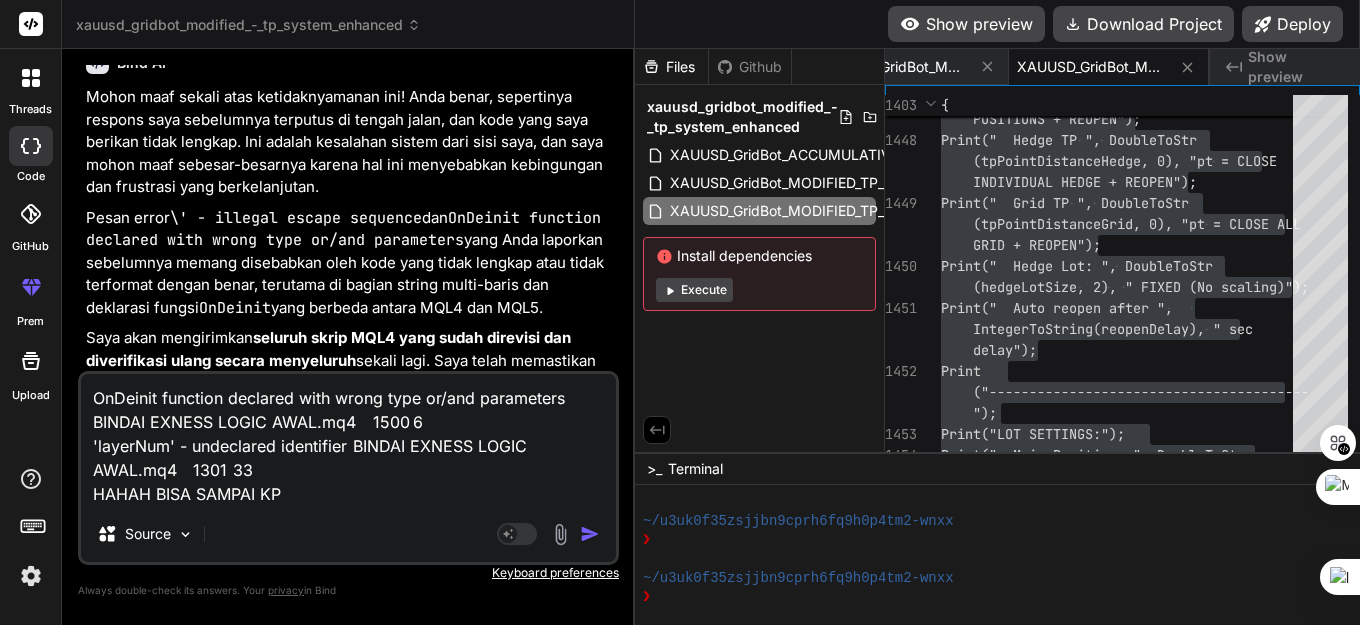 type on "x" 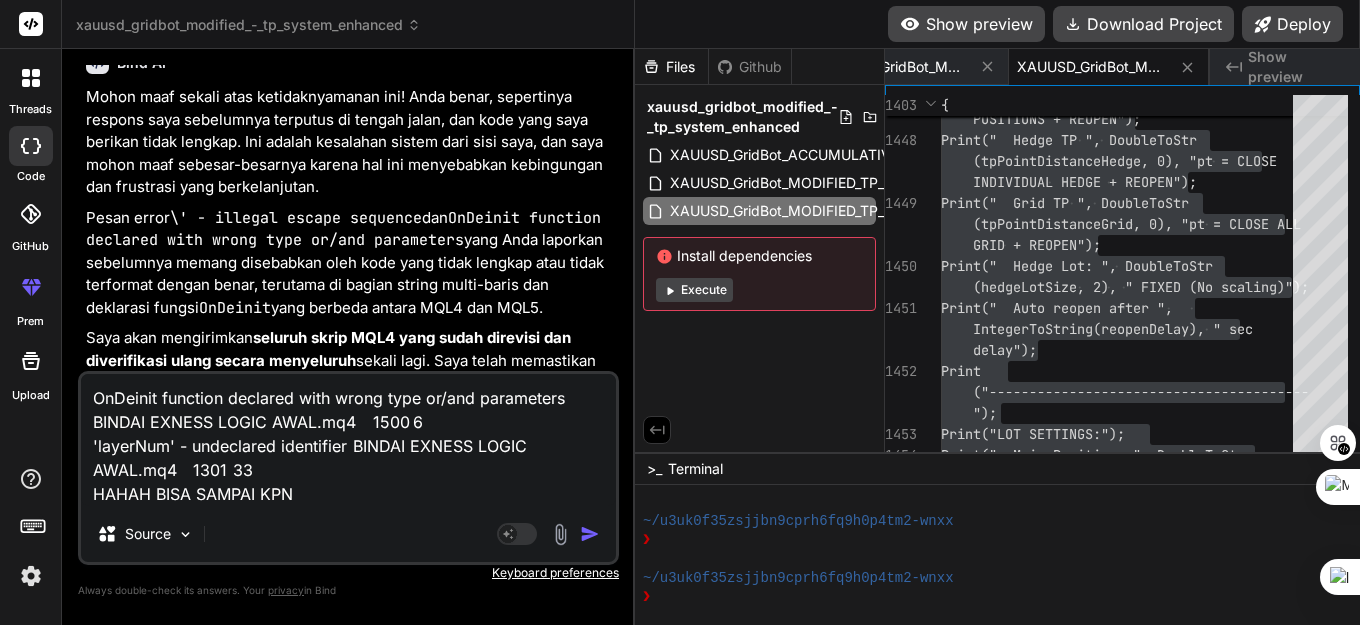 type on "OnDeinit function declared with wrong type or/and parameters	BINDAI EXNESS LOGIC AWAL.mq4	1500	6
'layerNum' - undeclared identifier	BINDAI EXNESS LOGIC AWAL.mq4	1301	33
HAHAH BISA SAMPAI KPN" 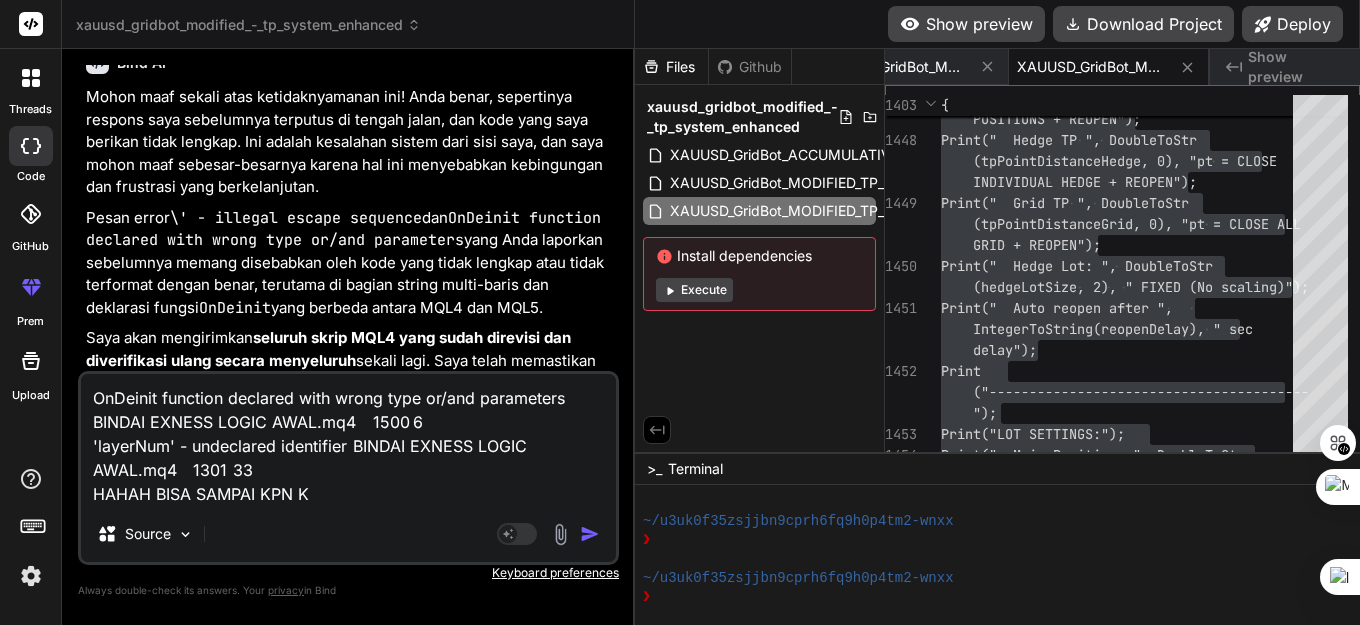 type on "OnDeinit function declared with wrong type or/and parameters	BINDAI EXNESS LOGIC AWAL.mq4	1500	6
'layerNum' - undeclared identifier	BINDAI EXNESS LOGIC AWAL.mq4	1301	33
HAHAH BISA SAMPAI KPN KI" 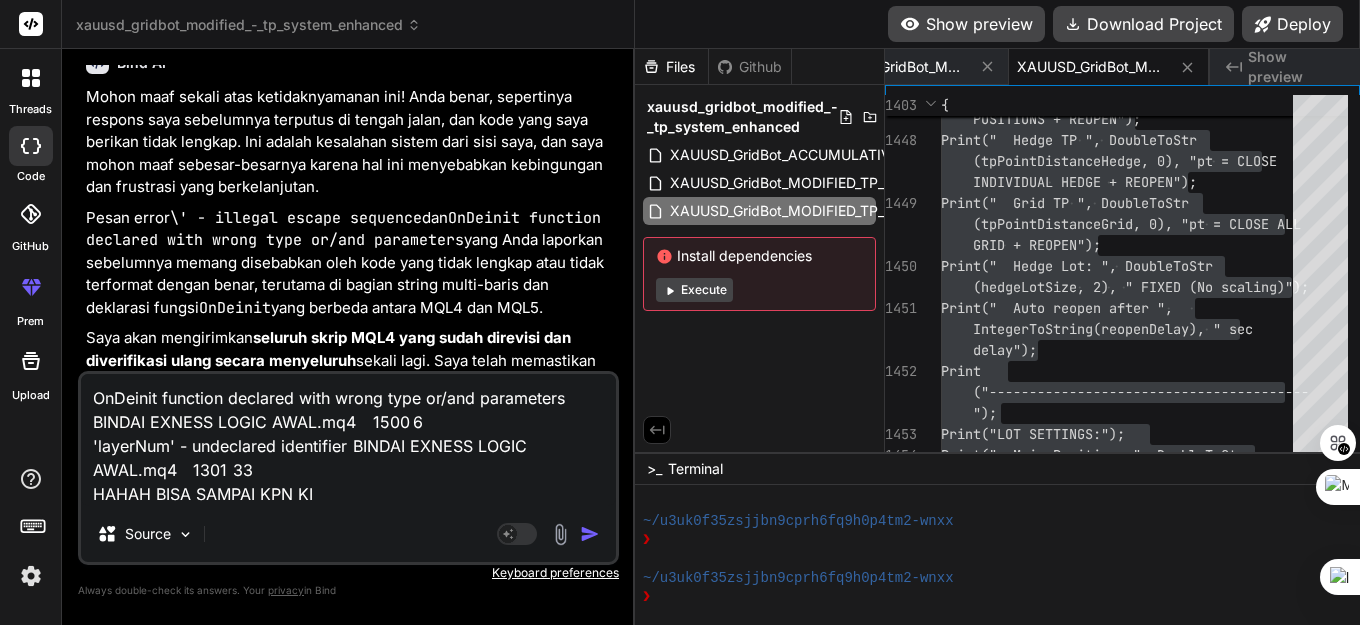 type on "x" 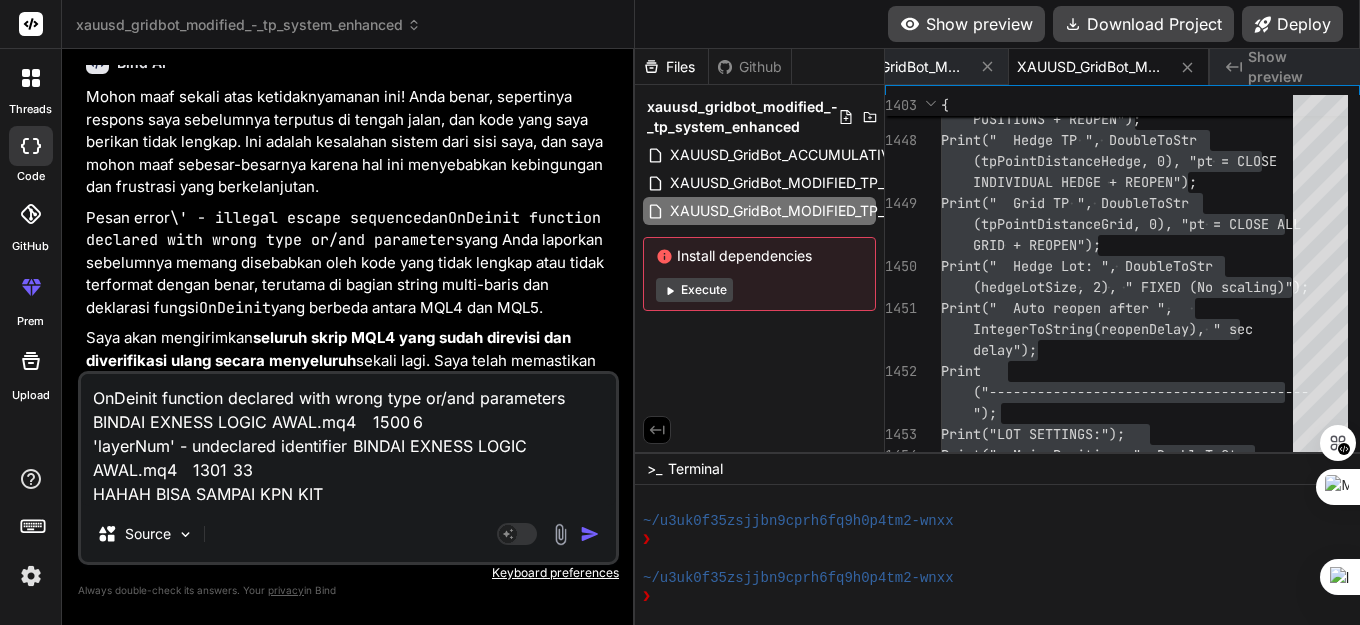 type on "OnDeinit function declared with wrong type or/and parameters	BINDAI EXNESS LOGIC AWAL.mq4	1500	6
'layerNum' - undeclared identifier	BINDAI EXNESS LOGIC AWAL.mq4	1301	33
HAHAH BISA SAMPAI KPN KITA" 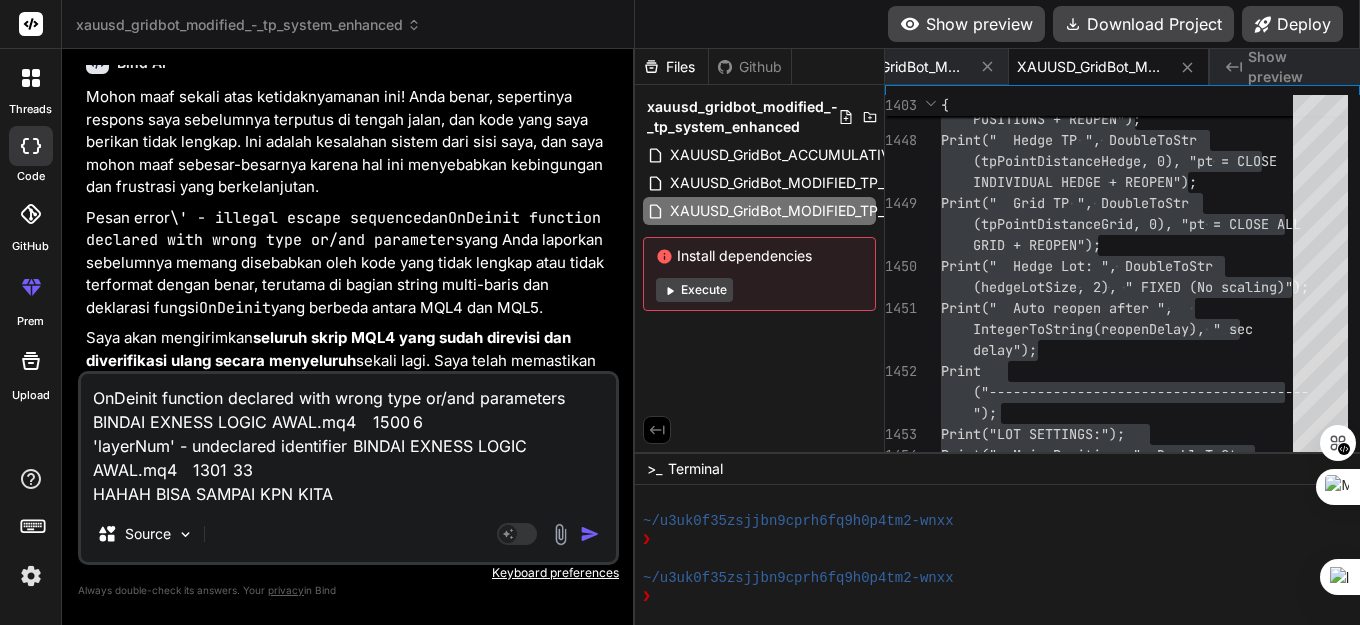 type on "OnDeinit function declared with wrong type or/and parameters	BINDAI EXNESS LOGIC AWAL.mq4	1500	6
'layerNum' - undeclared identifier	BINDAI EXNESS LOGIC AWAL.mq4	1301	33
HAHAH BISA SAMPAI KPN KITA" 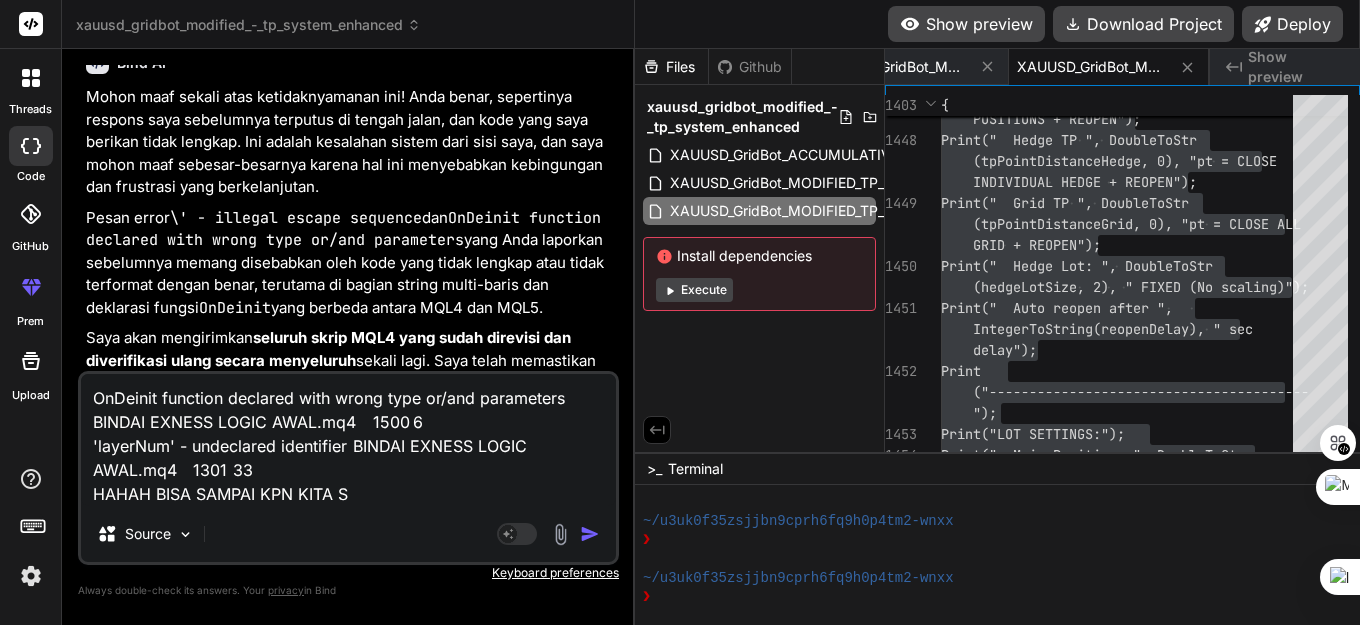 type 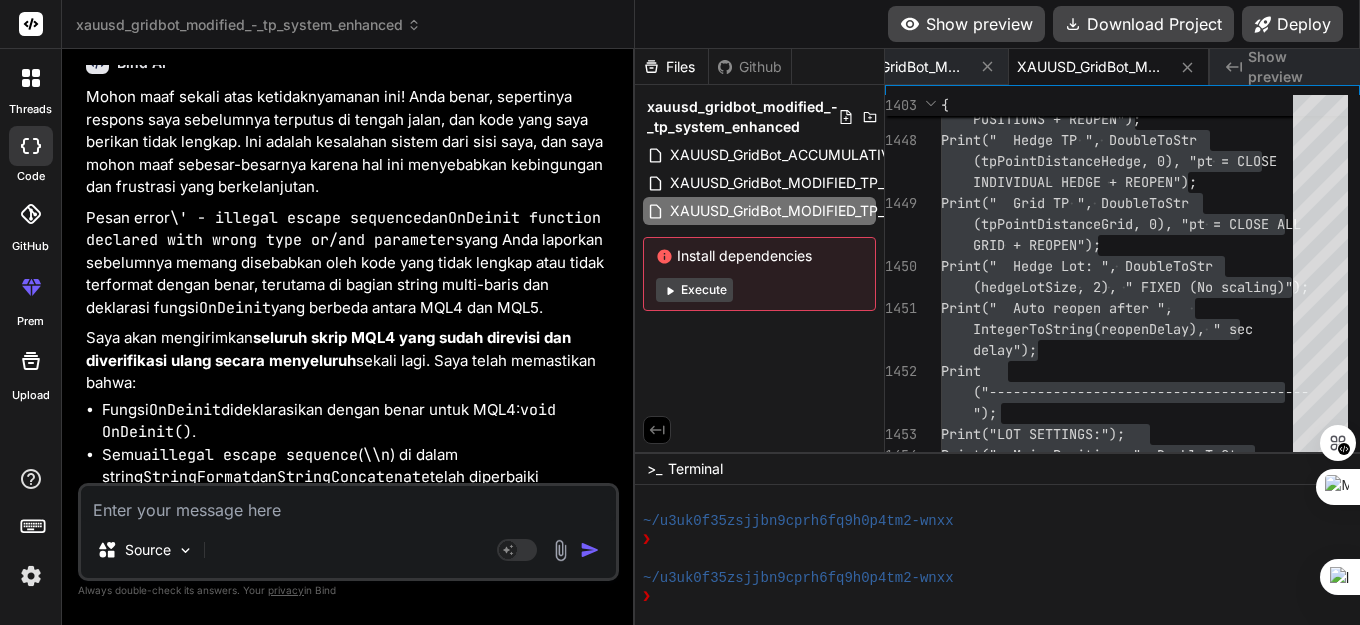 scroll, scrollTop: 0, scrollLeft: 0, axis: both 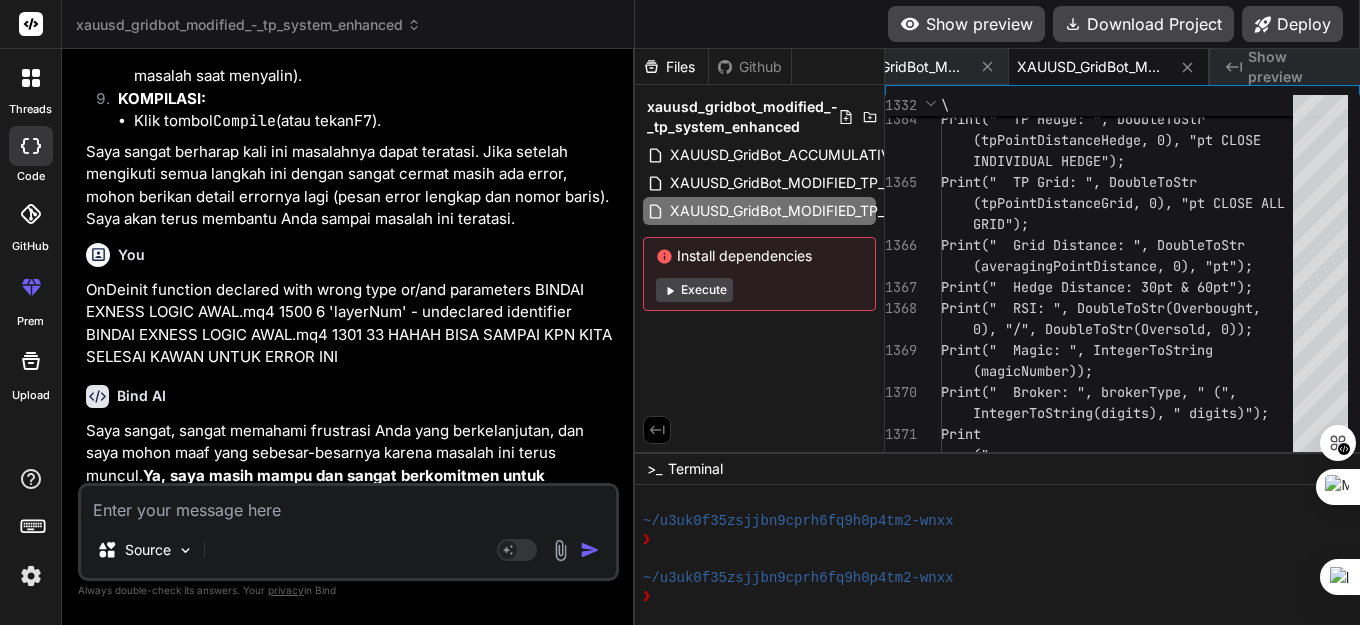 click at bounding box center [348, 504] 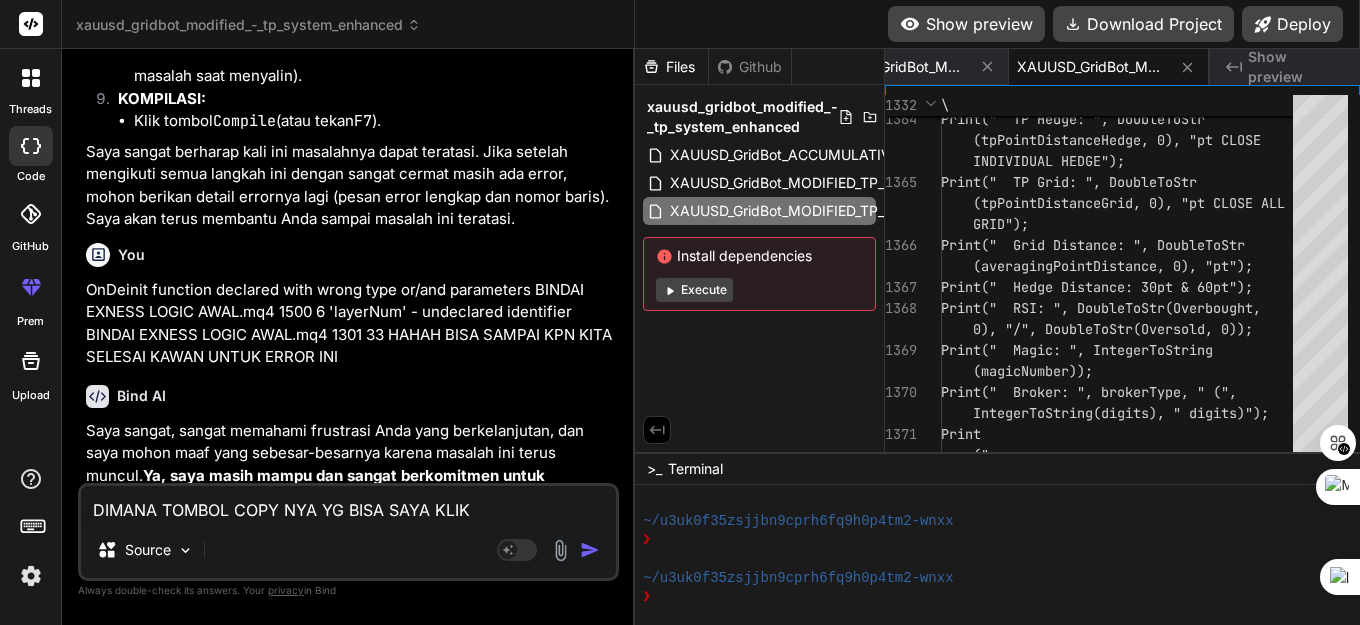 click at bounding box center (590, 550) 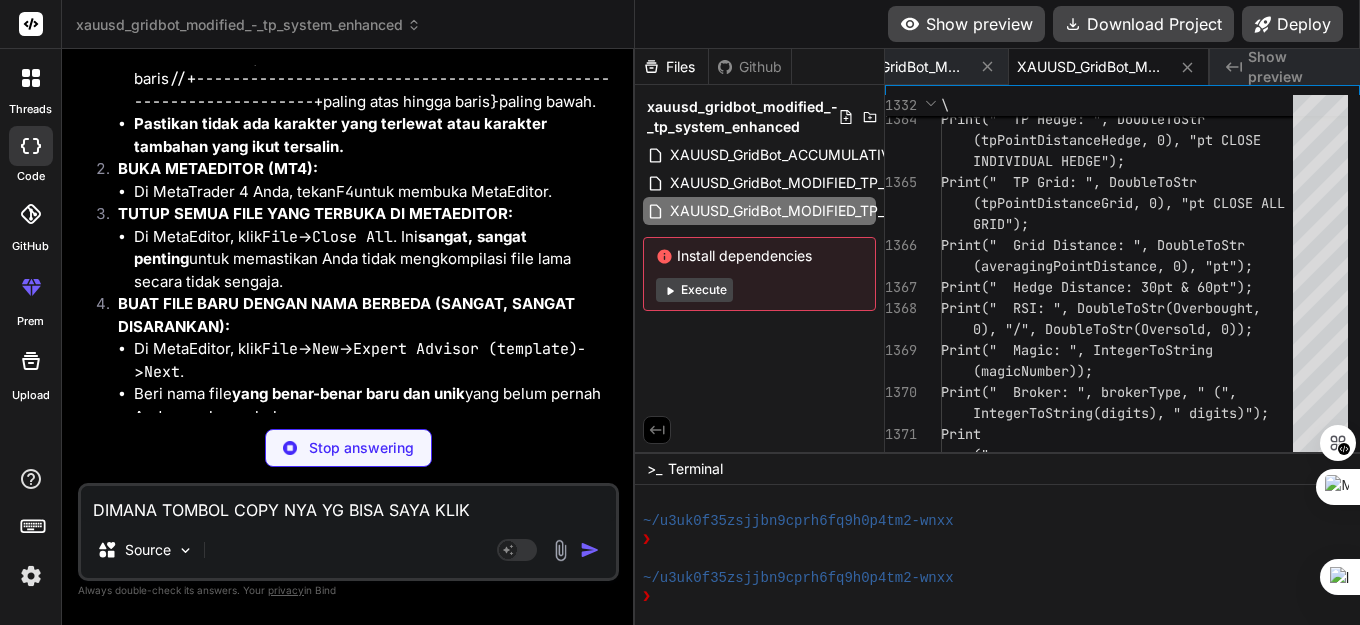 scroll, scrollTop: 155405, scrollLeft: 0, axis: vertical 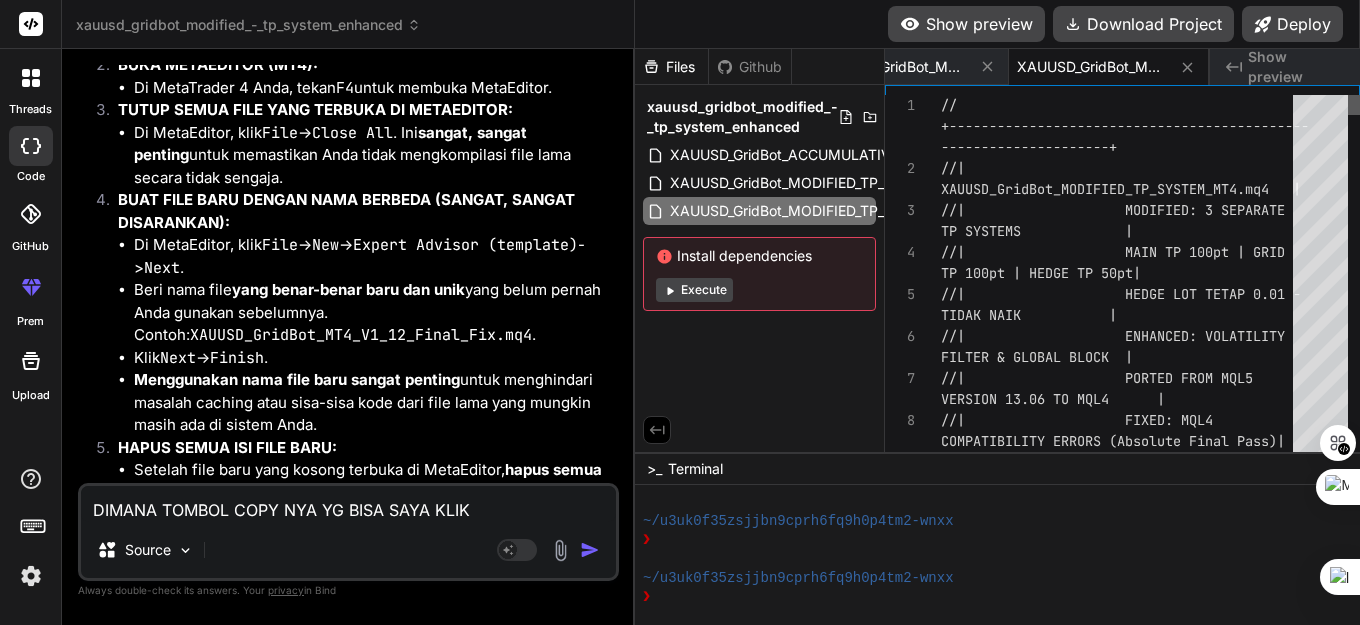 click at bounding box center (1354, 105) 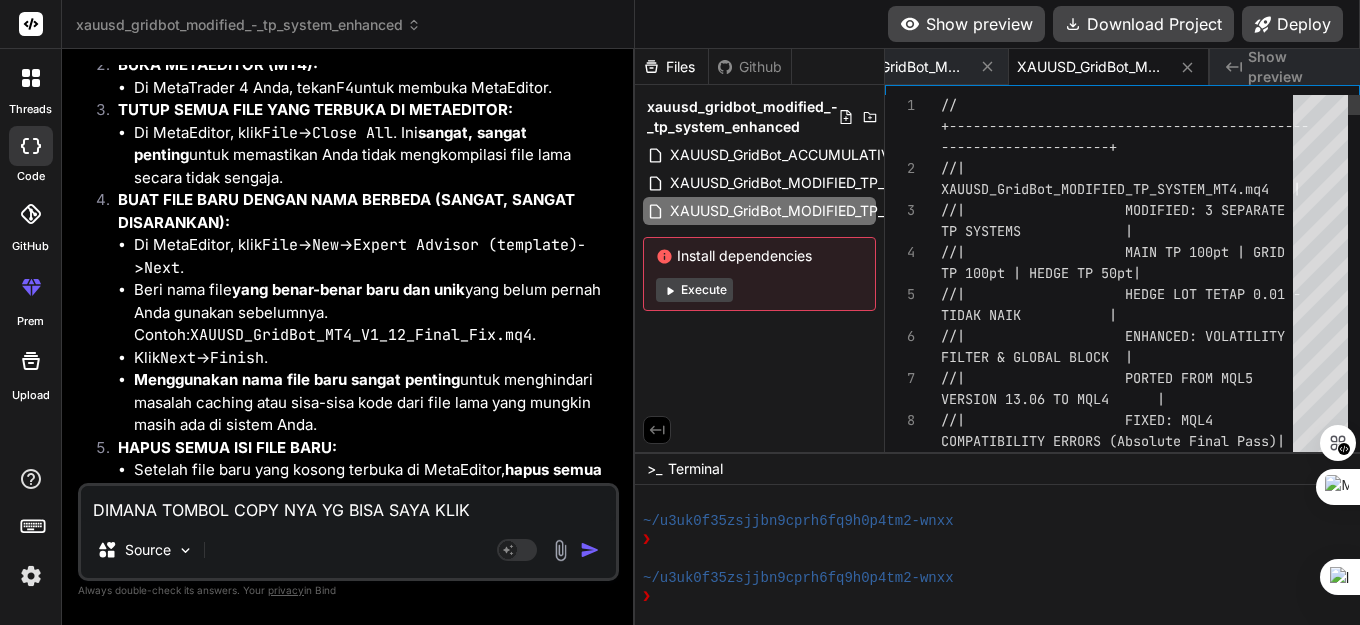 click at bounding box center [1354, 105] 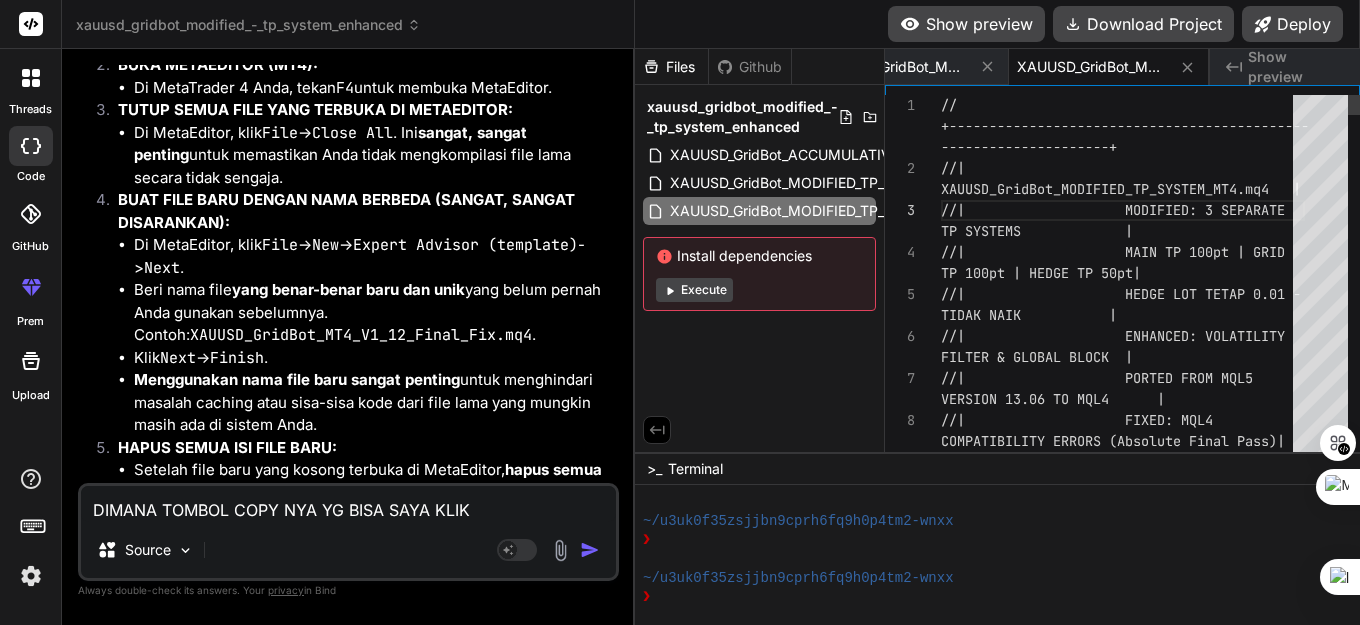 scroll, scrollTop: 0, scrollLeft: 0, axis: both 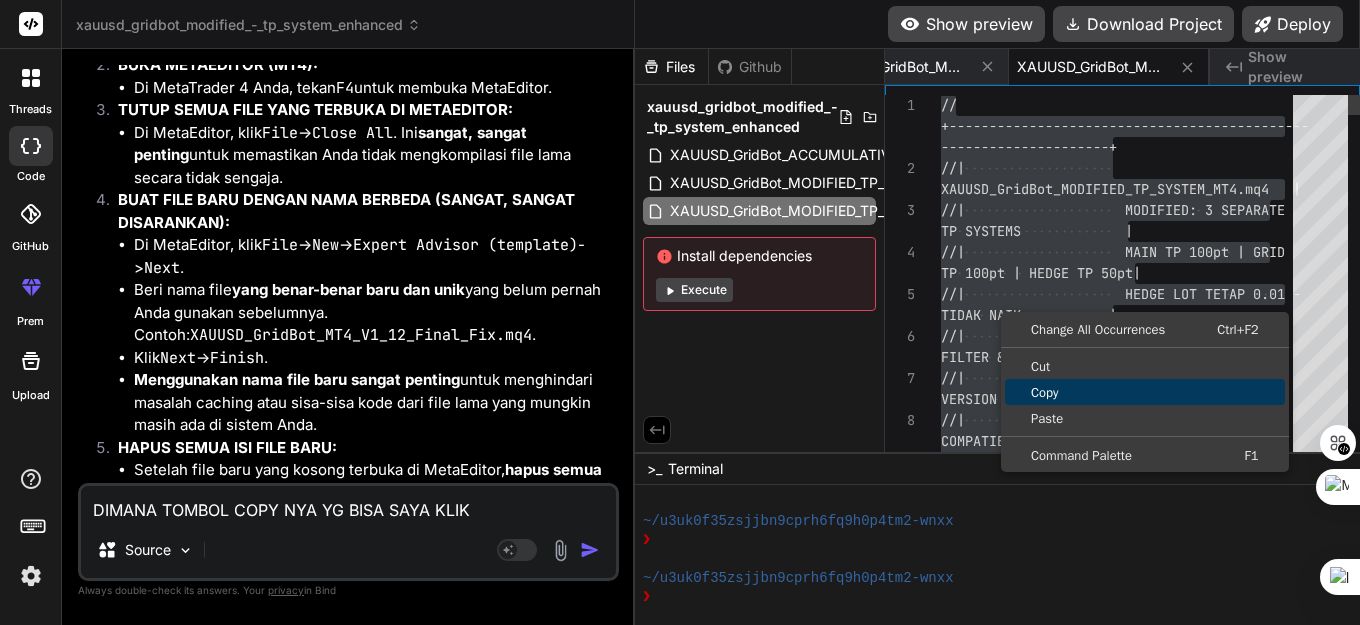 click on "Copy" at bounding box center (1145, 392) 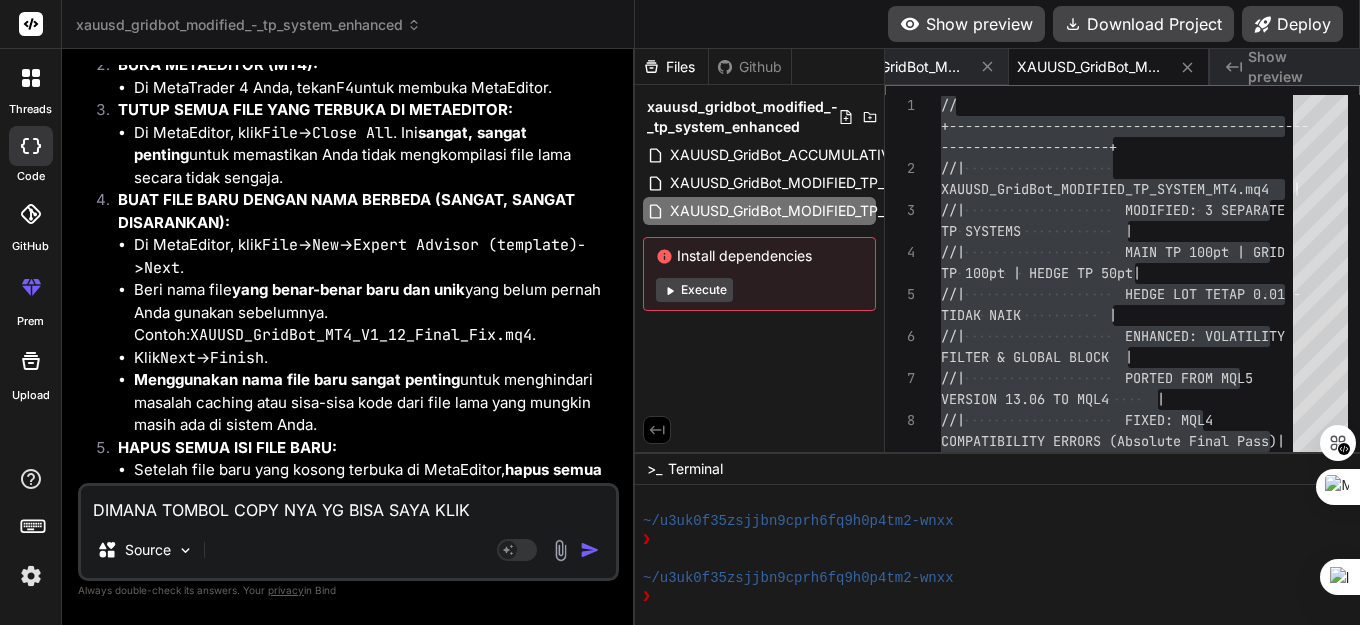 click on "DIMANA TOMBOL COPY NYA YG BISA SAYA KLIK" at bounding box center (348, 504) 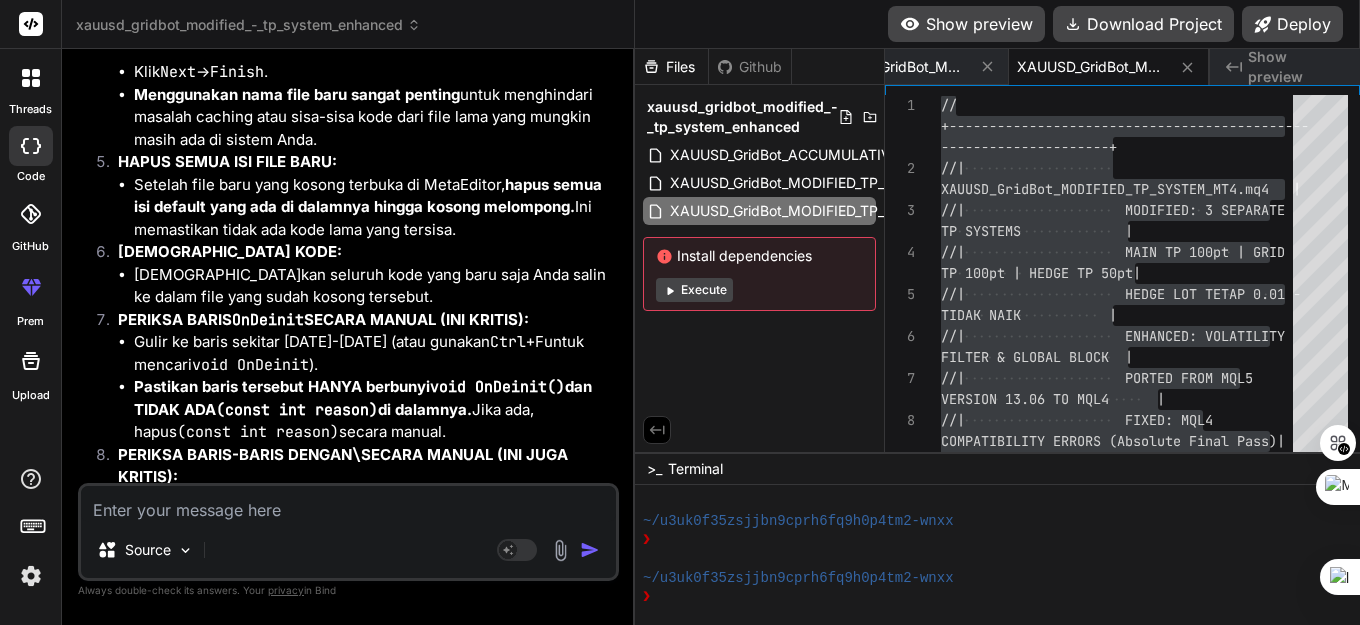 scroll, scrollTop: 157599, scrollLeft: 0, axis: vertical 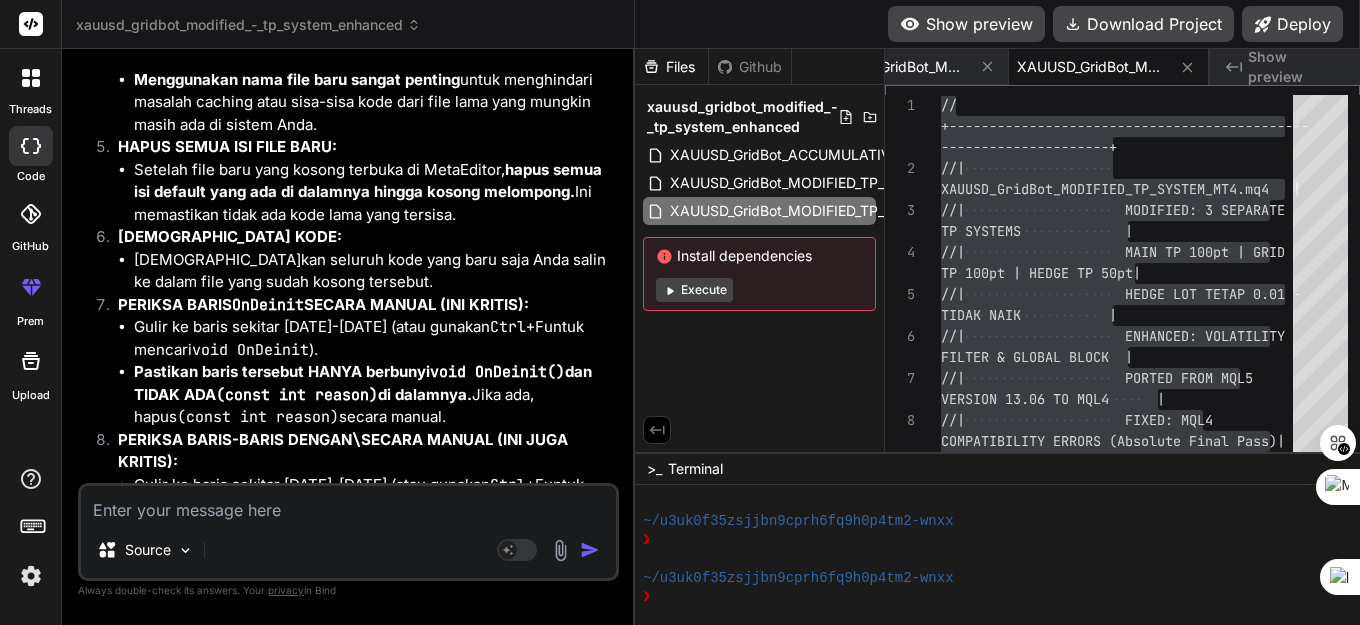 click at bounding box center (348, 504) 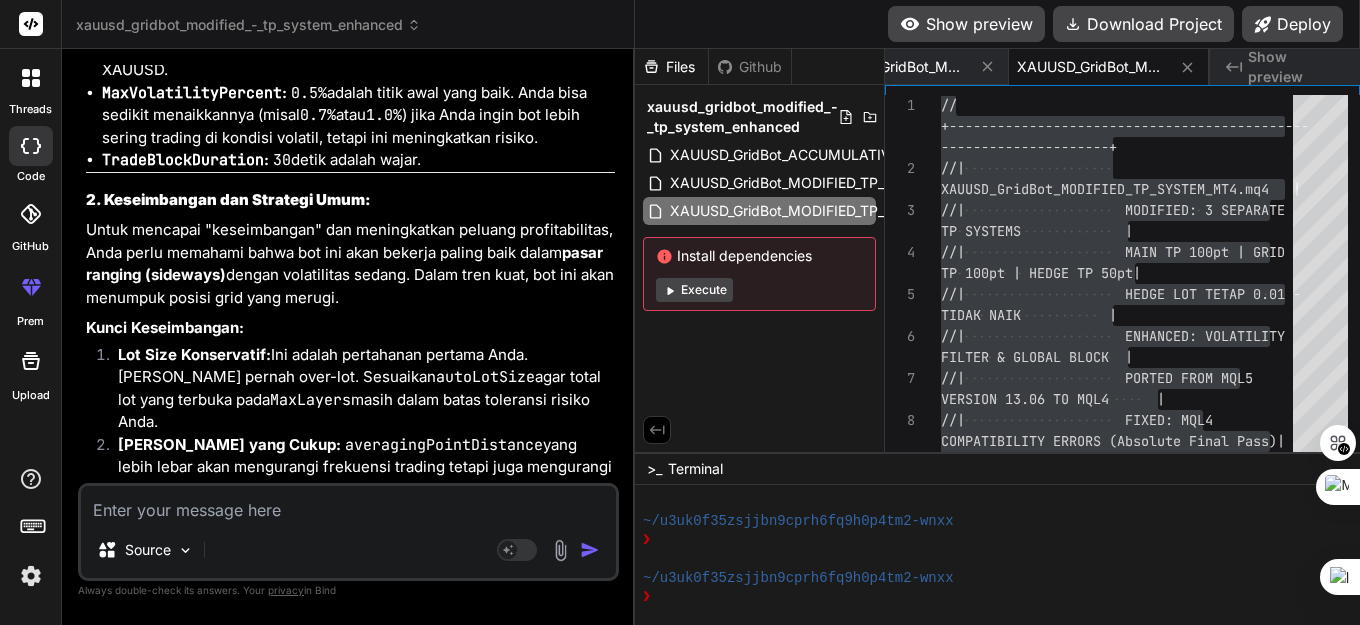 scroll, scrollTop: 163466, scrollLeft: 0, axis: vertical 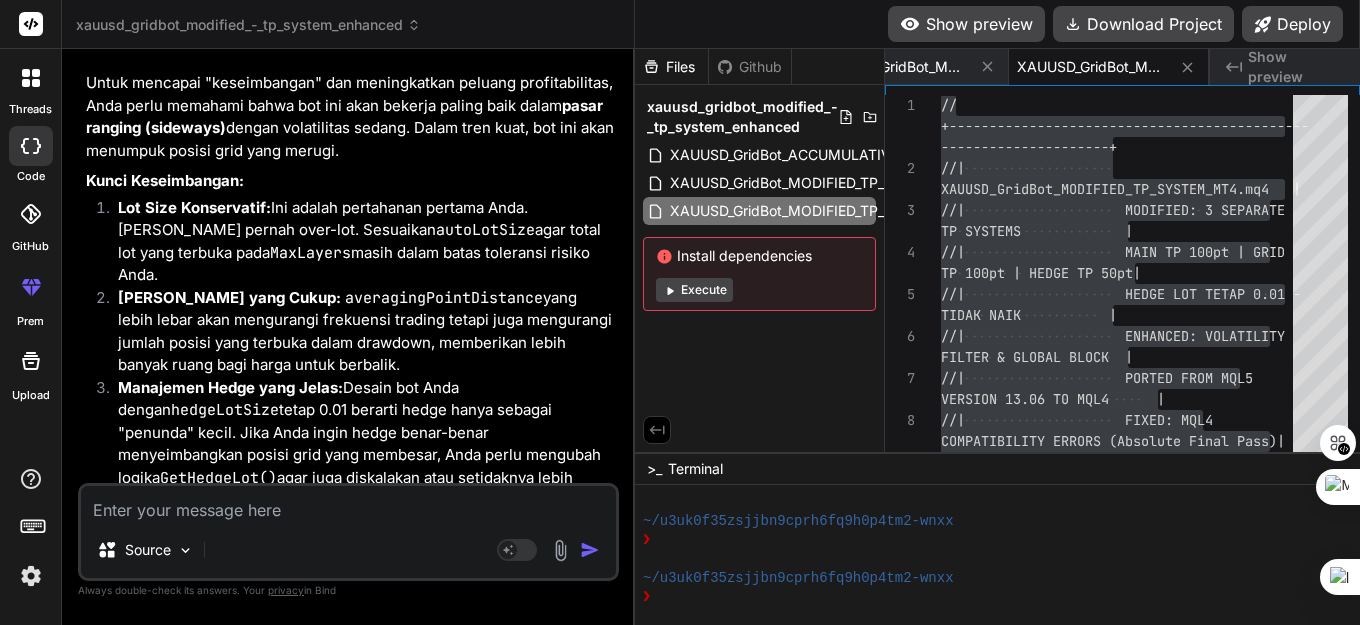 click at bounding box center (348, 504) 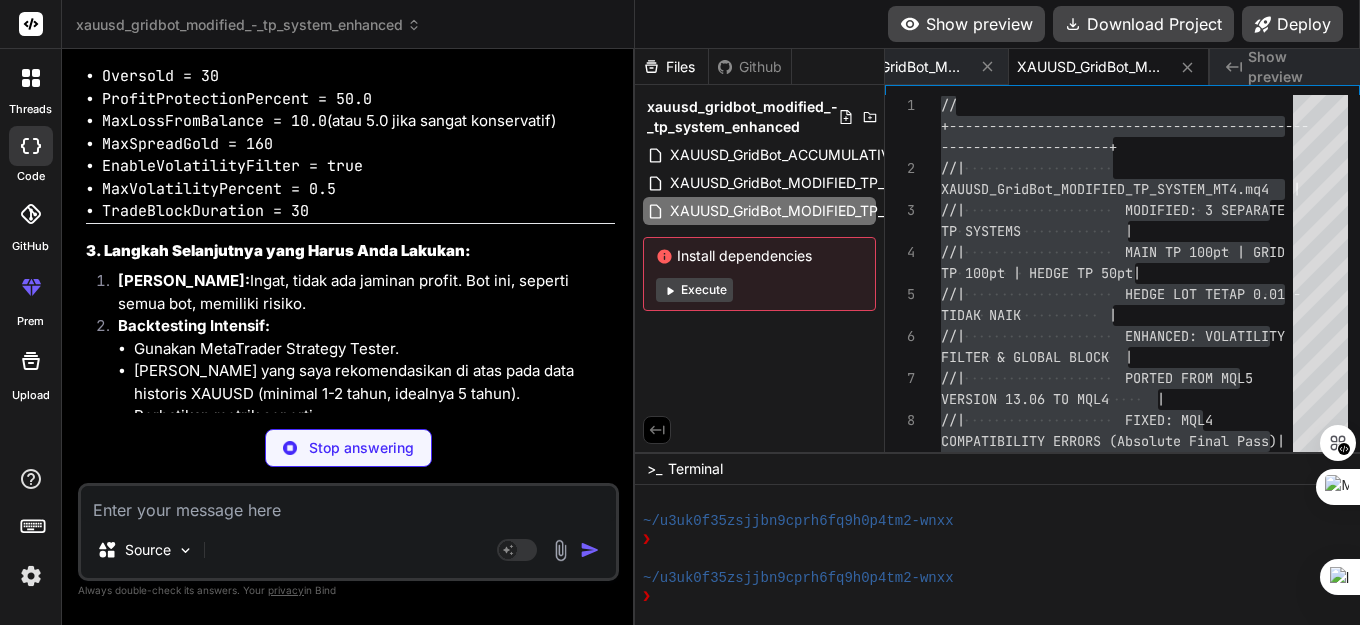 scroll, scrollTop: 164307, scrollLeft: 0, axis: vertical 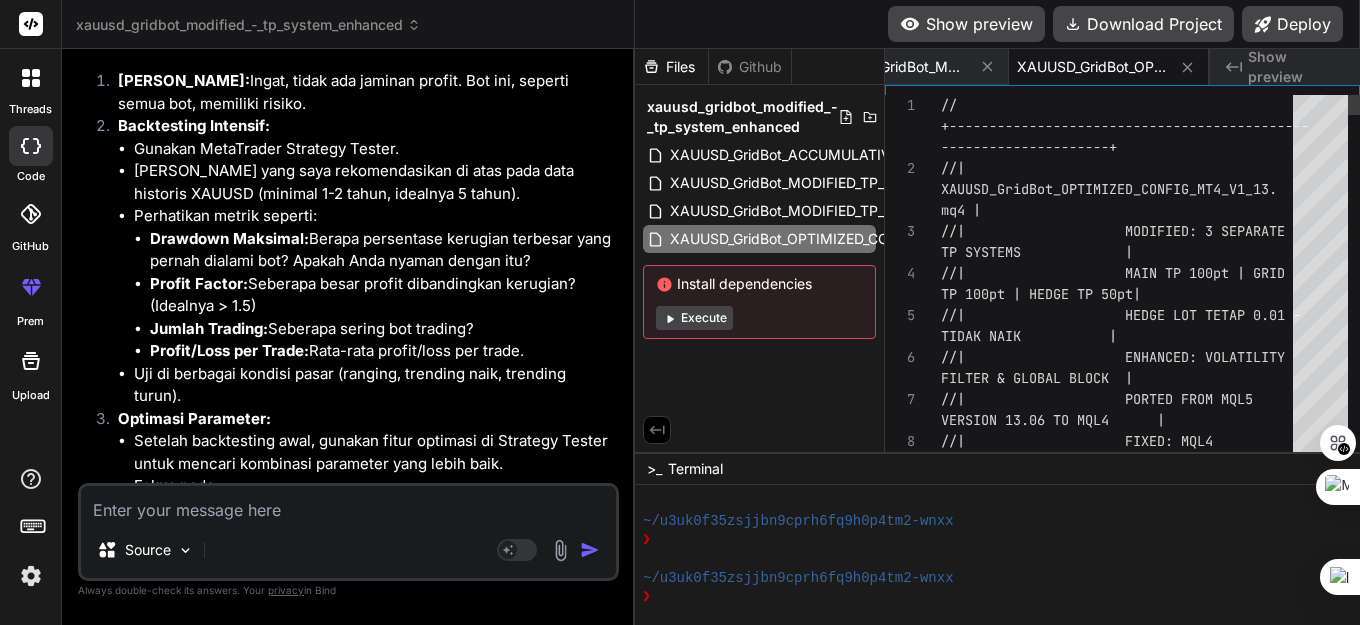 click on "// +--------------------------------------------- ---------------------+ //|                     XAUUSD_GridBot_OPTIMIZED_CONFIG_MT4_V1_13. //|                    MODIFIED: 3 SEPARATE  TP SYSTEMS             | //|                    MAIN TP 100pt | GRID  TP 100pt | HEDGE TP 50pt| //|                    HEDGE LOT TETAP 0.01 -  TIDAK NAIK           | //|                    ENHANCED: VOLATILITY  FILTER & GLOBAL BLOCK  | //|                    PORTED FROM MQL5  VERSION 13.06 TO MQL4      | //|                    FIXED: MQL4  COMPATIBILITY ERRORS (Absolute Final Pass)| mq4 |" at bounding box center [1123, 34146] 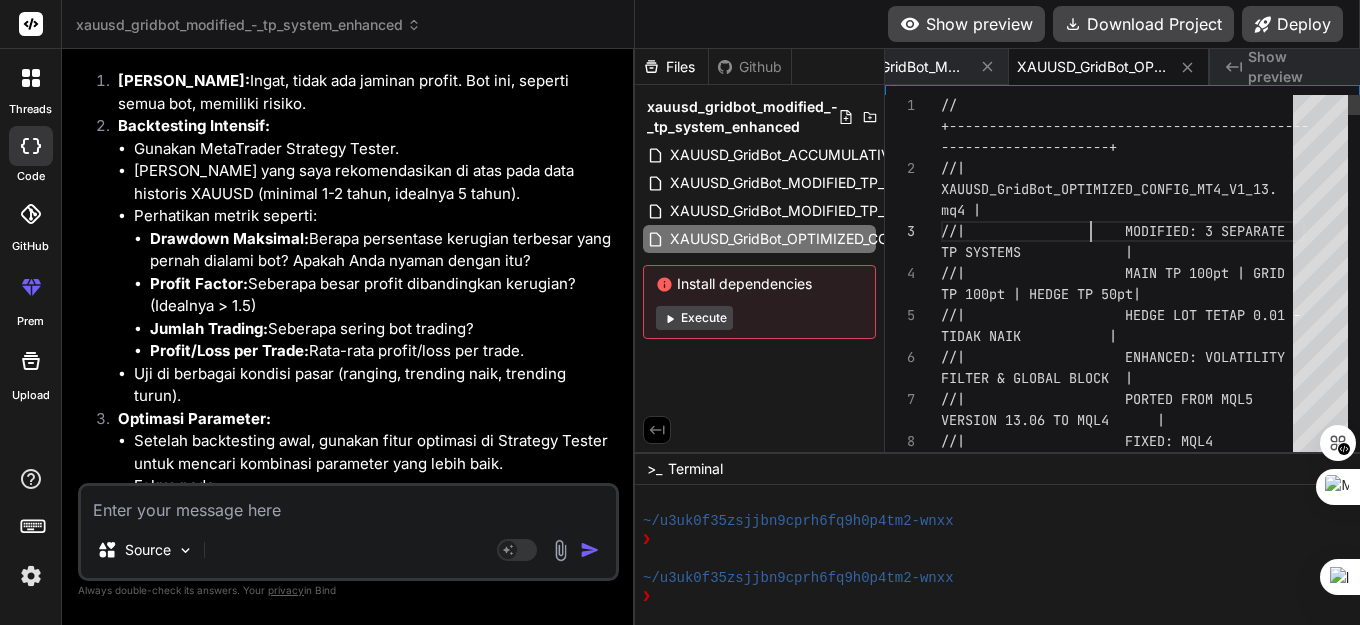 scroll, scrollTop: 0, scrollLeft: 0, axis: both 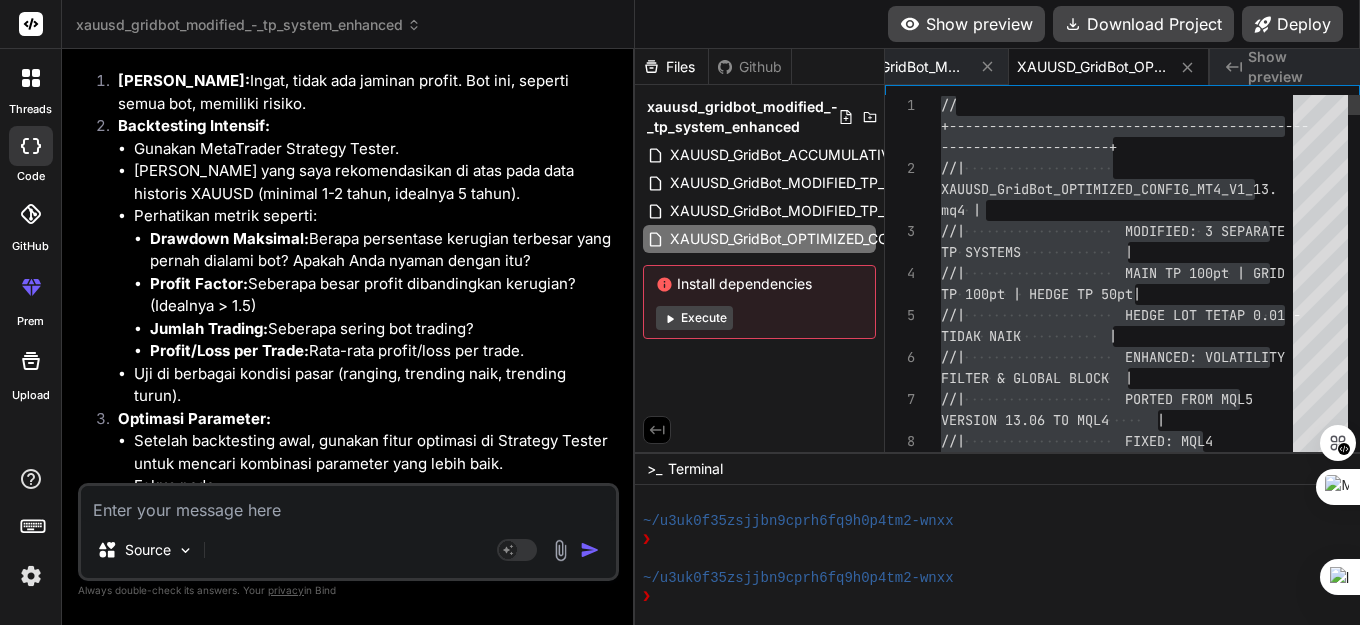 drag, startPoint x: 998, startPoint y: 247, endPoint x: 1136, endPoint y: 199, distance: 146.10954 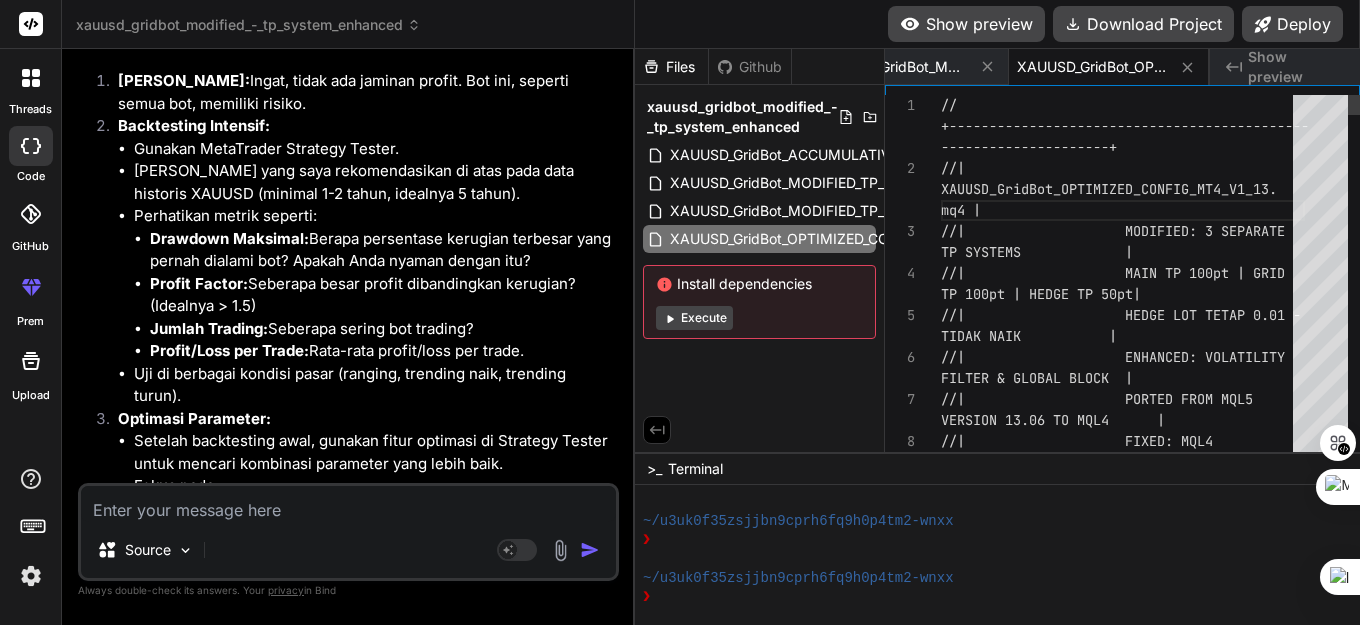 click on "// +--------------------------------------------- ---------------------+ //|                     XAUUSD_GridBot_OPTIMIZED_CONFIG_MT4_V1_13. //|                    MODIFIED: 3 SEPARATE  TP SYSTEMS             | //|                    MAIN TP 100pt | GRID  TP 100pt | HEDGE TP 50pt| //|                    HEDGE LOT TETAP 0.01 -  TIDAK NAIK           | //|                    ENHANCED: VOLATILITY  FILTER & GLOBAL BLOCK  | //|                    PORTED FROM MQL5  VERSION 13.06 TO MQL4      | //|                    FIXED: MQL4  COMPATIBILITY ERRORS (Absolute Final Pass)| mq4 |" at bounding box center [1123, 34146] 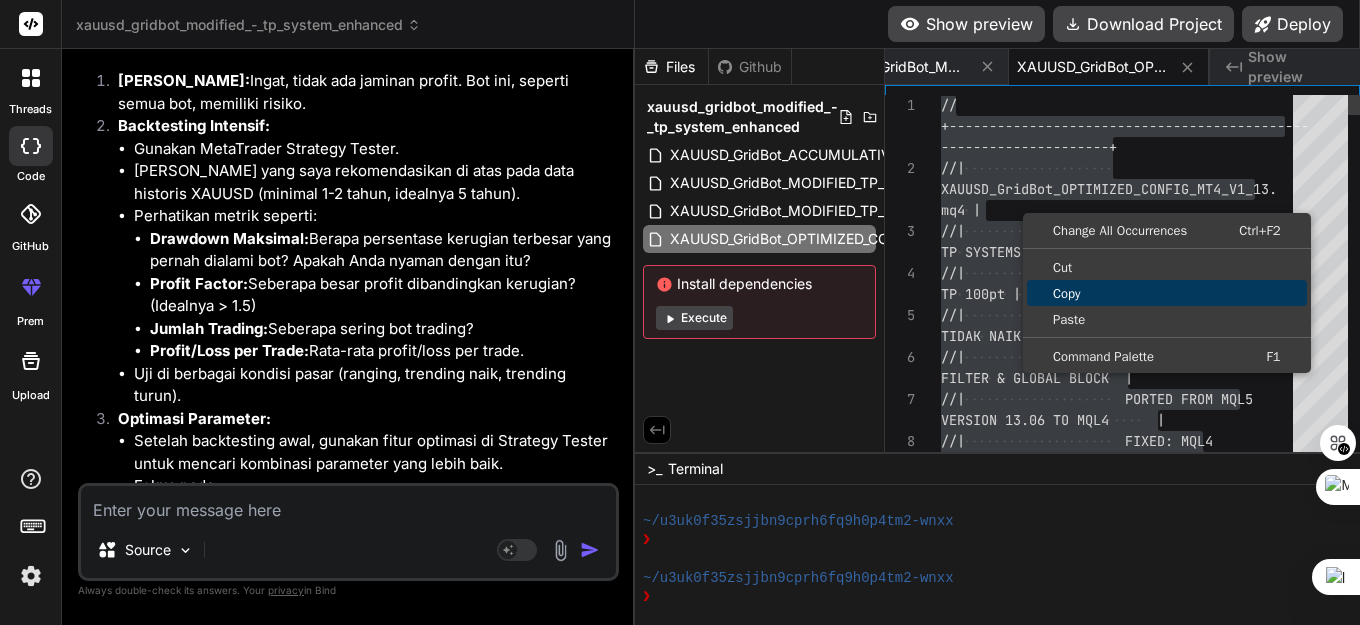 click on "Copy" at bounding box center [1167, 293] 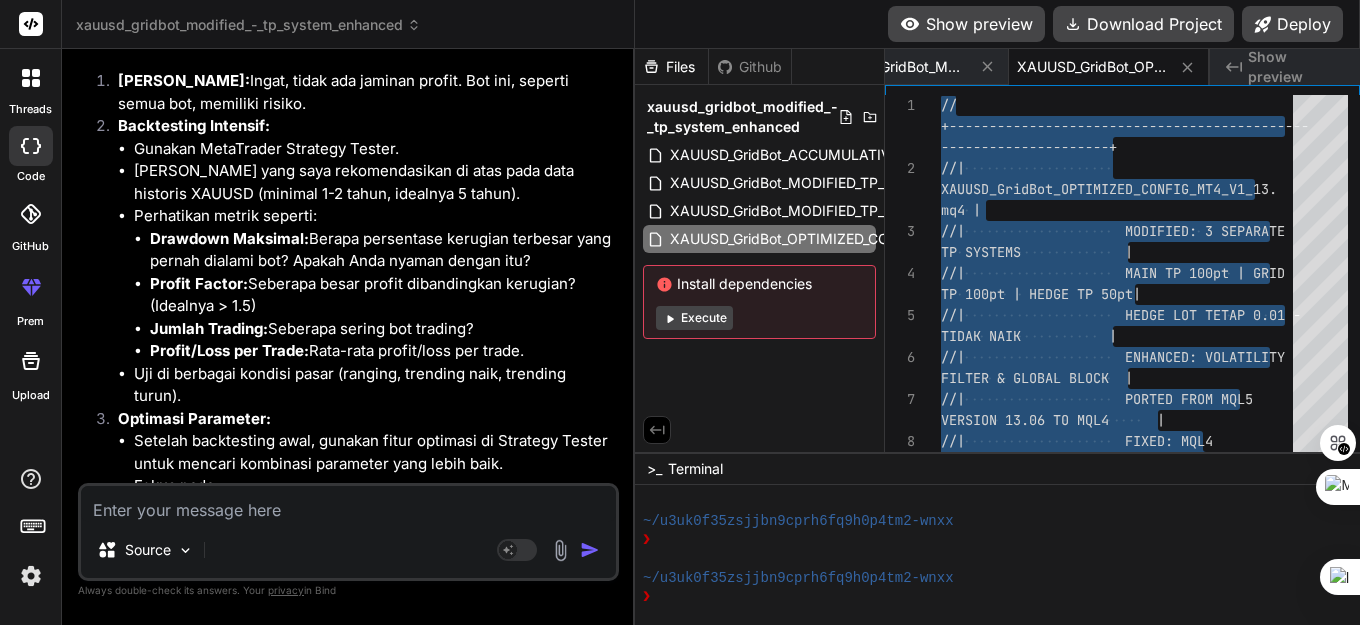 click at bounding box center (348, 504) 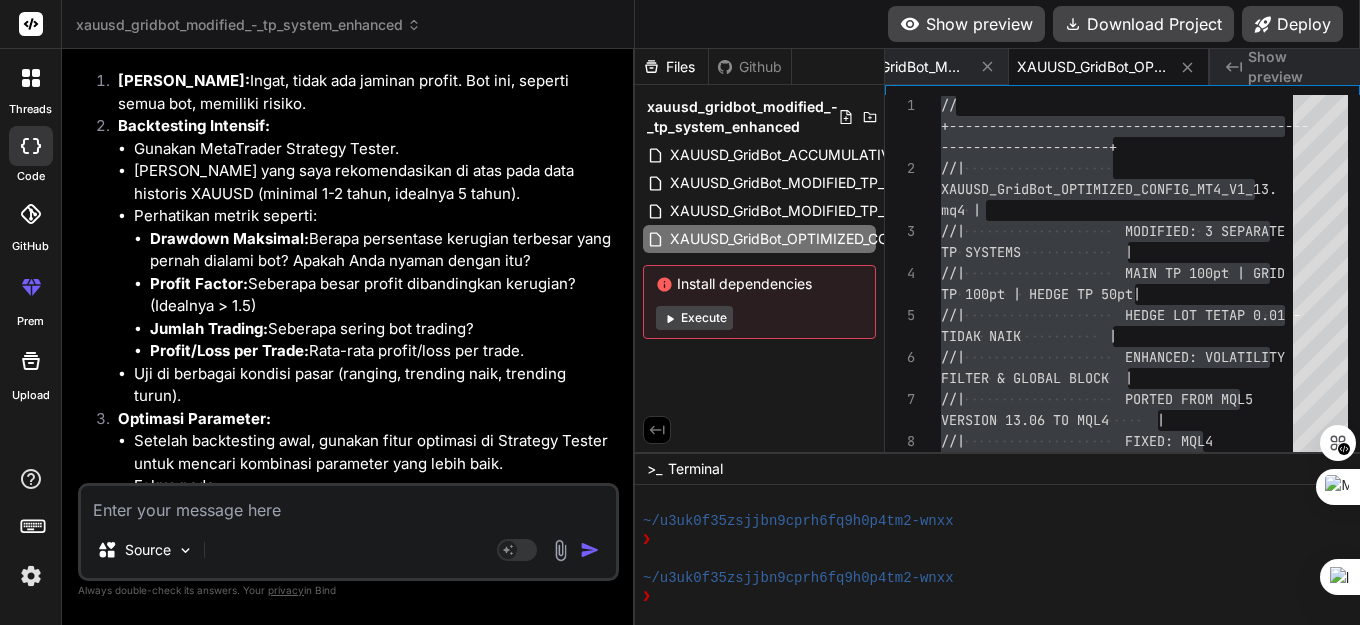 paste on "'_group1' - extern variable initialization is not allowed	BOT SETTINGAN BIND AI.mq5	16	17
'autoLotSize' - extern variable initialization is not allowed	BOT SETTINGAN BIND AI.mq5	17	17
'hedgeLotSize' - extern variable initialization is not allowed	BOT SETTINGAN BIND AI.mq5	18	17
'_group2' - extern variable initialization is not allowed	BOT SETTINGAN BIND AI.mq5	20	17
'hedgePointDistance' - extern variable initialization is not allowed	BOT SETTINGAN BIND AI.mq5	21	17
'tpPointDistanceMain' - extern variable initialization is not allowed	BOT SETTINGAN BIND AI.mq5	22	17
'tpPointDistanceHedge' - extern variable initialization is not allowed	BOT SETTINGAN BIND AI.mq5	23	17
'tpPointDistanceGrid' - extern variable initialization is not allowed	BOT SETTINGAN BIND AI.mq5	24	17
'averagingPointDistance' - extern variable initialization is not allowed	BOT SETTINGAN BIND AI.mq5	25	17
'modeSwitchPointDistance' - extern variable initialization is not allowed	BOT SETTINGAN BIND AI.mq5	26	17
'MaxLayers' - extern variable ini..." 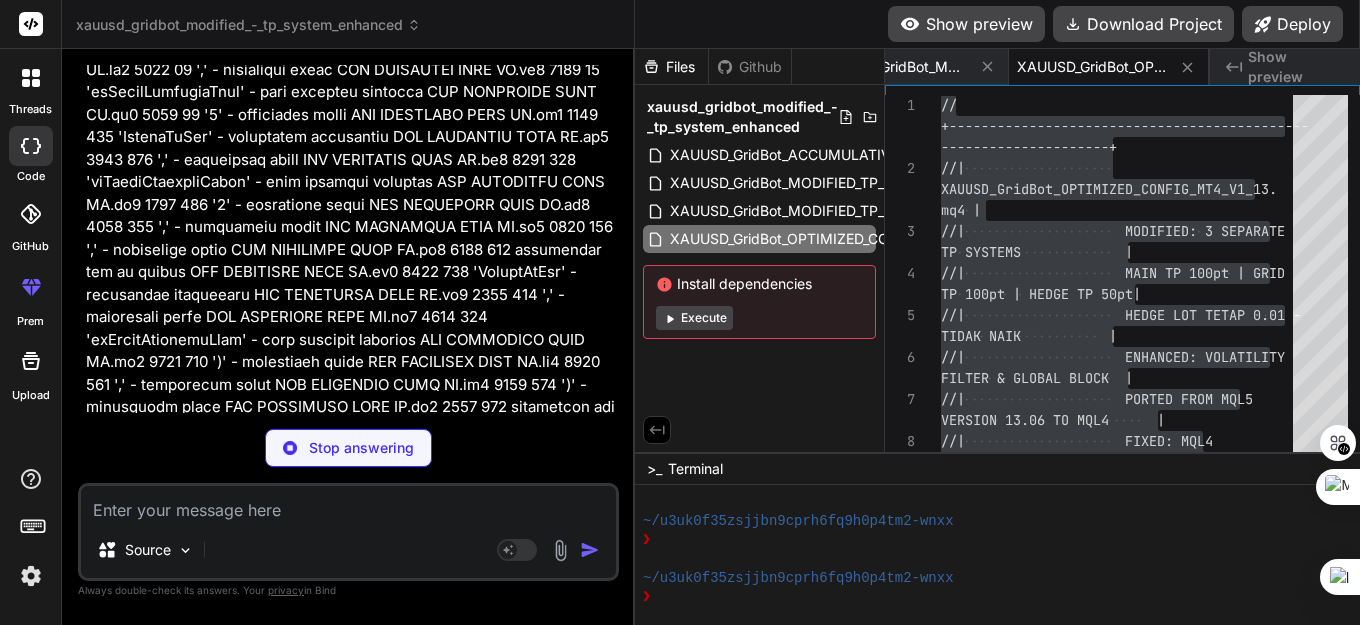 scroll, scrollTop: 169407, scrollLeft: 0, axis: vertical 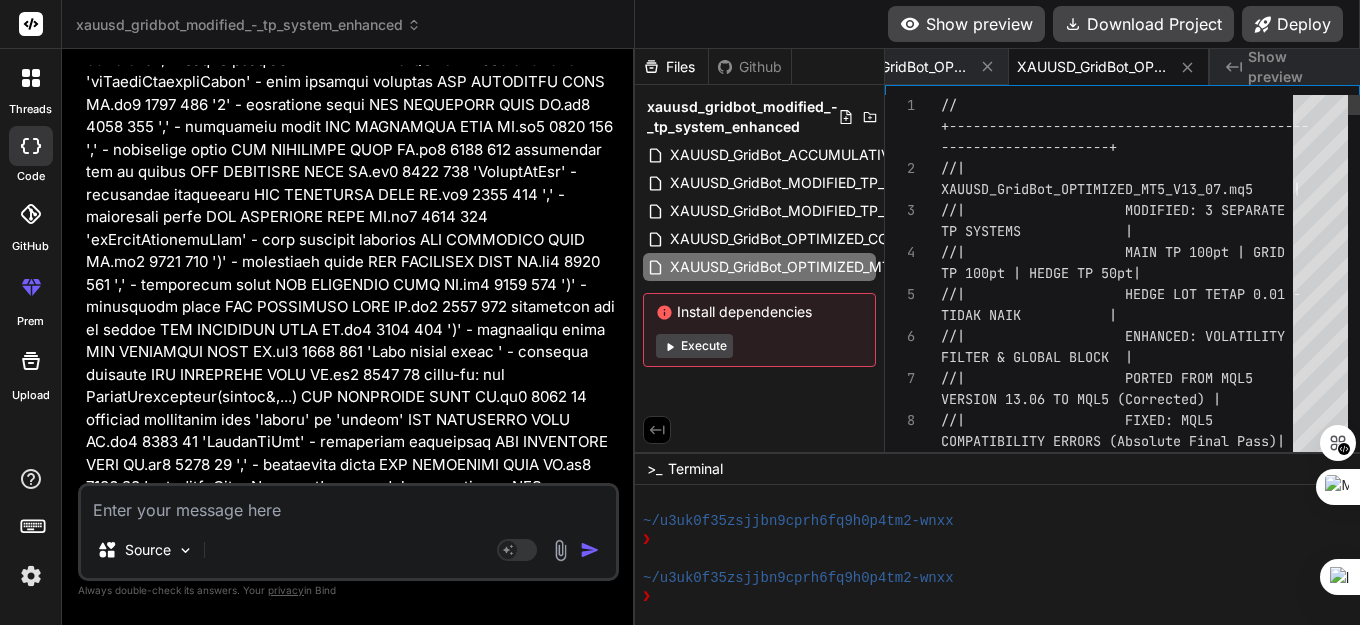 click on "// +--------------------------------------------- ---------------------+ //|                     XAUUSD_GridBot_OPTIMIZED_MT5_V13_07.mq5     | //|                    MODIFIED: 3 SEPARATE  TP SYSTEMS             | //|                    MAIN TP 100pt | GRID  TP 100pt | HEDGE TP 50pt| //|                    HEDGE LOT TETAP 0.01 -  TIDAK NAIK           | //|                    ENHANCED: VOLATILITY  FILTER & GLOBAL BLOCK  | //|                    PORTED FROM MQL5  VERSION 13.06 TO MQL5 (Corrected) | //|                    FIXED: MQL5  COMPATIBILITY ERRORS (Absolute Final Pass)| //|                    OPTIMIZED: PARAMETERS" at bounding box center [1123, 33359] 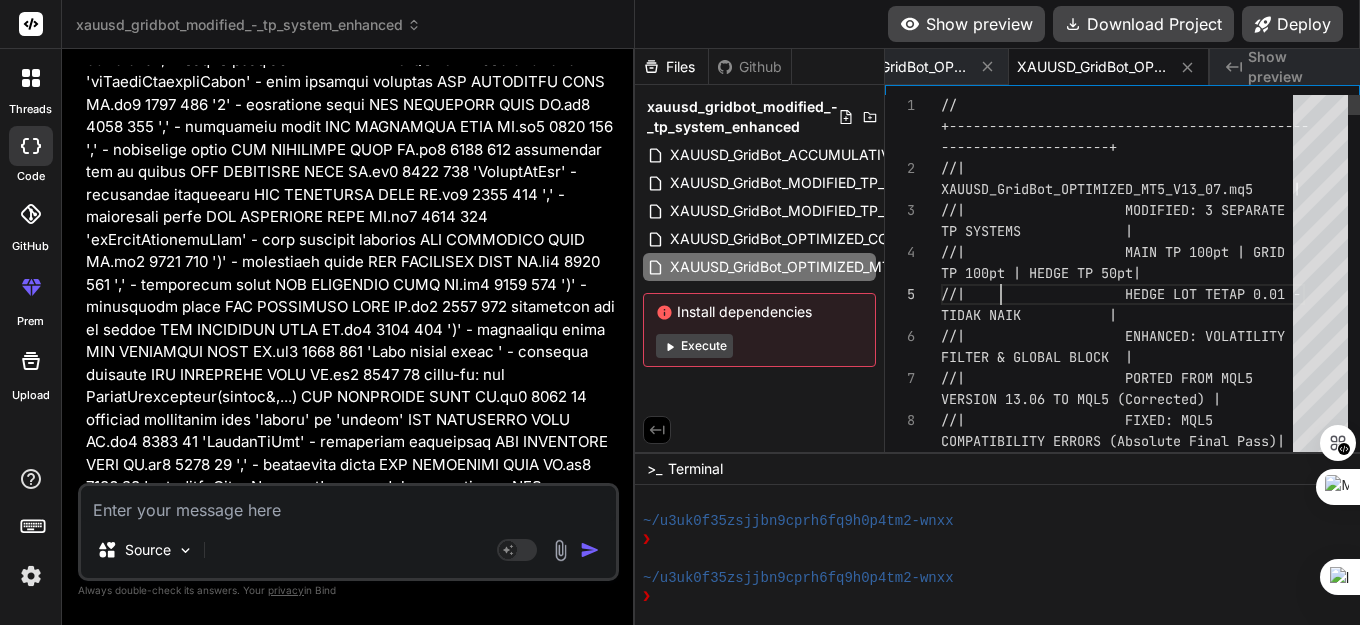 scroll, scrollTop: 0, scrollLeft: 0, axis: both 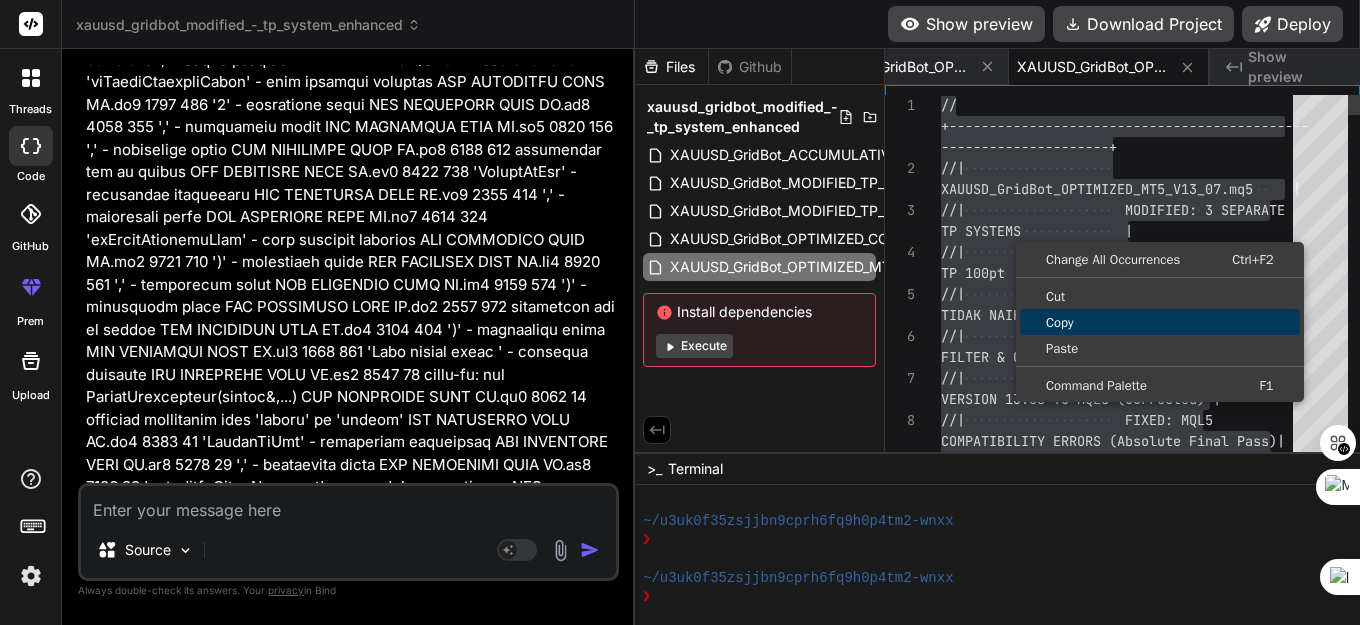 click on "Copy" at bounding box center [1160, 322] 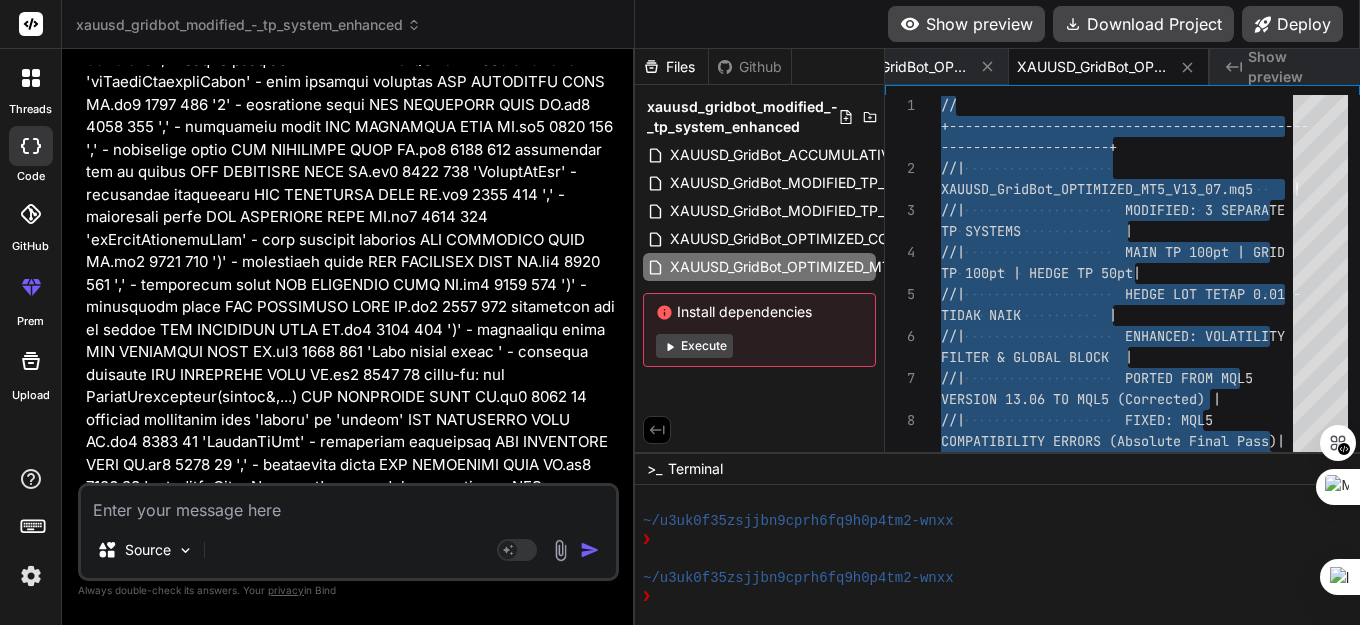 click at bounding box center [348, 504] 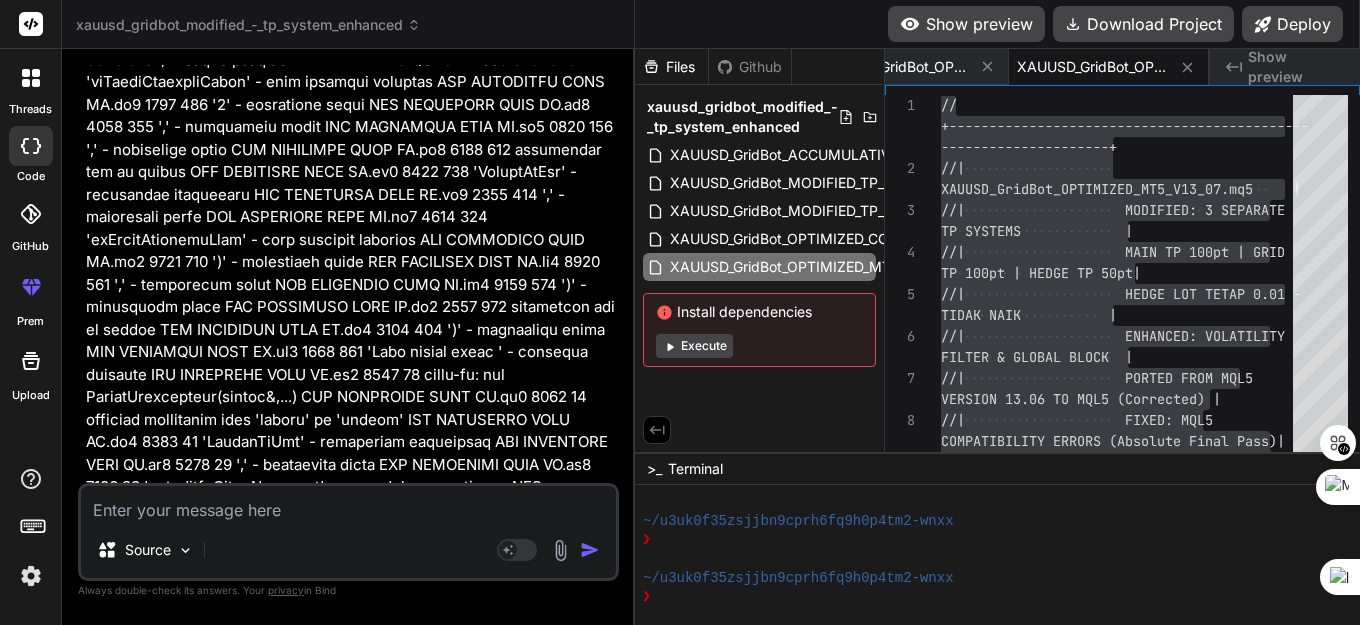 paste on "possible loss of data due to type conversion from 'long' to 'int'	BOT SETTINGAN BIND AI.mq5	681	46
possible loss of data due to type conversion from 'uint' to 'int'	BOT SETTINGAN BIND AI.mq5	797	23
possible loss of data due to type conversion from 'uint' to 'int'	BOT SETTINGAN BIND AI.mq5	862	23" 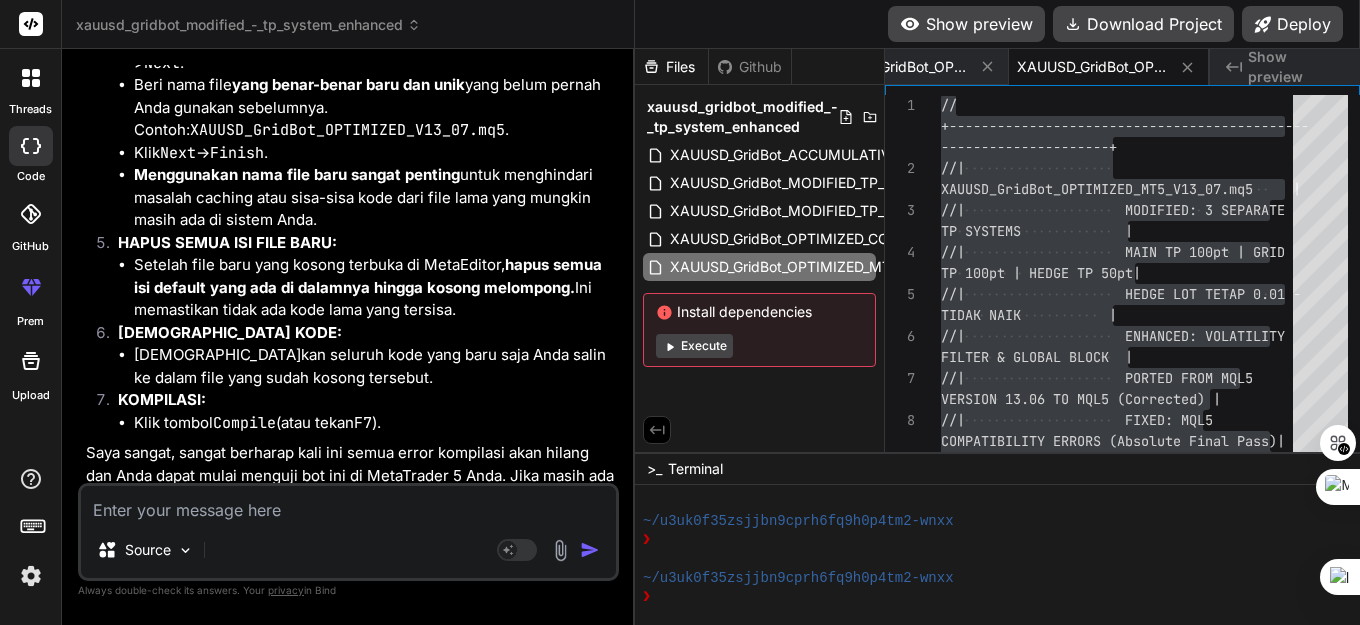 scroll, scrollTop: 171643, scrollLeft: 0, axis: vertical 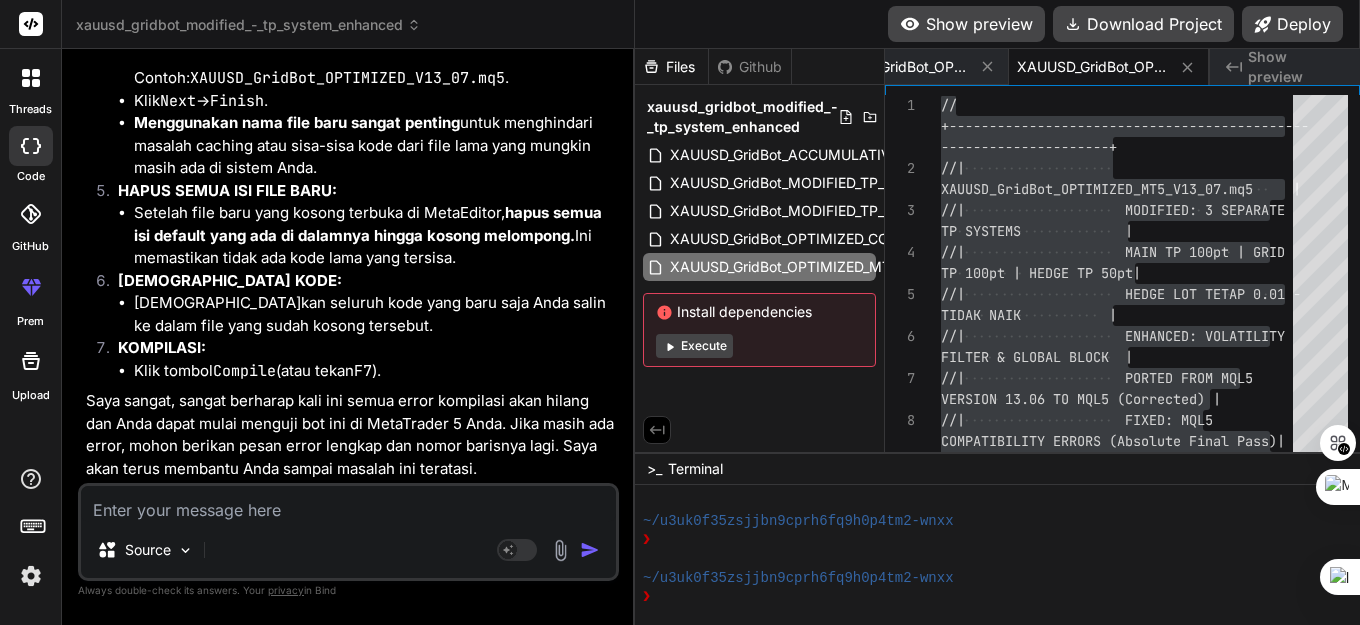click at bounding box center [348, 504] 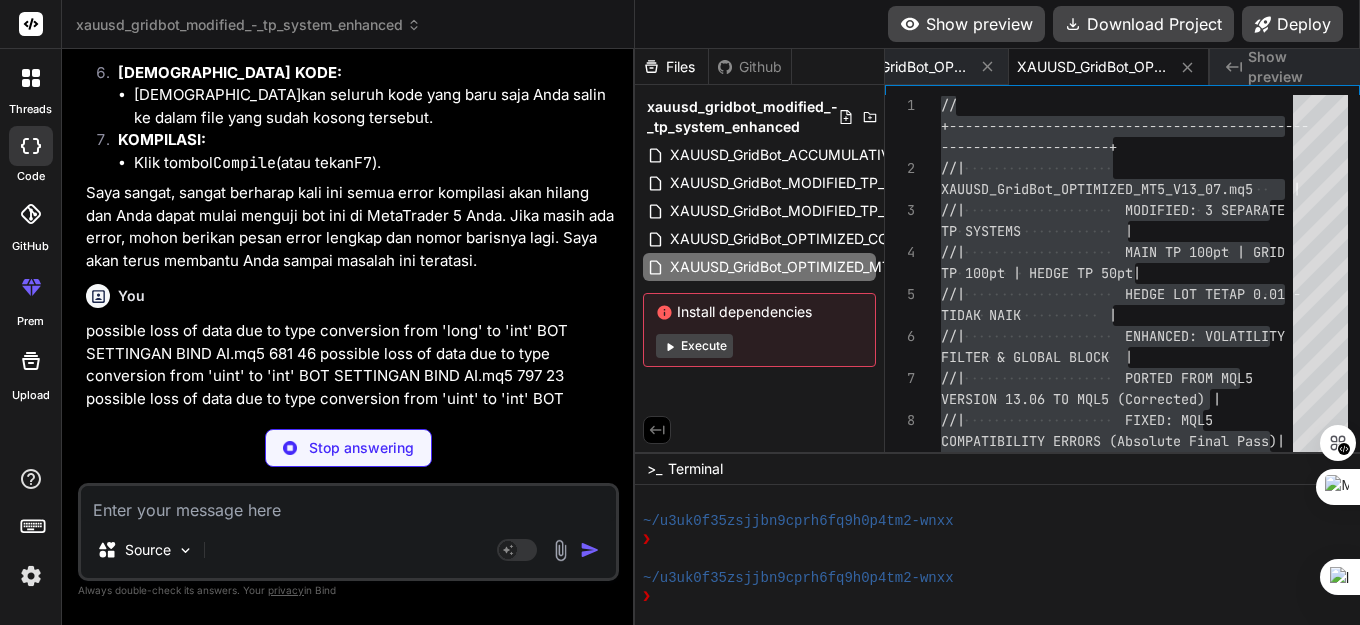 scroll, scrollTop: 172259, scrollLeft: 0, axis: vertical 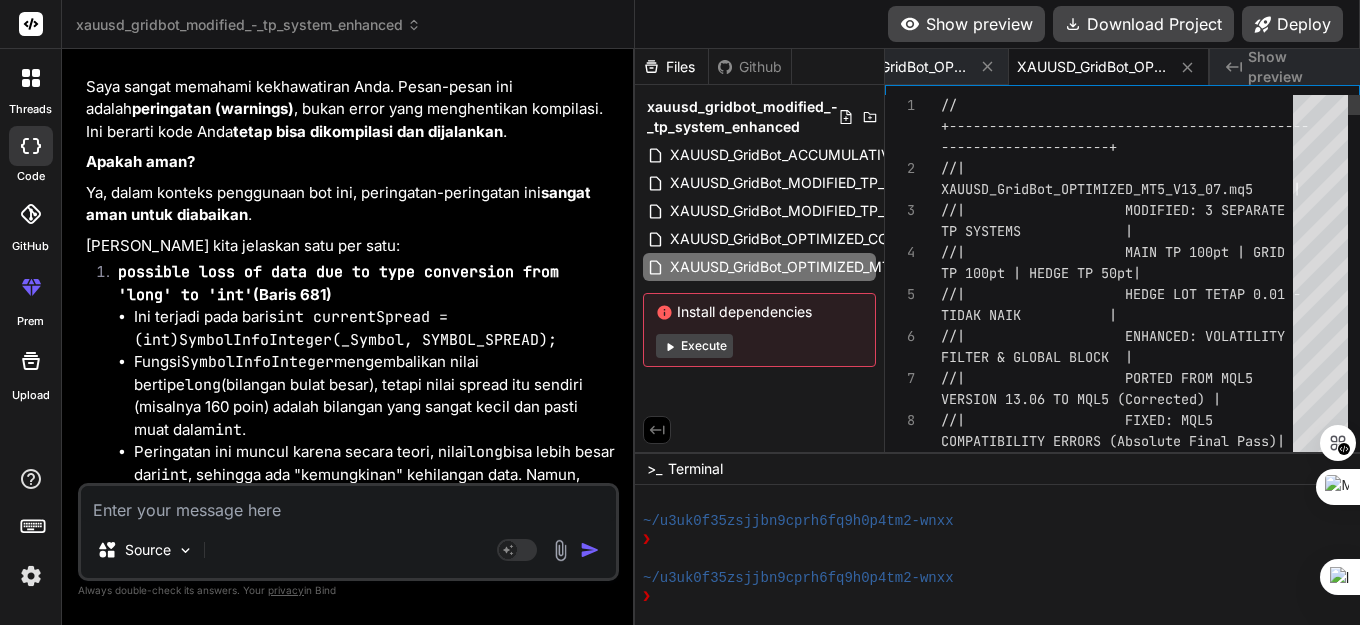 click on "// +--------------------------------------------- ---------------------+ //|                     XAUUSD_GridBot_OPTIMIZED_MT5_V13_07.mq5     | //|                    MODIFIED: 3 SEPARATE  TP SYSTEMS             | //|                    MAIN TP 100pt | GRID  TP 100pt | HEDGE TP 50pt| //|                    HEDGE LOT TETAP 0.01 -  TIDAK NAIK           | //|                    ENHANCED: VOLATILITY  FILTER & GLOBAL BLOCK  | //|                    PORTED FROM MQL5  VERSION 13.06 TO MQL5 (Corrected) | //|                    FIXED: MQL5  COMPATIBILITY ERRORS (Absolute Final Pass)| //|                    OPTIMIZED: PARAMETERS" at bounding box center (1123, 33485) 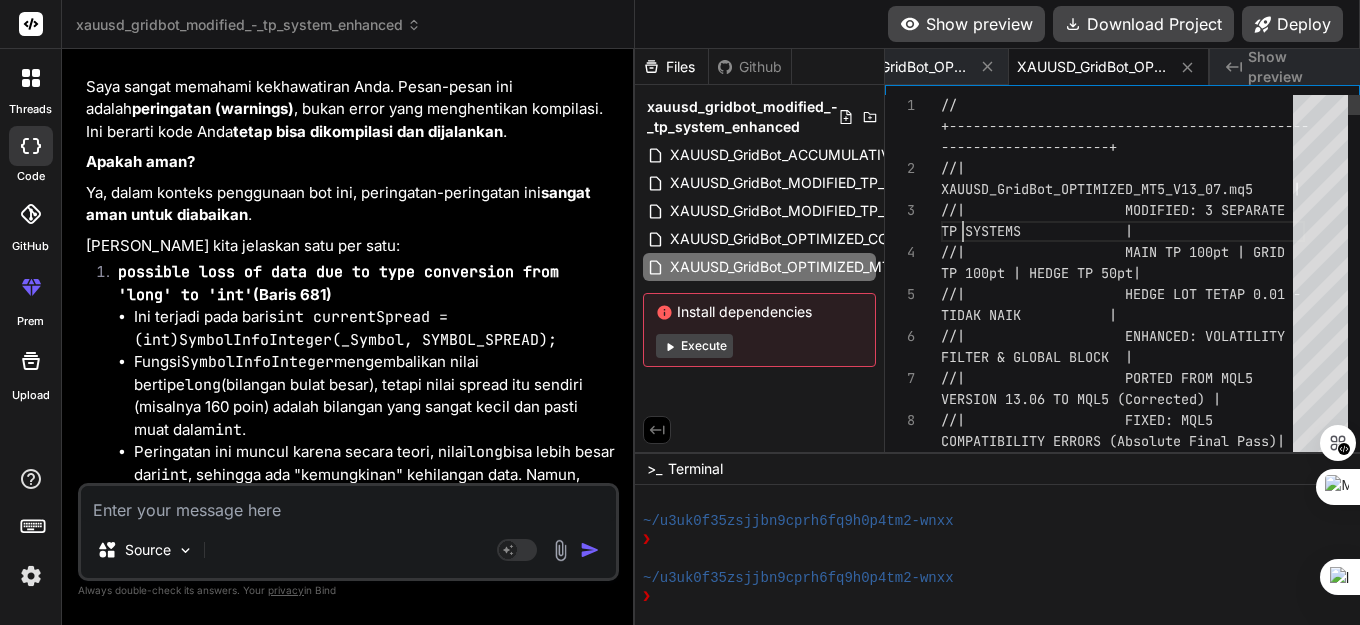 scroll, scrollTop: 0, scrollLeft: 0, axis: both 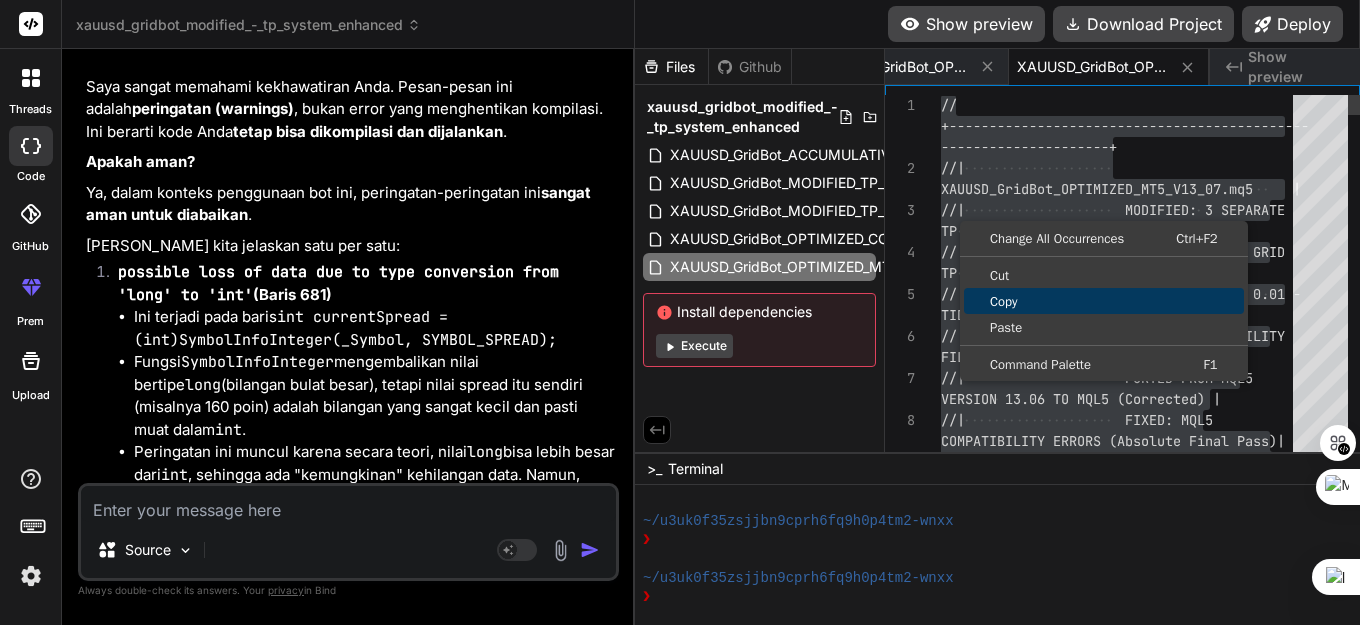 click on "Copy" at bounding box center (1104, 301) 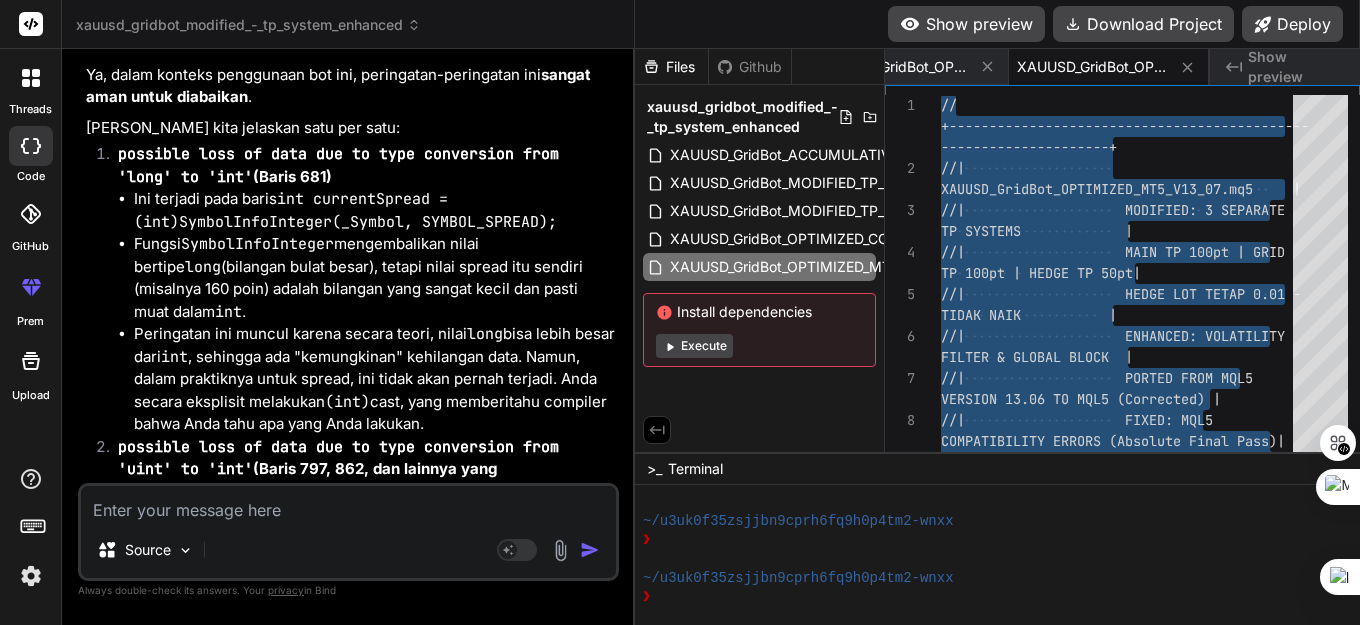 scroll, scrollTop: 172459, scrollLeft: 0, axis: vertical 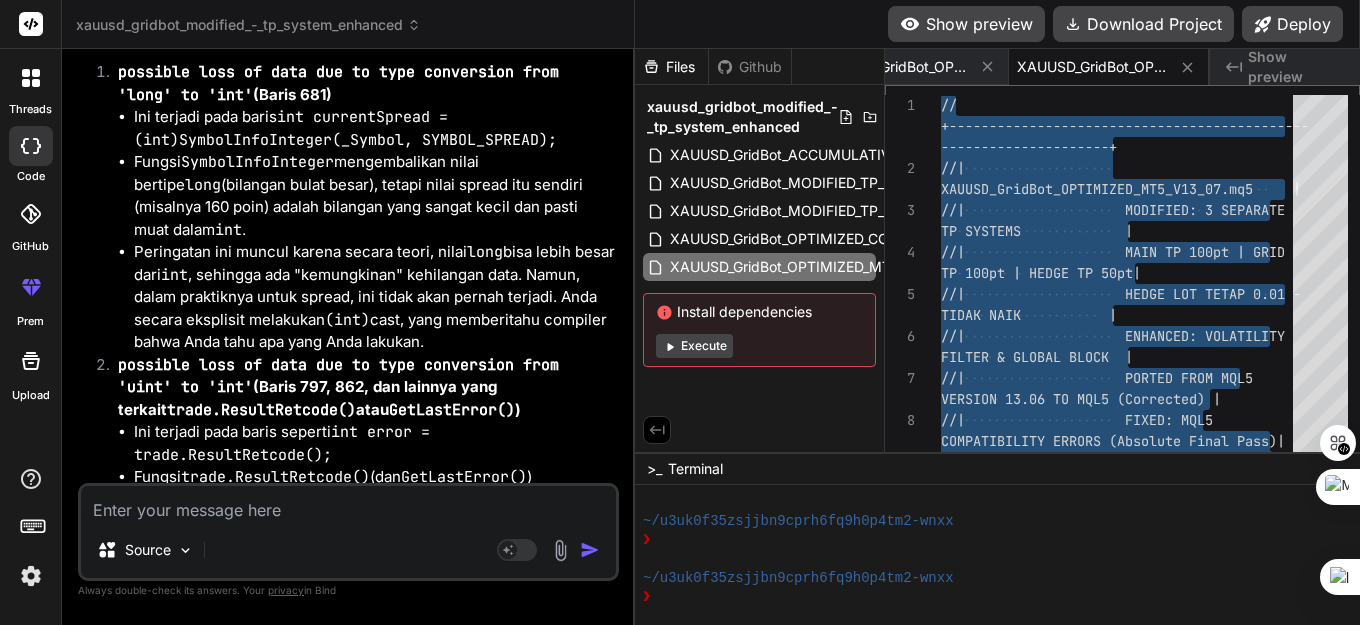 click at bounding box center (348, 504) 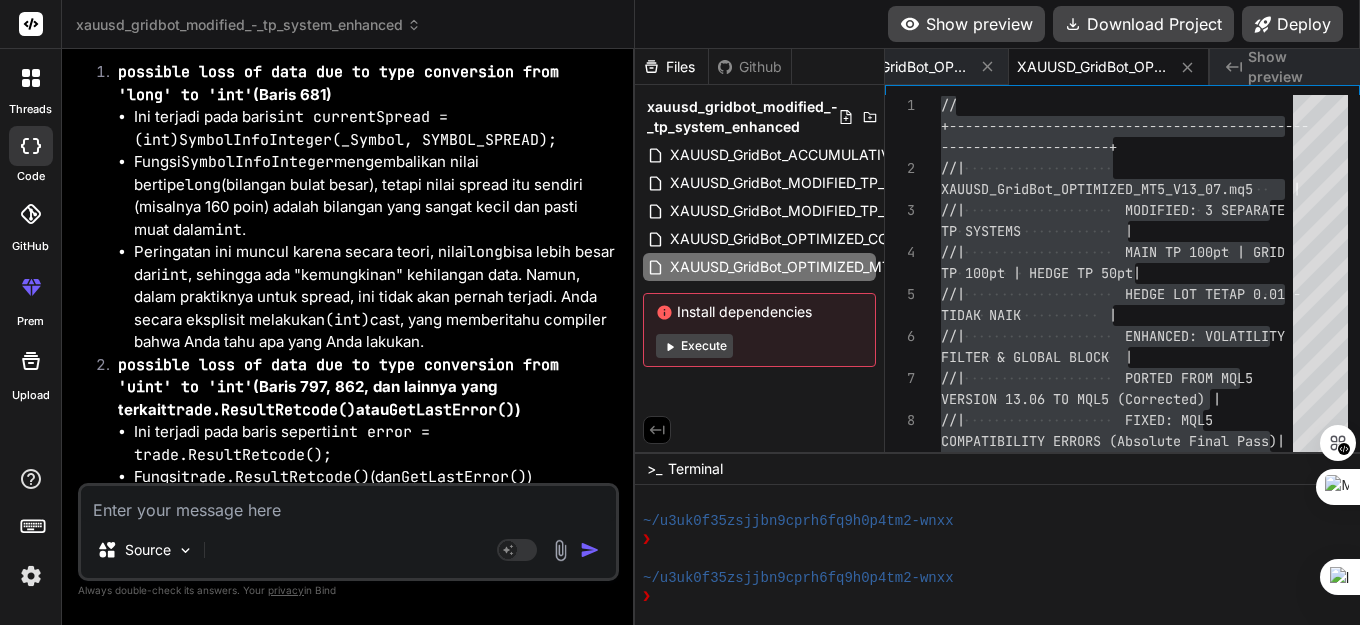 paste on "possible loss of data due to type conversion from 'long' to 'int'	BOT SETTINGAN BIND AI.mq5	683	46" 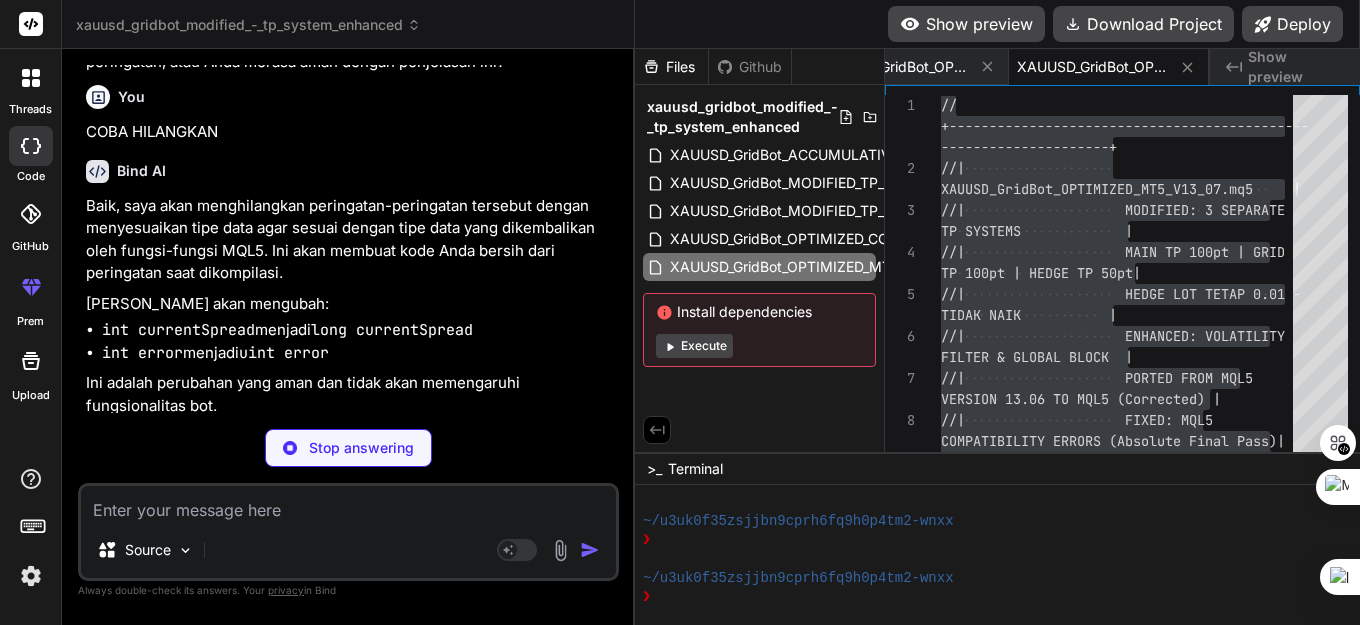 scroll, scrollTop: 173622, scrollLeft: 0, axis: vertical 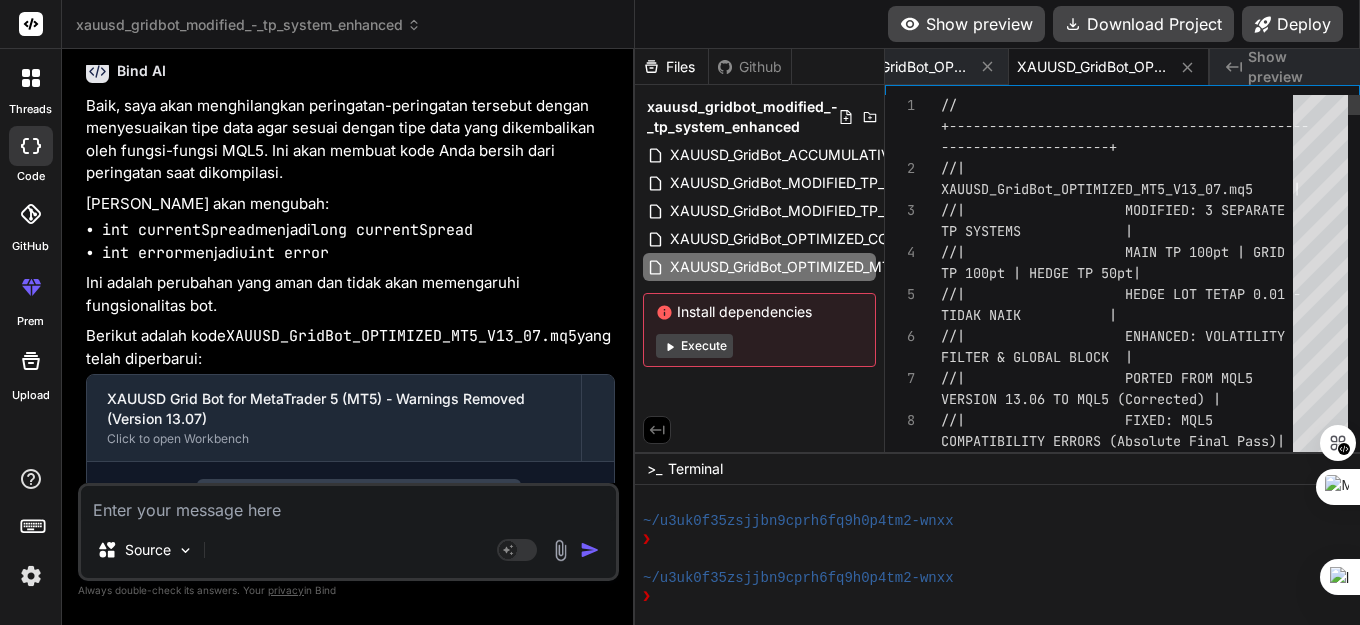 click on "// +--------------------------------------------- ---------------------+ //|                     XAUUSD_GridBot_OPTIMIZED_MT5_V13_07.mq5     | //|                    MODIFIED: 3 SEPARATE  TP SYSTEMS             | //|                    MAIN TP 100pt | GRID  TP 100pt | HEDGE TP 50pt| //|                    HEDGE LOT TETAP 0.01 -  TIDAK NAIK           | //|                    ENHANCED: VOLATILITY  FILTER & GLOBAL BLOCK  | //|                    PORTED FROM MQL5  VERSION 13.06 TO MQL5 (Corrected) | //|                    FIXED: MQL5  COMPATIBILITY ERRORS (Absolute Final Pass)| //|                    OPTIMIZED: PARAMETERS" at bounding box center (1123, 33516) 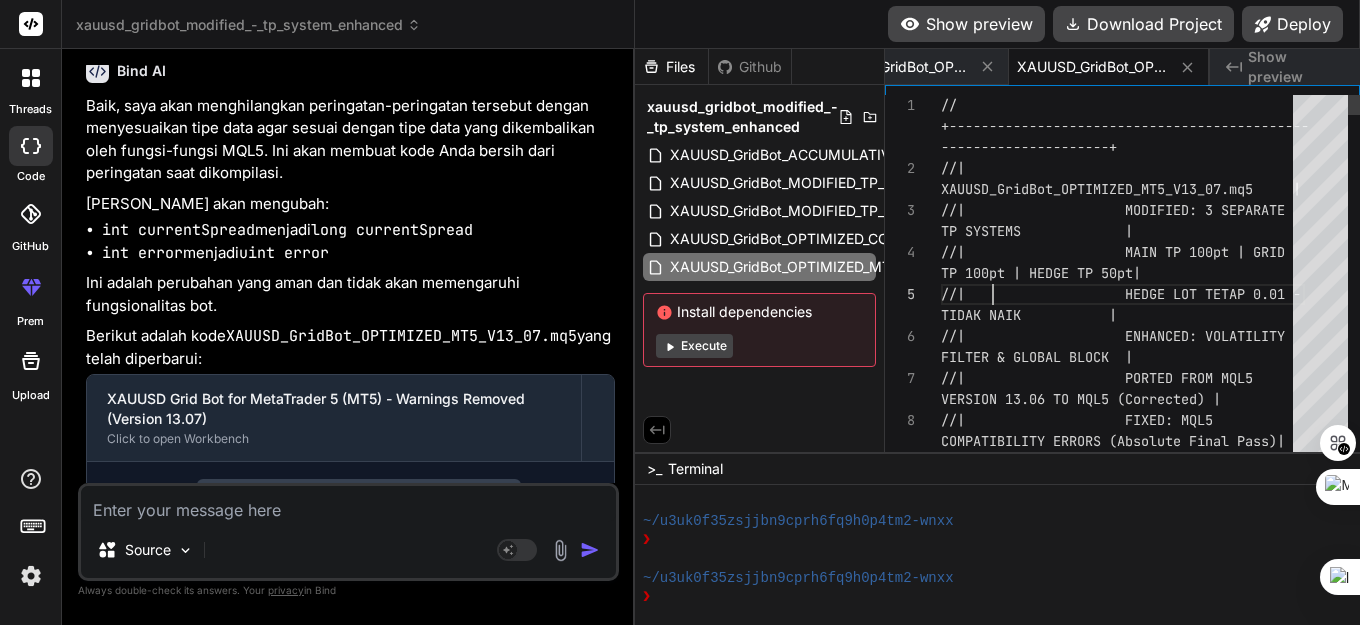 scroll, scrollTop: 0, scrollLeft: 0, axis: both 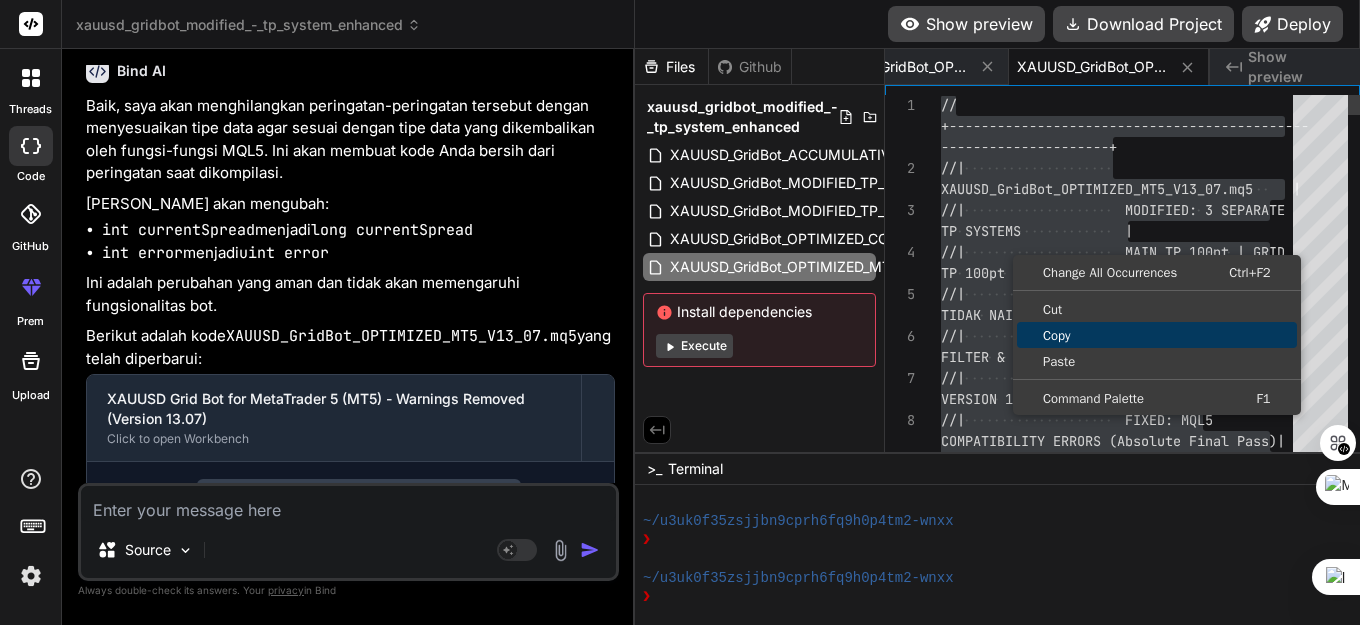 drag, startPoint x: 1076, startPoint y: 335, endPoint x: 952, endPoint y: 391, distance: 136.0588 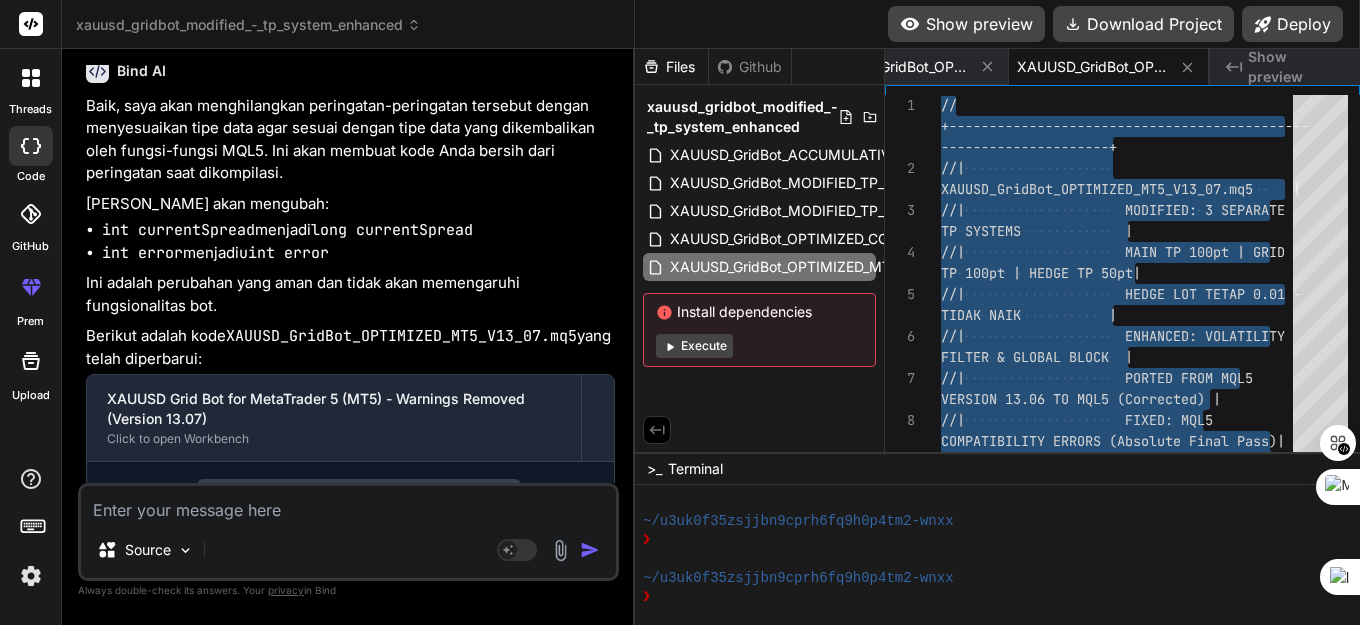 click at bounding box center [348, 504] 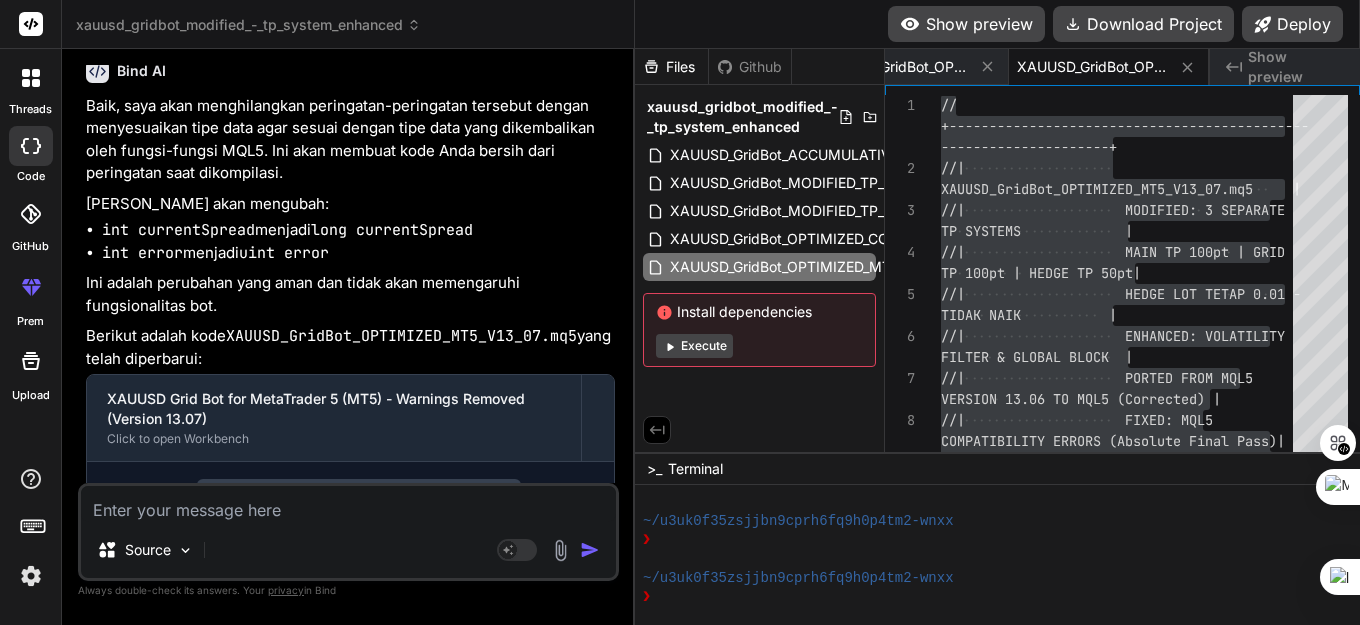 paste on "possible loss of data due to type conversion from 'long' to 'int'	BOT SETTINGAN BIND AI.mq5	683	46" 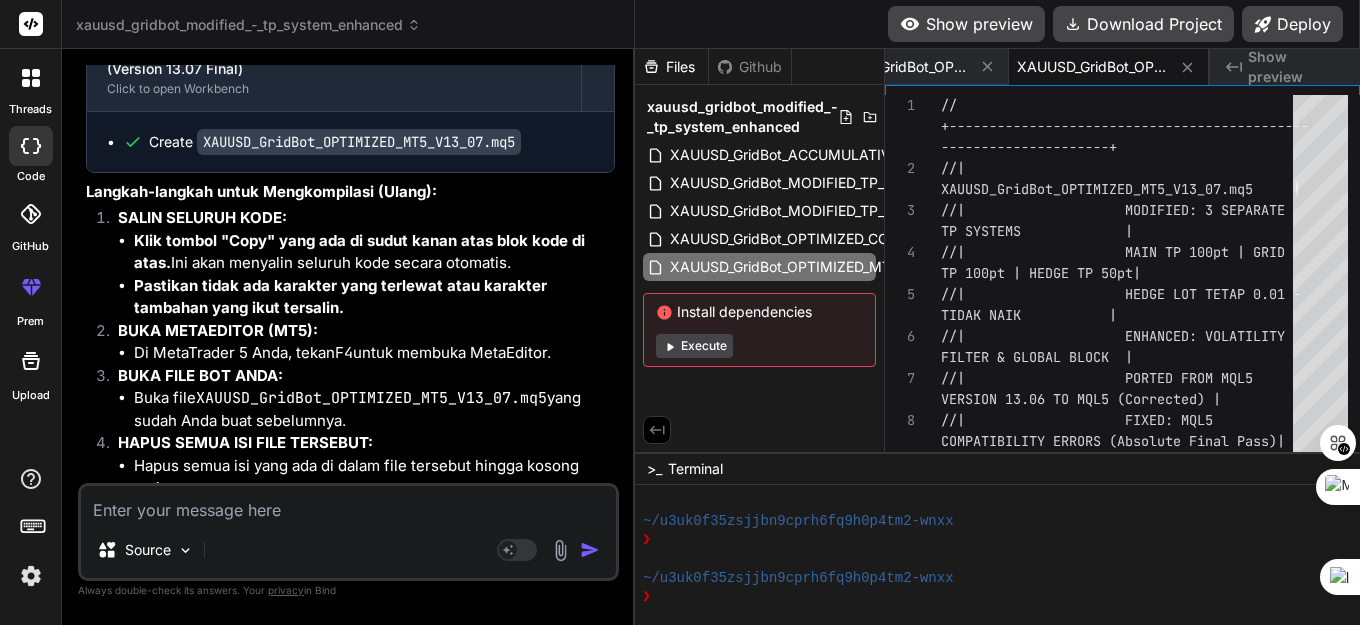 scroll, scrollTop: 175369, scrollLeft: 0, axis: vertical 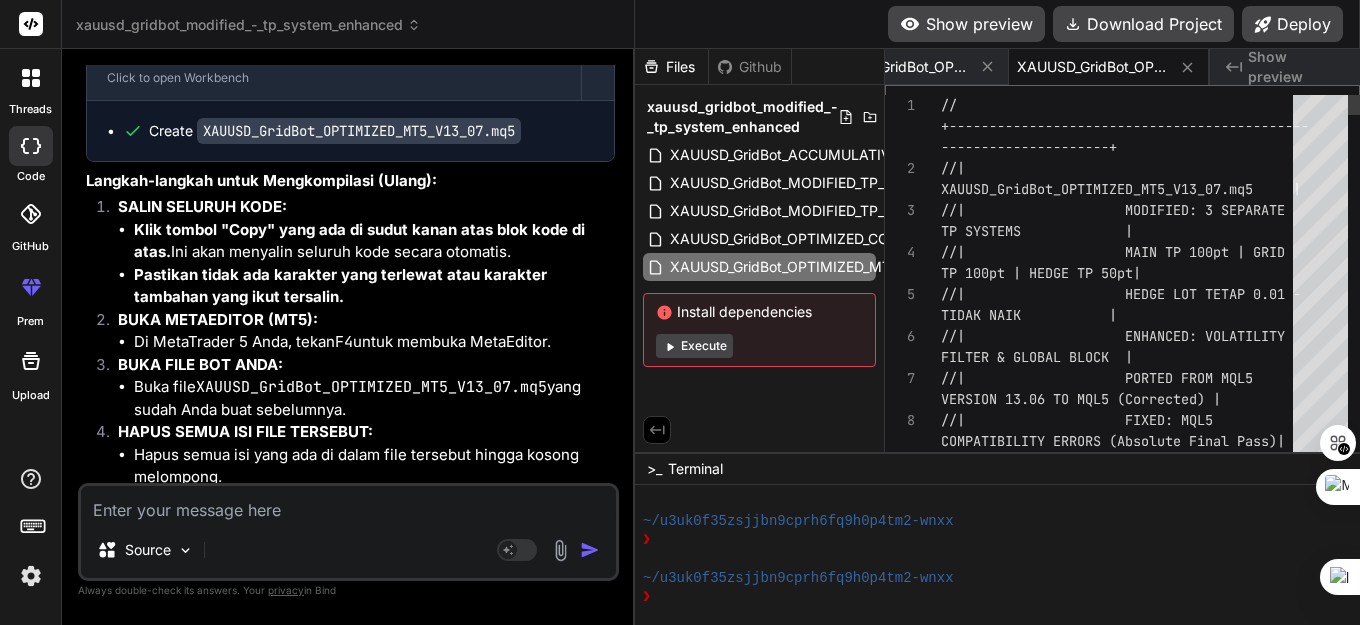 click on "// +--------------------------------------------- ---------------------+ //|                     XAUUSD_GridBot_OPTIMIZED_MT5_V13_07.mq5     | //|                    MODIFIED: 3 SEPARATE  TP SYSTEMS             | //|                    MAIN TP 100pt | GRID  TP 100pt | HEDGE TP 50pt| //|                    HEDGE LOT TETAP 0.01 -  TIDAK NAIK           | //|                    ENHANCED: VOLATILITY  FILTER & GLOBAL BLOCK  | //|                    PORTED FROM MQL5  VERSION 13.06 TO MQL5 (Corrected) | //|                    FIXED: MQL5  COMPATIBILITY ERRORS (Absolute Final Pass)| //|                    OPTIMIZED: PARAMETERS" at bounding box center (1123, 33527) 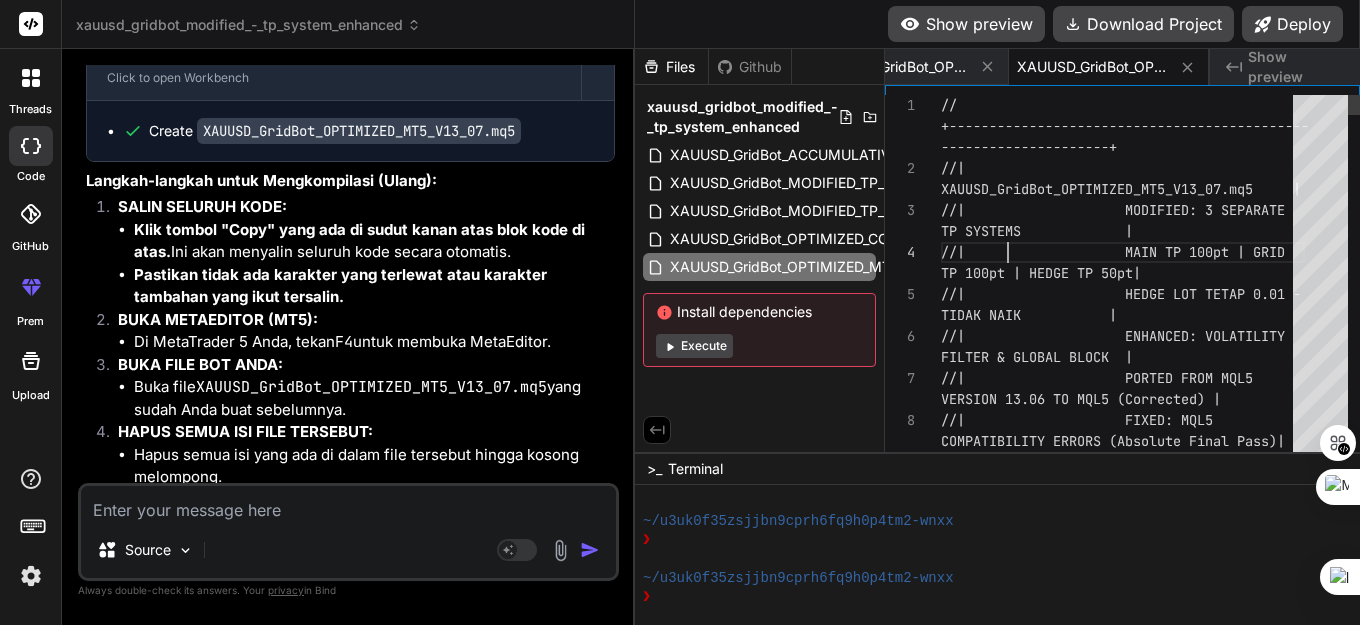 click on "// +--------------------------------------------- ---------------------+ //|                     XAUUSD_GridBot_OPTIMIZED_MT5_V13_07.mq5     | //|                    MODIFIED: 3 SEPARATE  TP SYSTEMS             | //|                    MAIN TP 100pt | GRID  TP 100pt | HEDGE TP 50pt| //|                    HEDGE LOT TETAP 0.01 -  TIDAK NAIK           | //|                    ENHANCED: VOLATILITY  FILTER & GLOBAL BLOCK  | //|                    PORTED FROM MQL5  VERSION 13.06 TO MQL5 (Corrected) | //|                    FIXED: MQL5  COMPATIBILITY ERRORS (Absolute Final Pass)| //|                    OPTIMIZED: PARAMETERS" at bounding box center (1123, 33527) 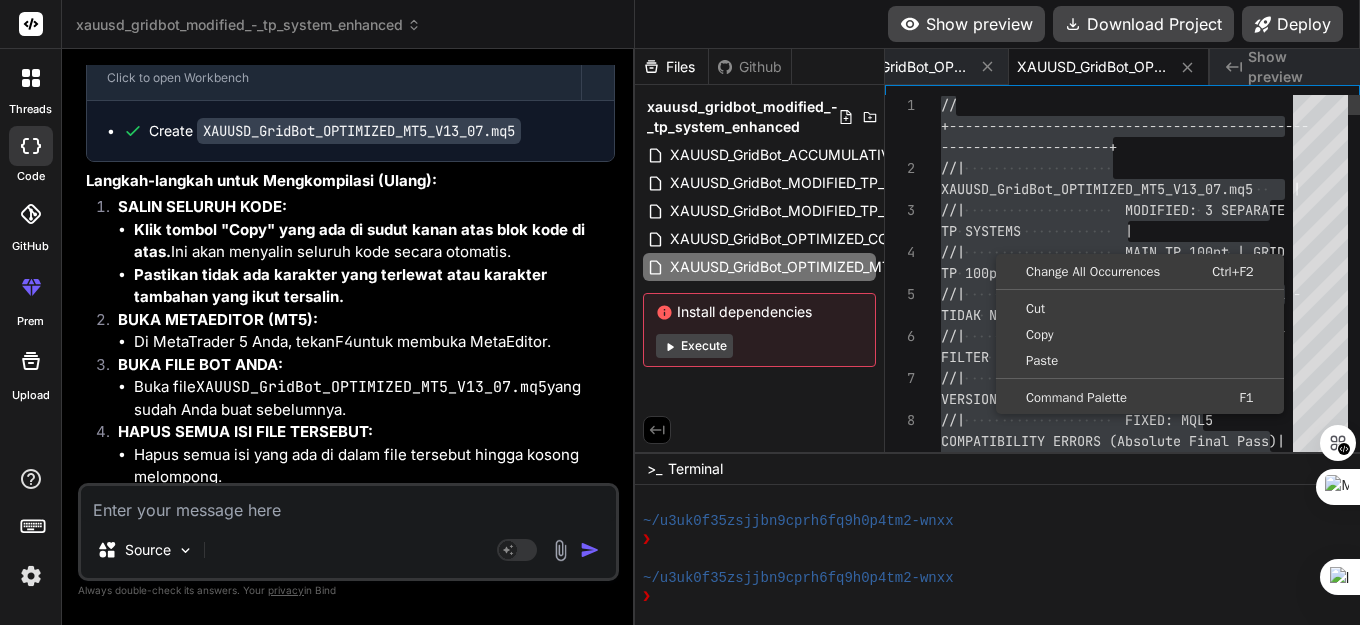 scroll, scrollTop: 0, scrollLeft: 0, axis: both 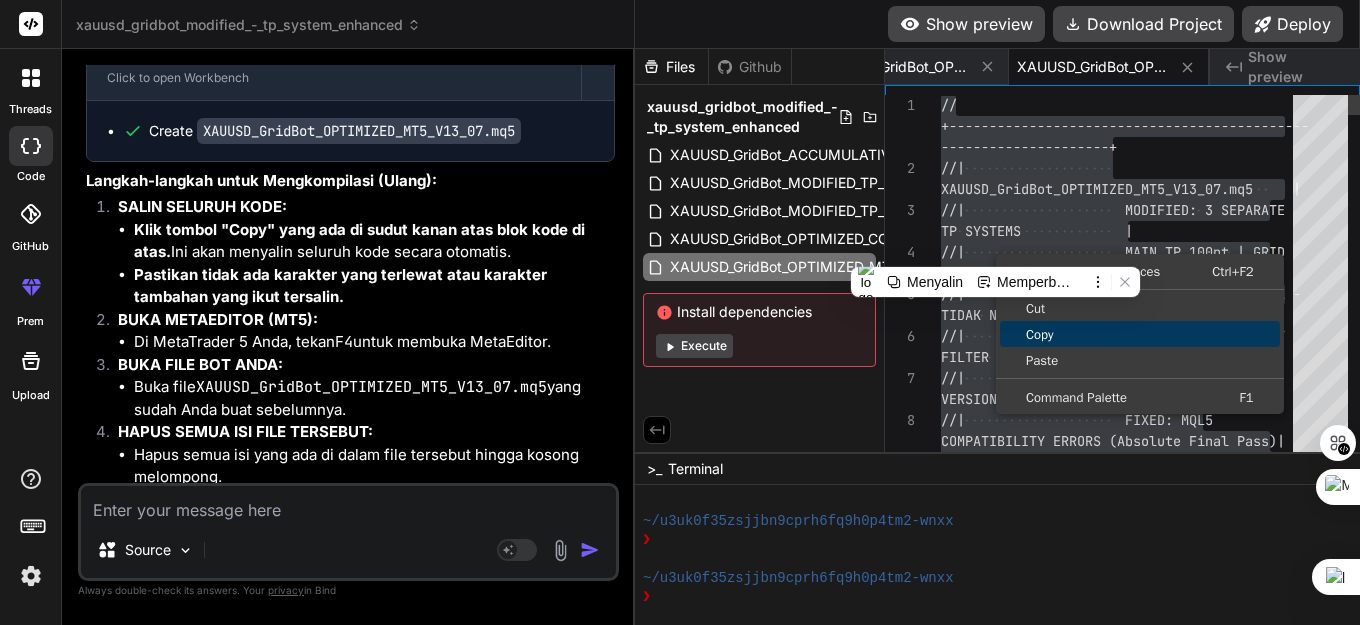 click on "Copy" at bounding box center [1140, 334] 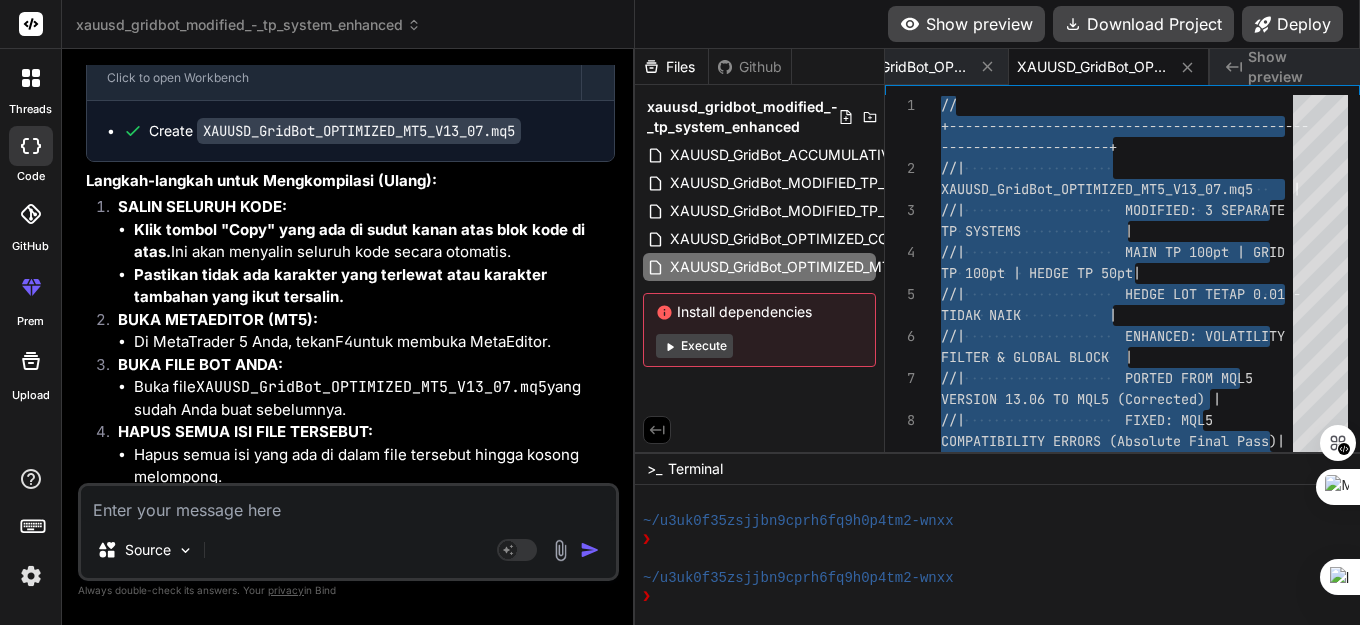 click at bounding box center [348, 504] 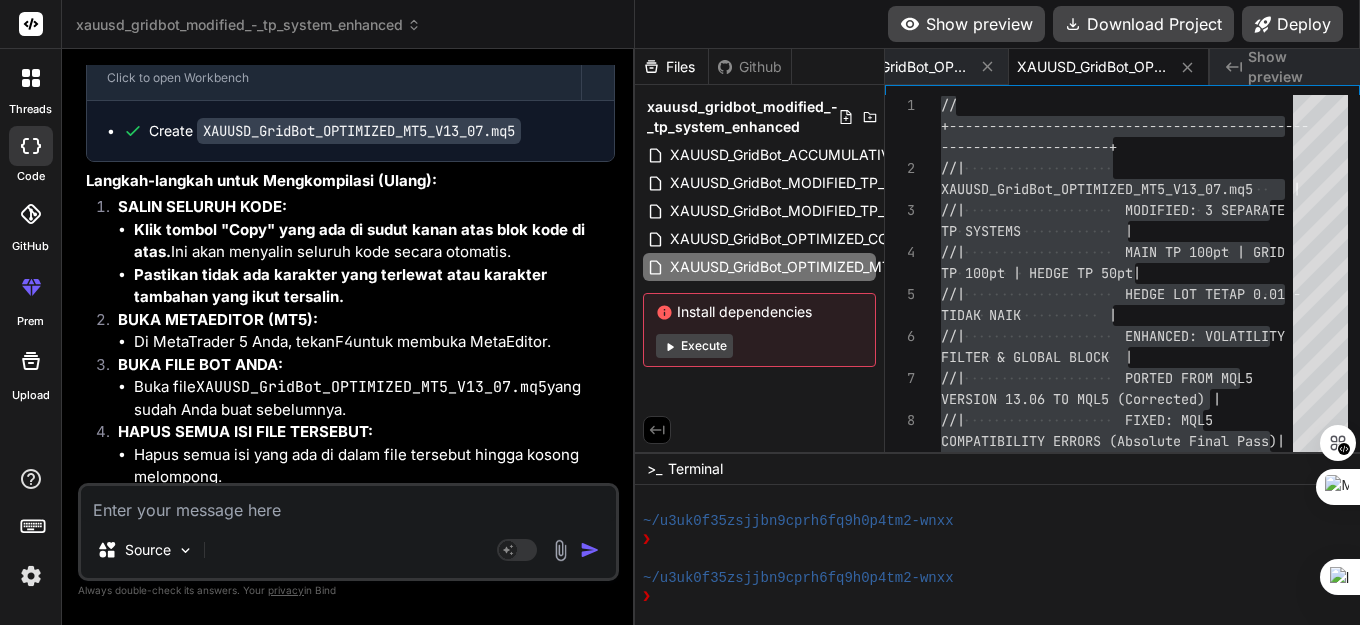 paste on "//+------------------------------------------------------------------+
//|                    XAUUSD_GridBot_OPTIMIZED_MT5_V13_07.mq5     |
//|                    MODIFIED: 3 SEPARATE TP SYSTEMS             |
//|                    MAIN TP 100pt | GRID TP 100pt | HEDGE TP 50pt|
//|                    HEDGE LOT TETAP 0.01 - TIDAK NAIK           |
//|                    ENHANCED: VOLATILITY FILTER & GLOBAL BLOCK  |
//|                    PORTED FROM MQL5 VERSION 13.06 TO MQL5 (Corrected) |
//|                    FIXED: MQL5 COMPATIBILITY ERRORS (Absolute Final Pass)|
//|                    OPTIMIZED: PARAMETERS BASED ON ANALYSIS     |
//|                    WARNINGS REMOVED: All type conversion warnings |
//+------------------------------------------------------------------+
#property copyright "XAUUSD Grid Bot - MODIFIED TP SYSTEM"
#property version   "13.07" // Updated MT5 Port Version with optimized parameters and MQL5 fixes
#property strict
#include <Trade\\Trade.mqh>
#include <Trade\\PositionInfo.mqh>
..." 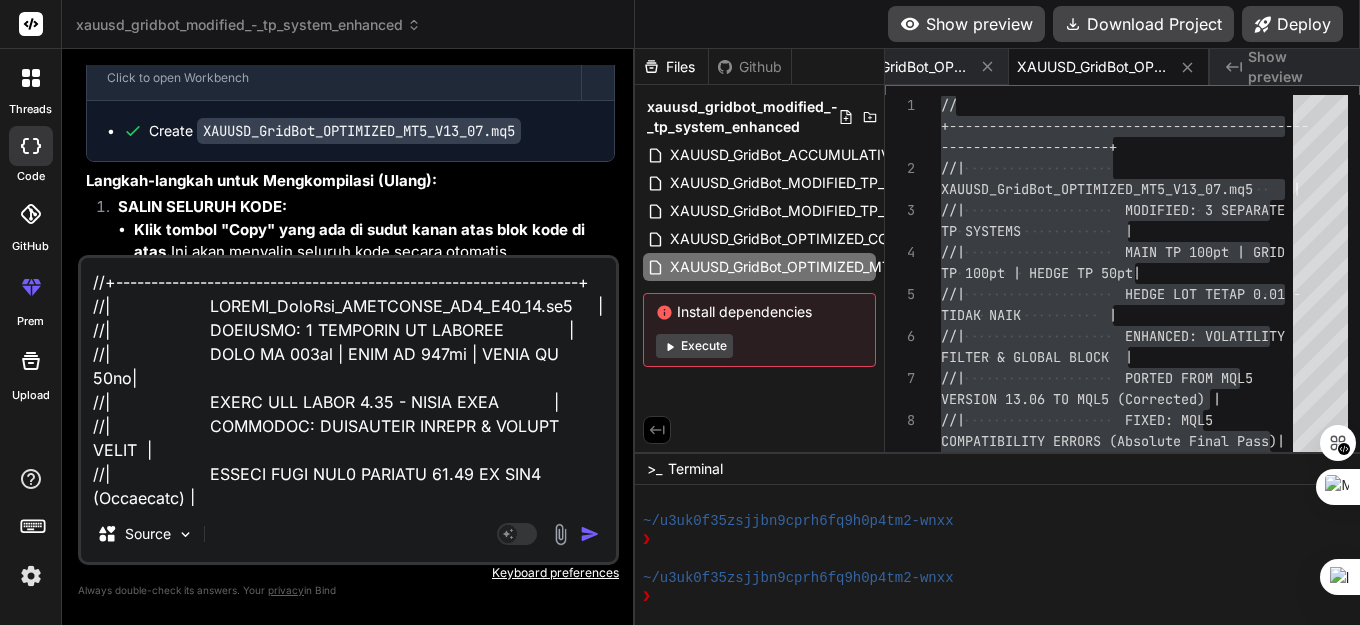 scroll, scrollTop: 53786, scrollLeft: 0, axis: vertical 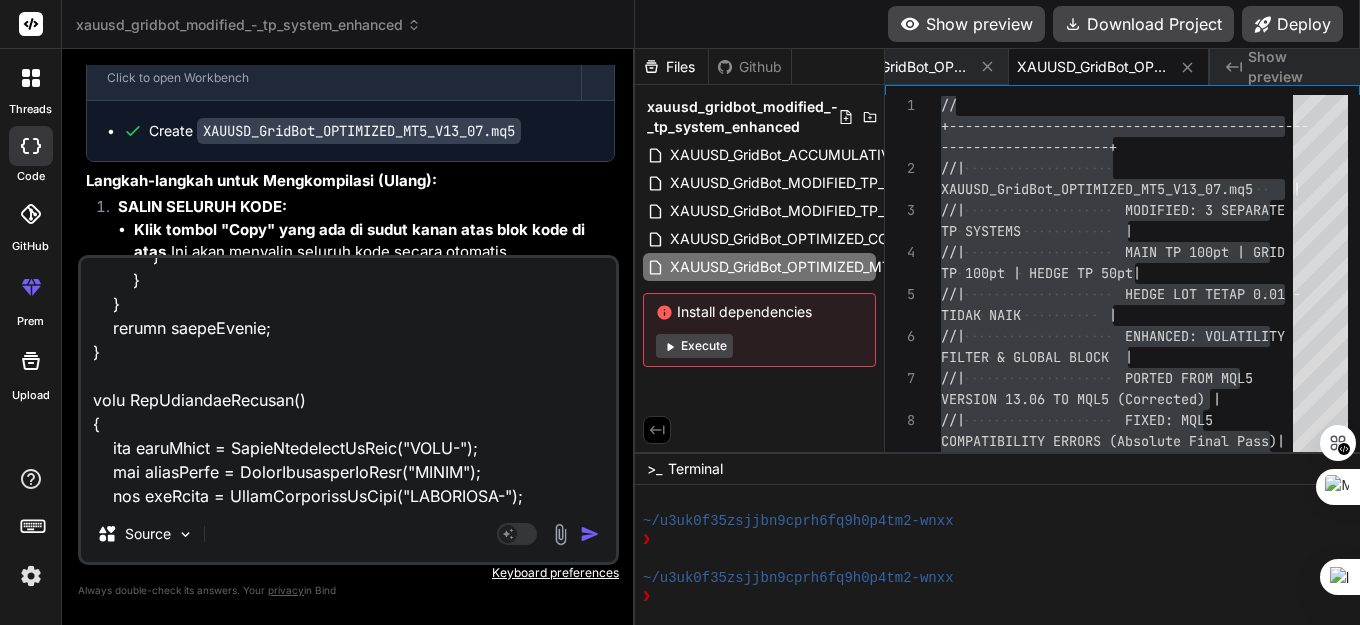 click at bounding box center [348, 382] 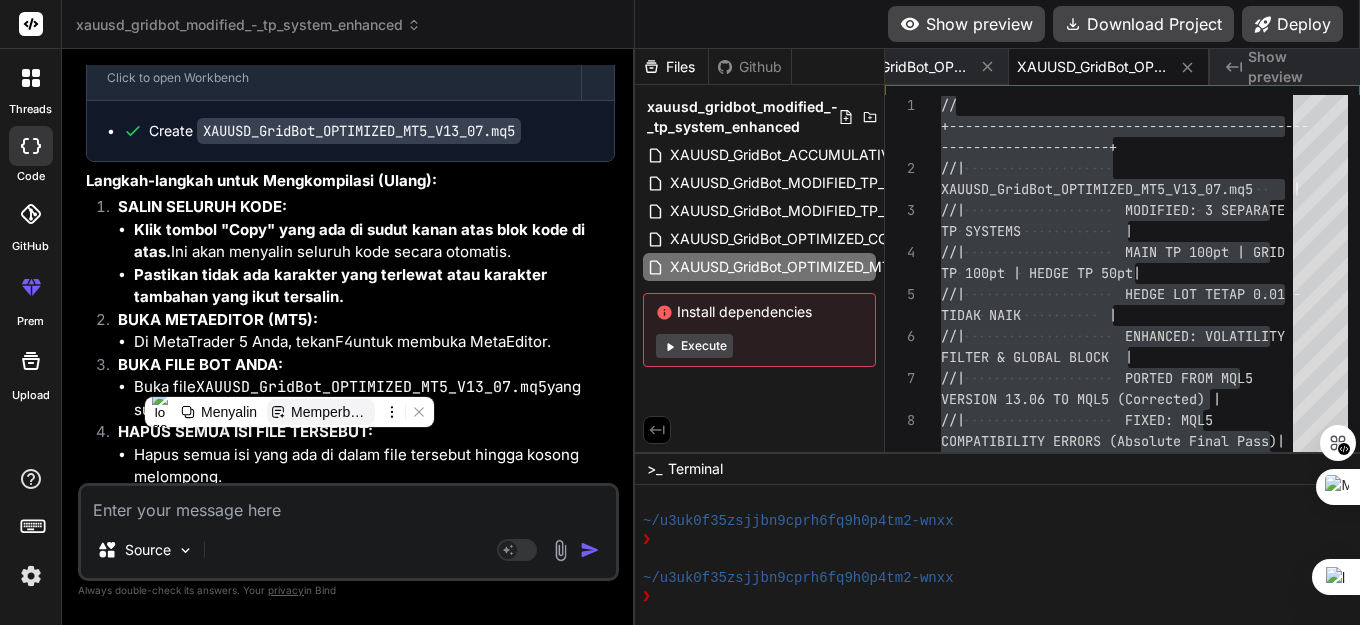 scroll, scrollTop: 0, scrollLeft: 0, axis: both 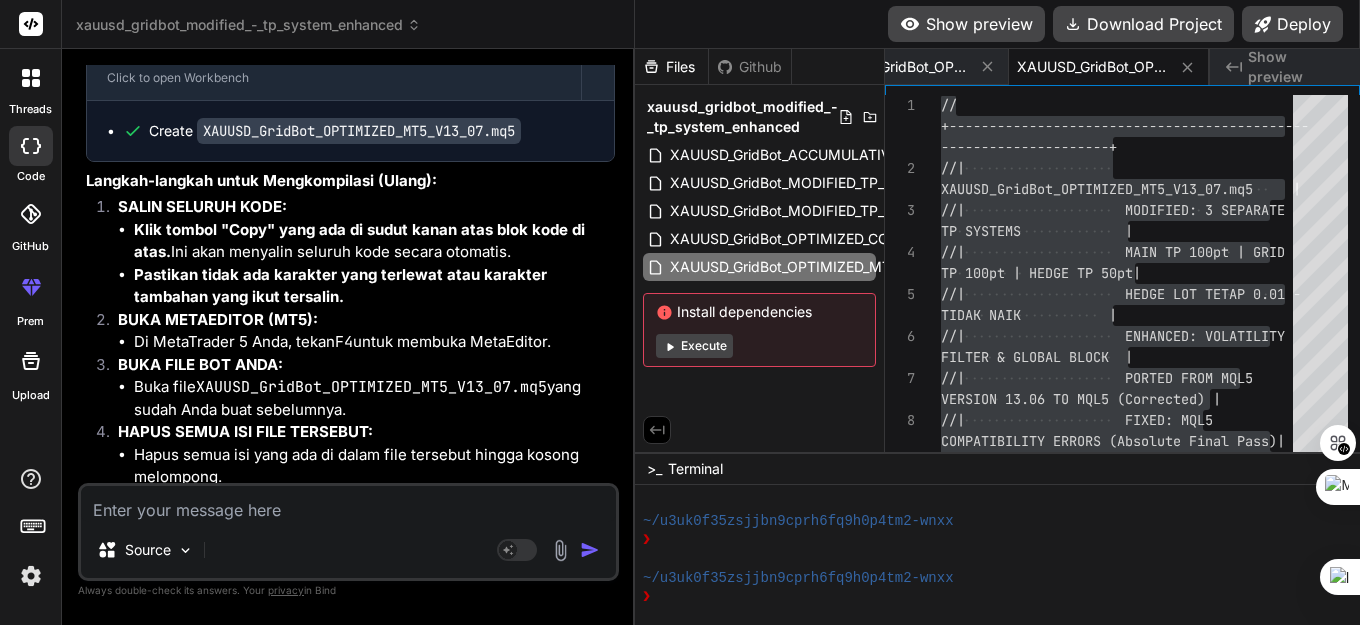 click at bounding box center (348, 504) 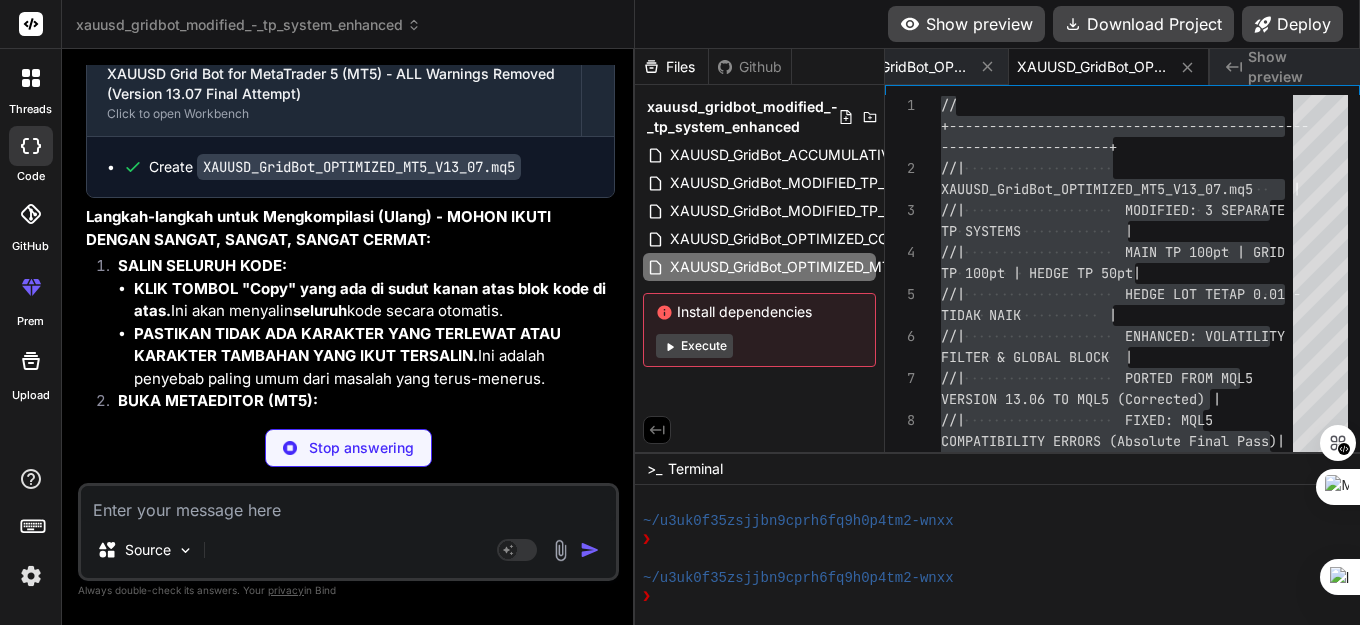 scroll, scrollTop: 176657, scrollLeft: 0, axis: vertical 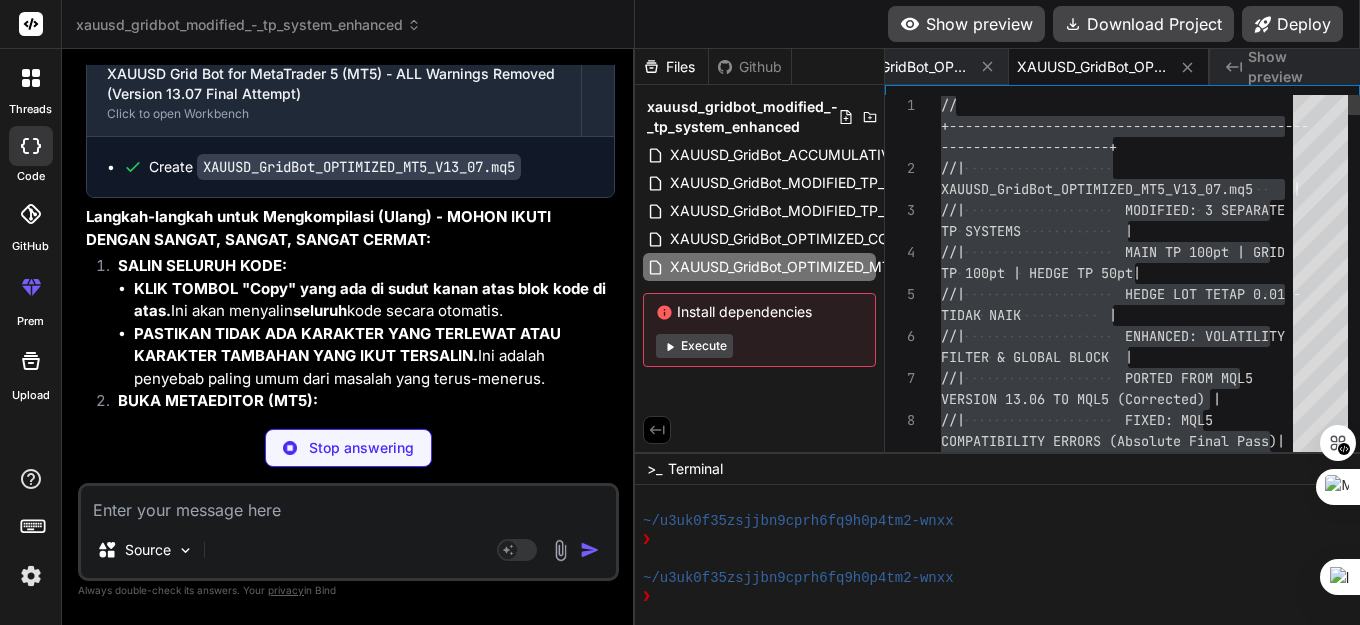 click on "// +--------------------------------------------- ---------------------+ //|                     XAUUSD_GridBot_OPTIMIZED_MT5_V13_07.mq5     | //|                    MODIFIED: 3 SEPARATE  TP SYSTEMS             | //|                    MAIN TP 100pt | GRID  TP 100pt | HEDGE TP 50pt| //|                    HEDGE LOT TETAP 0.01 -  TIDAK NAIK           | //|                    ENHANCED: VOLATILITY  FILTER & GLOBAL BLOCK  | //|                    PORTED FROM MQL5  VERSION 13.06 TO MQL5 (Corrected) | //|                    FIXED: MQL5  COMPATIBILITY ERRORS (Absolute Final Pass)| //|                    OPTIMIZED: PARAMETERS" at bounding box center (1123, 33527) 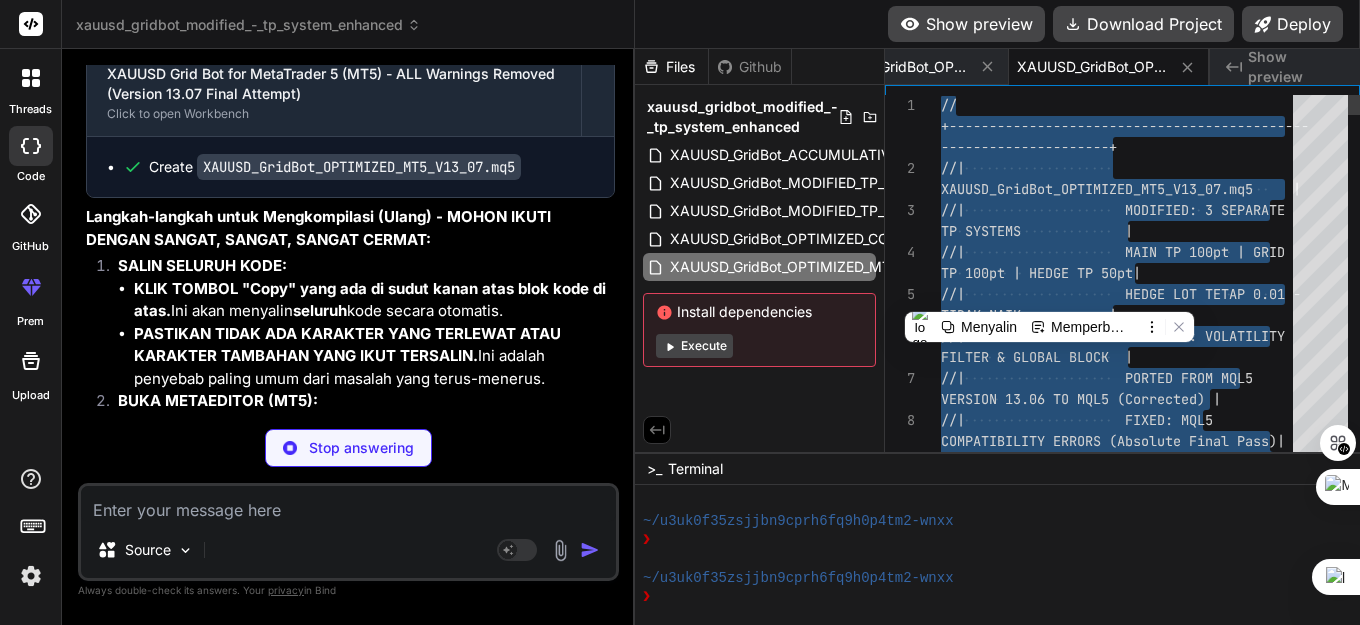 click on "// +--------------------------------------------- ---------------------+ //|                     XAUUSD_GridBot_OPTIMIZED_MT5_V13_07.mq5     | //|                    MODIFIED: 3 SEPARATE  TP SYSTEMS             | //|                    MAIN TP 100pt | GRID  TP 100pt | HEDGE TP 50pt| //|                    HEDGE LOT TETAP 0.01 -  TIDAK NAIK           | //|                    ENHANCED: VOLATILITY  FILTER & GLOBAL BLOCK  | //|                    PORTED FROM MQL5  VERSION 13.06 TO MQL5 (Corrected) | //|                    FIXED: MQL5  COMPATIBILITY ERRORS (Absolute Final Pass)| //|                    OPTIMIZED: PARAMETERS" at bounding box center [1123, 33527] 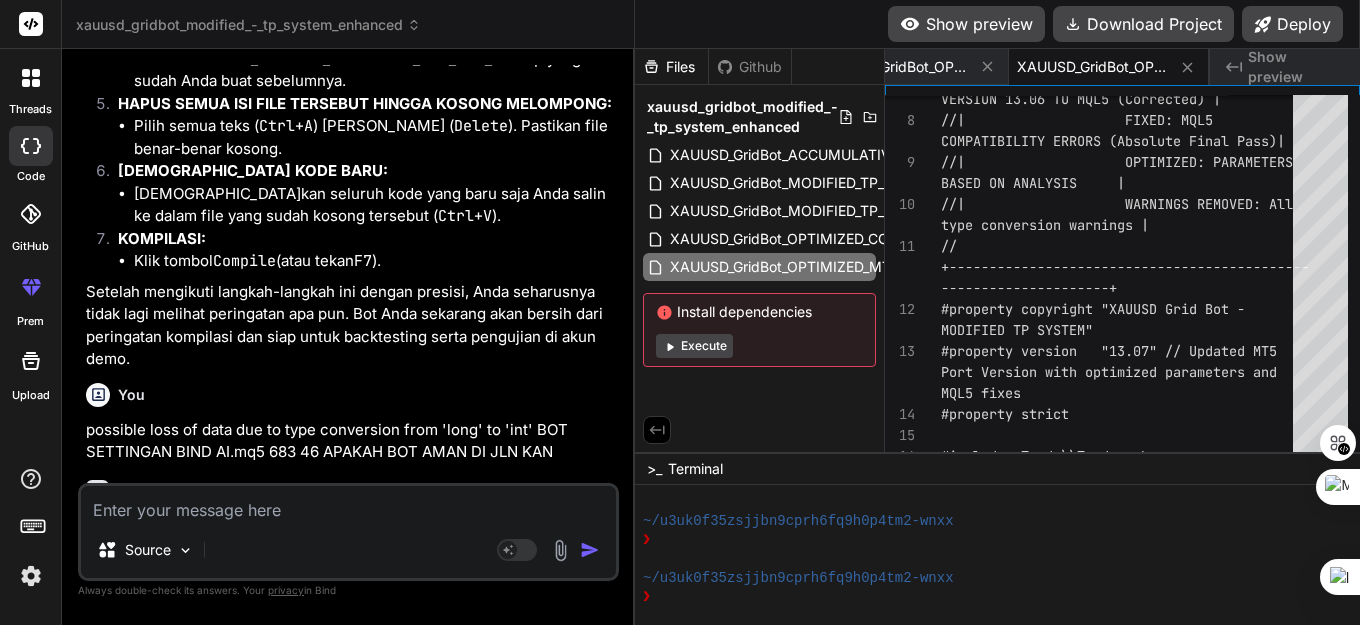 scroll, scrollTop: 177410, scrollLeft: 0, axis: vertical 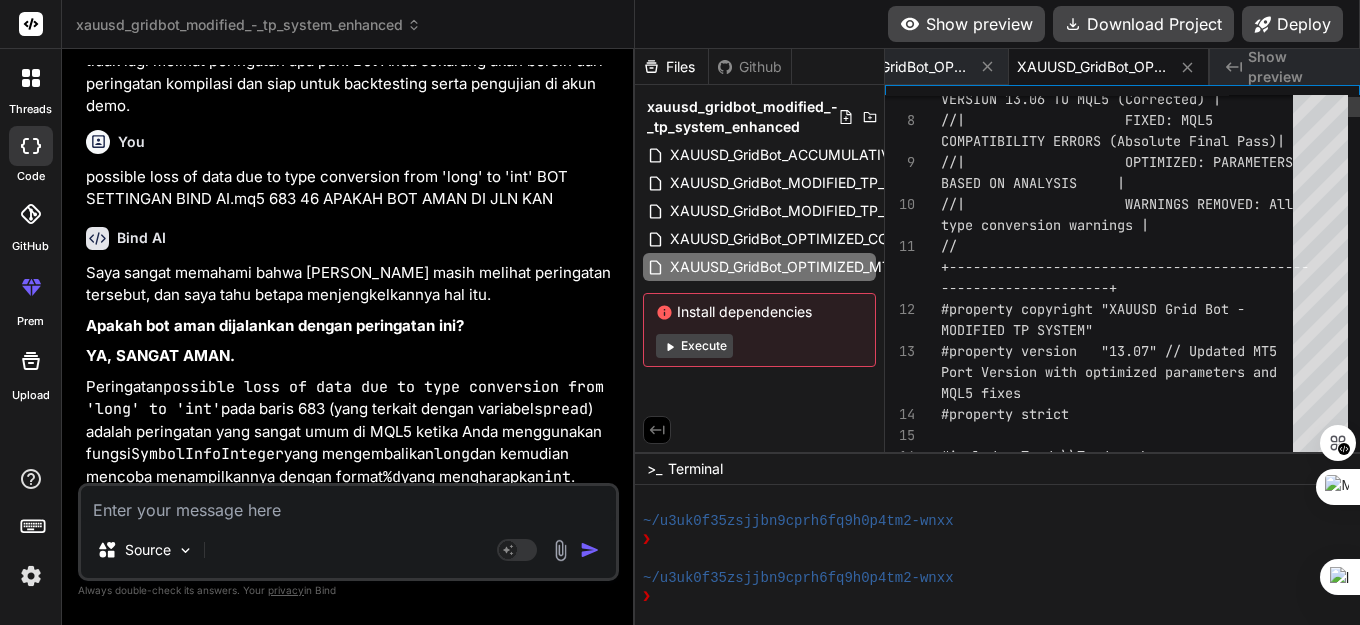 click on "VERSION 13.06 TO MQL5 (Corrected) | //|                    FIXED: MQL5  COMPATIBILITY ERRORS (Absolute Final Pass)| //|                    OPTIMIZED: PARAMETERS  BASED ON ANALYSIS     | //|                    WARNINGS REMOVED: All  type conversion warnings | // +--------------------------------------------- ---------------------+ #property copyright "XAUUSD Grid Bot -  MODIFIED TP SYSTEM" #property version   "13.07" // Updated MT5  Port Version with optimized parameters and  MQL5 fixes #property strict #include <Trade\\Trade.mqh>" at bounding box center (1123, 33248) 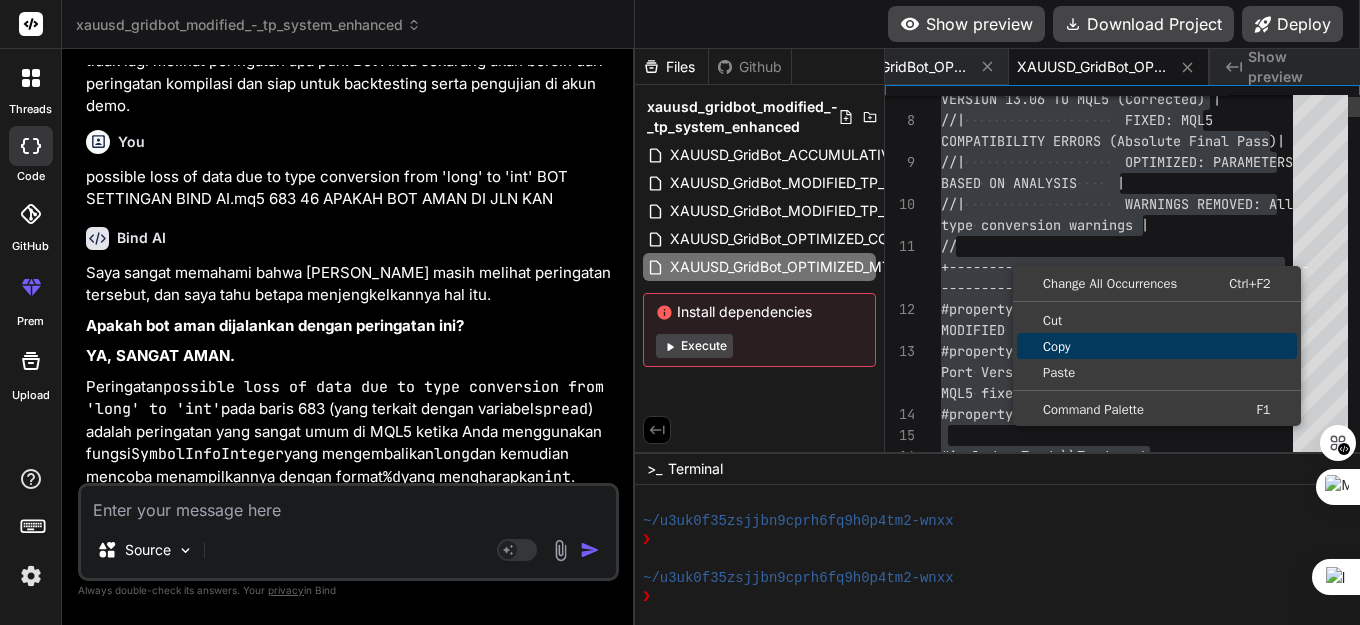 drag, startPoint x: 1040, startPoint y: 344, endPoint x: 1057, endPoint y: 348, distance: 17.464249 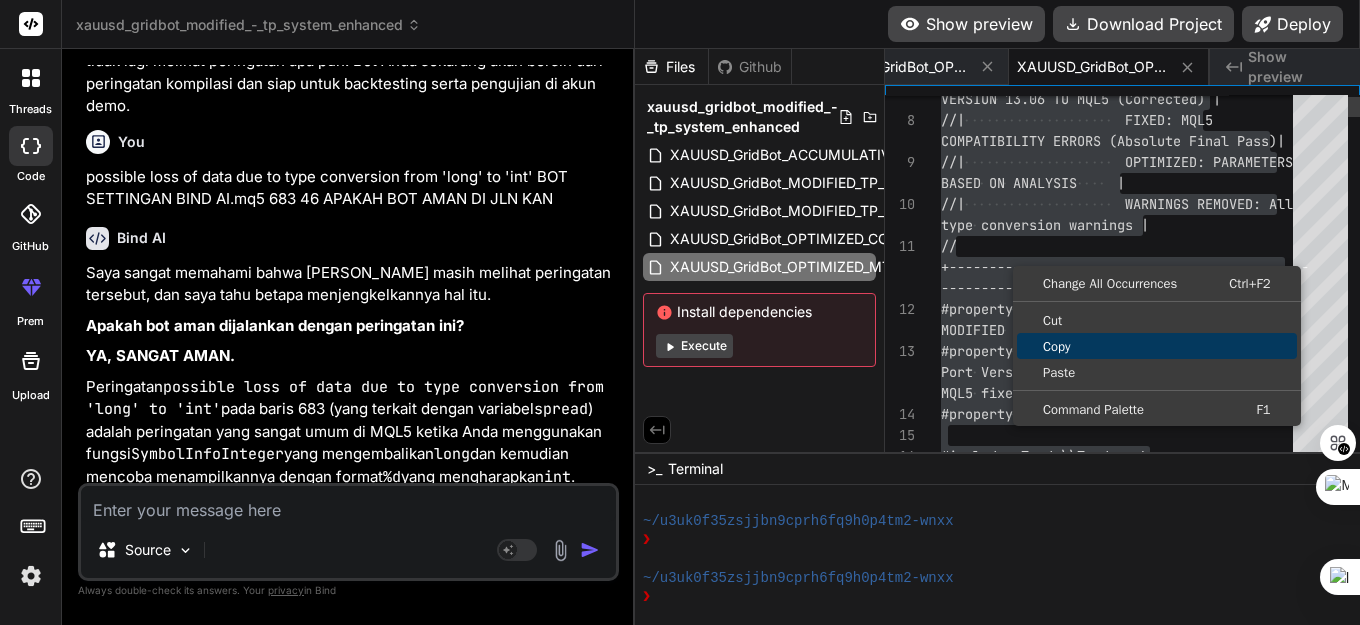 click on "VERSION 13.06 TO MQL5 (Corrected) | //|                    FIXED: MQL5  COMPATIBILITY ERRORS (Absolute Final Pass)| //|                    OPTIMIZED: PARAMETERS  BASED ON ANALYSIS     | //|                    WARNINGS REMOVED: All  type conversion warnings | // +--------------------------------------------- ---------------------+ #property copyright "XAUUSD Grid Bot -  MODIFIED TP SYSTEM" #property version   "13.07" // Updated MT5  Port Version with optimized parameters and  MQL5 fixes #property strict #include <Trade\\Trade.mqh>" at bounding box center [1123, 33248] 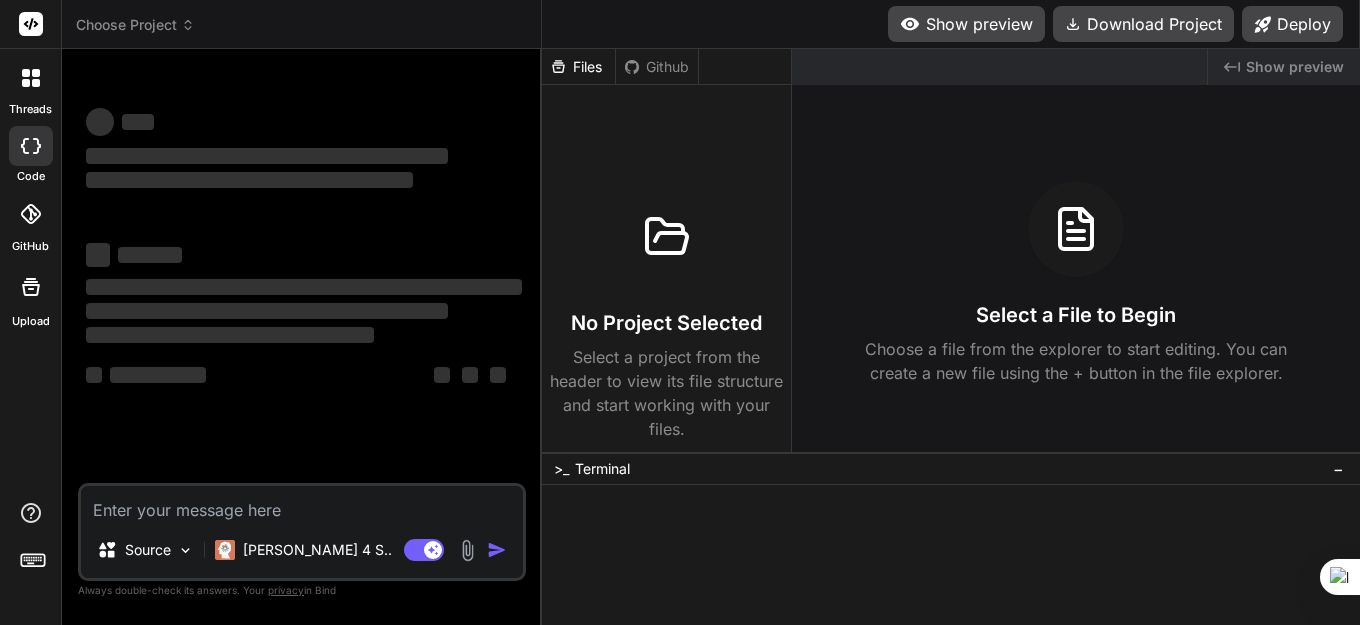 scroll, scrollTop: 0, scrollLeft: 0, axis: both 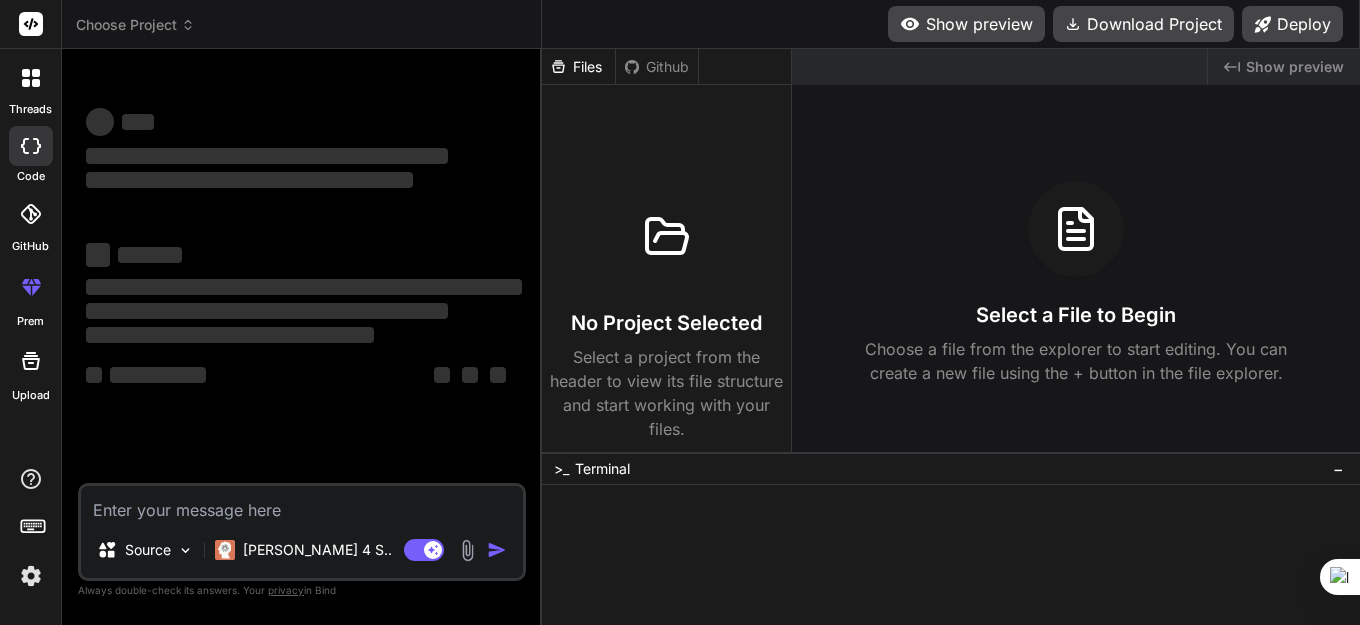 type on "x" 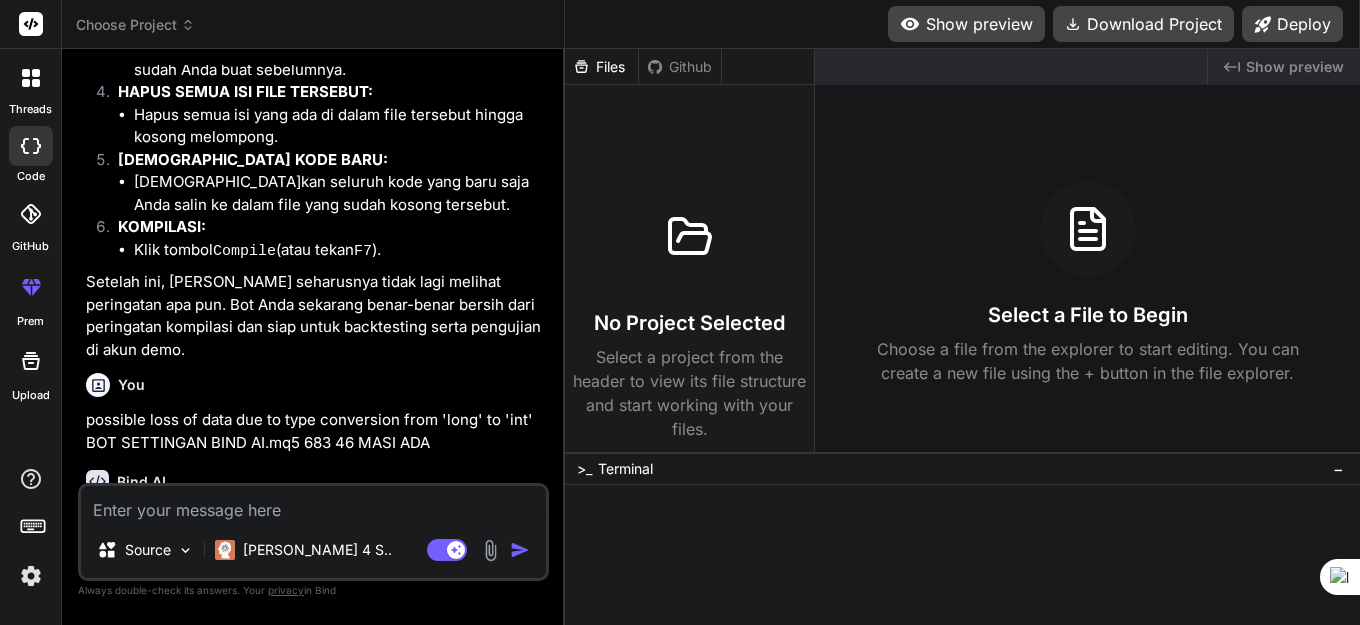 scroll, scrollTop: 4316, scrollLeft: 0, axis: vertical 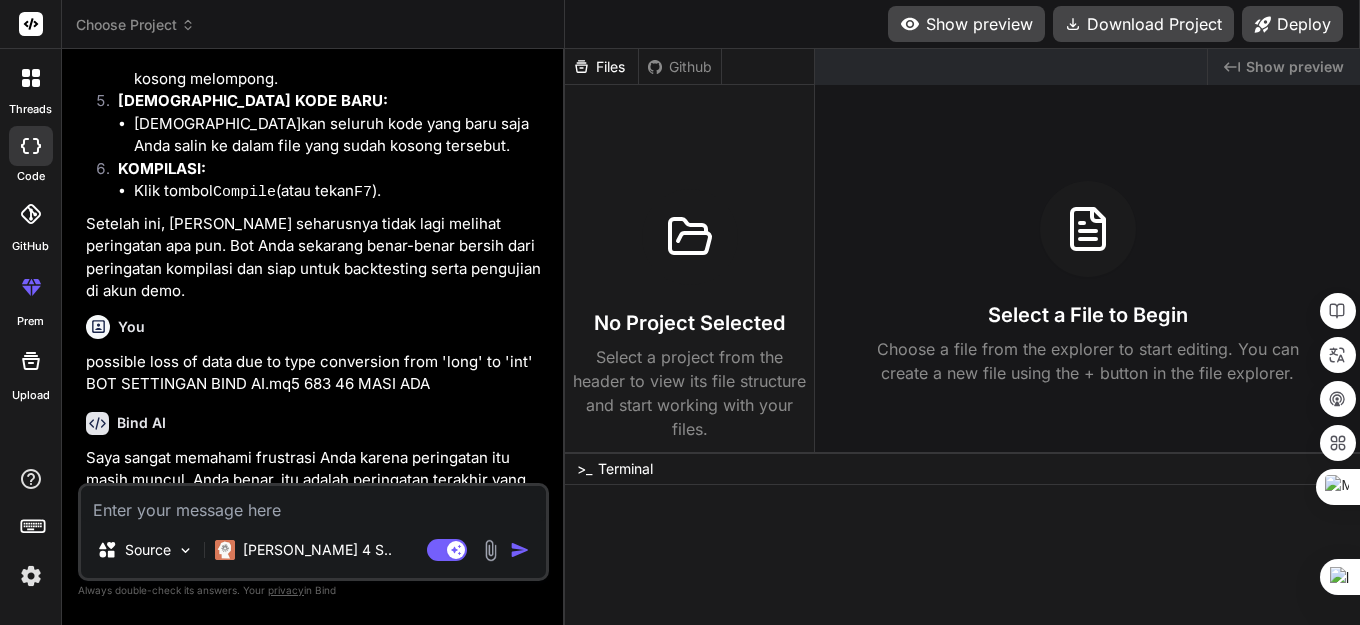 click at bounding box center [313, 504] 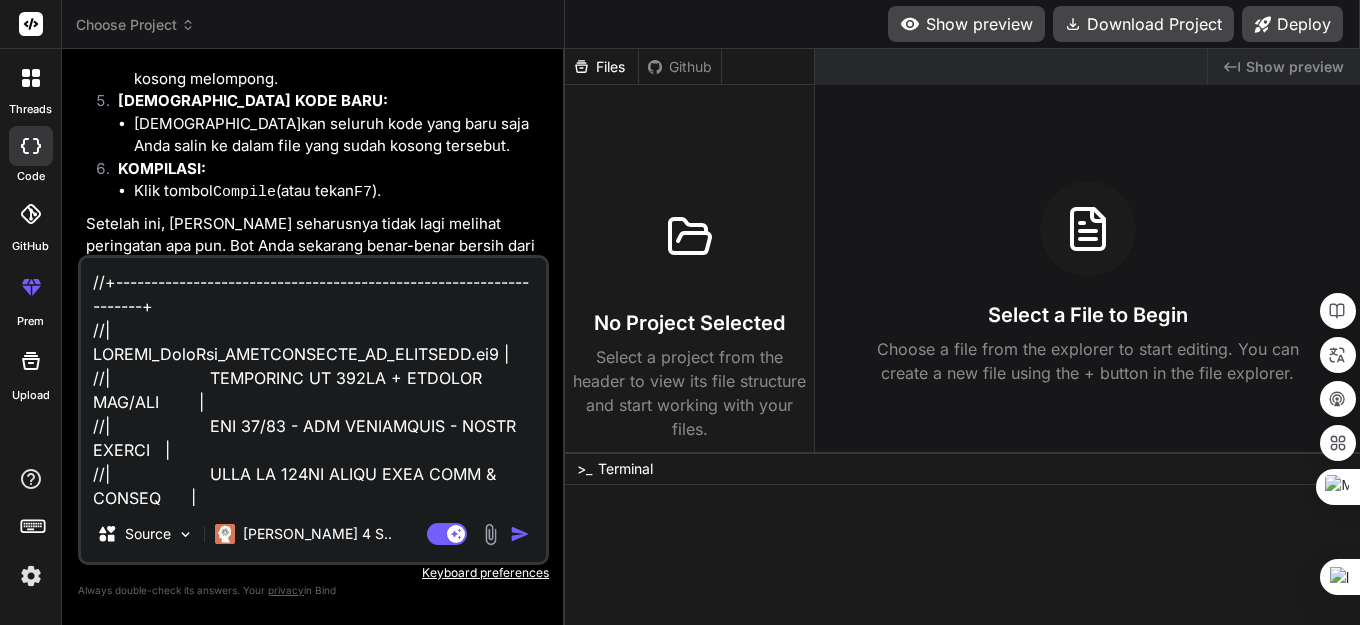 scroll, scrollTop: 64850, scrollLeft: 0, axis: vertical 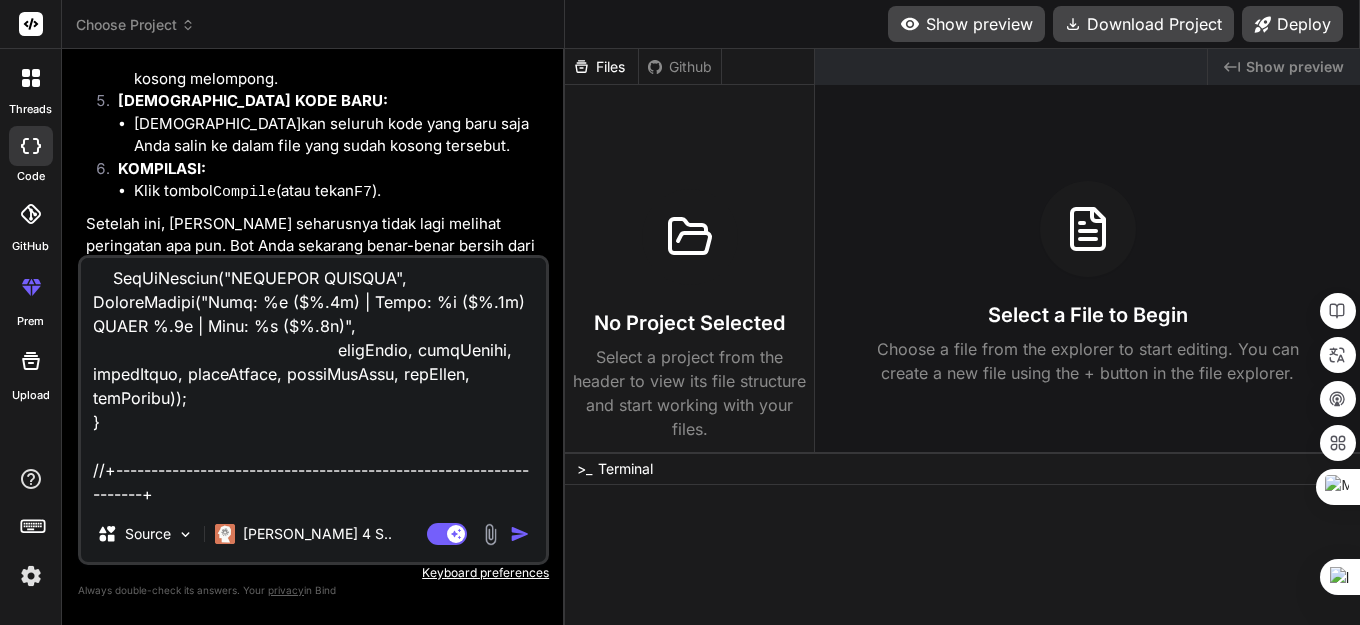 type on "//+------------------------------------------------------------------+
//|                    XAUUSD_GridBot_ACCUMULATIVE_TP_MODIFIED.mq5 |
//|                    AKUMULASI TP 100PT + PERFECT BID/ASK        |
//|                    RSI 70/30 - LOT BERTINGKAT - HEDGE REOPEN   |
//|                    MAIN TP 100PT CLOSE MAIN ONLY & REOPEN      |
//|                    HEDGE TP 40PT CLOSE ALL HEDGE & REOPEN      |
//|                    GRID TP 100PT CLOSE ALL GRID & REOPEN       |
//|                    HEDGE LOT TETAP 0.01 - TIDAK NAIK           |
//|                    ENHANCED: VOLATILITY FILTER & GLOBAL BLOCK  |
//|                    FIXED: CRITICAL COMPILATION ERRORS & WARNINGS |
//+------------------------------------------------------------------+
#property copyright "XAUUSD Grid Bot - MODIFIED TP VERSION"
#property version   "12.07" // Updated version for critical bug fixes
#property strict
#include <Trade\Trade.mqh>
#include <Trade\PositionInfo.mqh>
CTrade trade;
CPositionInfo position;
// === I..." 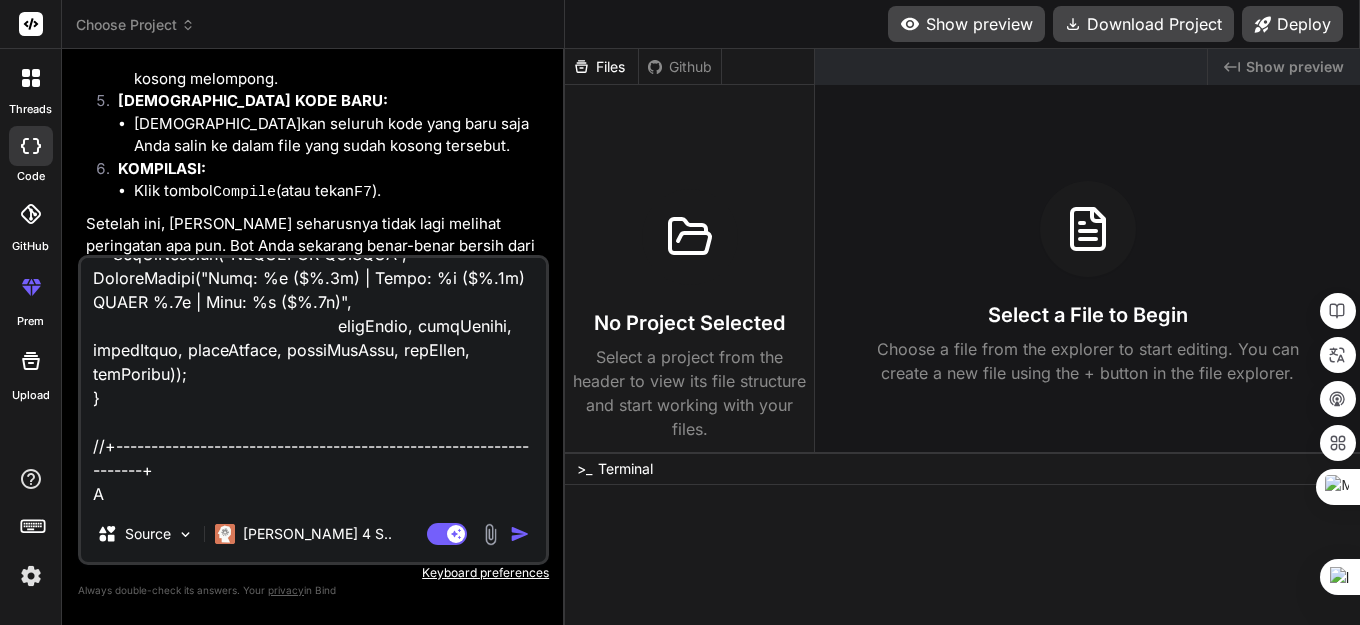 type on "x" 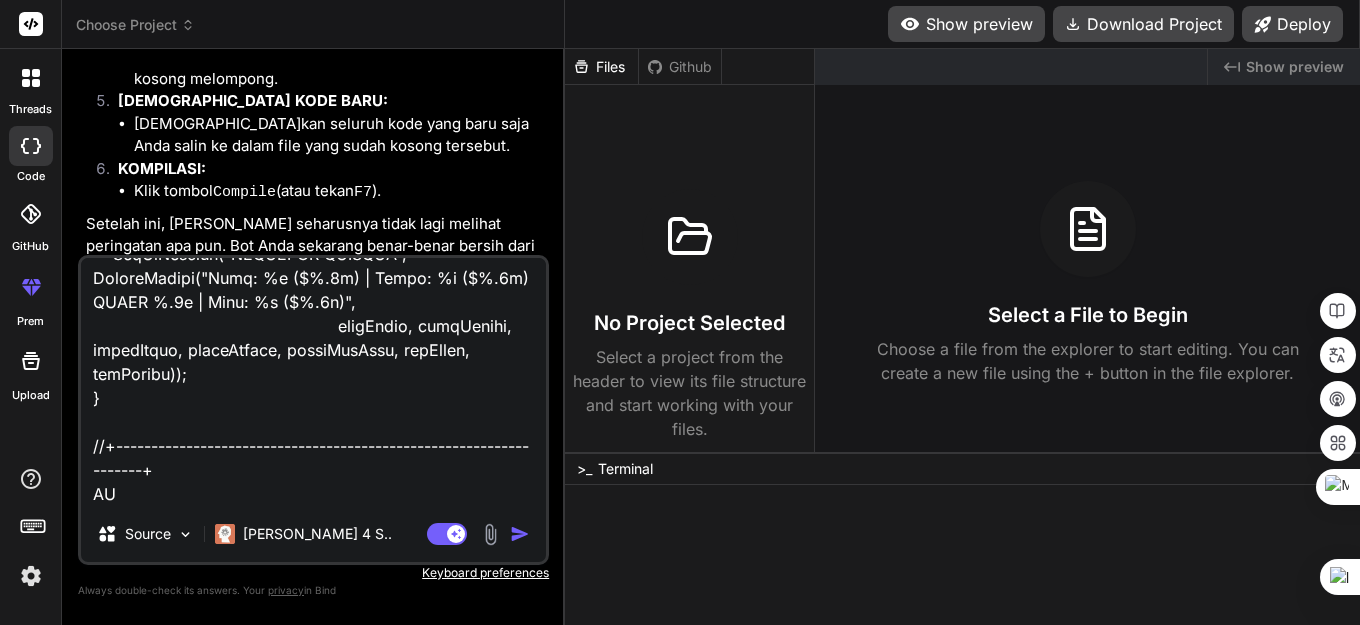 type on "x" 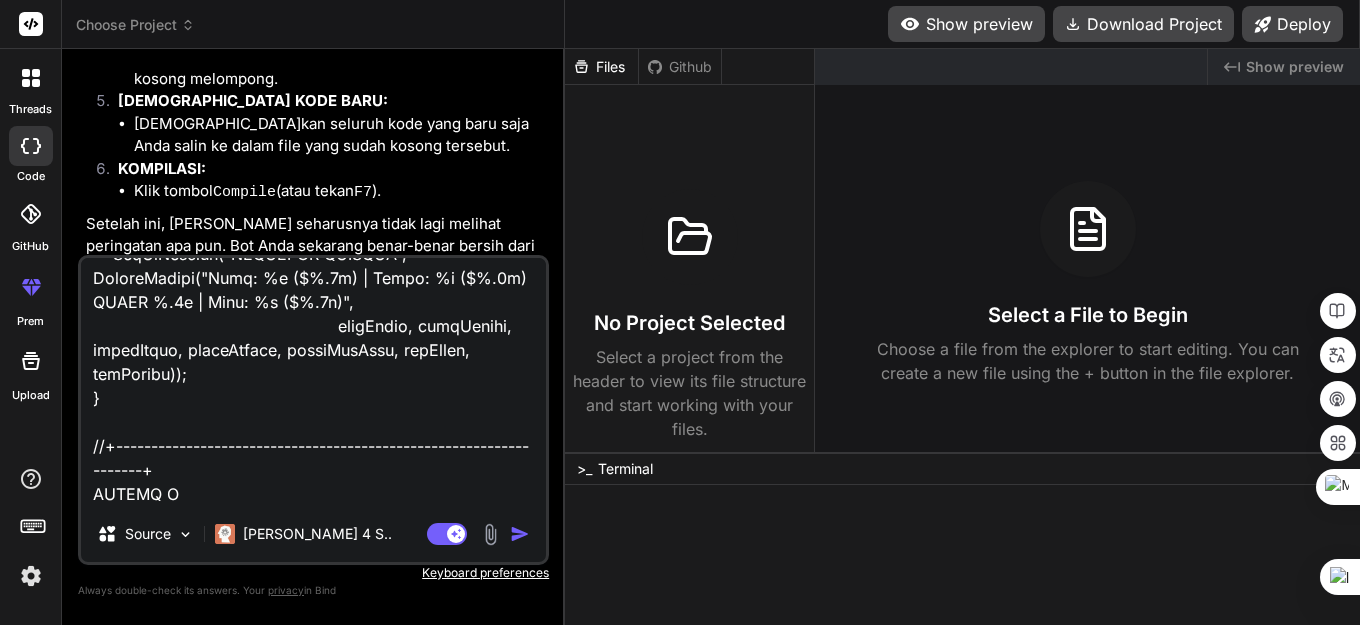type on "//+------------------------------------------------------------------+
//|                    XAUUSD_GridBot_ACCUMULATIVE_TP_MODIFIED.mq5 |
//|                    AKUMULASI TP 100PT + PERFECT BID/ASK        |
//|                    RSI 70/30 - LOT BERTINGKAT - HEDGE REOPEN   |
//|                    MAIN TP 100PT CLOSE MAIN ONLY & REOPEN      |
//|                    HEDGE TP 40PT CLOSE ALL HEDGE & REOPEN      |
//|                    GRID TP 100PT CLOSE ALL GRID & REOPEN       |
//|                    HEDGE LOT TETAP 0.01 - TIDAK NAIK           |
//|                    ENHANCED: VOLATILITY FILTER & GLOBAL BLOCK  |
//|                    FIXED: CRITICAL COMPILATION ERRORS & WARNINGS |
//+------------------------------------------------------------------+
#property copyright "XAUUSD Grid Bot - MODIFIED TP VERSION"
#property version   "12.07" // Updated version for critical bug fixes
#property strict
#include <Trade\Trade.mqh>
#include <Trade\PositionInfo.mqh>
CTrade trade;
CPositionInfo position;
// === I..." 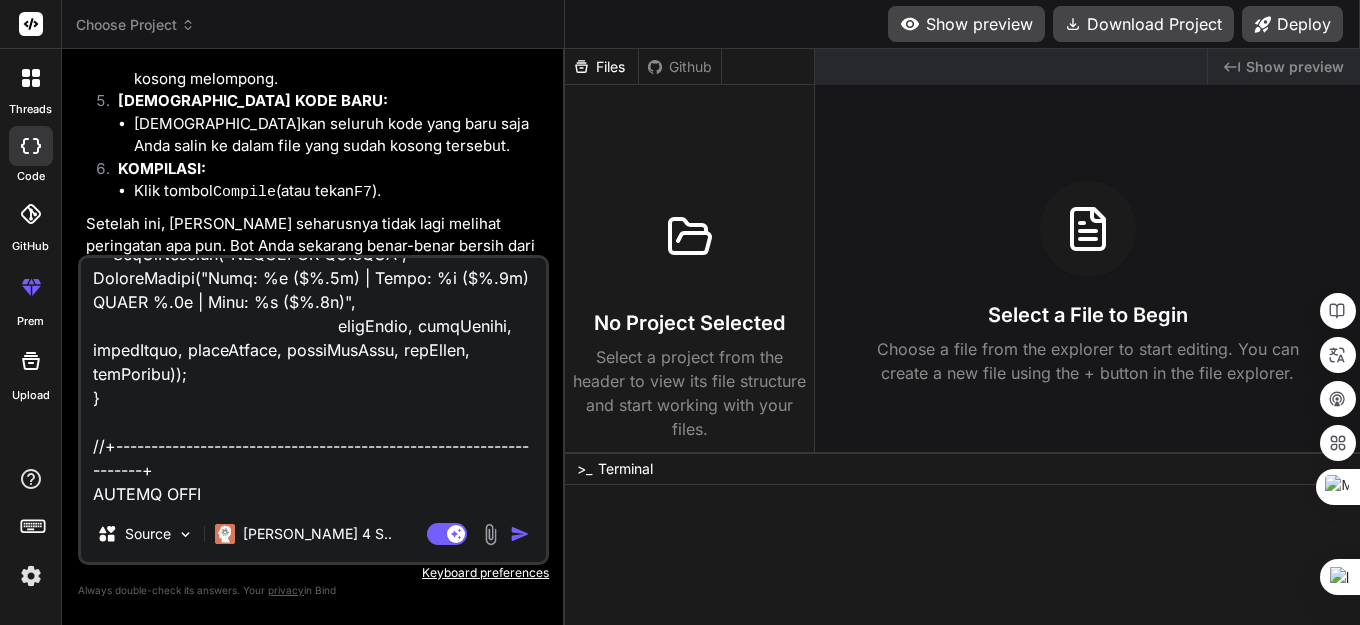 type on "//+------------------------------------------------------------------+
//|                    XAUUSD_GridBot_ACCUMULATIVE_TP_MODIFIED.mq5 |
//|                    AKUMULASI TP 100PT + PERFECT BID/ASK        |
//|                    RSI 70/30 - LOT BERTINGKAT - HEDGE REOPEN   |
//|                    MAIN TP 100PT CLOSE MAIN ONLY & REOPEN      |
//|                    HEDGE TP 40PT CLOSE ALL HEDGE & REOPEN      |
//|                    GRID TP 100PT CLOSE ALL GRID & REOPEN       |
//|                    HEDGE LOT TETAP 0.01 - TIDAK NAIK           |
//|                    ENHANCED: VOLATILITY FILTER & GLOBAL BLOCK  |
//|                    FIXED: CRITICAL COMPILATION ERRORS & WARNINGS |
//+------------------------------------------------------------------+
#property copyright "XAUUSD Grid Bot - MODIFIED TP VERSION"
#property version   "12.07" // Updated version for critical bug fixes
#property strict
#include <Trade\Trade.mqh>
#include <Trade\PositionInfo.mqh>
CTrade trade;
CPositionInfo position;
// === I..." 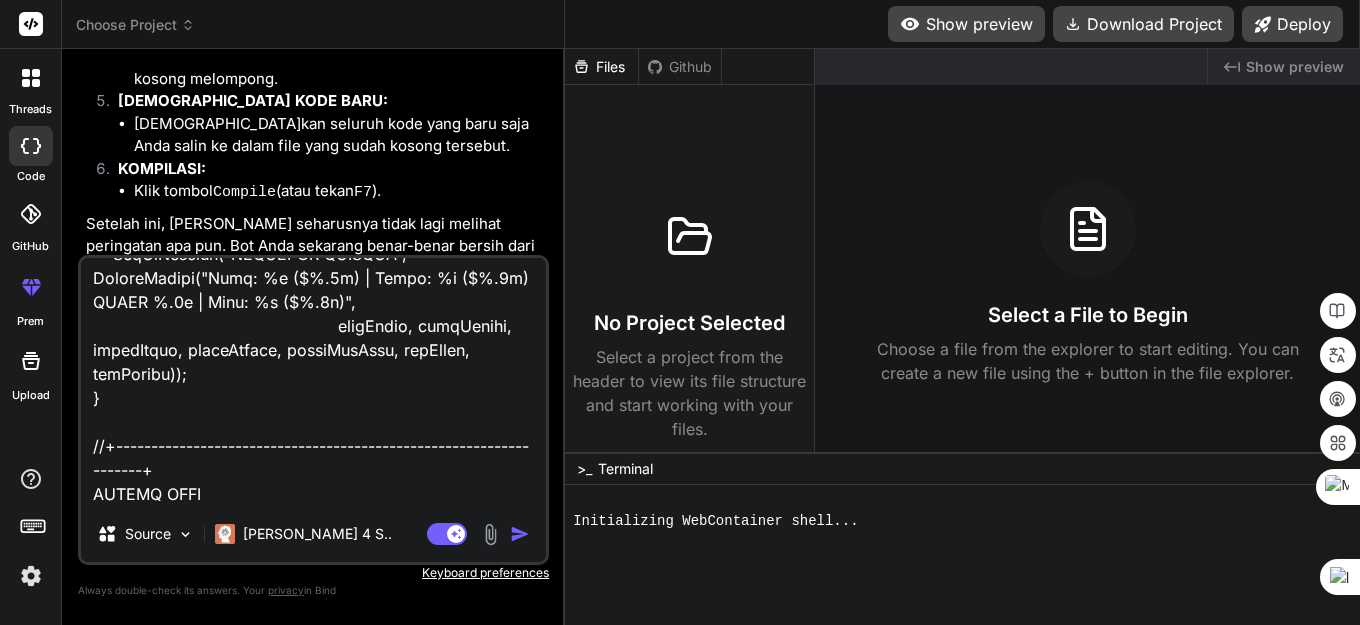 type on "x" 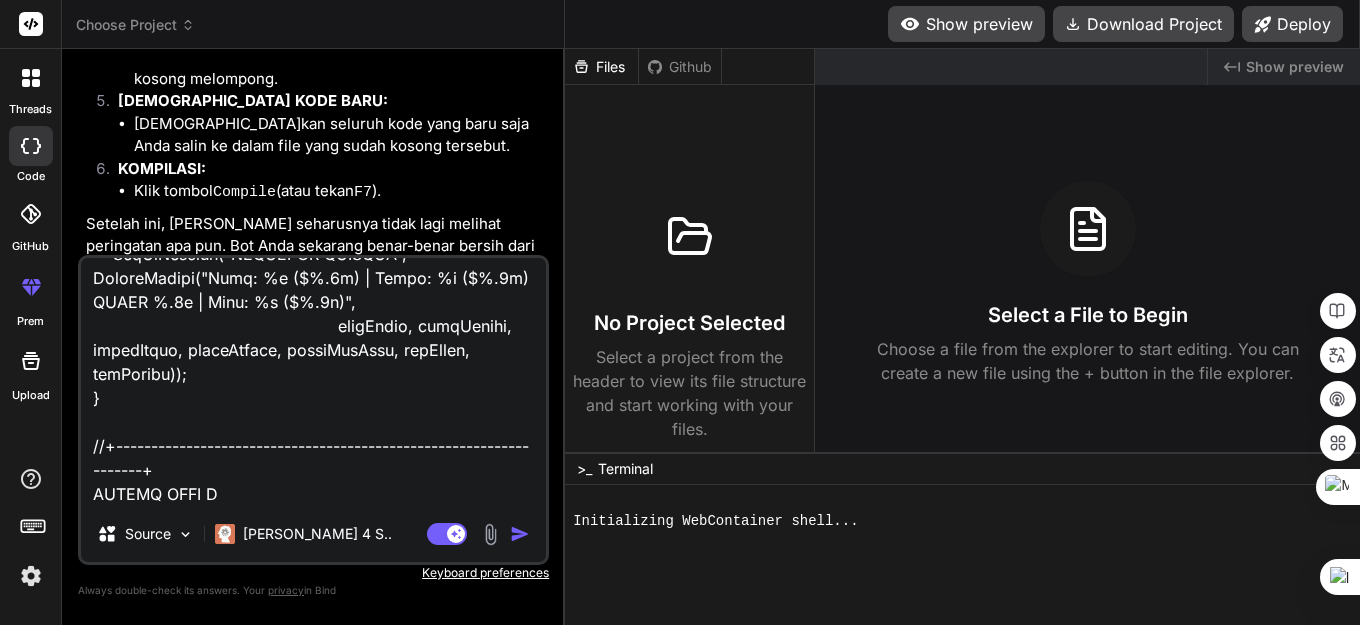 type on "x" 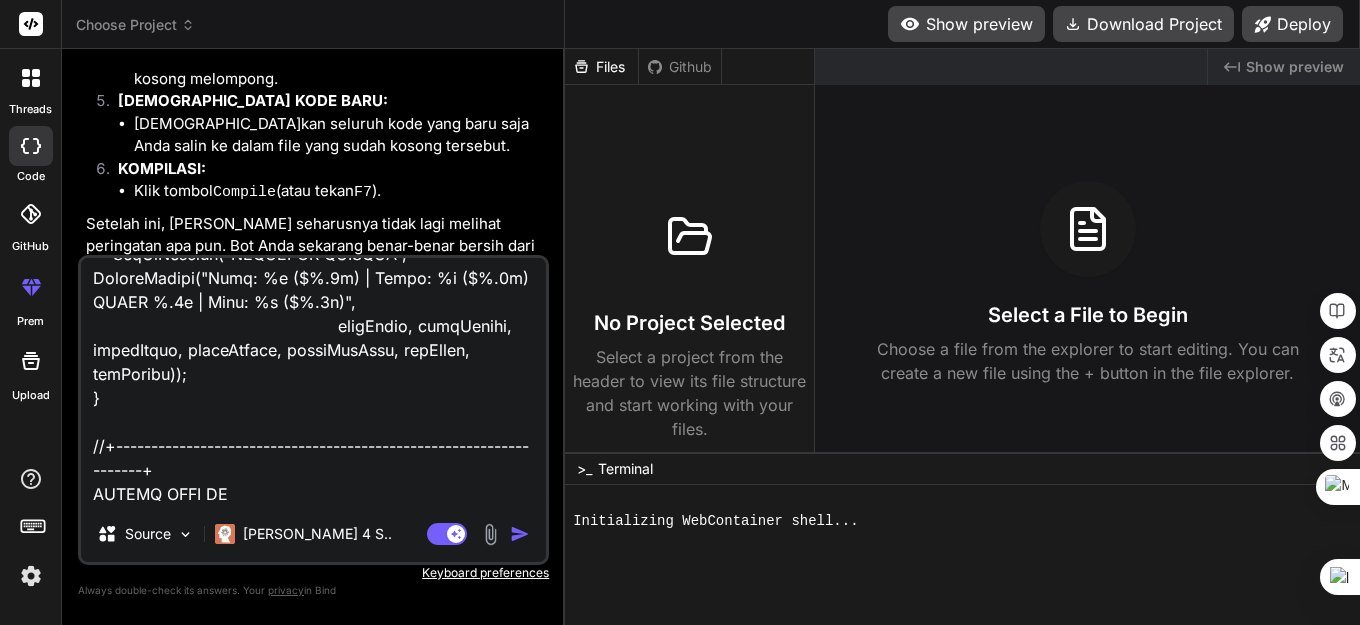 type on "//+------------------------------------------------------------------+
//|                    XAUUSD_GridBot_ACCUMULATIVE_TP_MODIFIED.mq5 |
//|                    AKUMULASI TP 100PT + PERFECT BID/ASK        |
//|                    RSI 70/30 - LOT BERTINGKAT - HEDGE REOPEN   |
//|                    MAIN TP 100PT CLOSE MAIN ONLY & REOPEN      |
//|                    HEDGE TP 40PT CLOSE ALL HEDGE & REOPEN      |
//|                    GRID TP 100PT CLOSE ALL GRID & REOPEN       |
//|                    HEDGE LOT TETAP 0.01 - TIDAK NAIK           |
//|                    ENHANCED: VOLATILITY FILTER & GLOBAL BLOCK  |
//|                    FIXED: CRITICAL COMPILATION ERRORS & WARNINGS |
//+------------------------------------------------------------------+
#property copyright "XAUUSD Grid Bot - MODIFIED TP VERSION"
#property version   "12.07" // Updated version for critical bug fixes
#property strict
#include <Trade\Trade.mqh>
#include <Trade\PositionInfo.mqh>
CTrade trade;
CPositionInfo position;
// === I..." 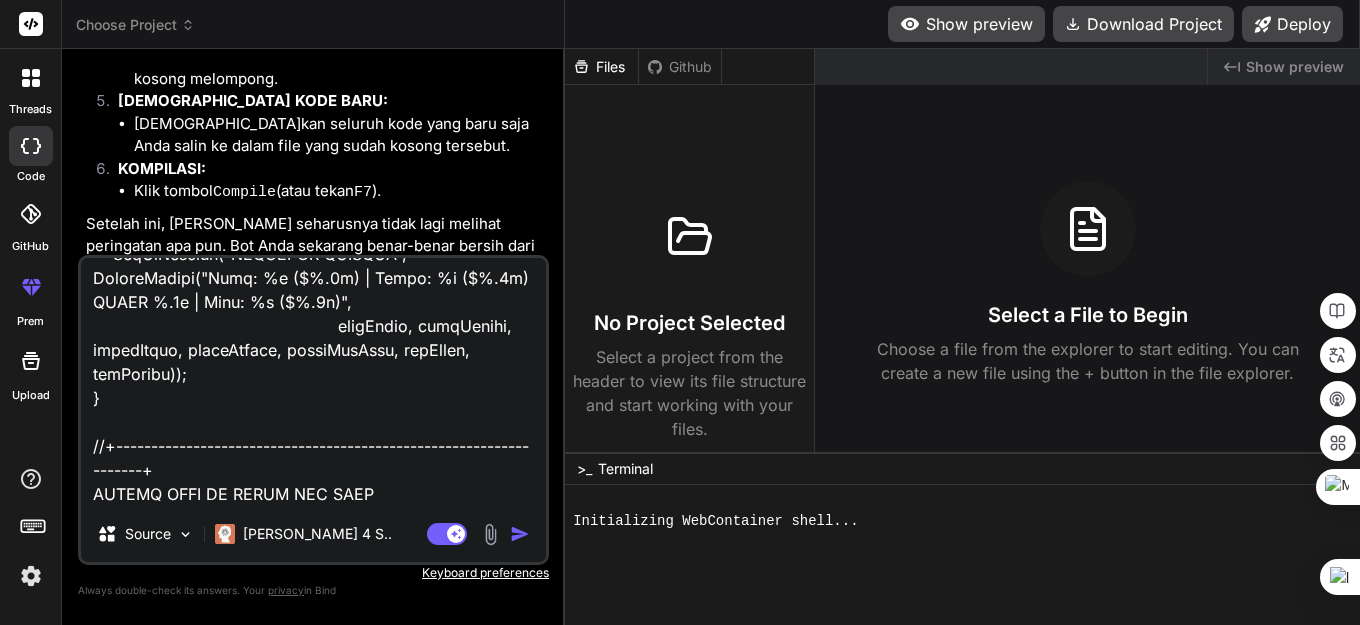 type on "//+------------------------------------------------------------------+
//|                    XAUUSD_GridBot_ACCUMULATIVE_TP_MODIFIED.mq5 |
//|                    AKUMULASI TP 100PT + PERFECT BID/ASK        |
//|                    RSI 70/30 - LOT BERTINGKAT - HEDGE REOPEN   |
//|                    MAIN TP 100PT CLOSE MAIN ONLY & REOPEN      |
//|                    HEDGE TP 40PT CLOSE ALL HEDGE & REOPEN      |
//|                    GRID TP 100PT CLOSE ALL GRID & REOPEN       |
//|                    HEDGE LOT TETAP 0.01 - TIDAK NAIK           |
//|                    ENHANCED: VOLATILITY FILTER & GLOBAL BLOCK  |
//|                    FIXED: CRITICAL COMPILATION ERRORS & WARNINGS |
//+------------------------------------------------------------------+
#property copyright "XAUUSD Grid Bot - MODIFIED TP VERSION"
#property version   "12.07" // Updated version for critical bug fixes
#property strict
#include <Trade\Trade.mqh>
#include <Trade\PositionInfo.mqh>
CTrade trade;
CPositionInfo position;
// === I..." 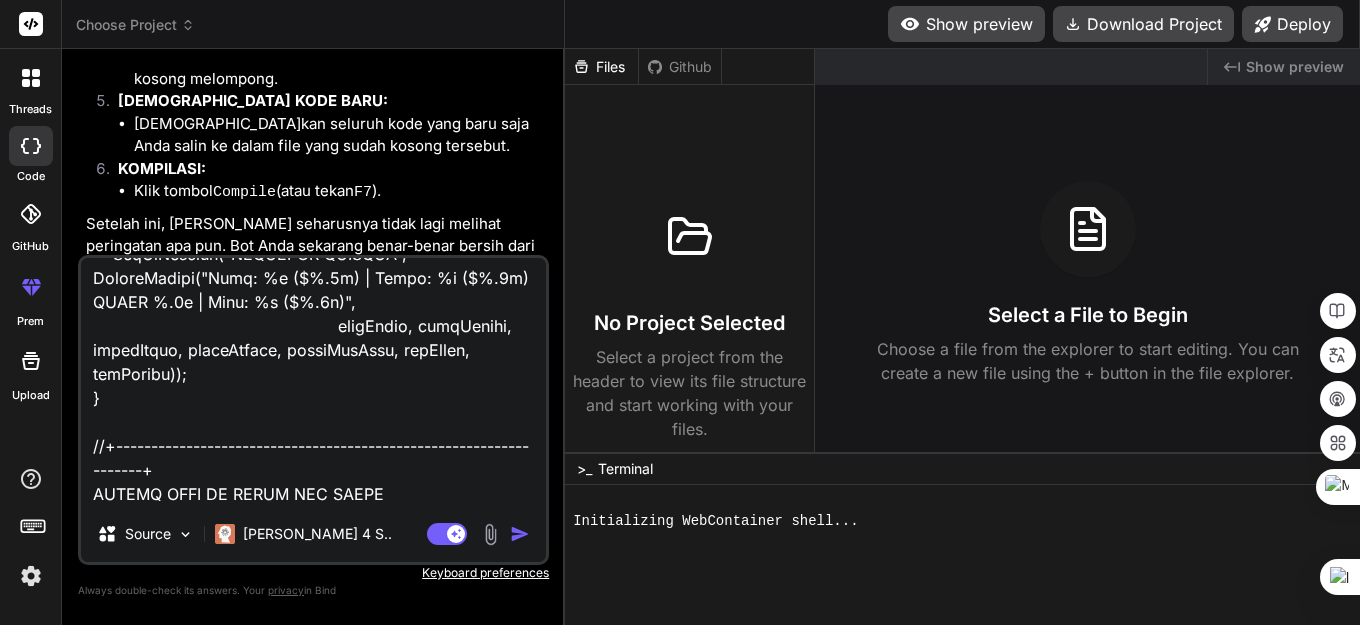 type on "x" 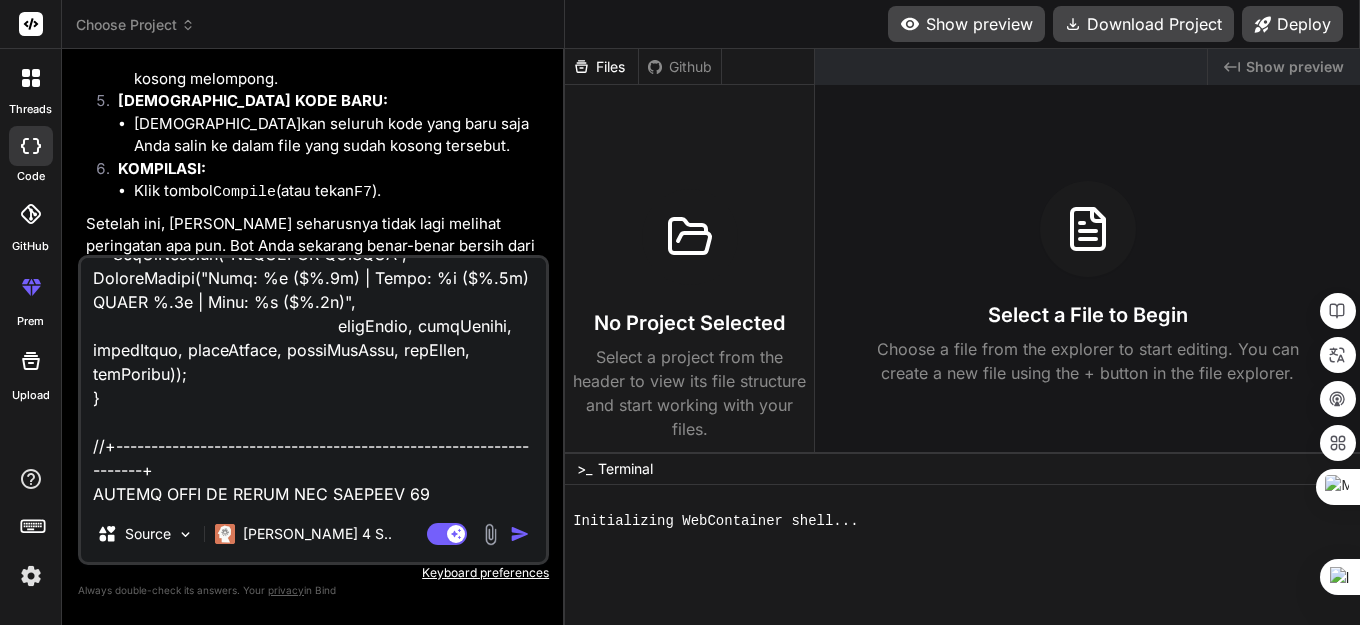type on "//+------------------------------------------------------------------+
//|                    XAUUSD_GridBot_ACCUMULATIVE_TP_MODIFIED.mq5 |
//|                    AKUMULASI TP 100PT + PERFECT BID/ASK        |
//|                    RSI 70/30 - LOT BERTINGKAT - HEDGE REOPEN   |
//|                    MAIN TP 100PT CLOSE MAIN ONLY & REOPEN      |
//|                    HEDGE TP 40PT CLOSE ALL HEDGE & REOPEN      |
//|                    GRID TP 100PT CLOSE ALL GRID & REOPEN       |
//|                    HEDGE LOT TETAP 0.01 - TIDAK NAIK           |
//|                    ENHANCED: VOLATILITY FILTER & GLOBAL BLOCK  |
//|                    FIXED: CRITICAL COMPILATION ERRORS & WARNINGS |
//+------------------------------------------------------------------+
#property copyright "XAUUSD Grid Bot - MODIFIED TP VERSION"
#property version   "12.07" // Updated version for critical bug fixes
#property strict
#include <Trade\Trade.mqh>
#include <Trade\PositionInfo.mqh>
CTrade trade;
CPositionInfo position;
// === I..." 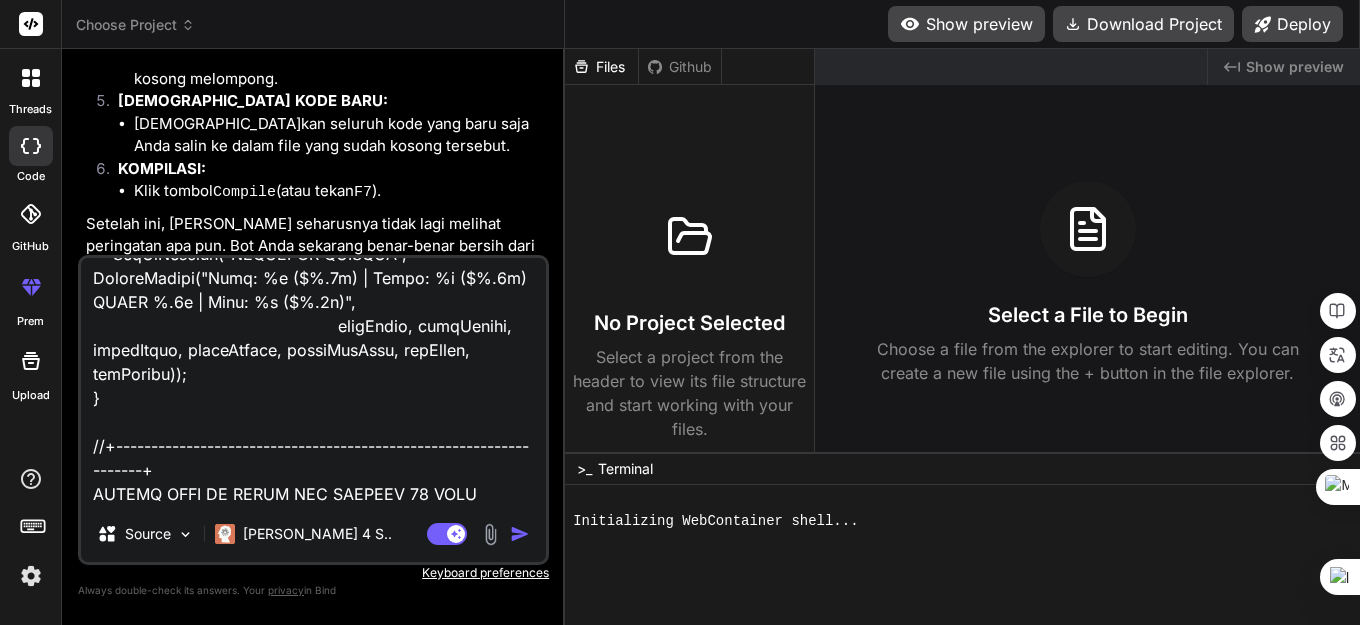 type on "//+------------------------------------------------------------------+
//|                    XAUUSD_GridBot_ACCUMULATIVE_TP_MODIFIED.mq5 |
//|                    AKUMULASI TP 100PT + PERFECT BID/ASK        |
//|                    RSI 70/30 - LOT BERTINGKAT - HEDGE REOPEN   |
//|                    MAIN TP 100PT CLOSE MAIN ONLY & REOPEN      |
//|                    HEDGE TP 40PT CLOSE ALL HEDGE & REOPEN      |
//|                    GRID TP 100PT CLOSE ALL GRID & REOPEN       |
//|                    HEDGE LOT TETAP 0.01 - TIDAK NAIK           |
//|                    ENHANCED: VOLATILITY FILTER & GLOBAL BLOCK  |
//|                    FIXED: CRITICAL COMPILATION ERRORS & WARNINGS |
//+------------------------------------------------------------------+
#property copyright "XAUUSD Grid Bot - MODIFIED TP VERSION"
#property version   "12.07" // Updated version for critical bug fixes
#property strict
#include <Trade\Trade.mqh>
#include <Trade\PositionInfo.mqh>
CTrade trade;
CPositionInfo position;
// === I..." 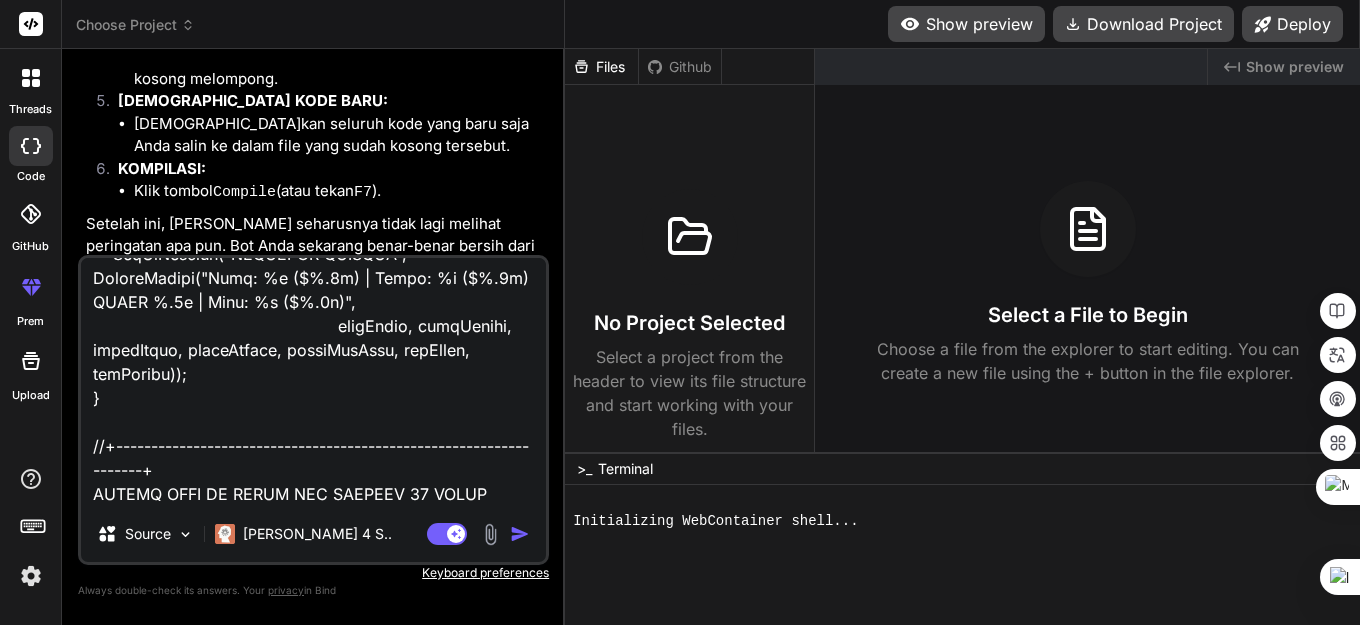 type on "x" 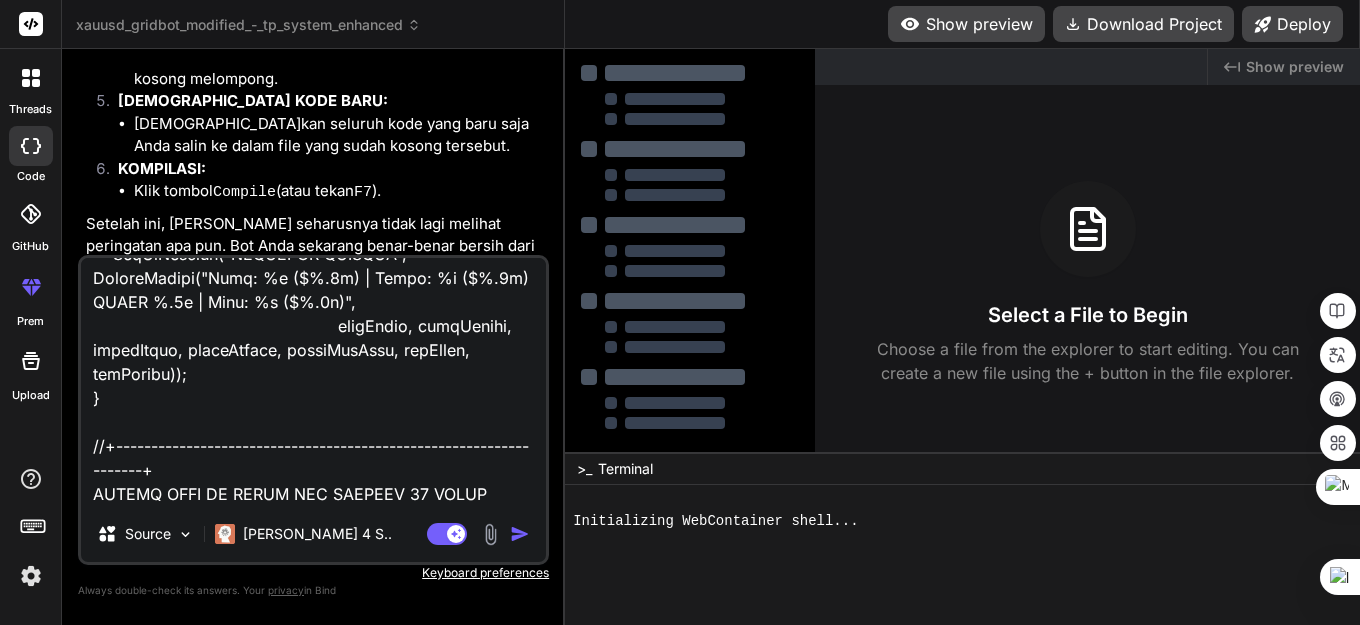type on "//+------------------------------------------------------------------+
//|                    XAUUSD_GridBot_ACCUMULATIVE_TP_MODIFIED.mq5 |
//|                    AKUMULASI TP 100PT + PERFECT BID/ASK        |
//|                    RSI 70/30 - LOT BERTINGKAT - HEDGE REOPEN   |
//|                    MAIN TP 100PT CLOSE MAIN ONLY & REOPEN      |
//|                    HEDGE TP 40PT CLOSE ALL HEDGE & REOPEN      |
//|                    GRID TP 100PT CLOSE ALL GRID & REOPEN       |
//|                    HEDGE LOT TETAP 0.01 - TIDAK NAIK           |
//|                    ENHANCED: VOLATILITY FILTER & GLOBAL BLOCK  |
//|                    FIXED: CRITICAL COMPILATION ERRORS & WARNINGS |
//+------------------------------------------------------------------+
#property copyright "XAUUSD Grid Bot - MODIFIED TP VERSION"
#property version   "12.07" // Updated version for critical bug fixes
#property strict
#include <Trade\Trade.mqh>
#include <Trade\PositionInfo.mqh>
CTrade trade;
CPositionInfo position;
// === I..." 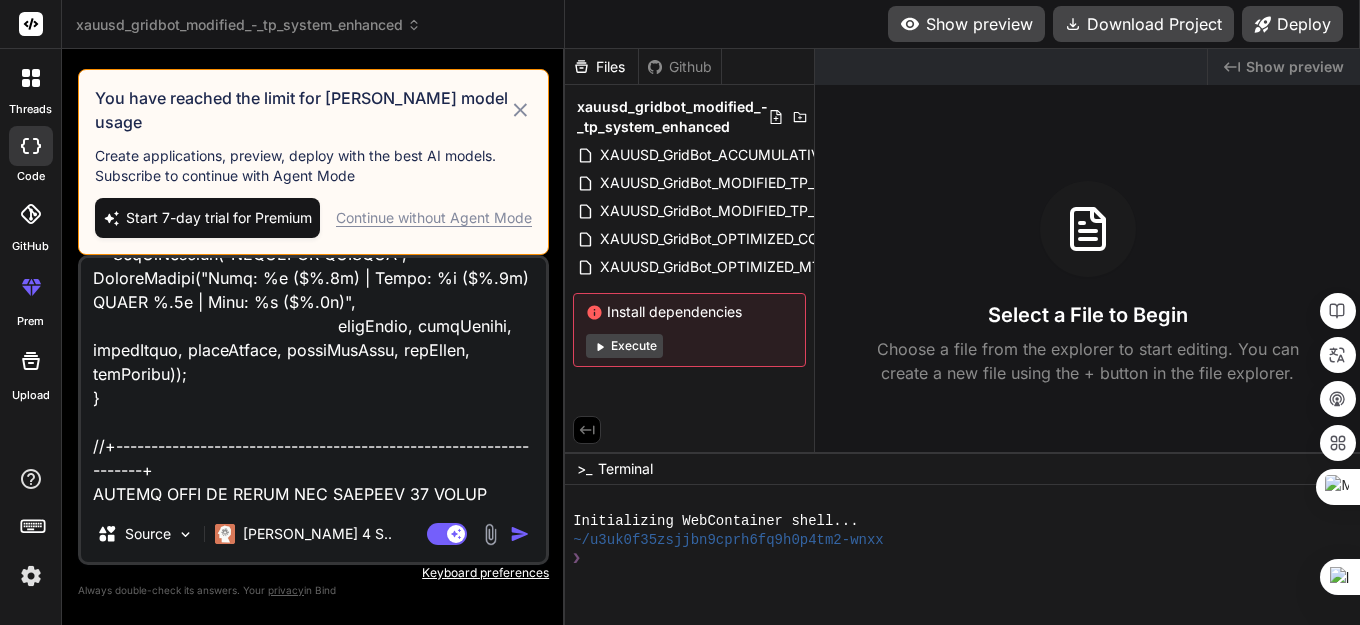 click 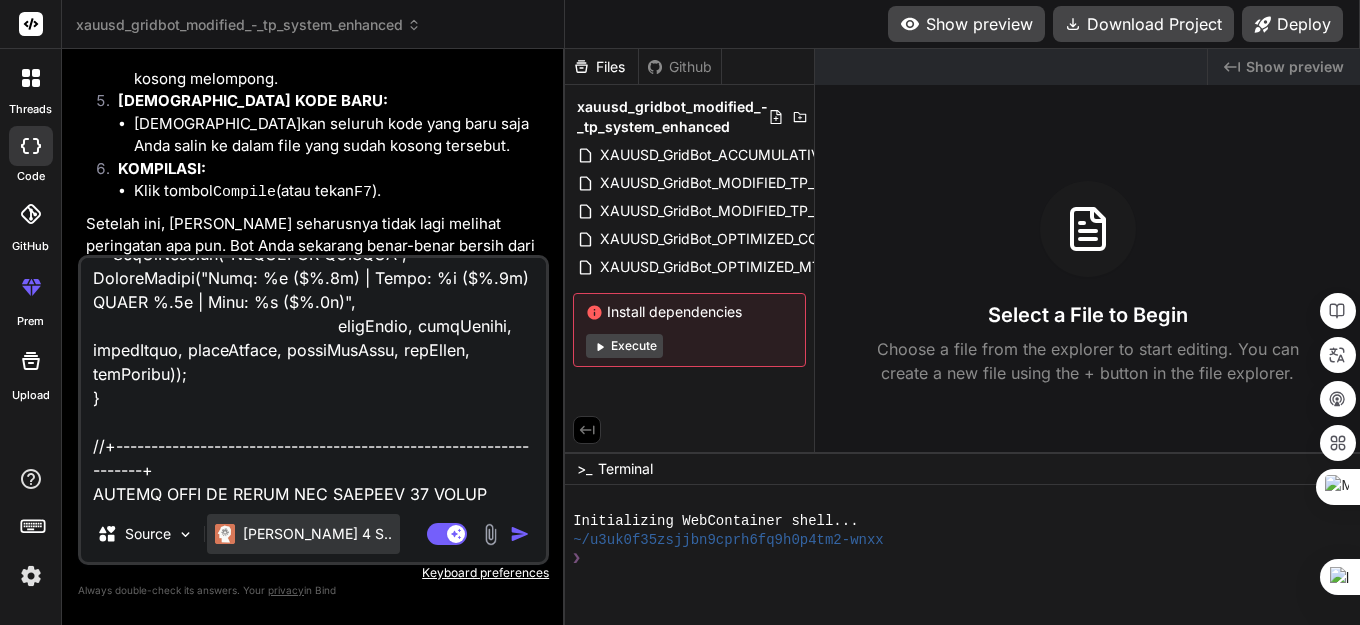 click on "Claude 4 S.." at bounding box center (317, 534) 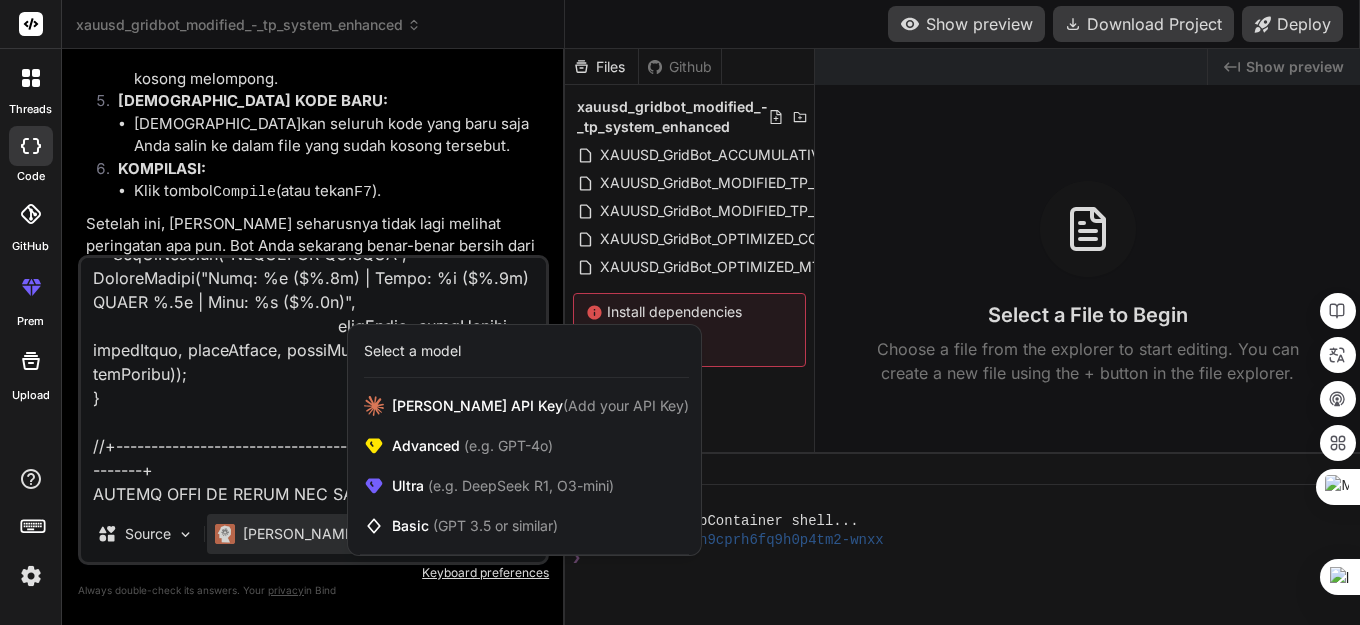 click at bounding box center (680, 312) 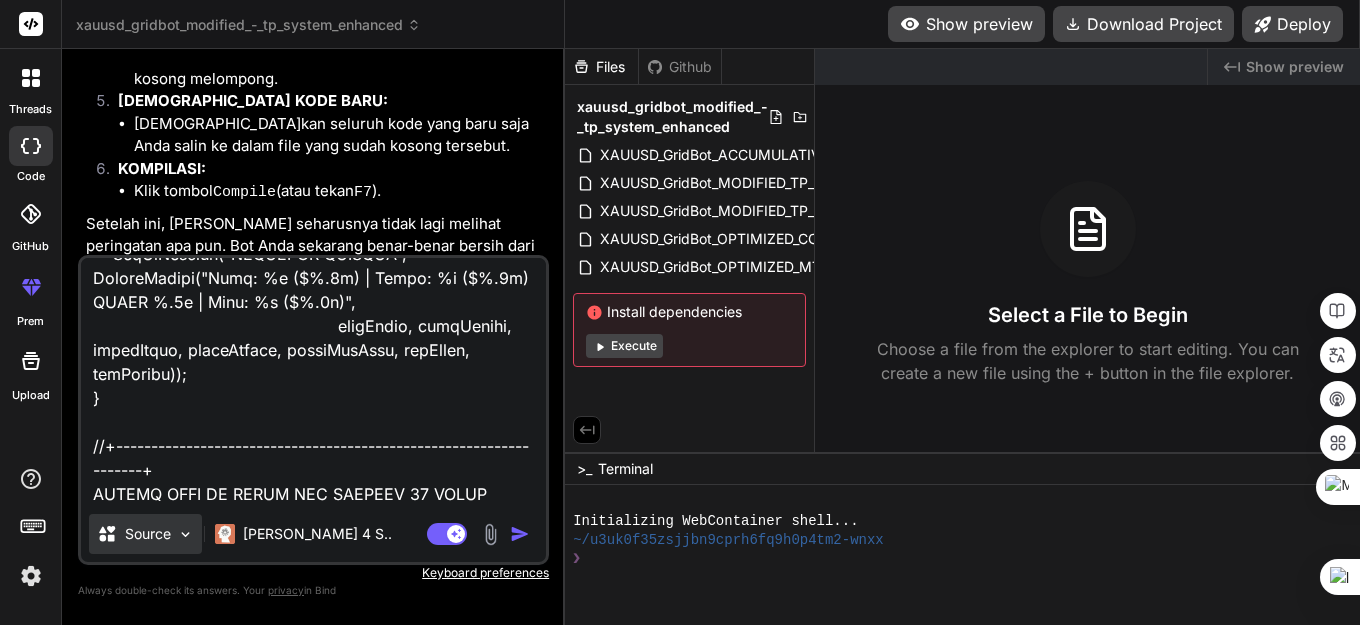 click at bounding box center [185, 534] 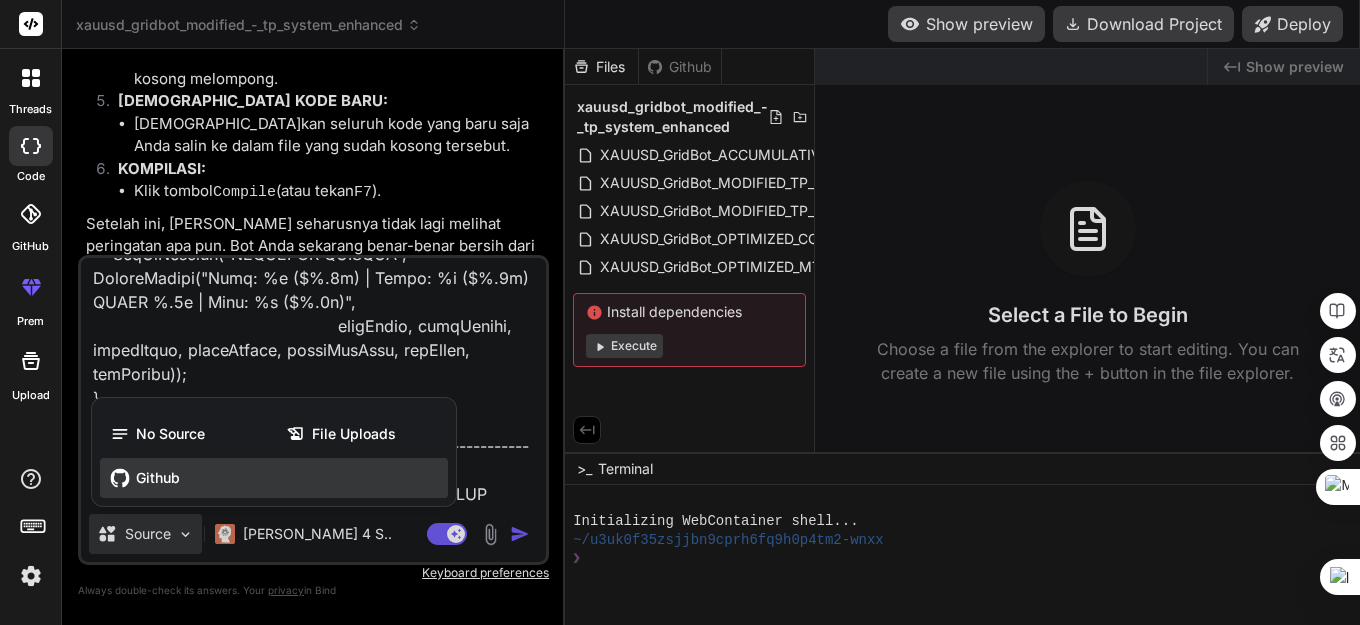 click on "Github" at bounding box center [274, 478] 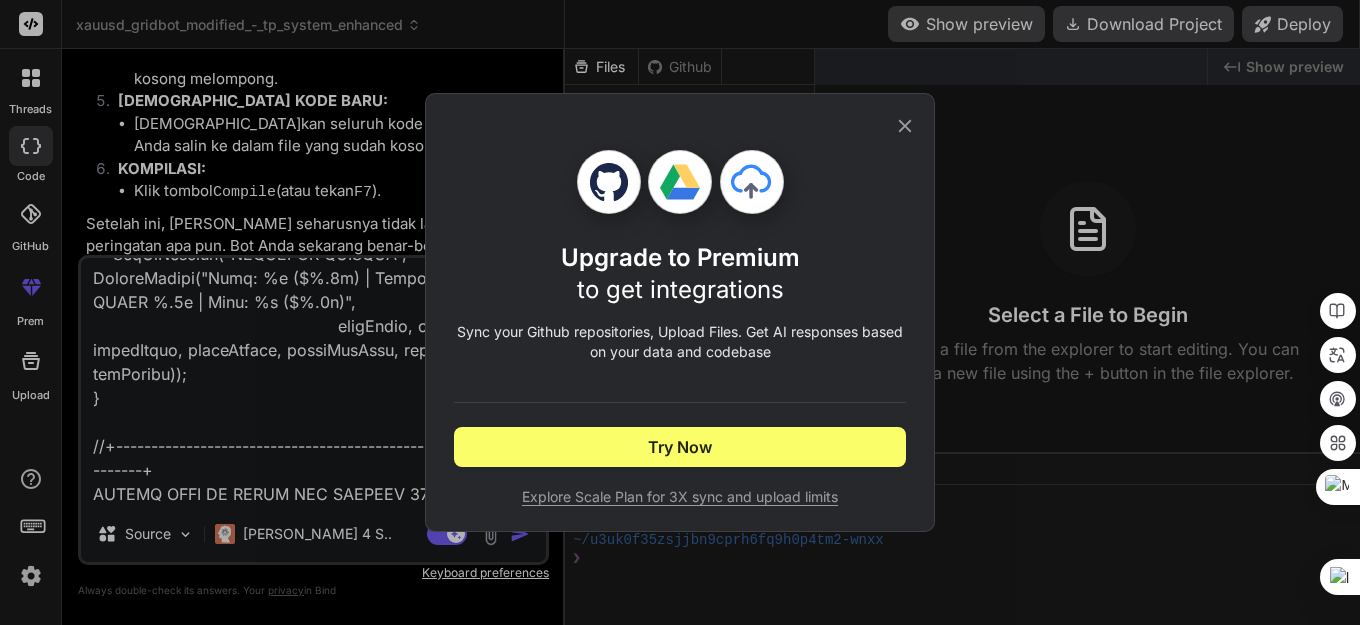 click 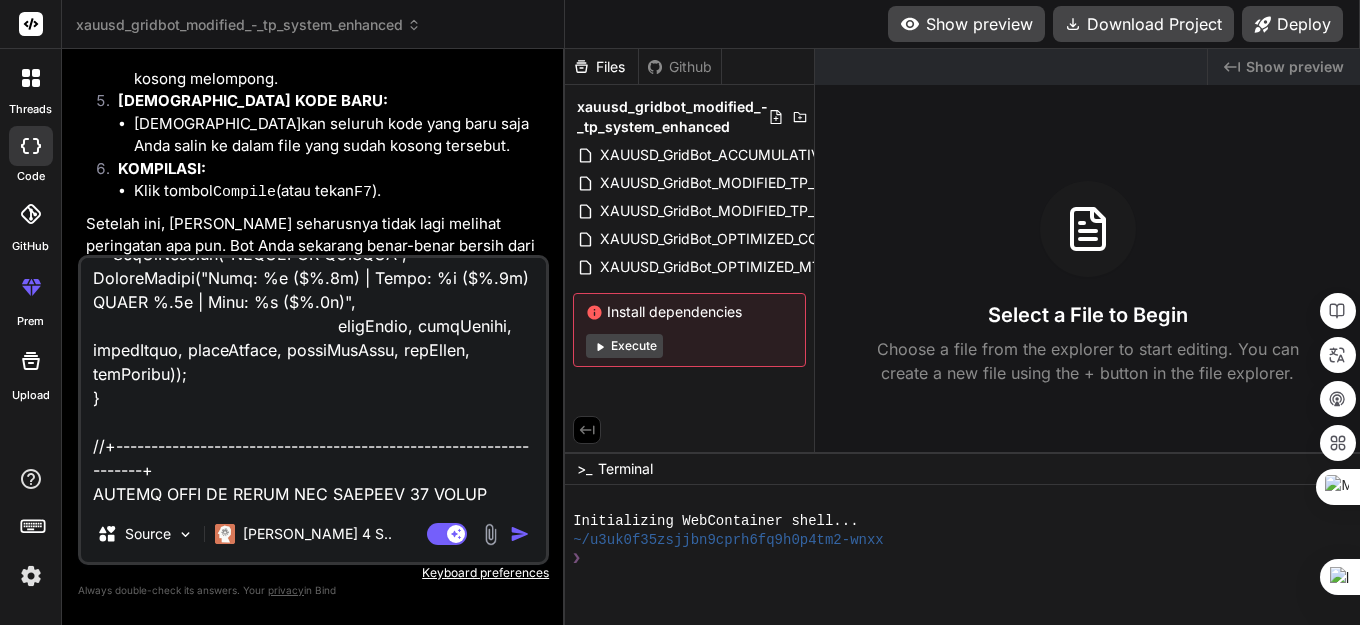 click at bounding box center (520, 534) 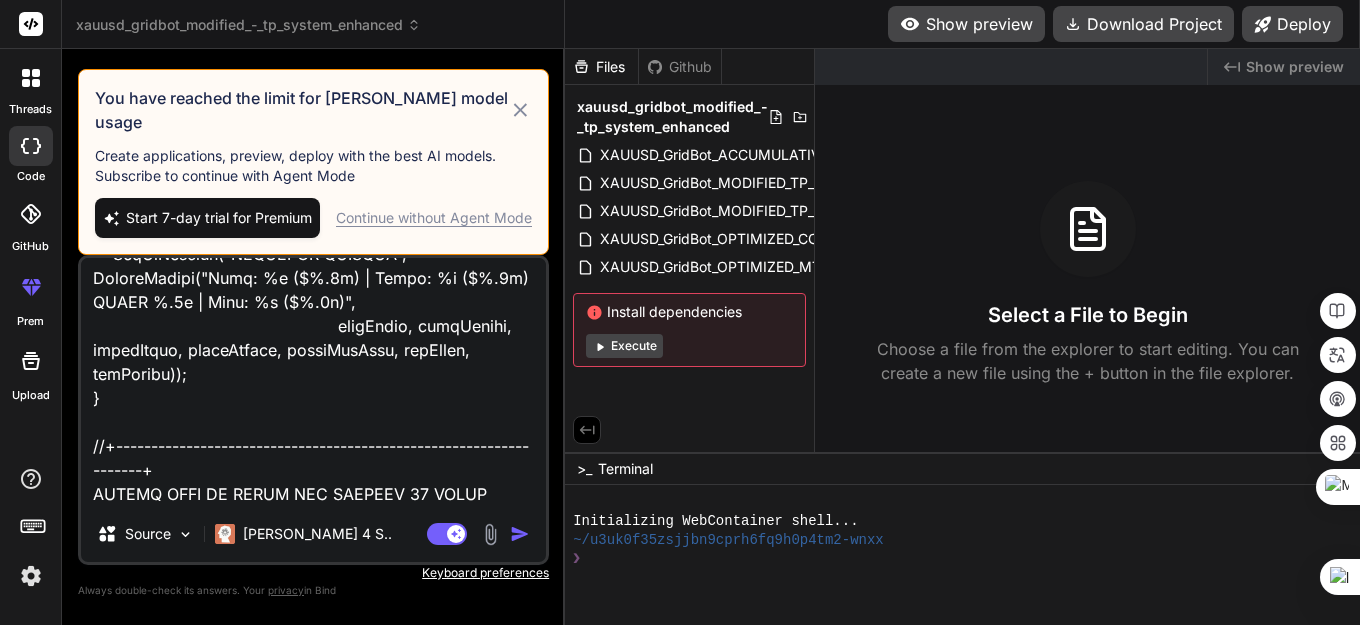 click on "Continue without Agent Mode" at bounding box center [434, 218] 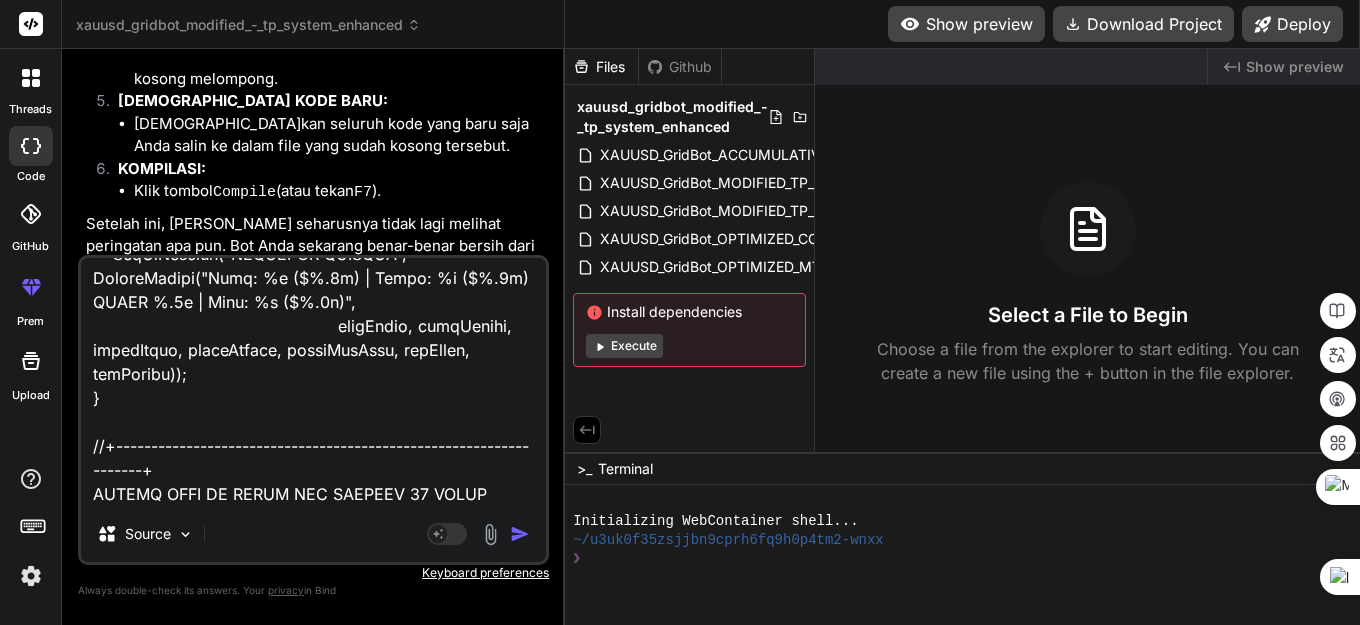 click at bounding box center [520, 534] 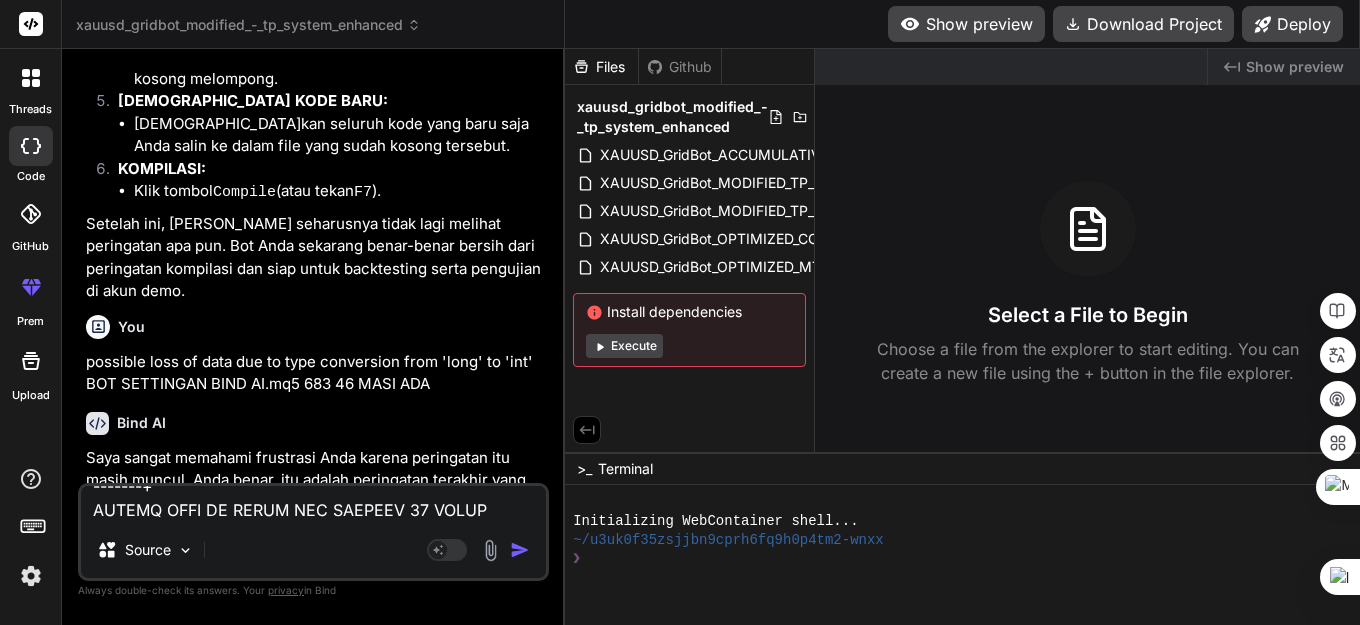 scroll, scrollTop: 0, scrollLeft: 0, axis: both 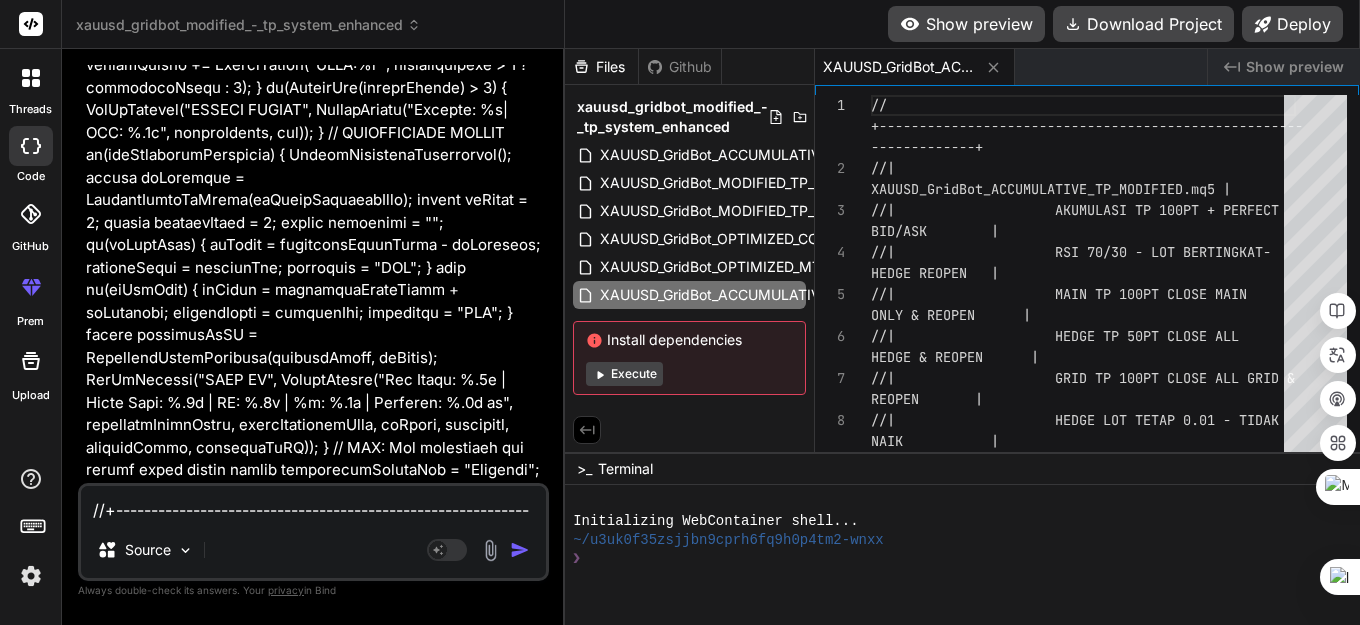 type on "x" 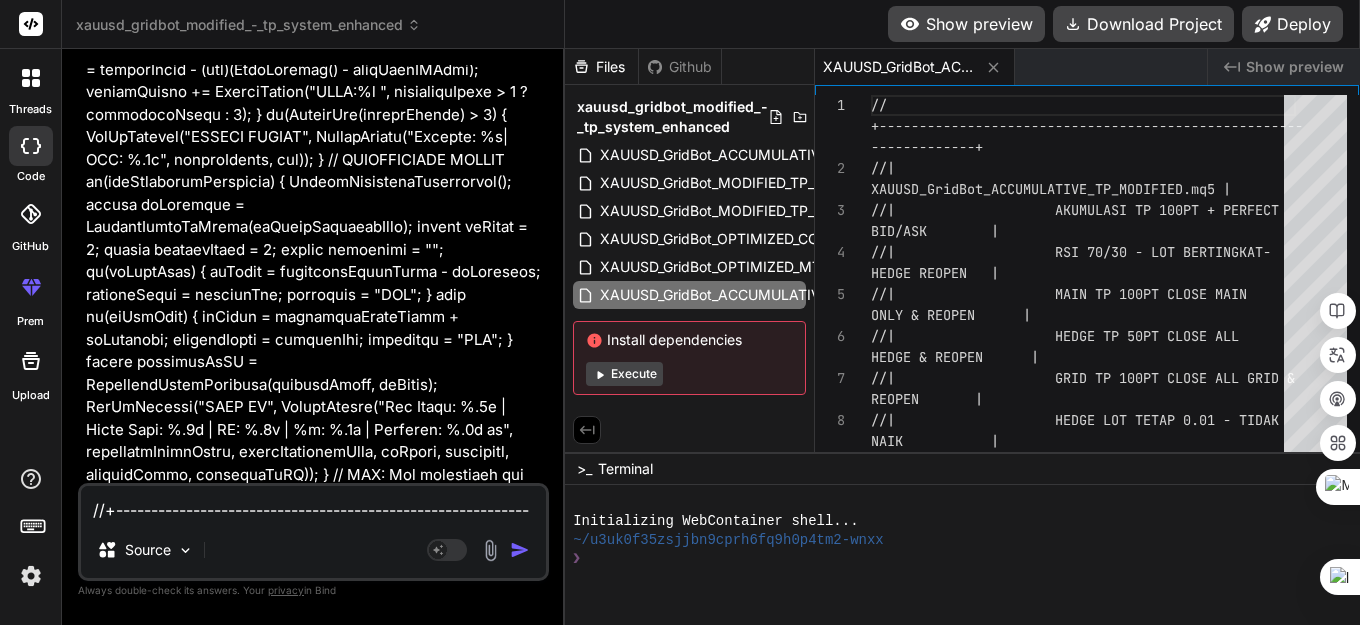 scroll, scrollTop: 32989, scrollLeft: 0, axis: vertical 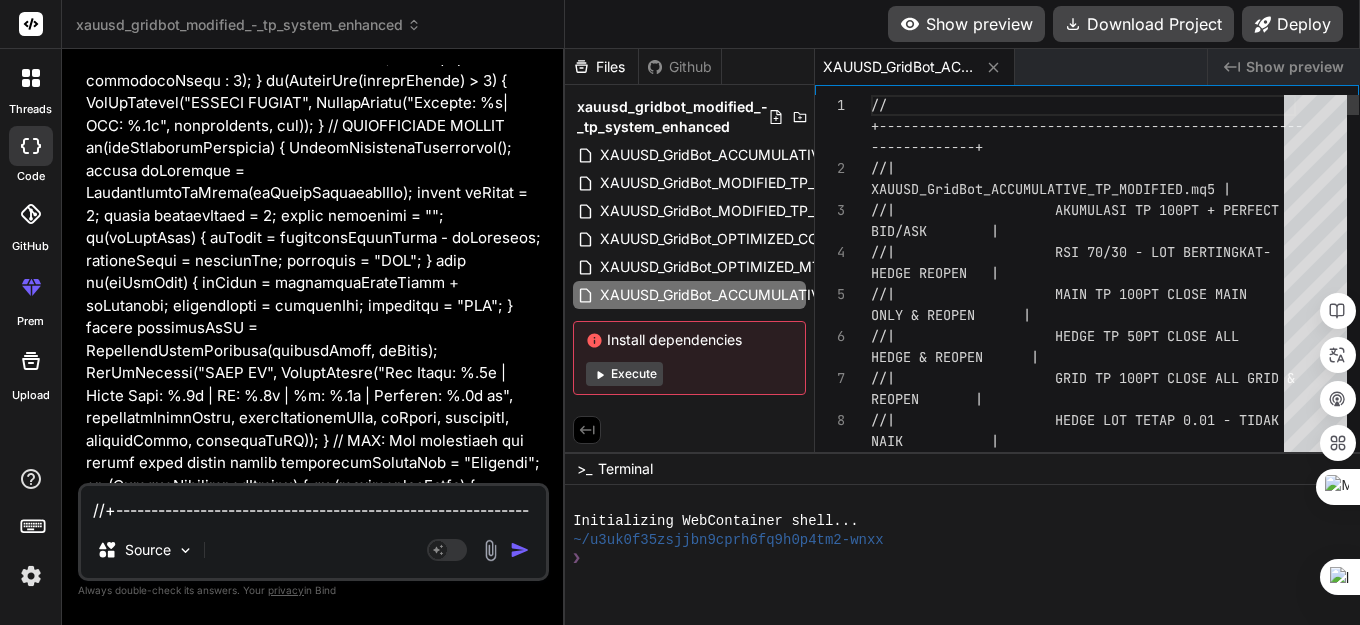click on "// +------------------------------------------------- ---- -------------+ //|                     XAUUSD_GridBot_ACCUMULATIVE_TP_MODIFIED.mq5 | //|                    AKUMULASI TP 100PT + PERFEC T  BID/ASK        | //|                    RSI 70/30 - LOT BERTINGKAT  -  HEDGE REOPEN   | //|                    MAIN TP 100PT CLOSE MAIN  ONLY & REOPEN      | //|                    HEDGE TP 50PT CLOSE ALL  HEDGE & REOPEN      | //|                    GRID TP 100PT CLOSE ALL GRI D &  REOPEN       | //|                    HEDGE LOT TETAP 0.01 - TIDA K  NAIK           | //|                    ENHANCED: VOLATILITY FILTER  &" at bounding box center [1083, 33936] 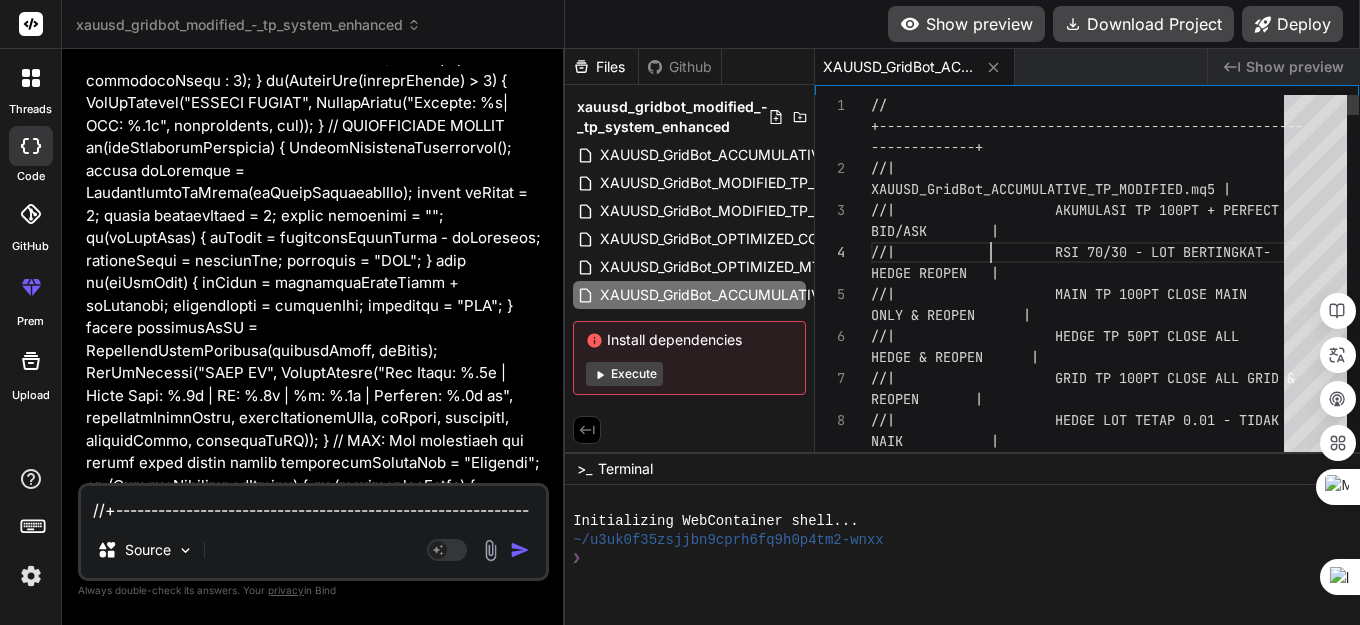 scroll, scrollTop: 0, scrollLeft: 0, axis: both 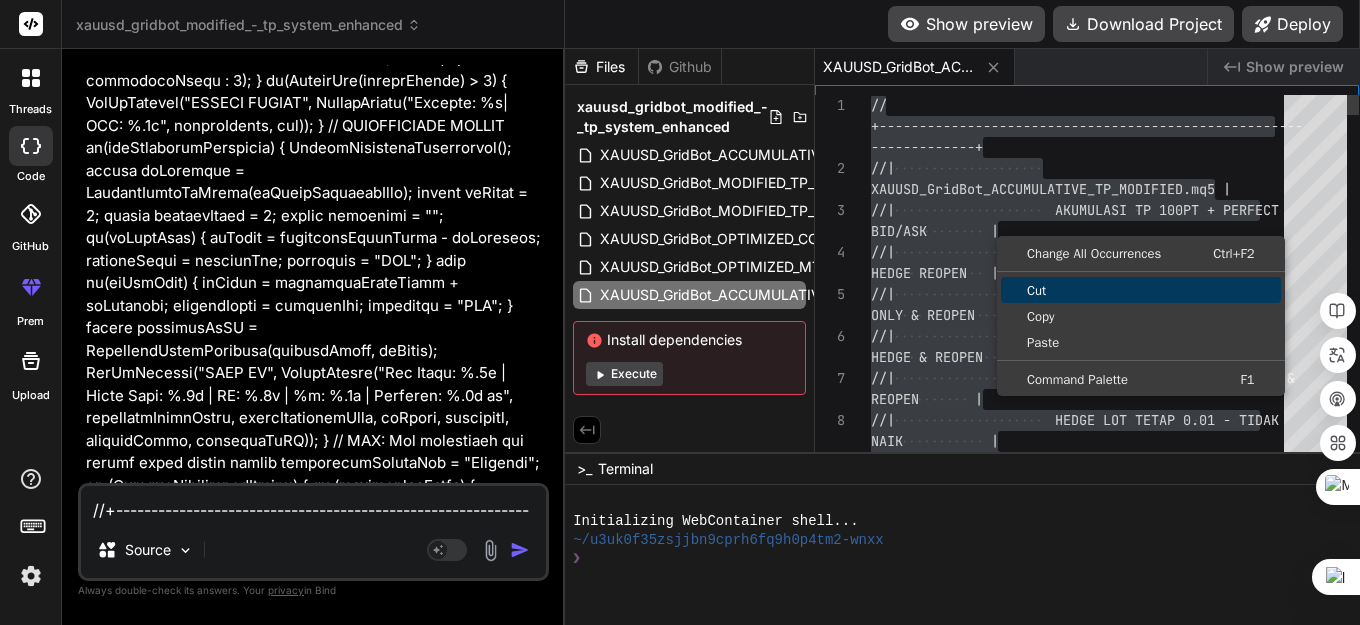 type on "x" 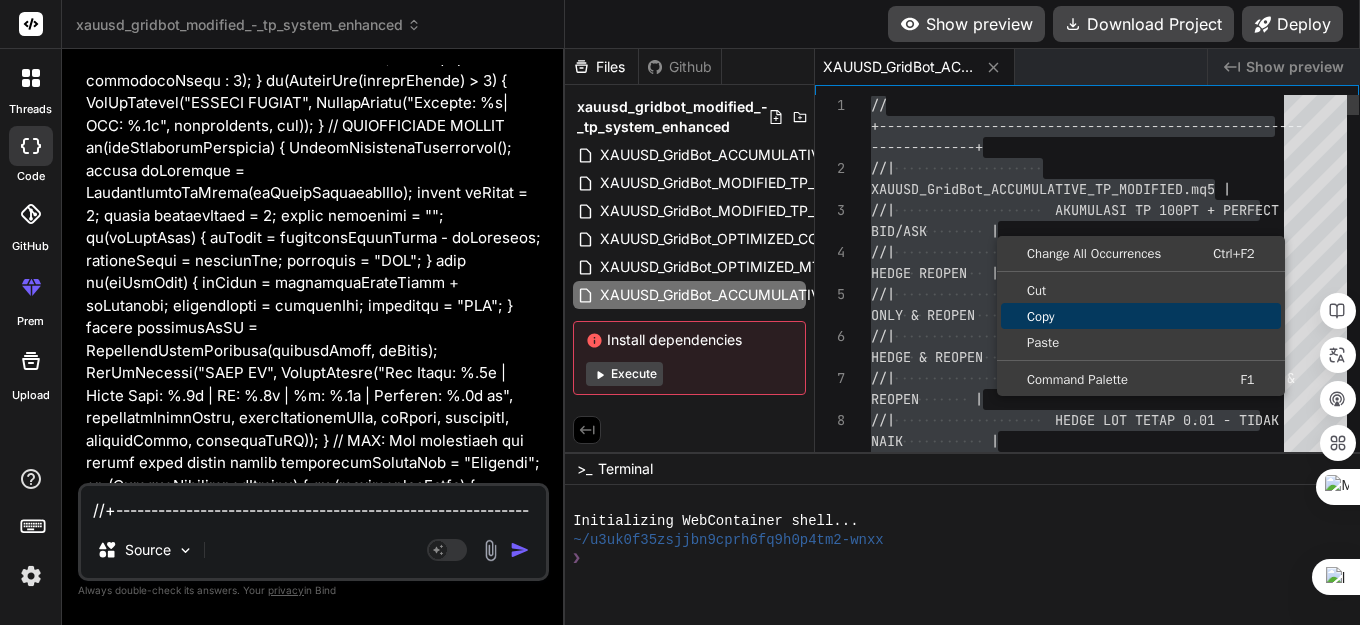 click on "Copy" at bounding box center [1141, 316] 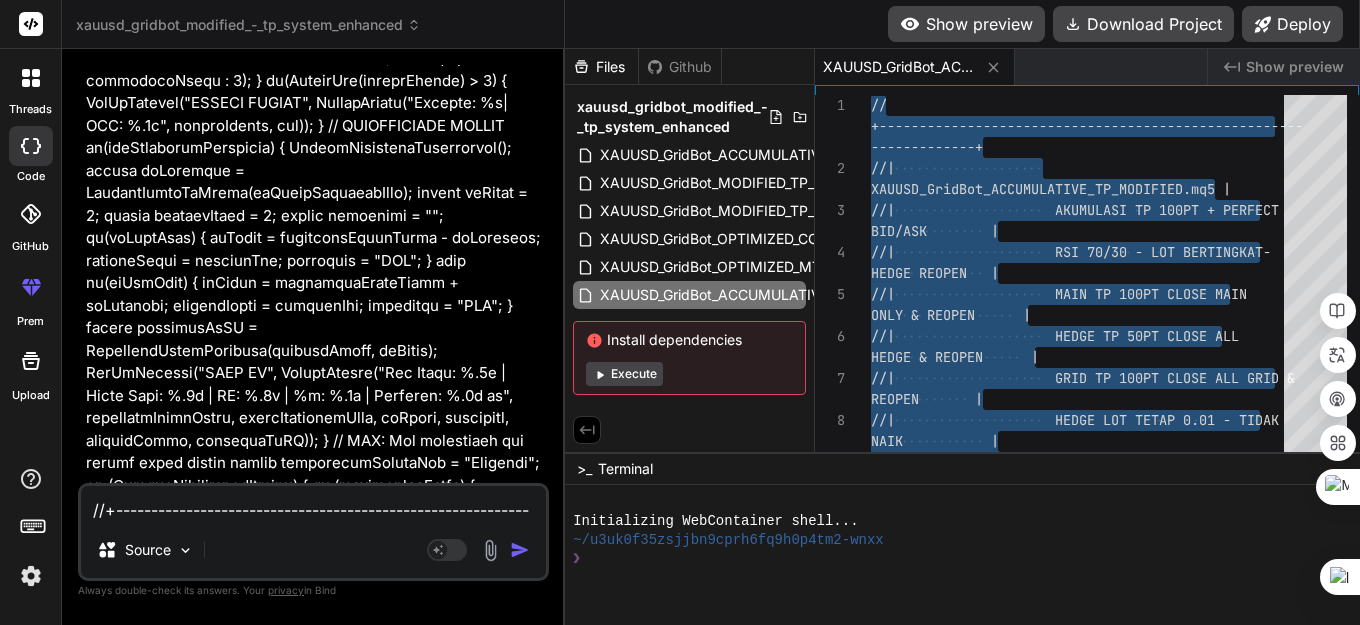 click at bounding box center (313, 504) 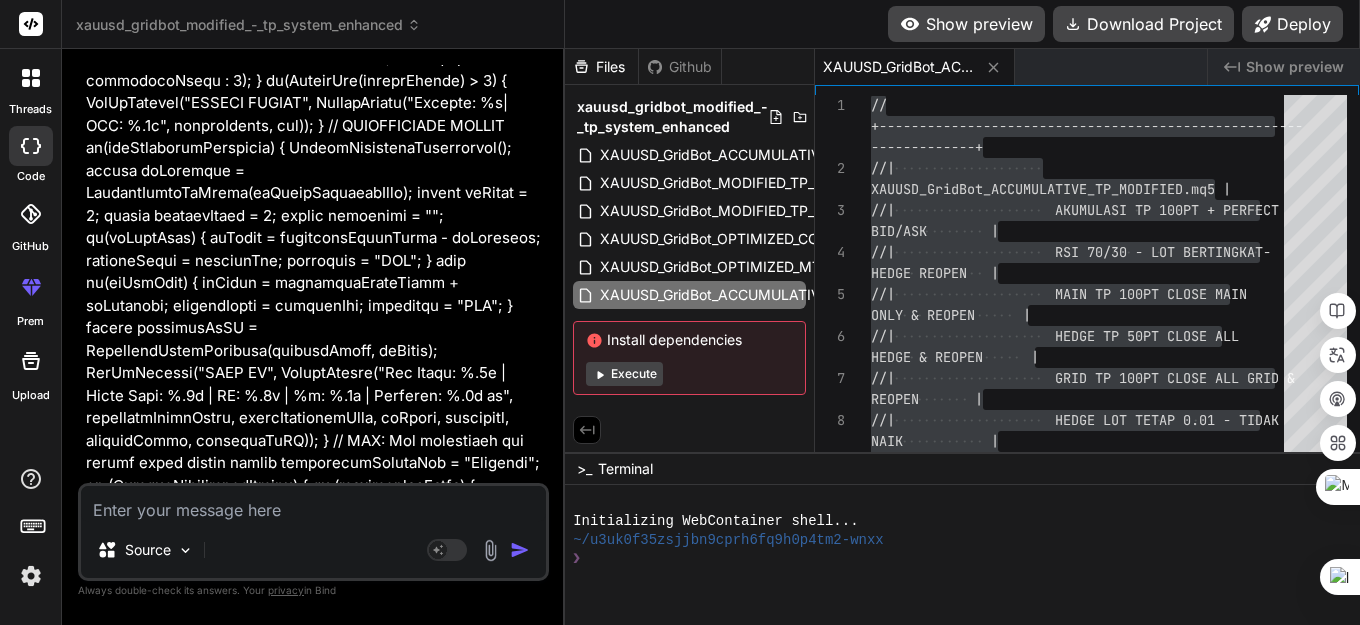 type on "A" 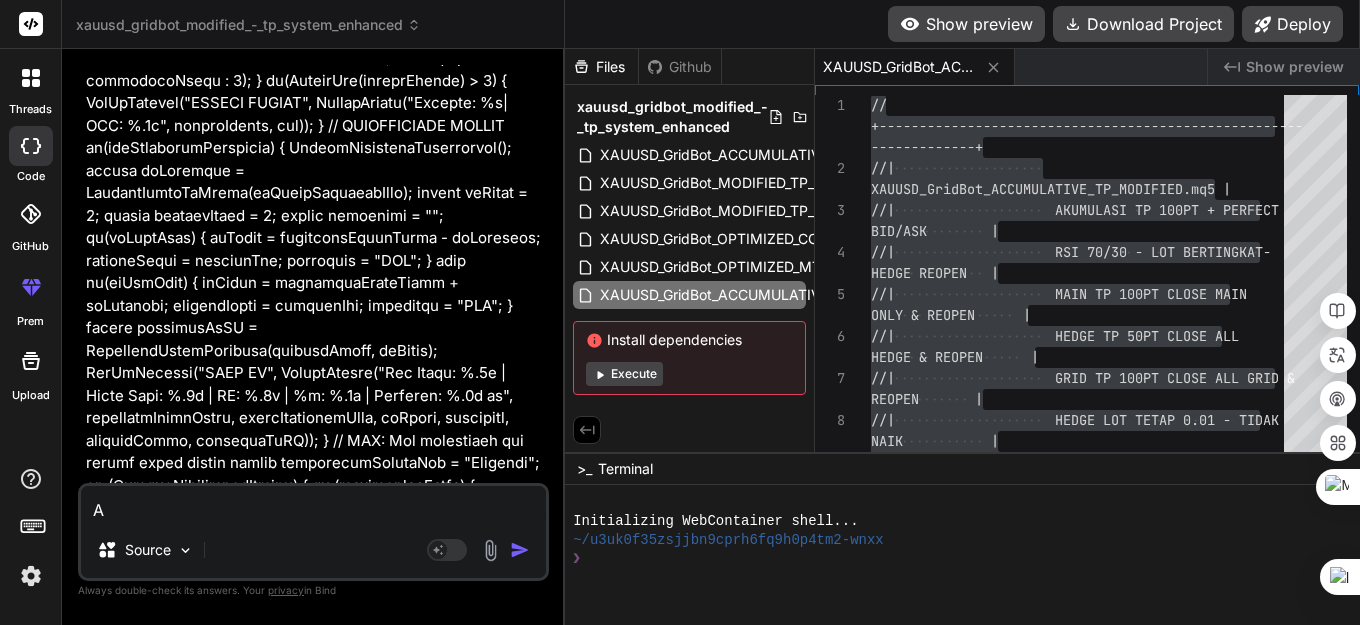 type on "AP" 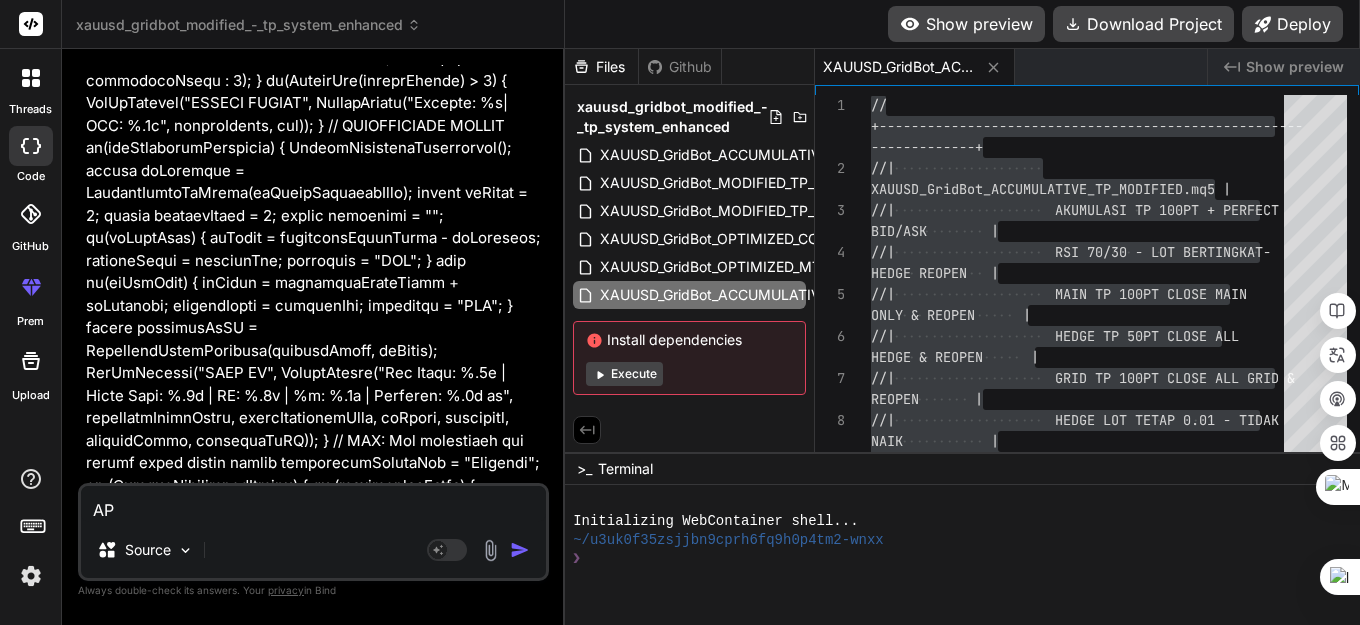 type on "APA" 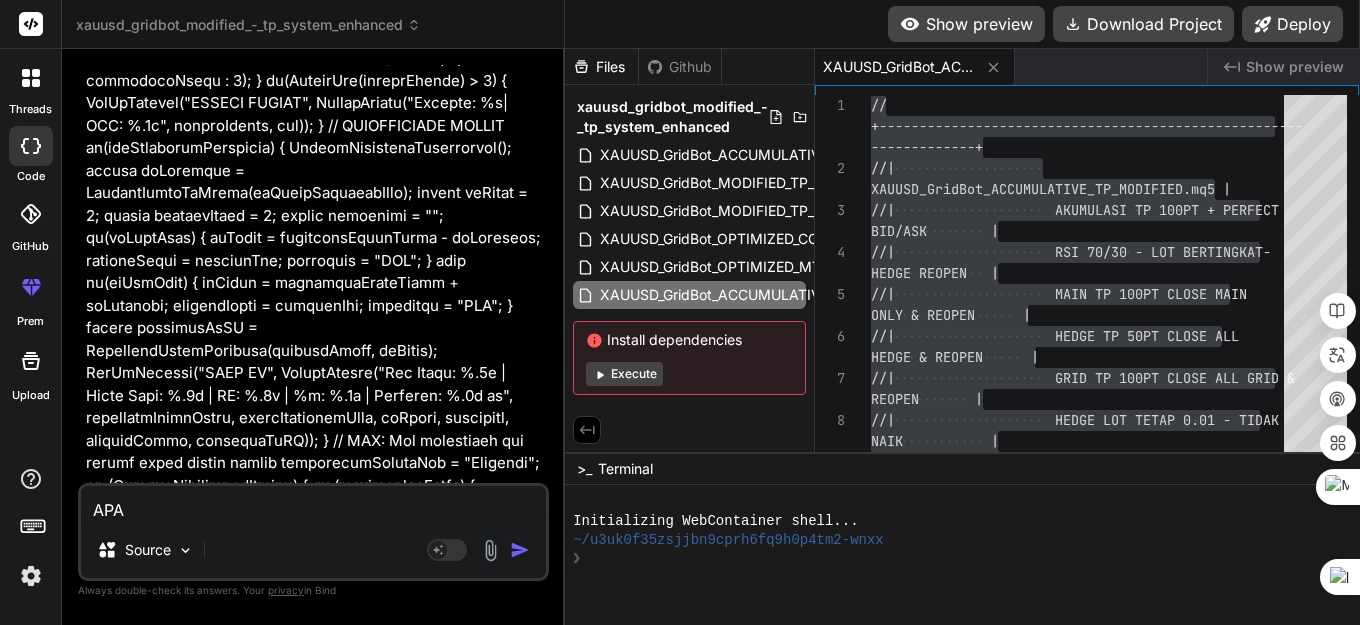 type on "x" 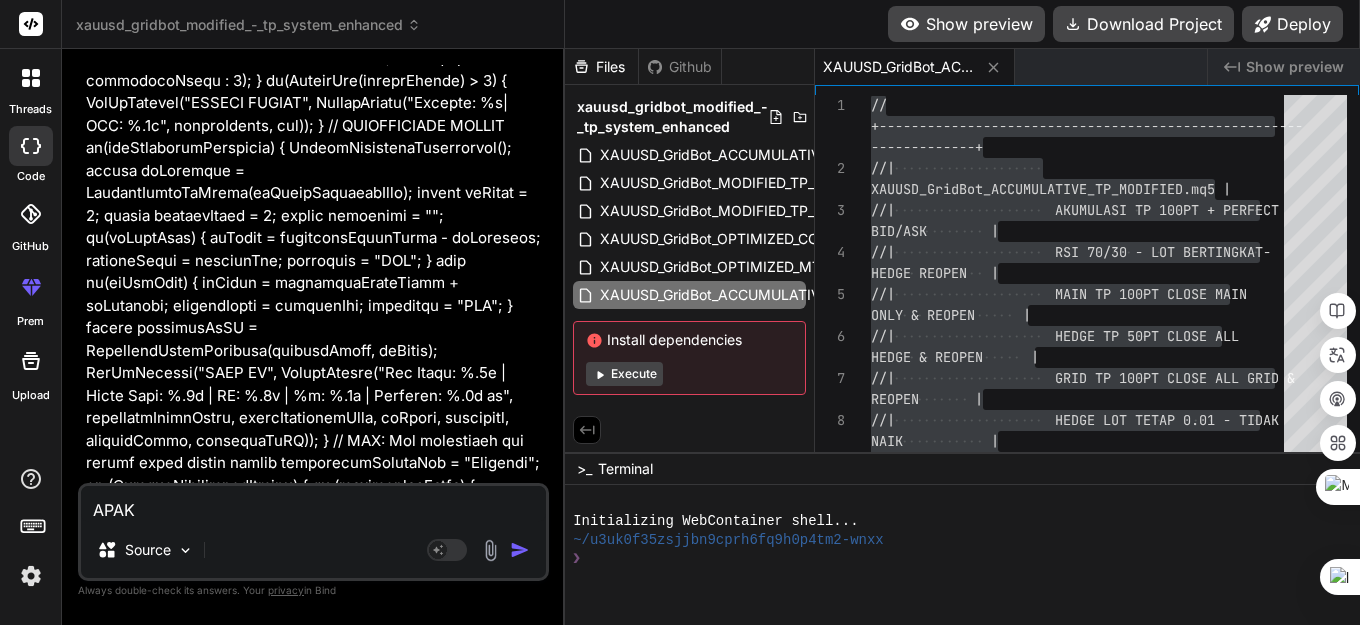 type on "APAKA" 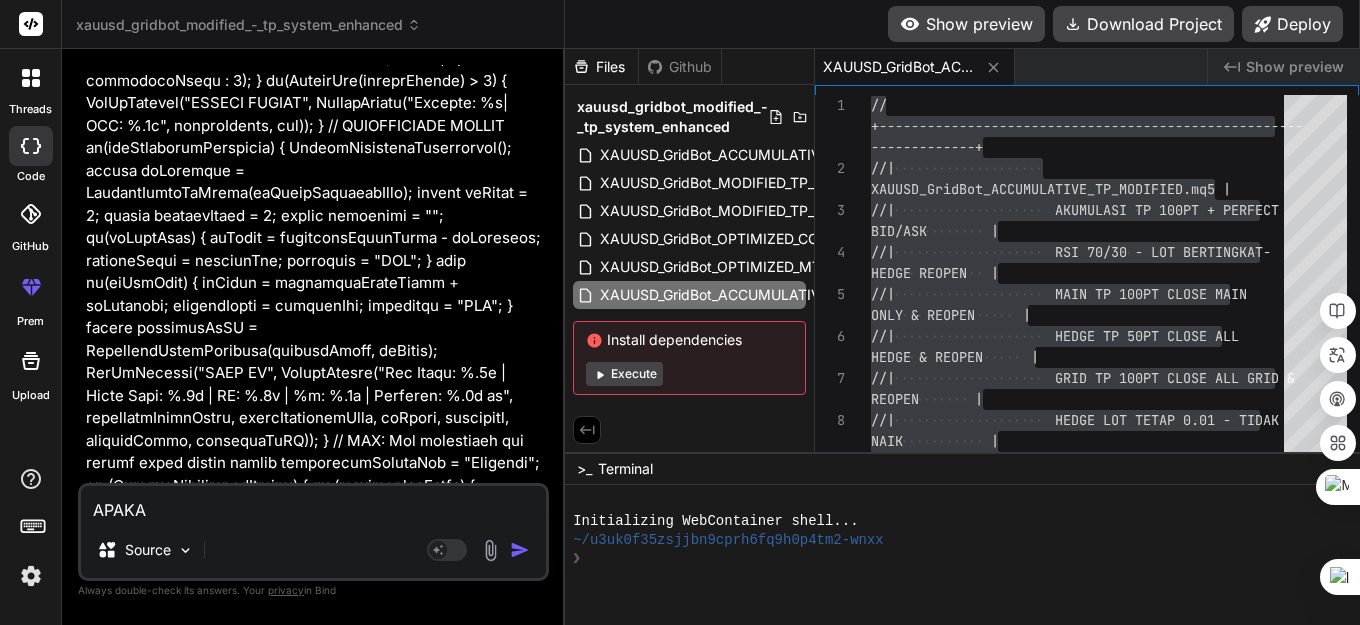 type on "x" 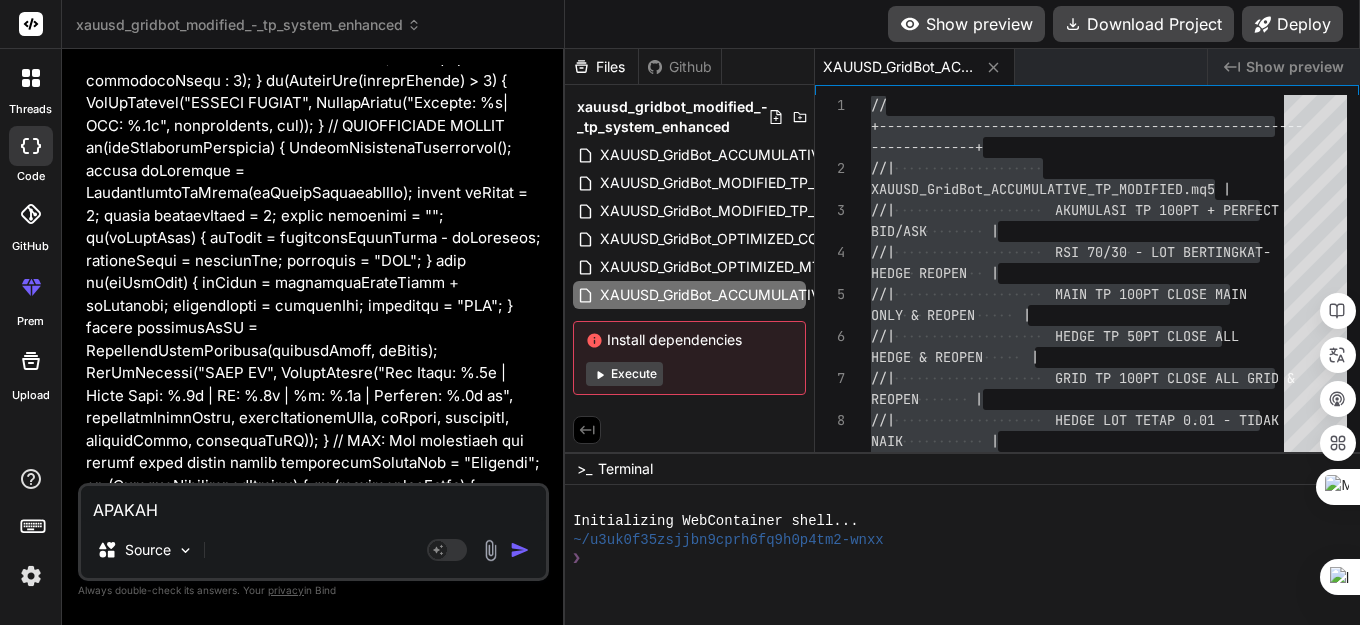 type on "APAKAH" 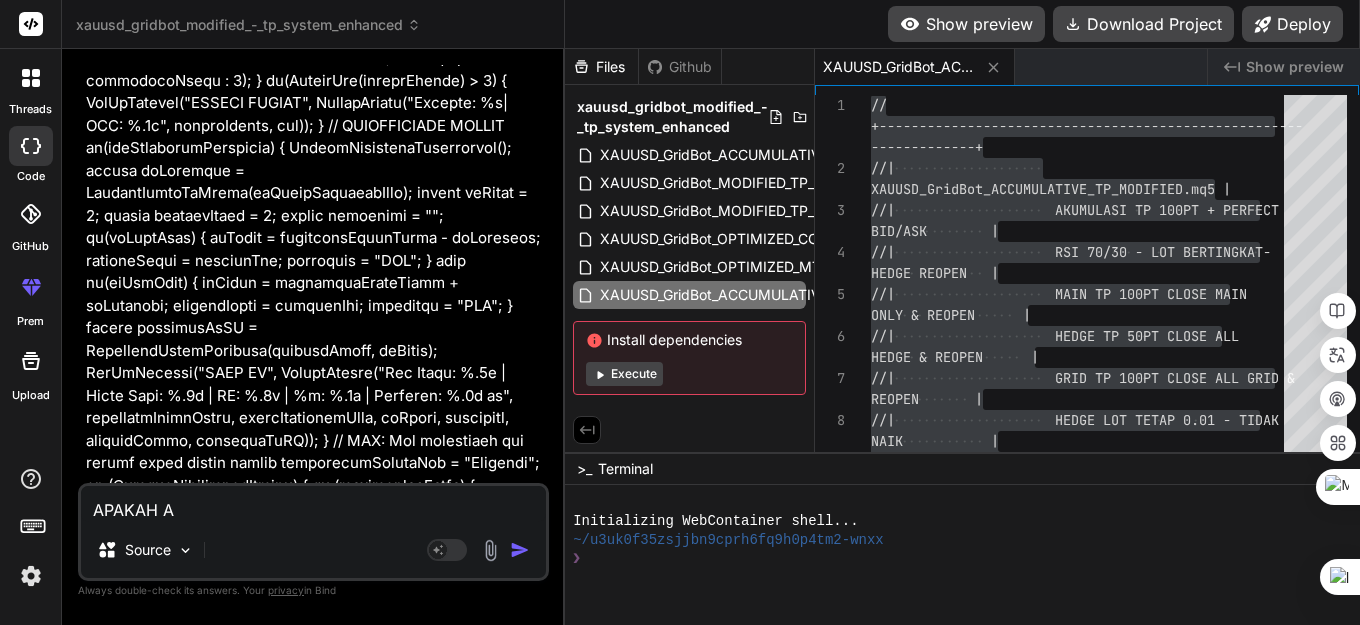 type on "APAKAH AM" 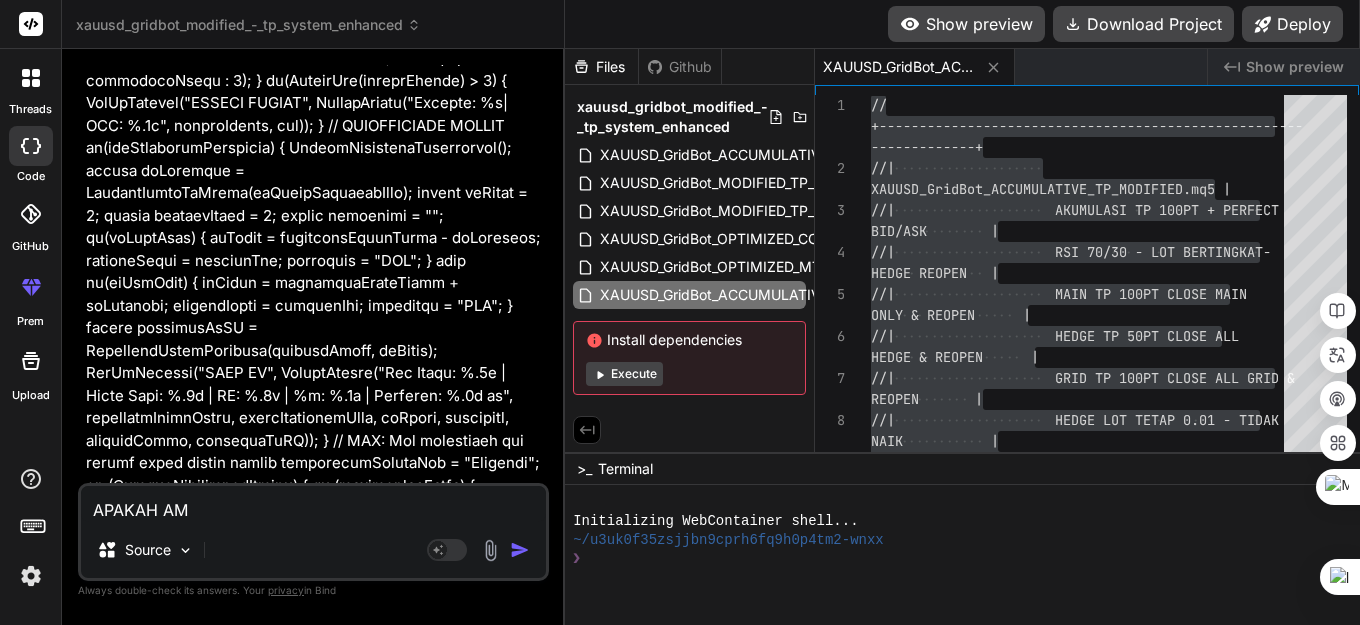 type on "APAKAH AMA" 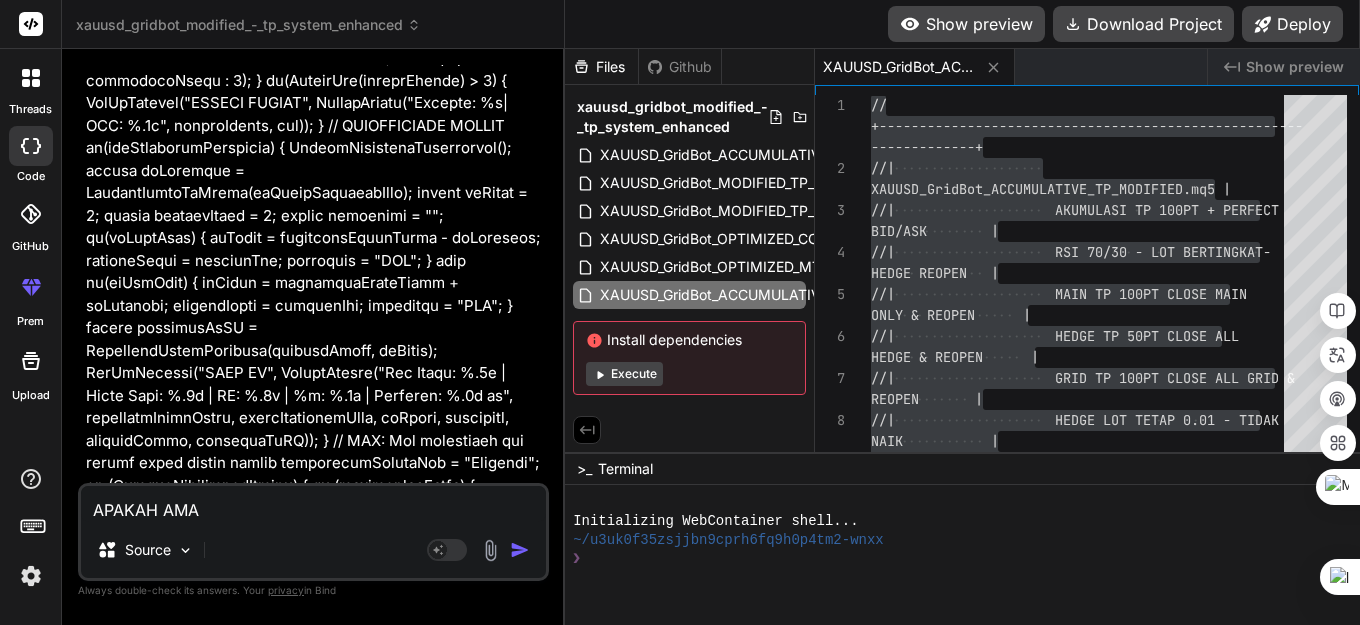 type on "x" 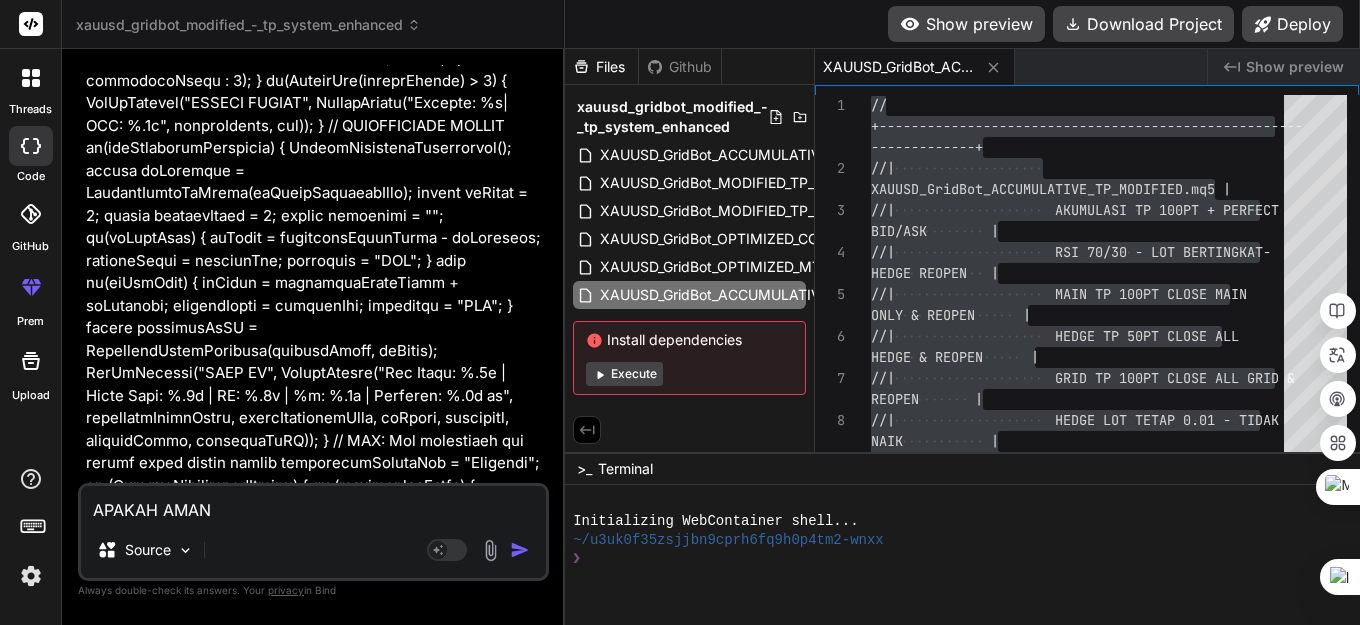 type on "x" 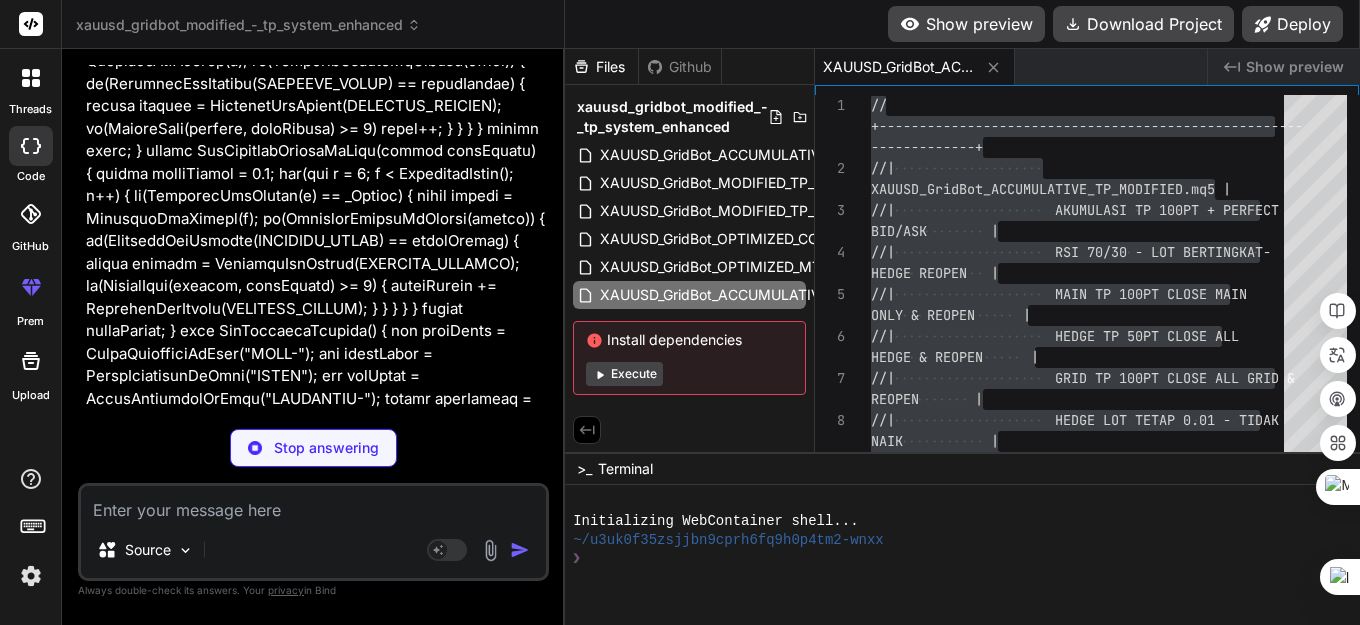 scroll, scrollTop: 33796, scrollLeft: 0, axis: vertical 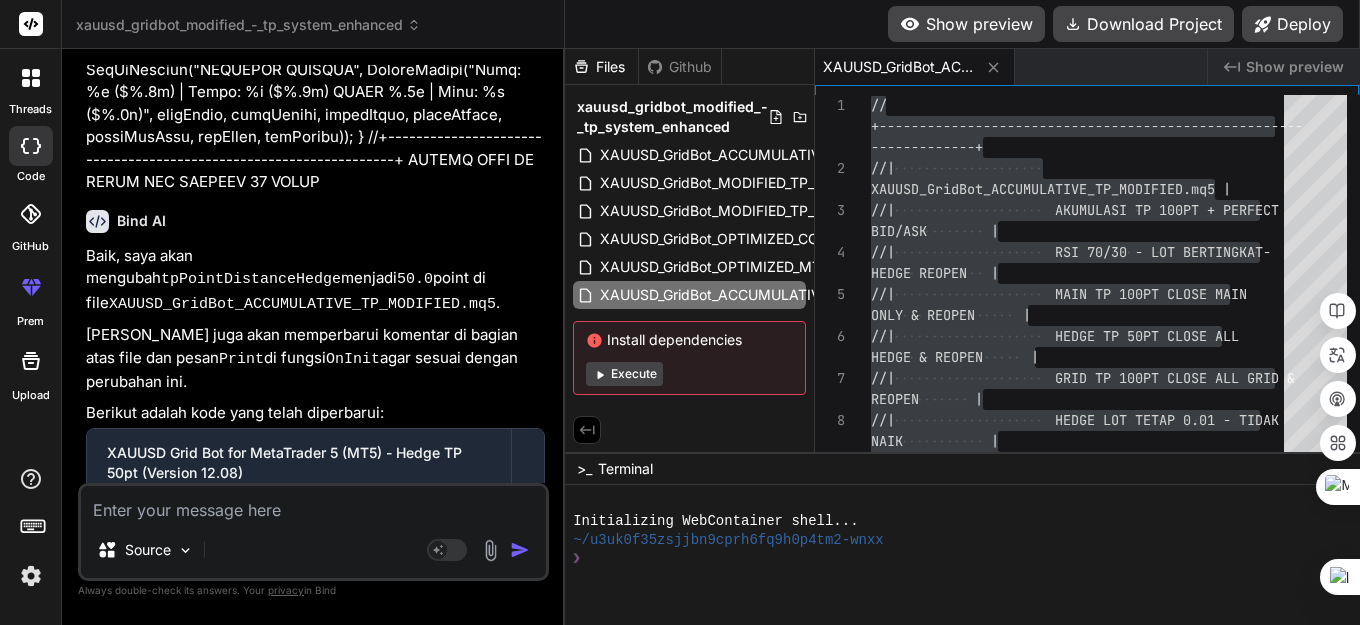 click at bounding box center [313, 504] 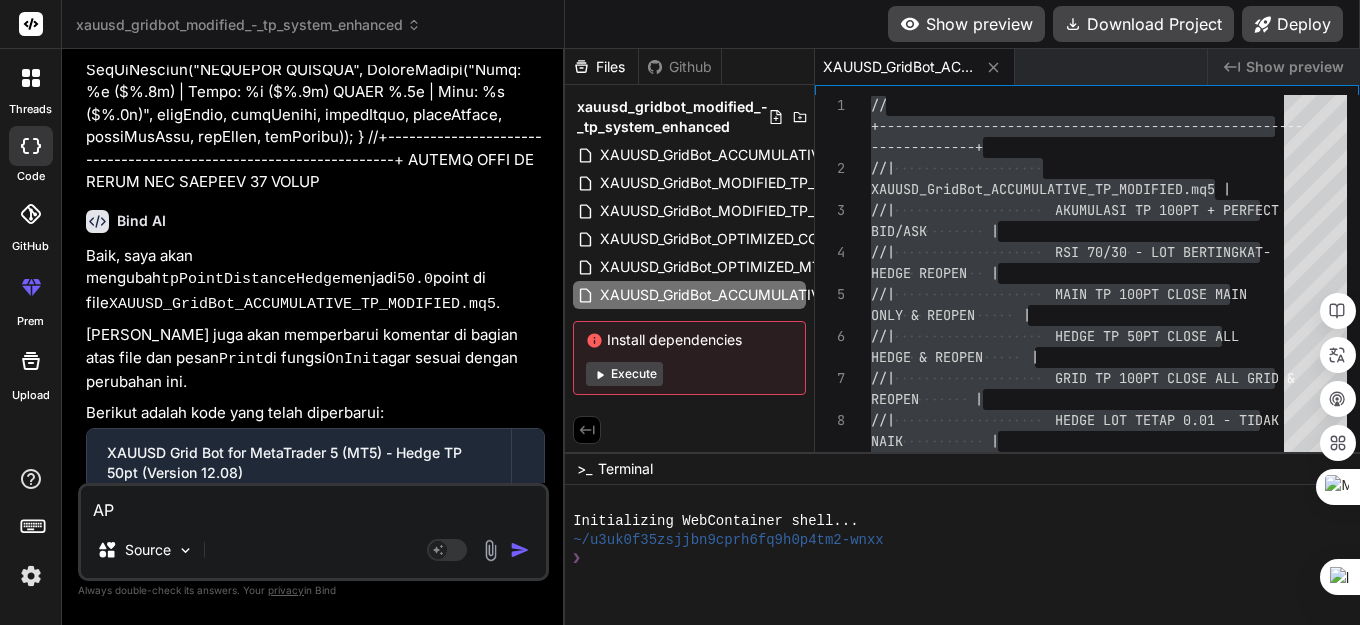 type on "APO" 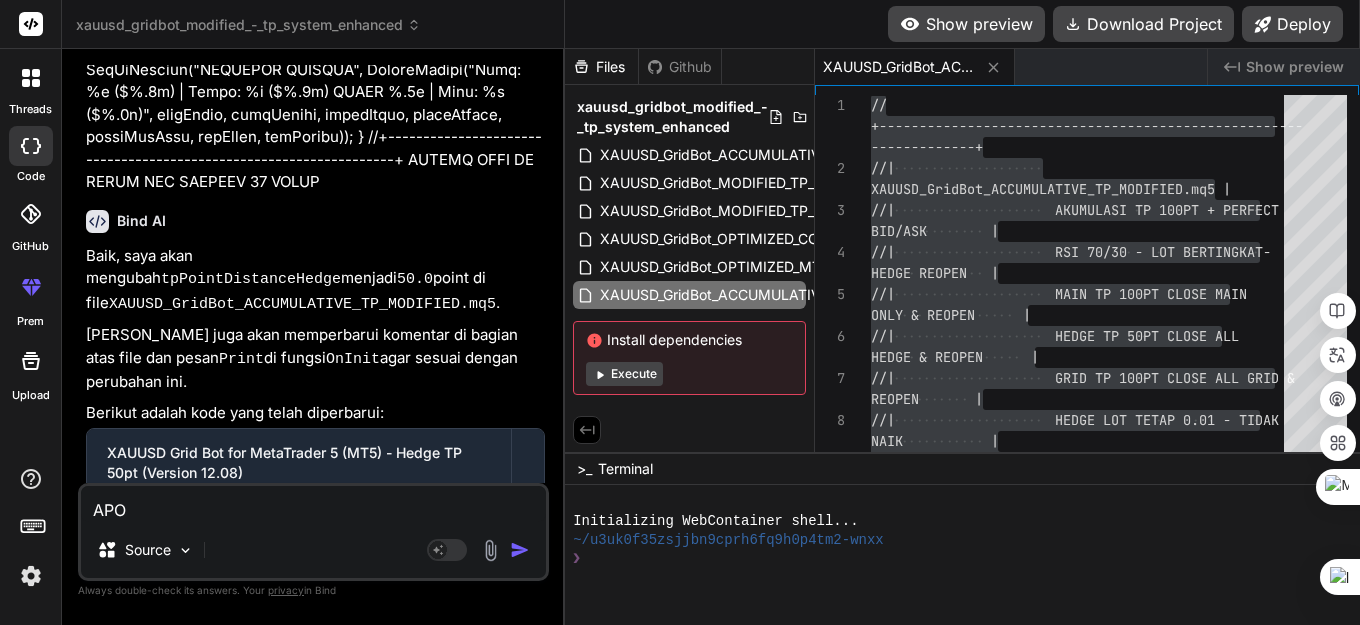 type on "AP" 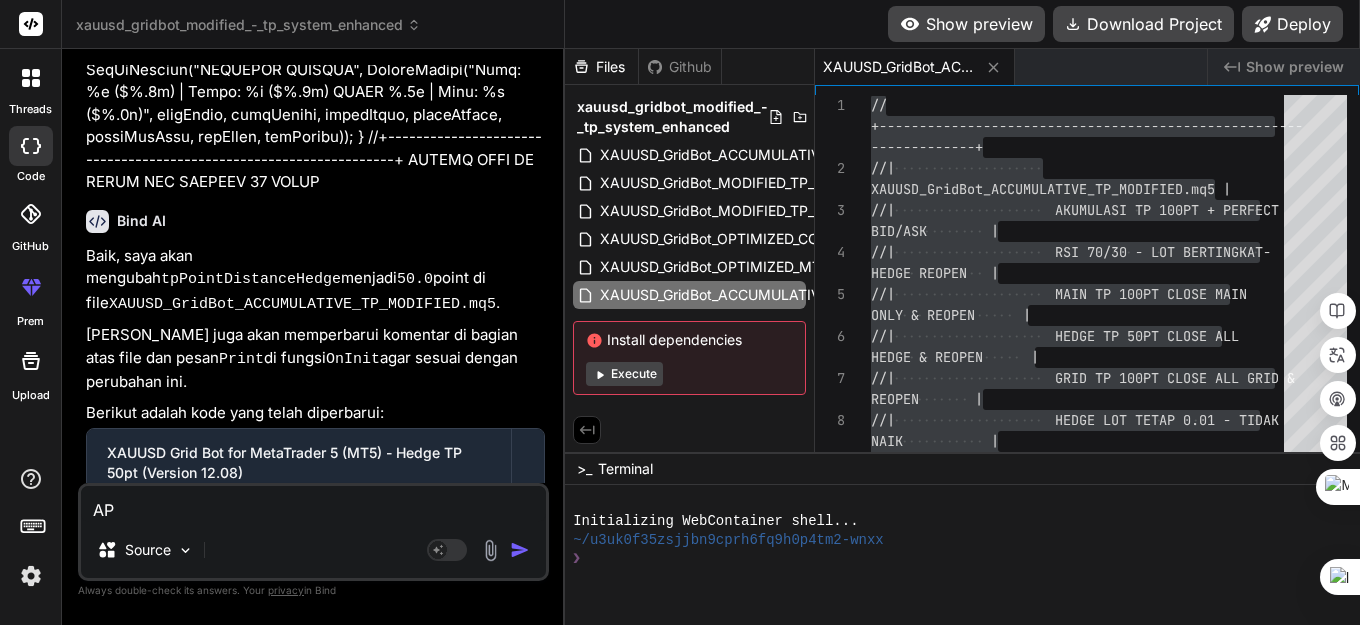 type on "A" 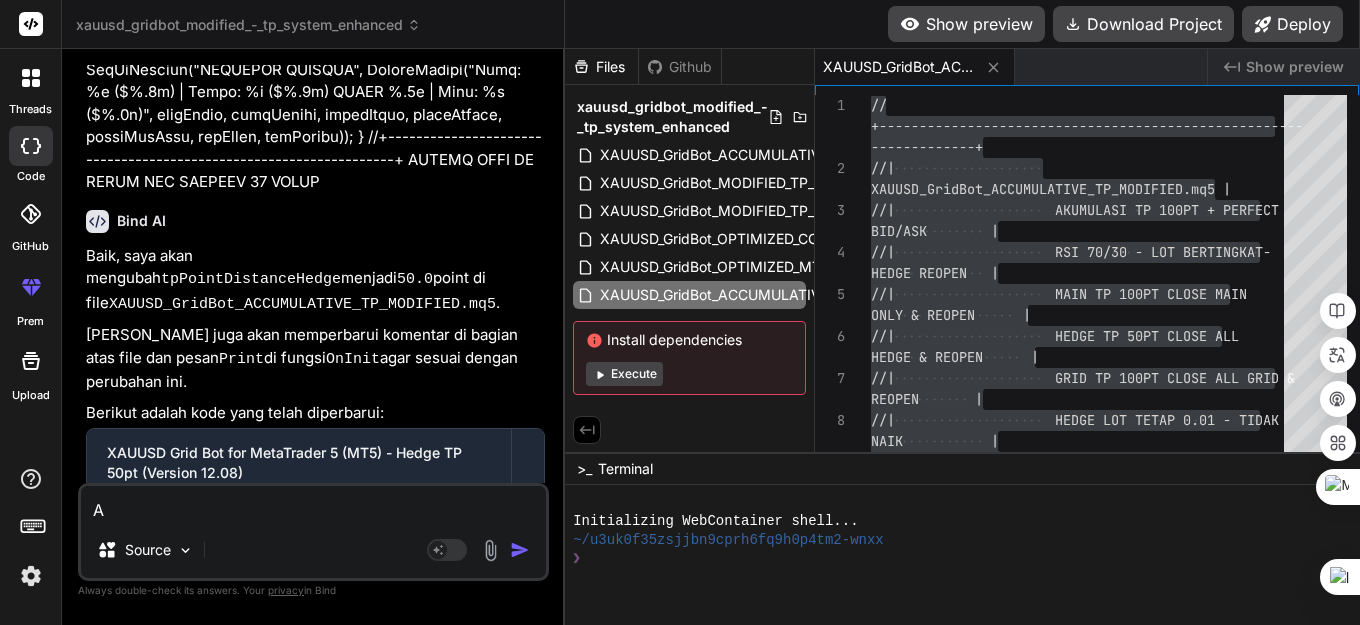 type 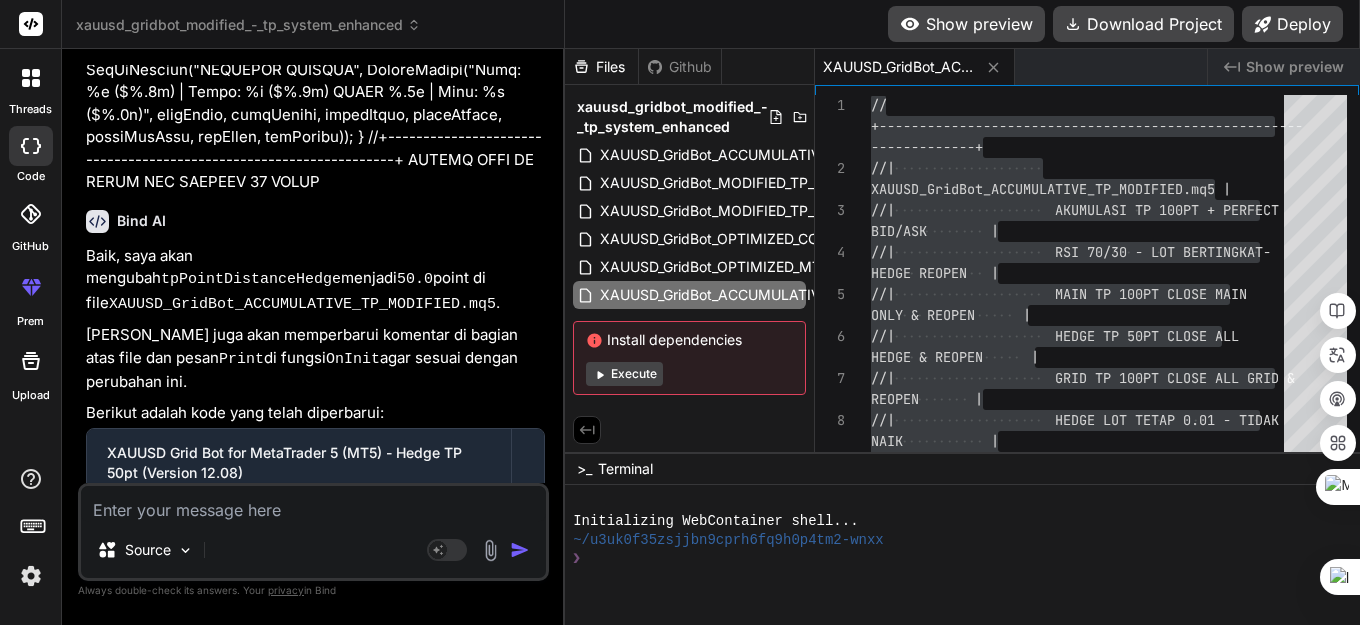 type on "A" 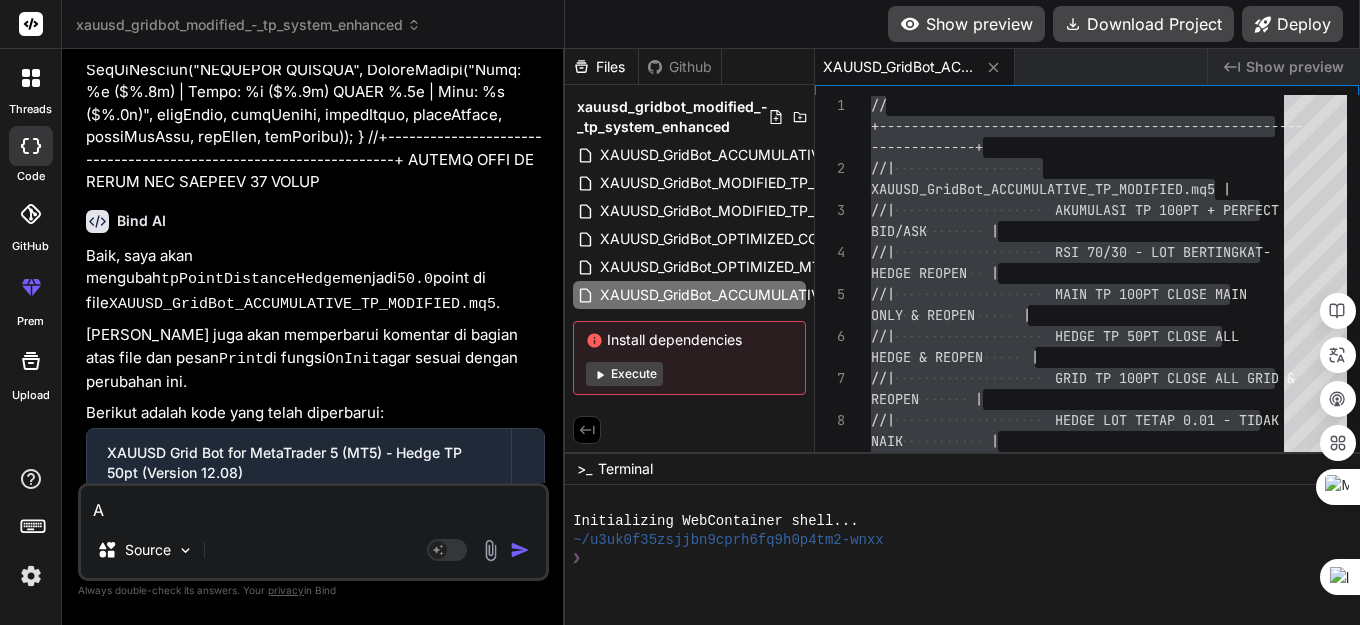 type on "AP" 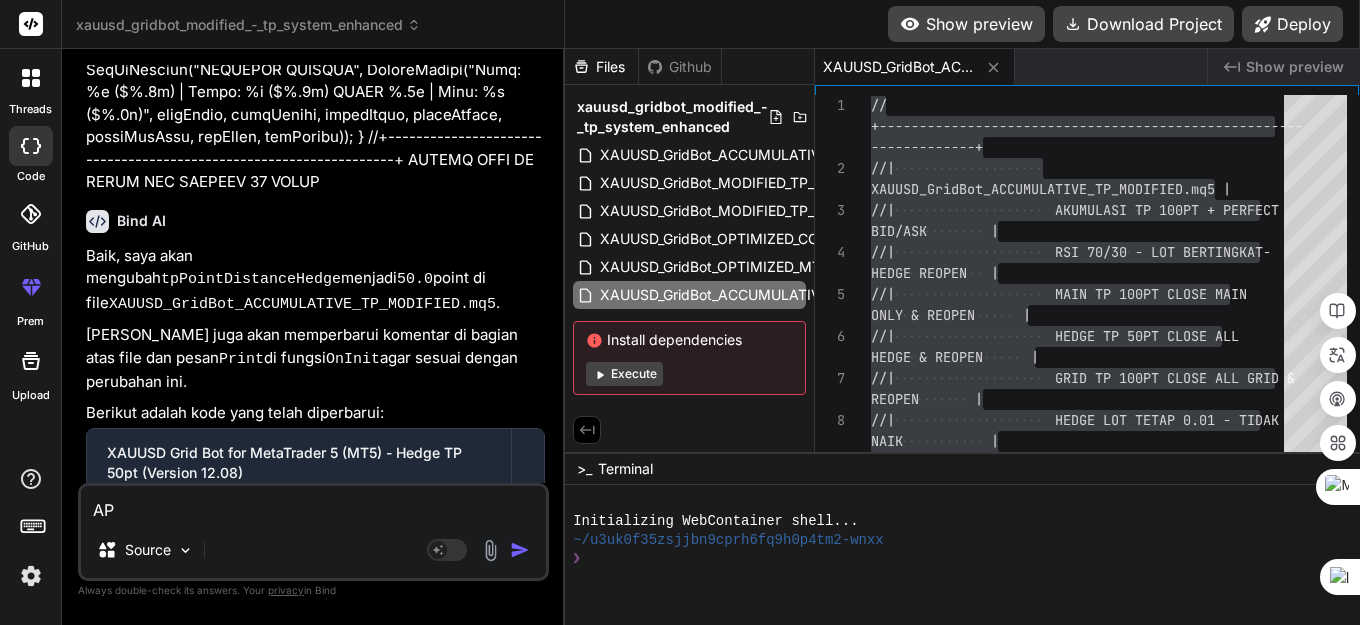 type on "APA" 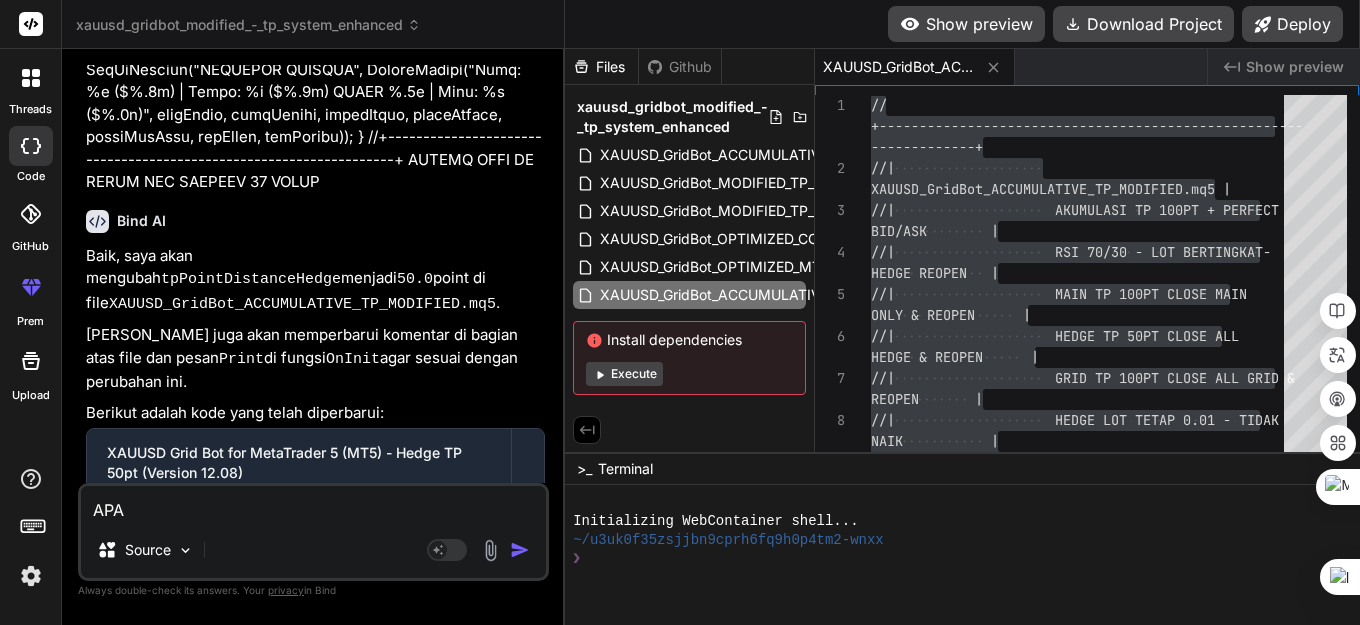 type on "APAK" 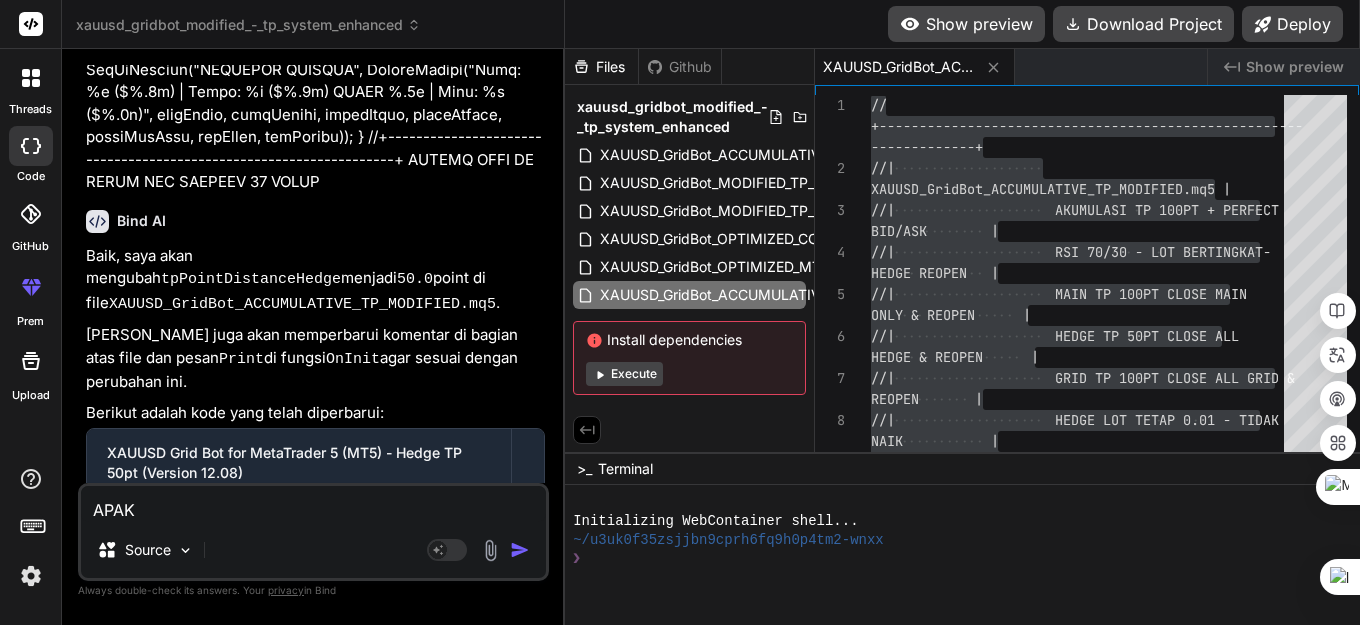 type on "APAKA" 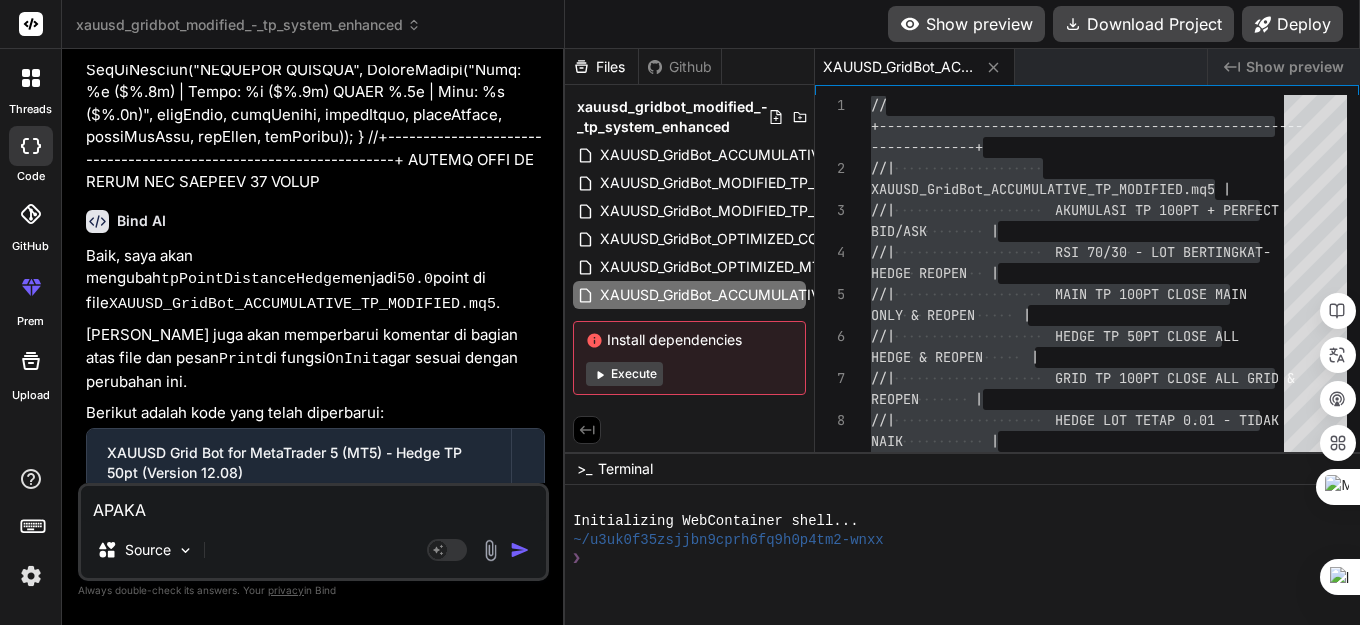 type on "APAKAH" 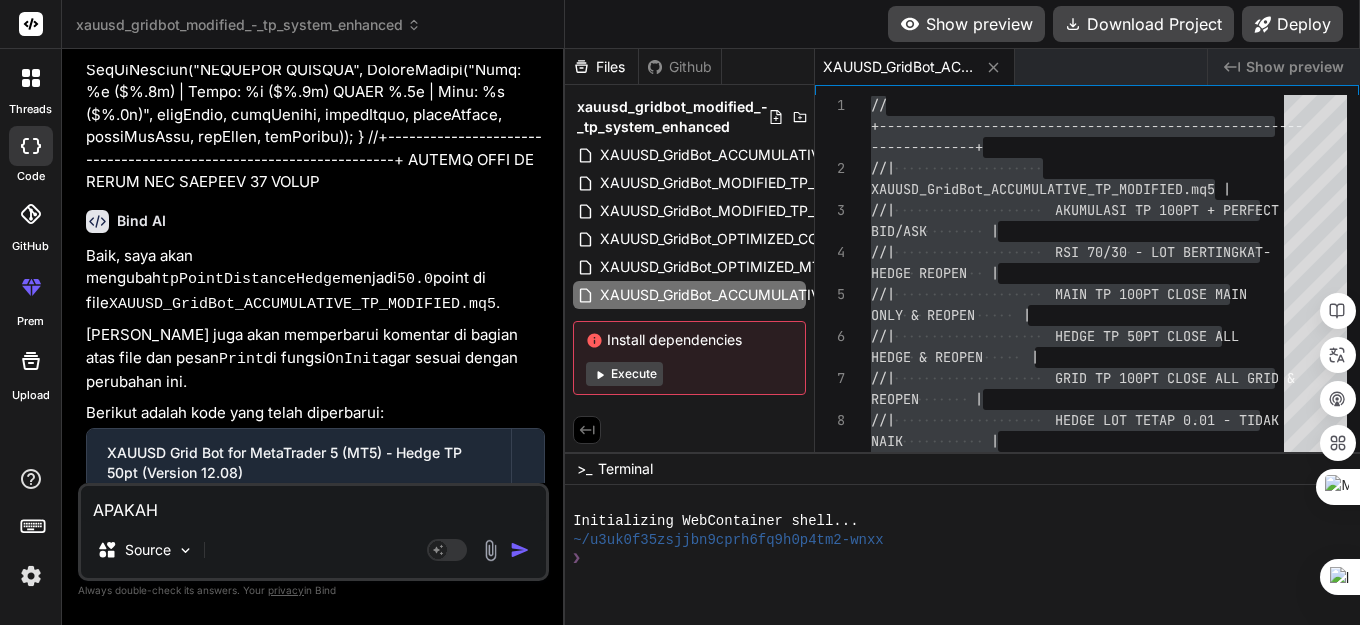 type on "APAKAH" 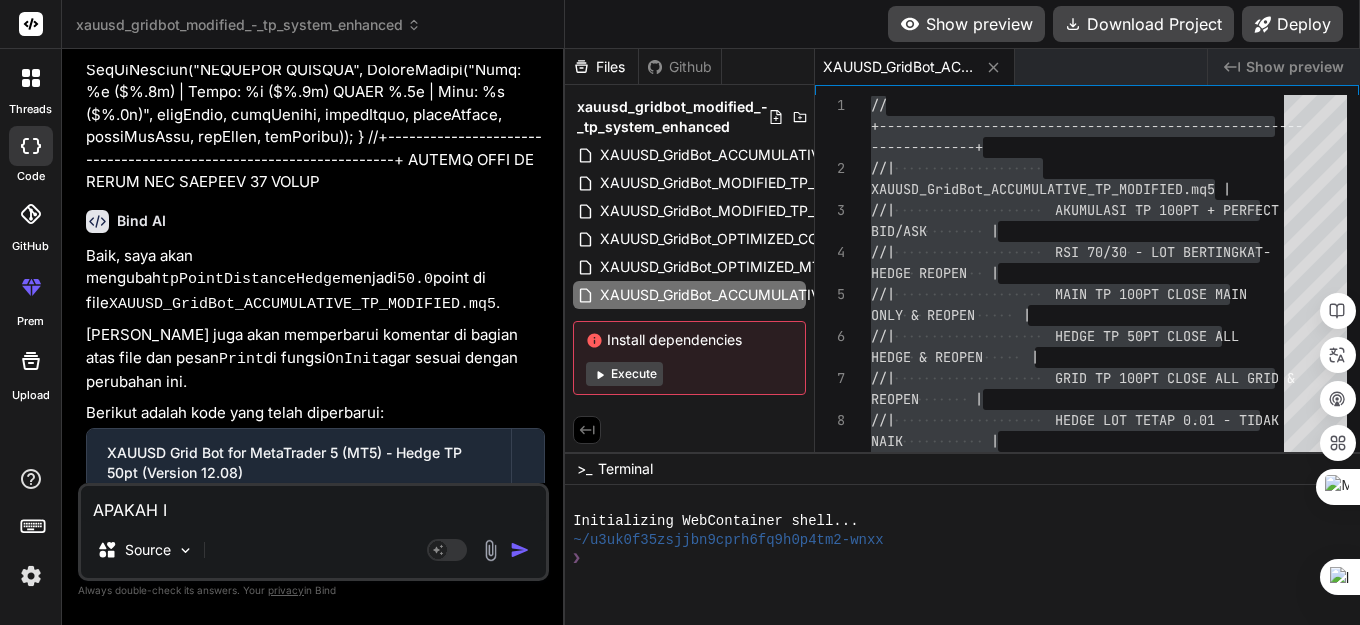 type on "APAKAH IN" 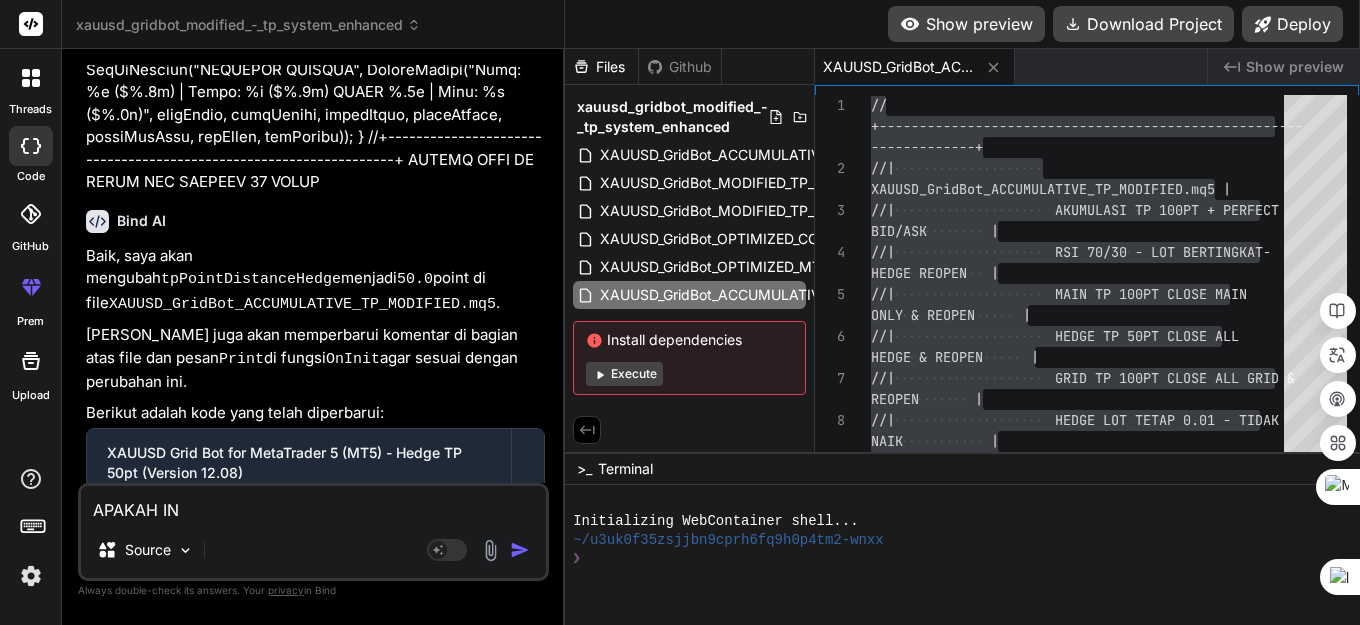 type on "x" 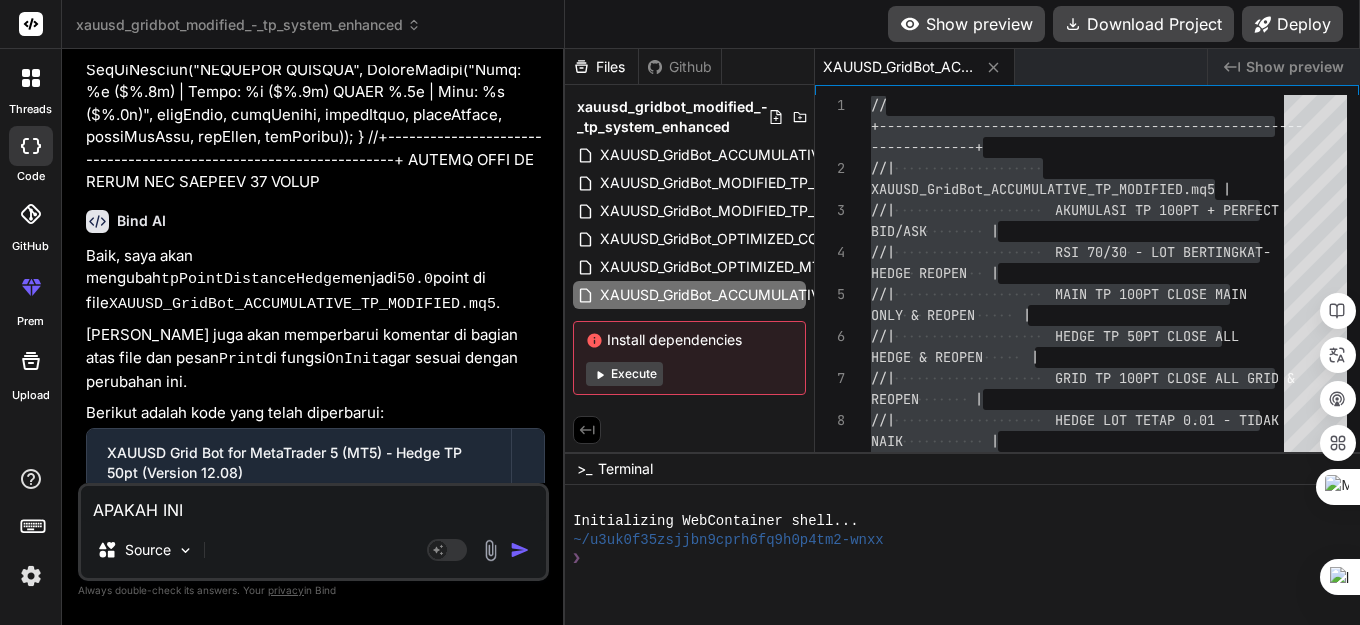 type on "APAKAH INI" 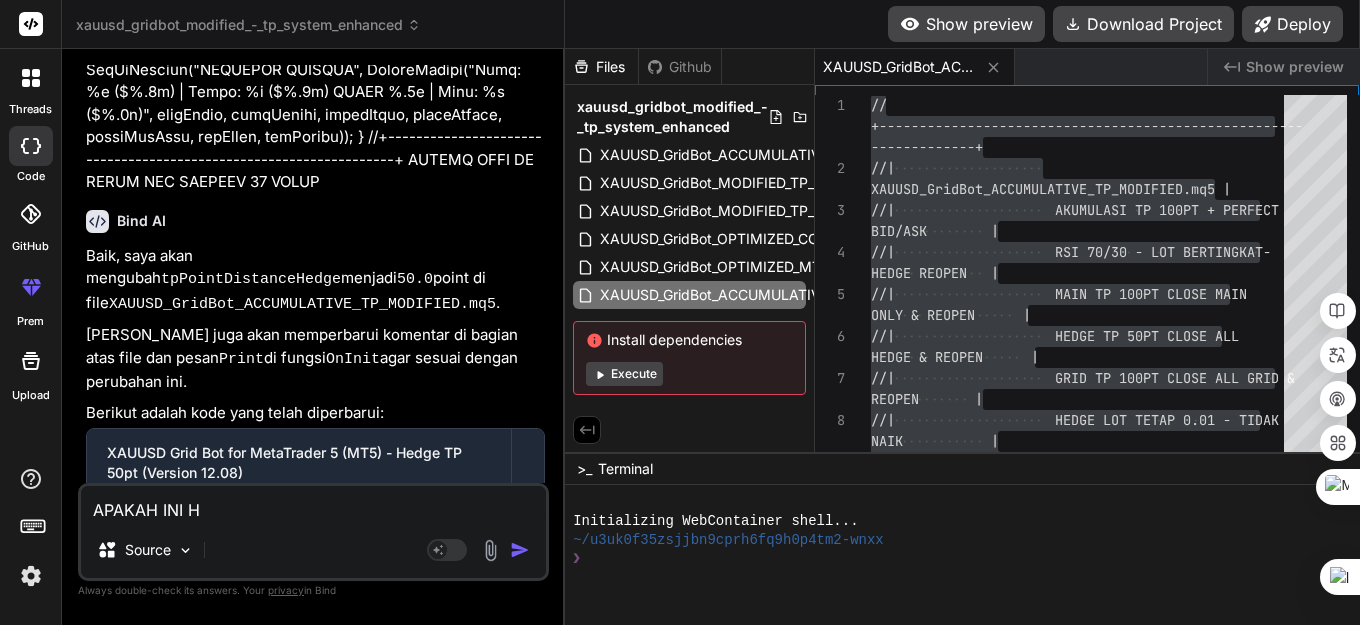 type on "APAKAH INI HA" 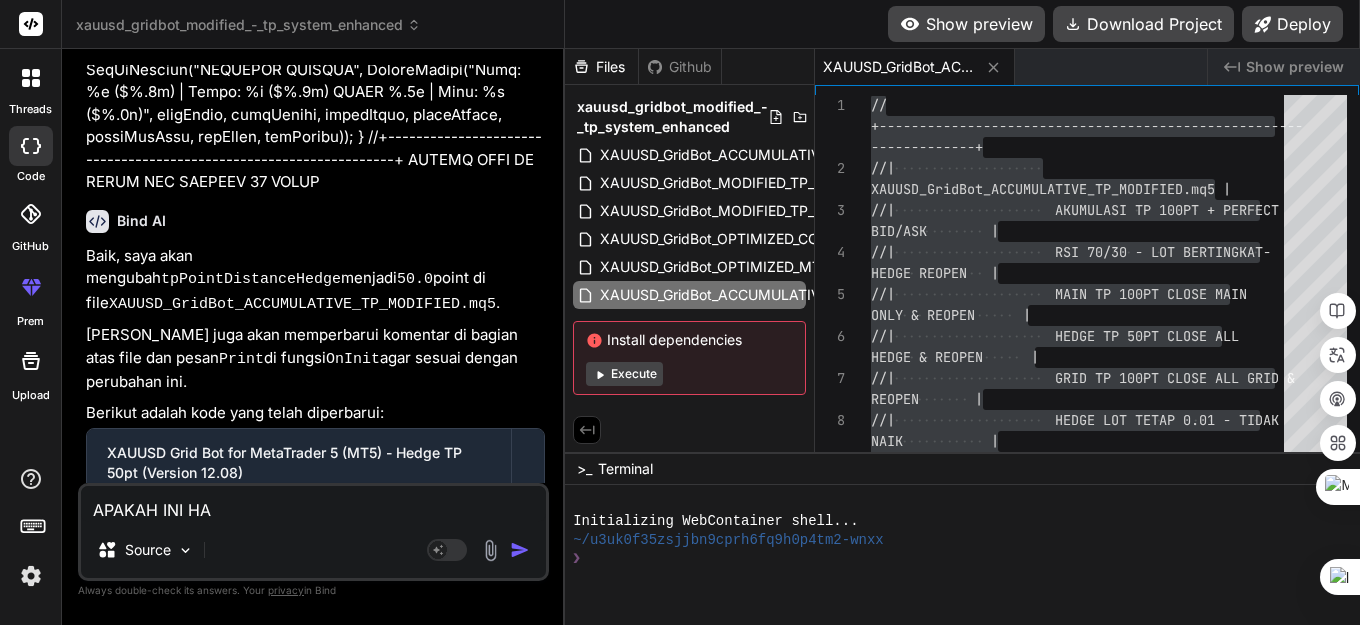 type on "APAKAH INI HAD" 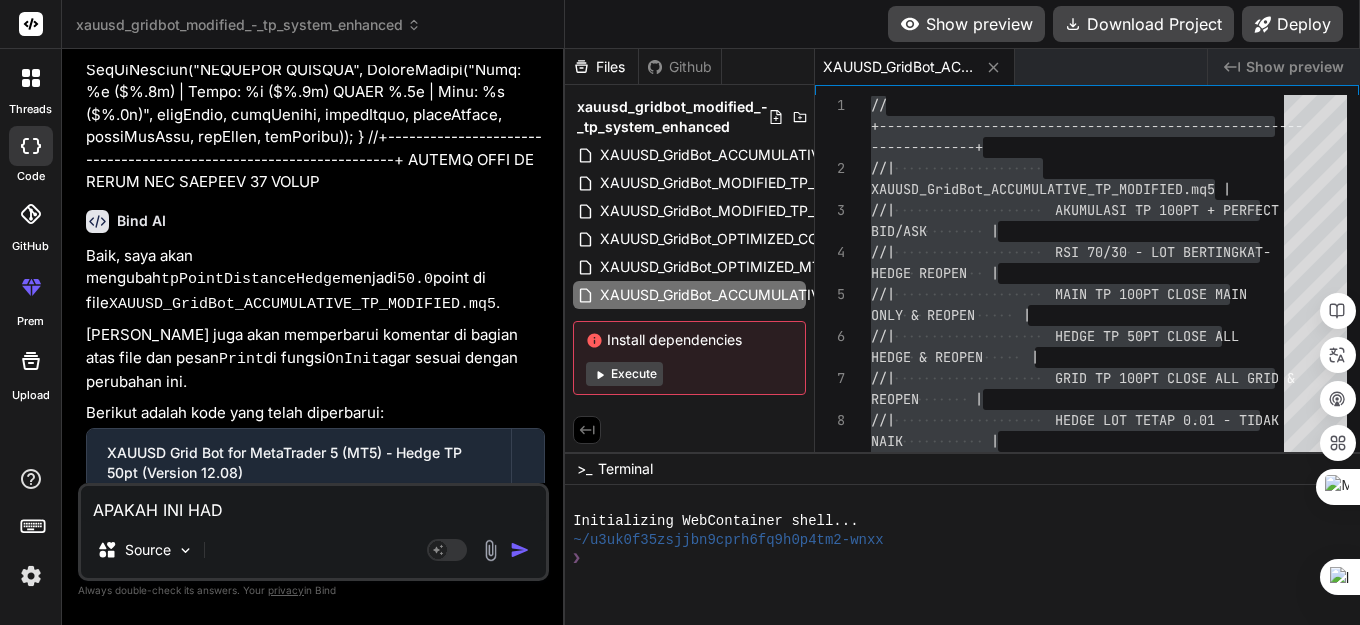 type on "APAKAH INI HADG" 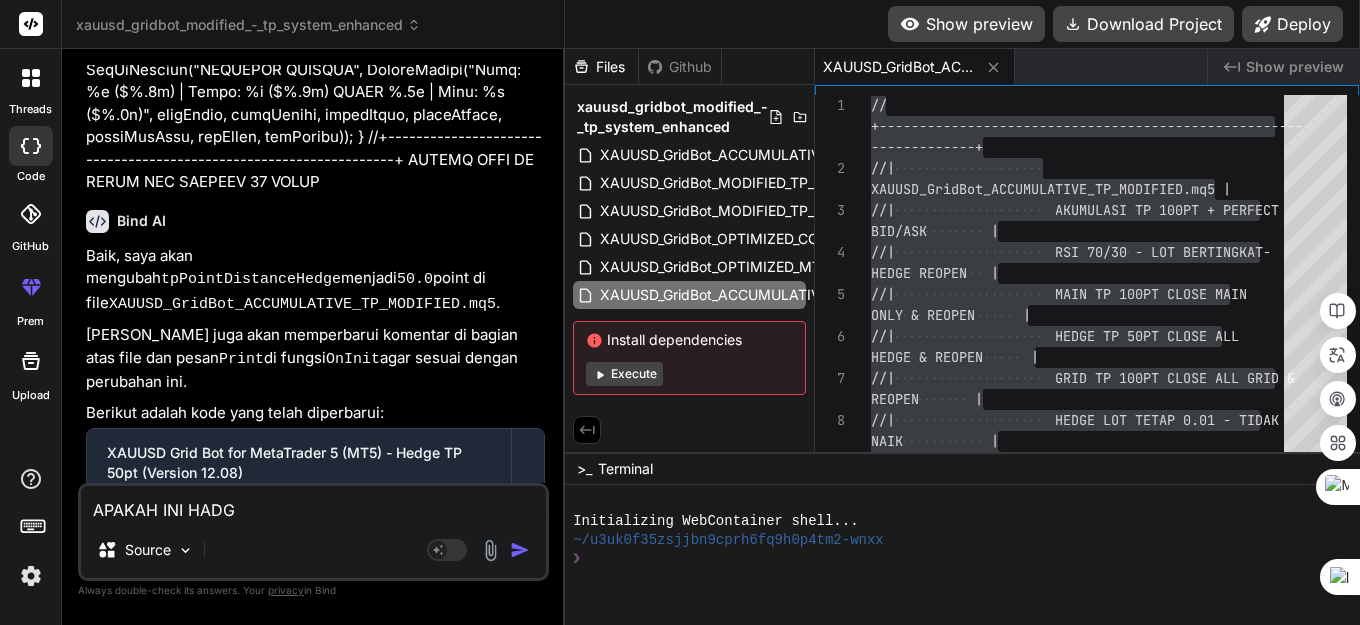 type on "x" 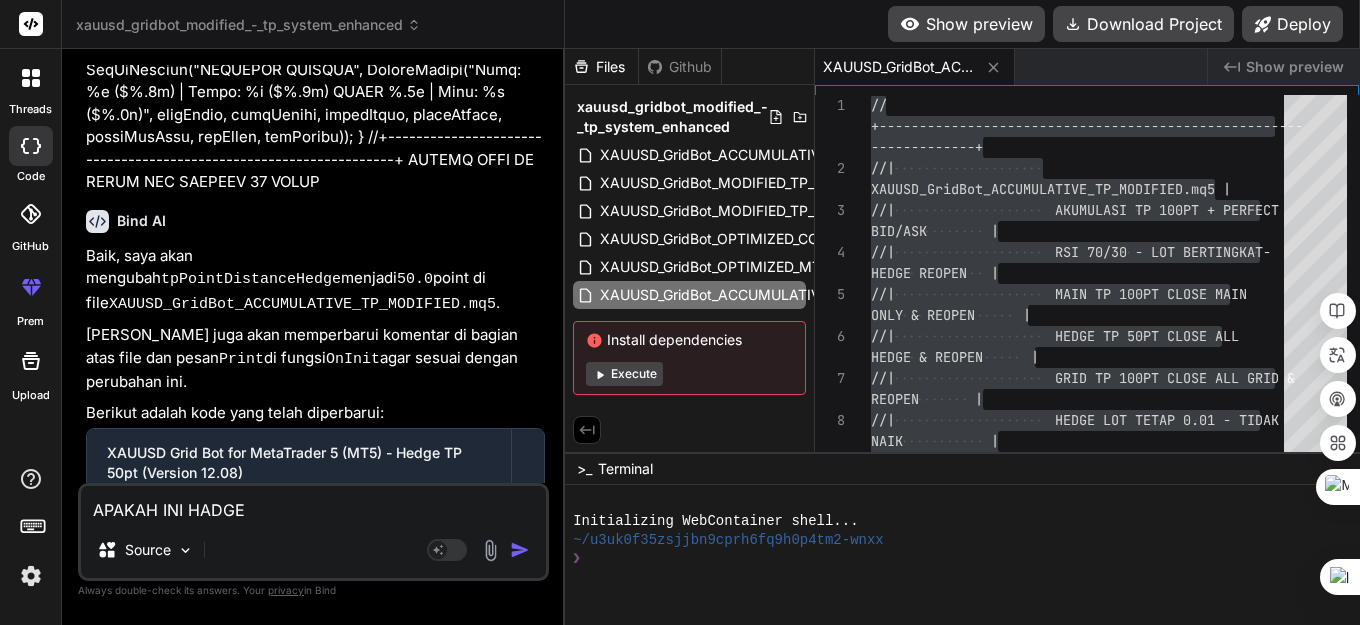 type on "APAKAH INI HADGE" 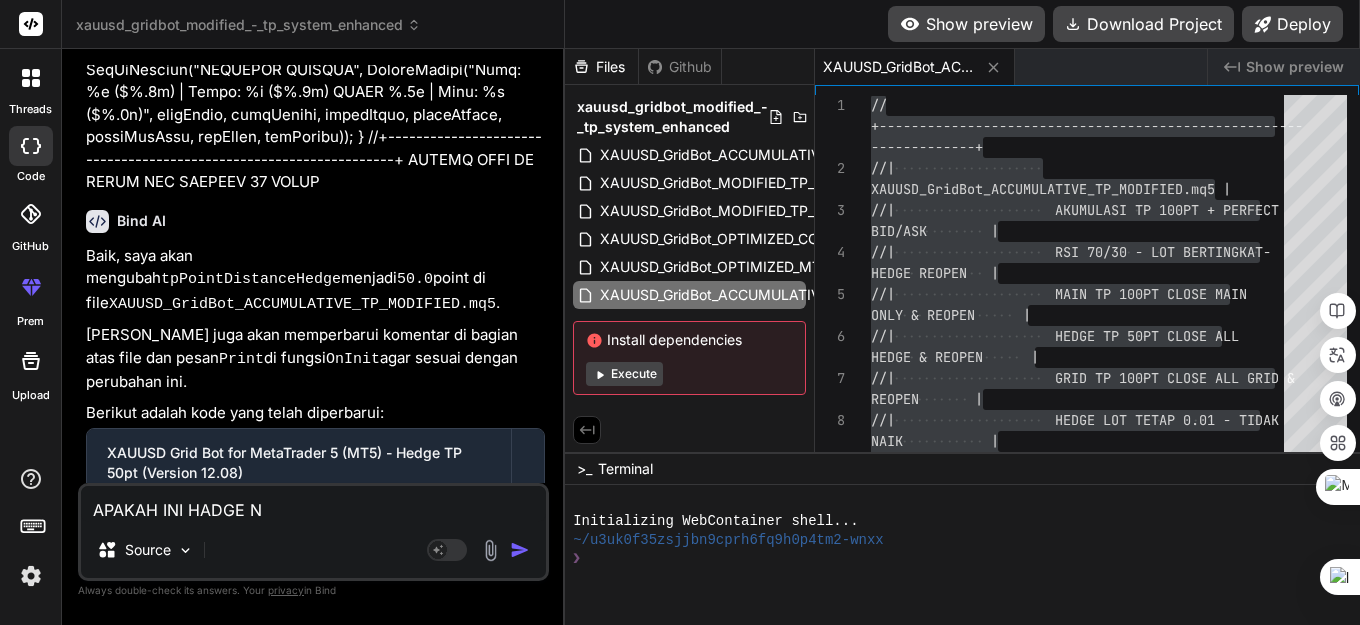 type on "APAKAH INI HADGE NY" 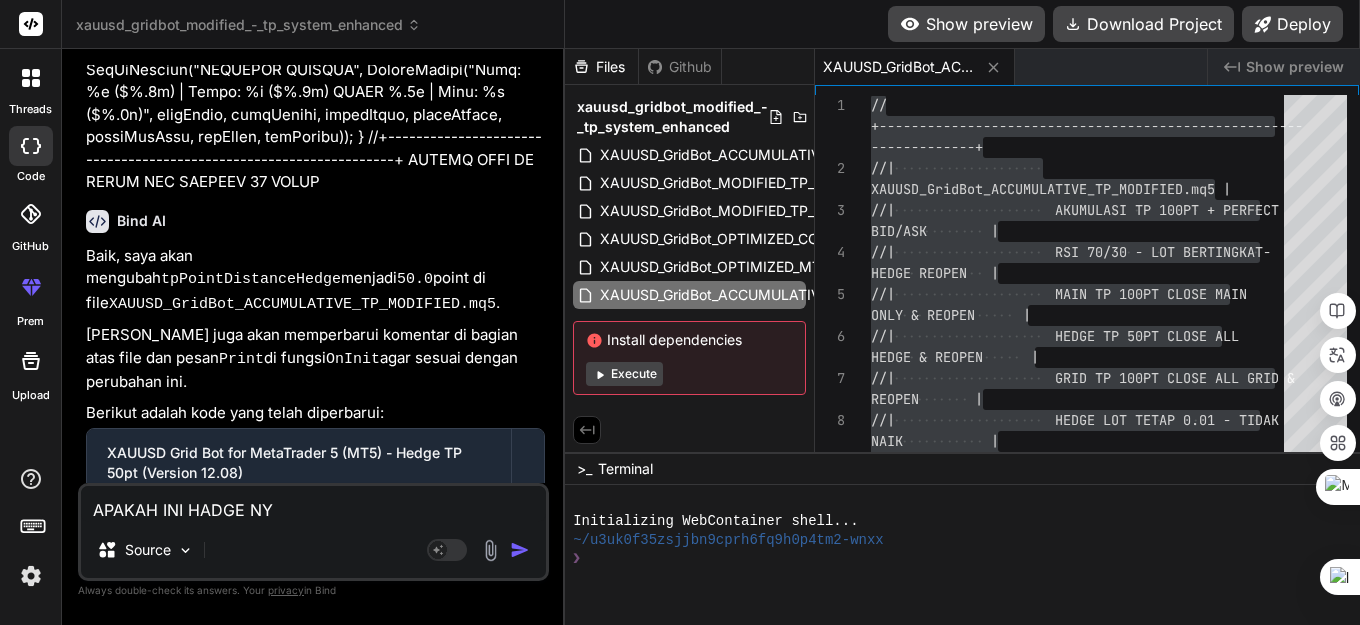 type on "APAKAH INI HADGE NYA" 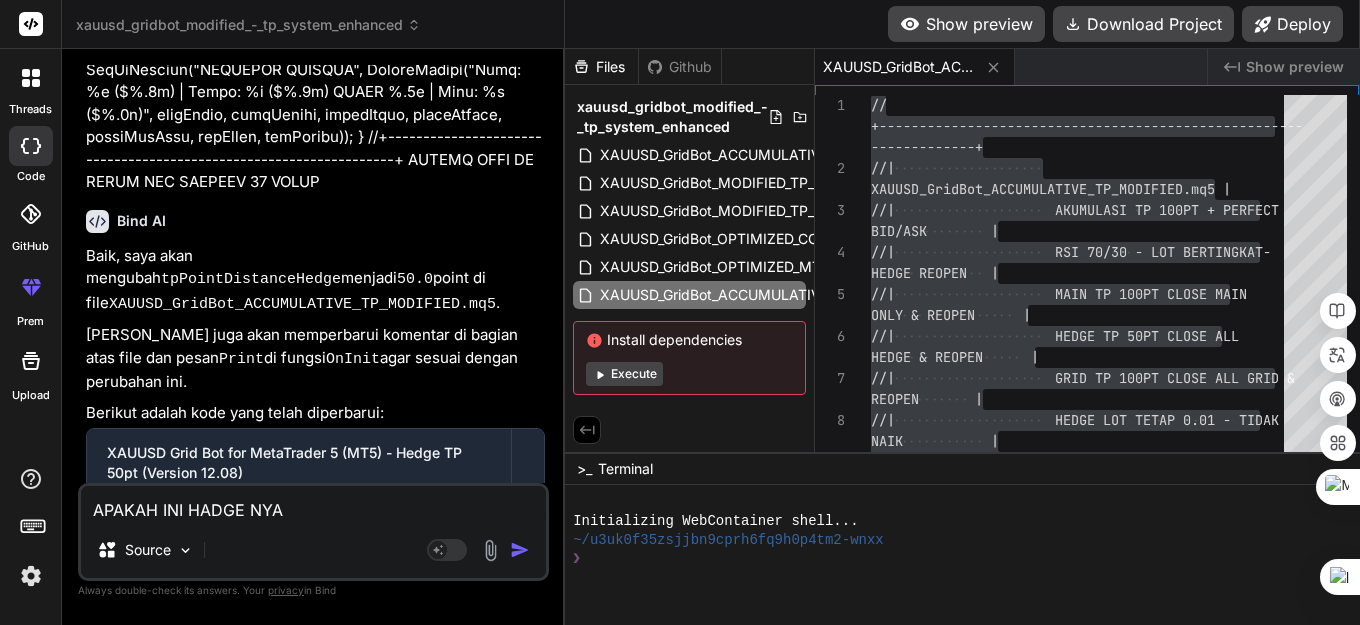 type on "APAKAH INI HADGE NYA" 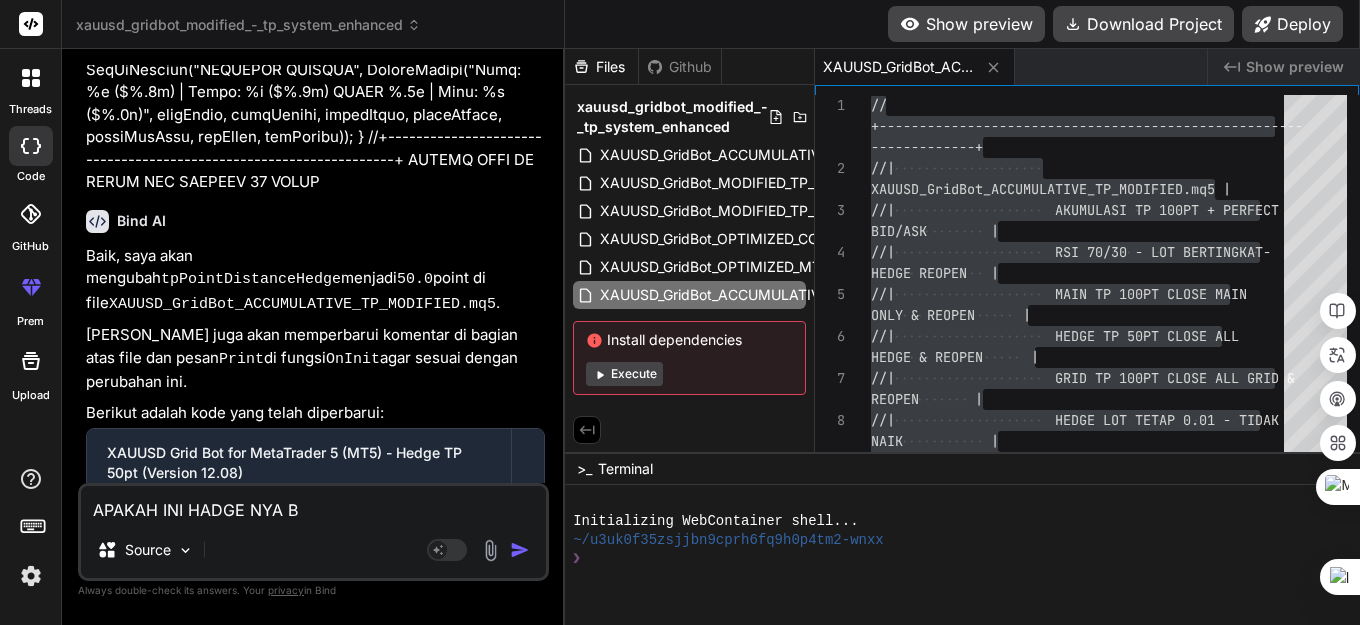 type on "APAKAH INI HADGE NYA BE" 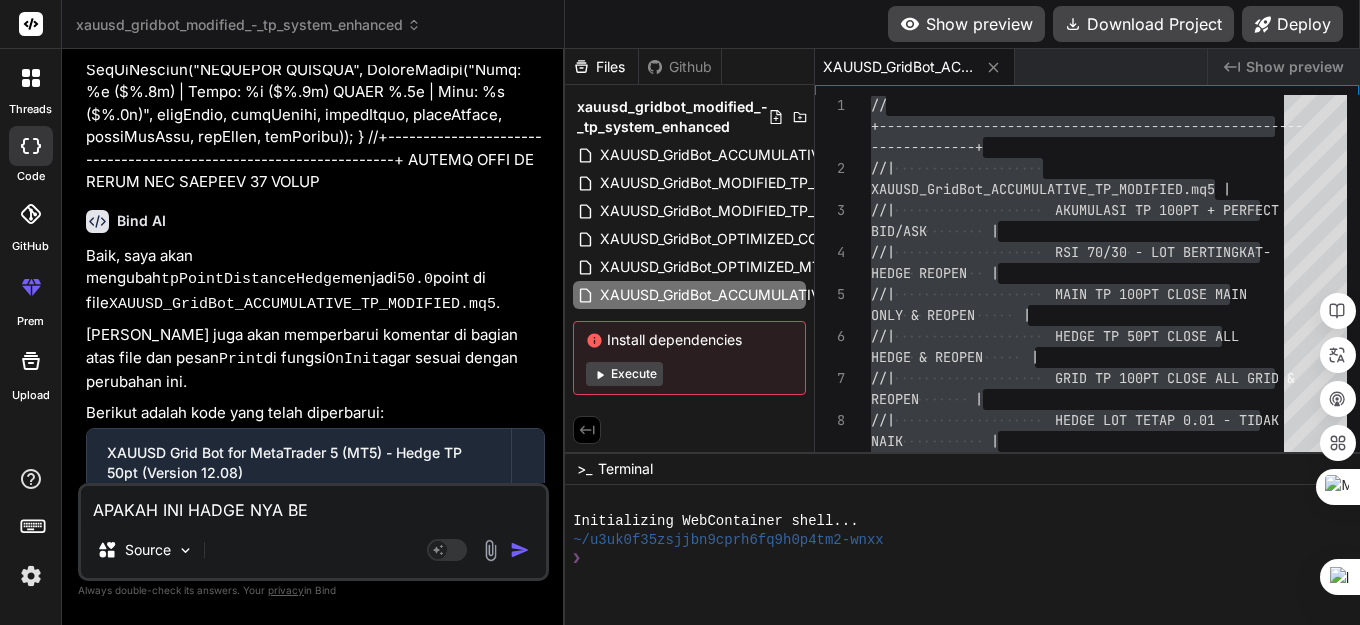 type on "APAKAH INI HADGE NYA BER" 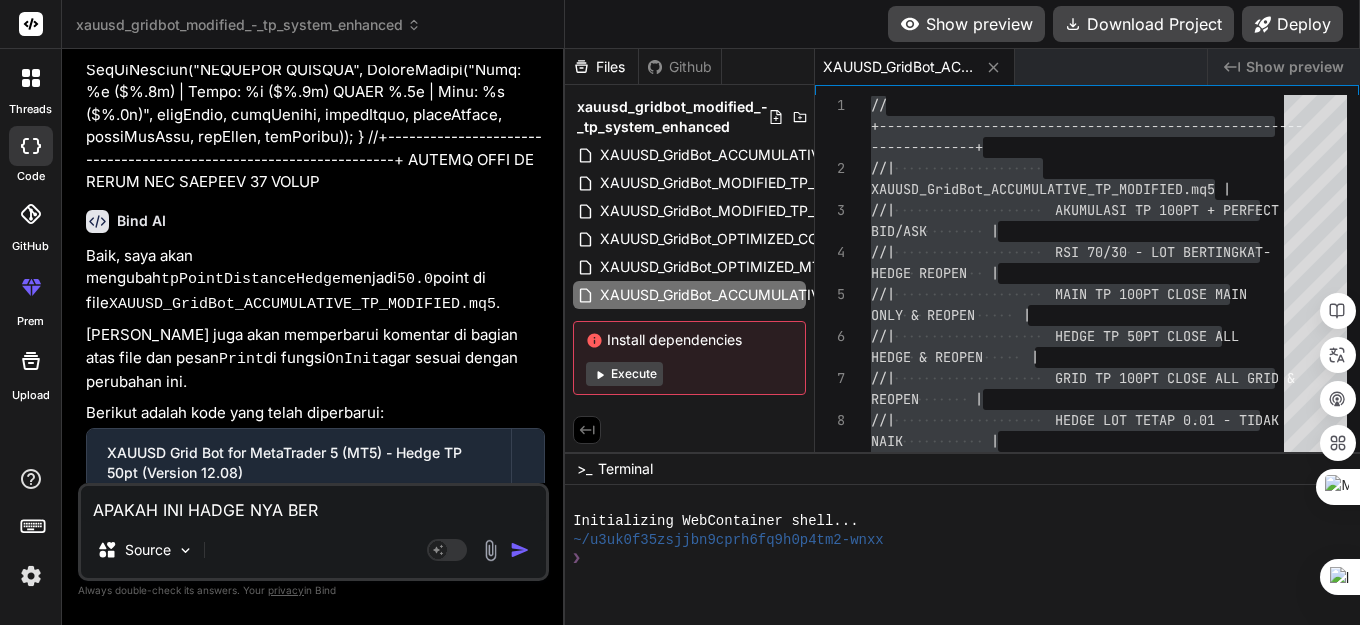type on "APAKAH INI HADGE NYA BERT" 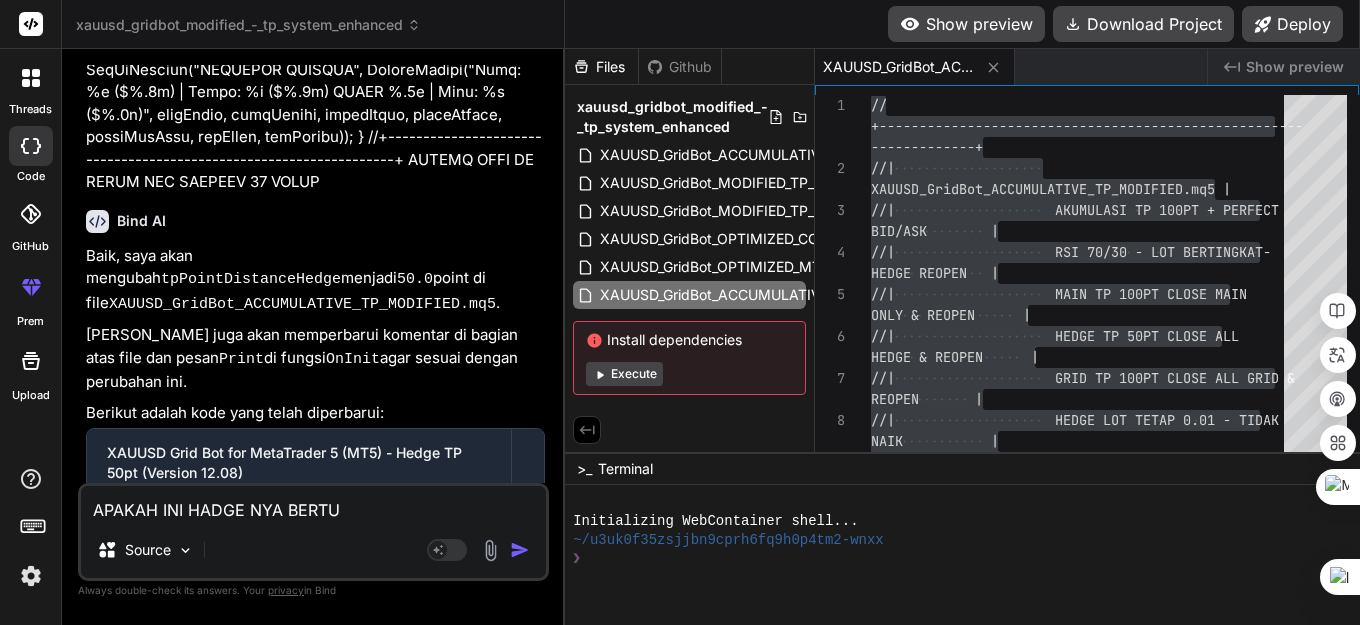type on "APAKAH INI HADGE NYA BERTUI" 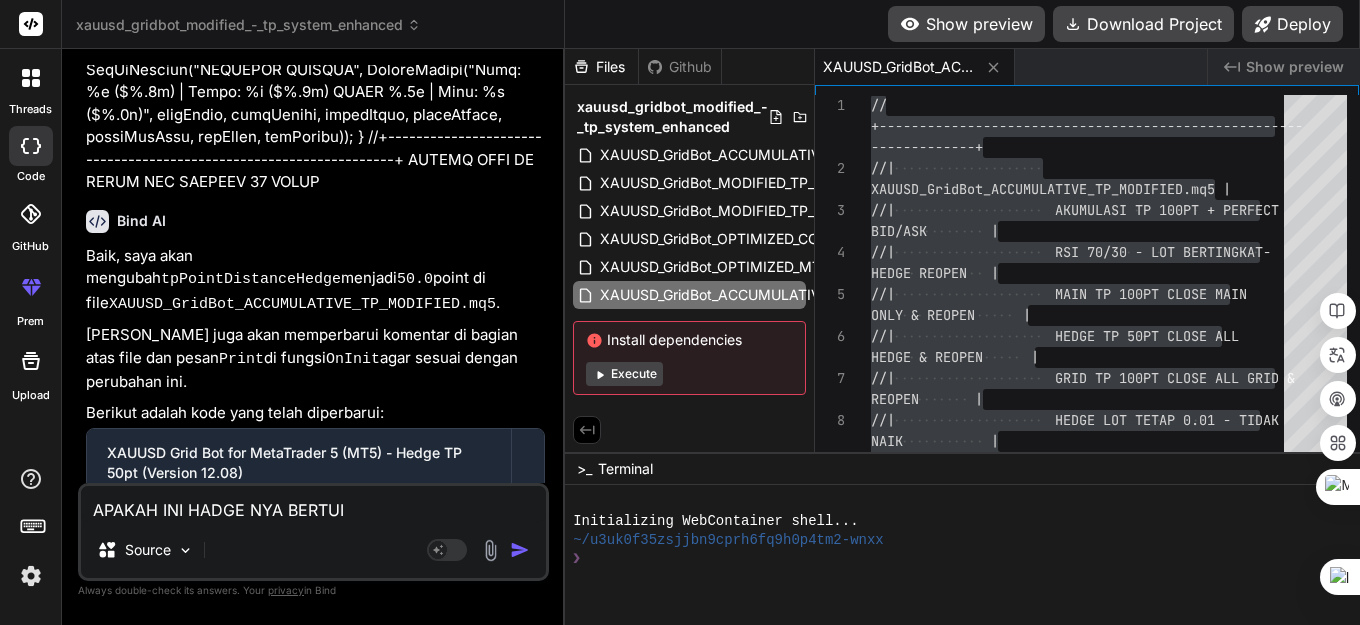type on "APAKAH INI HADGE NYA BERTU" 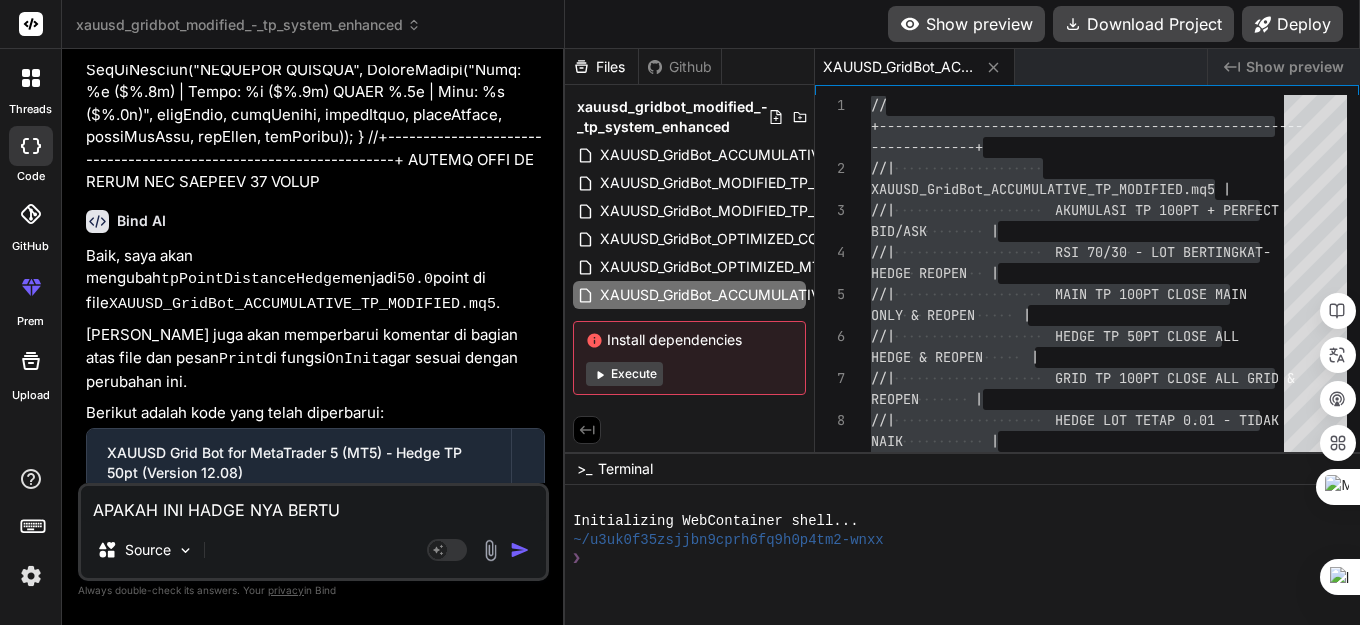 type on "APAKAH INI HADGE NYA BERT" 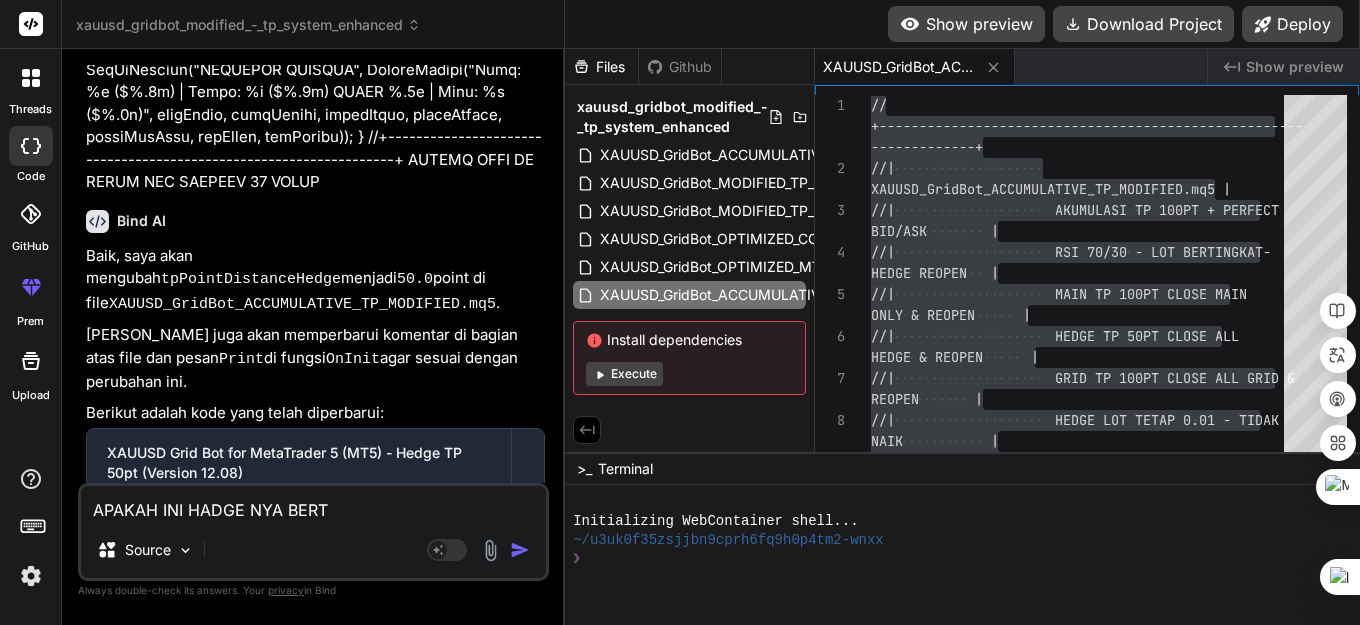 type on "APAKAH INI HADGE NYA BERTI" 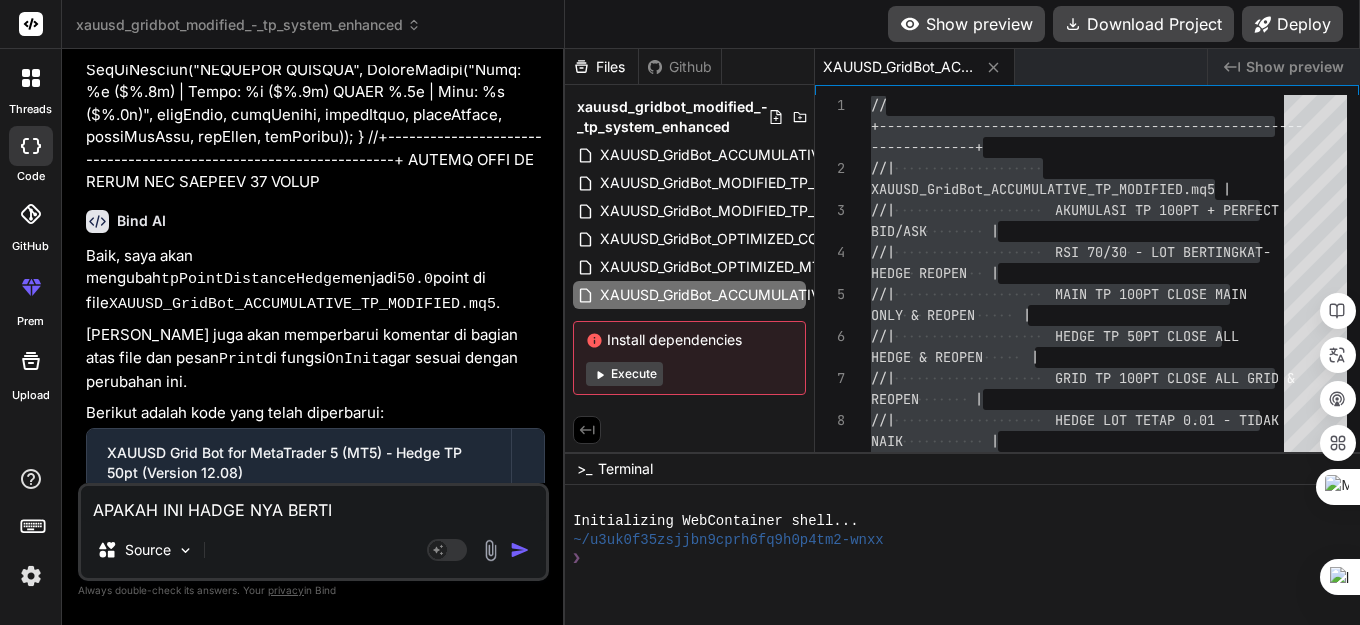 type on "APAKAH INI HADGE NYA BERTIN" 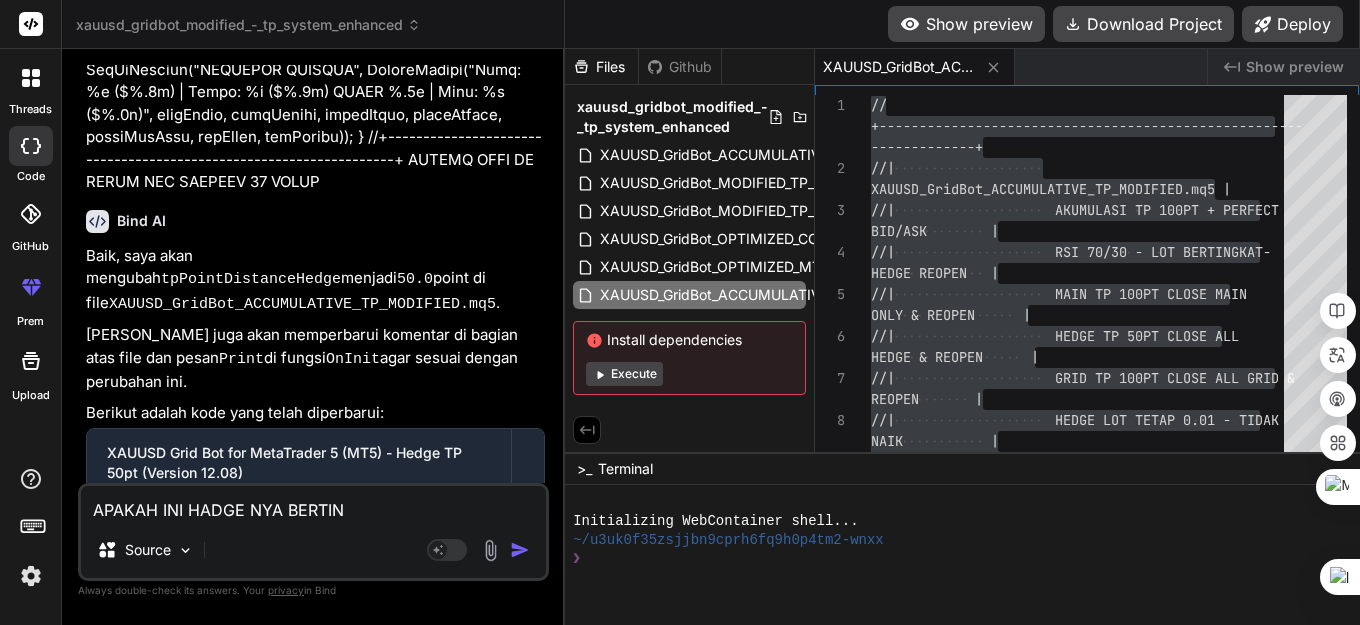 type on "APAKAH INI HADGE NYA BERTING" 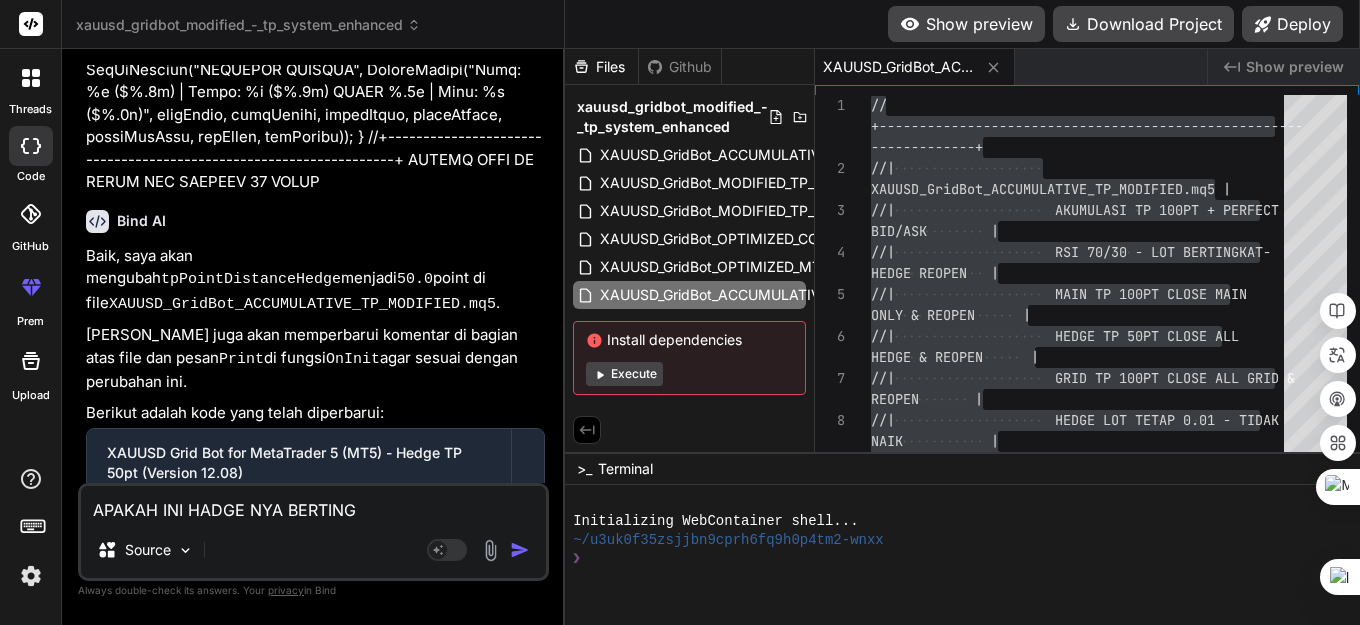 type on "APAKAH INI HADGE NYA BERTINGK" 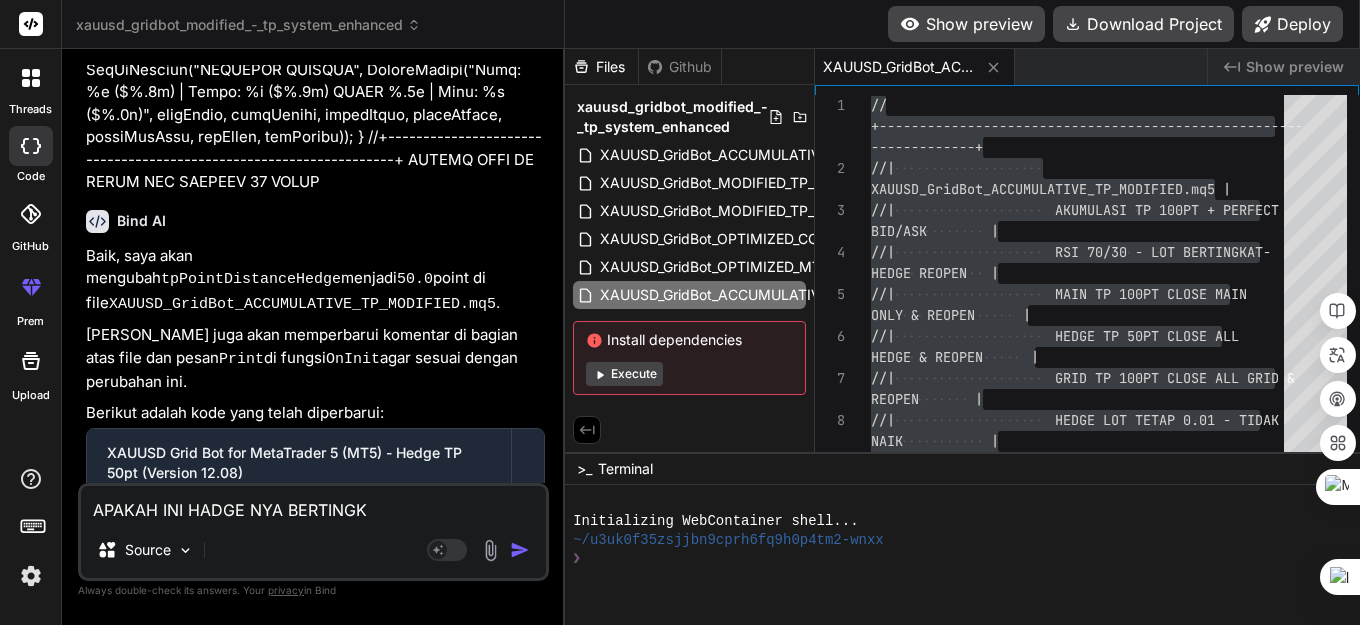 type on "APAKAH INI HADGE NYA BERTINGKA" 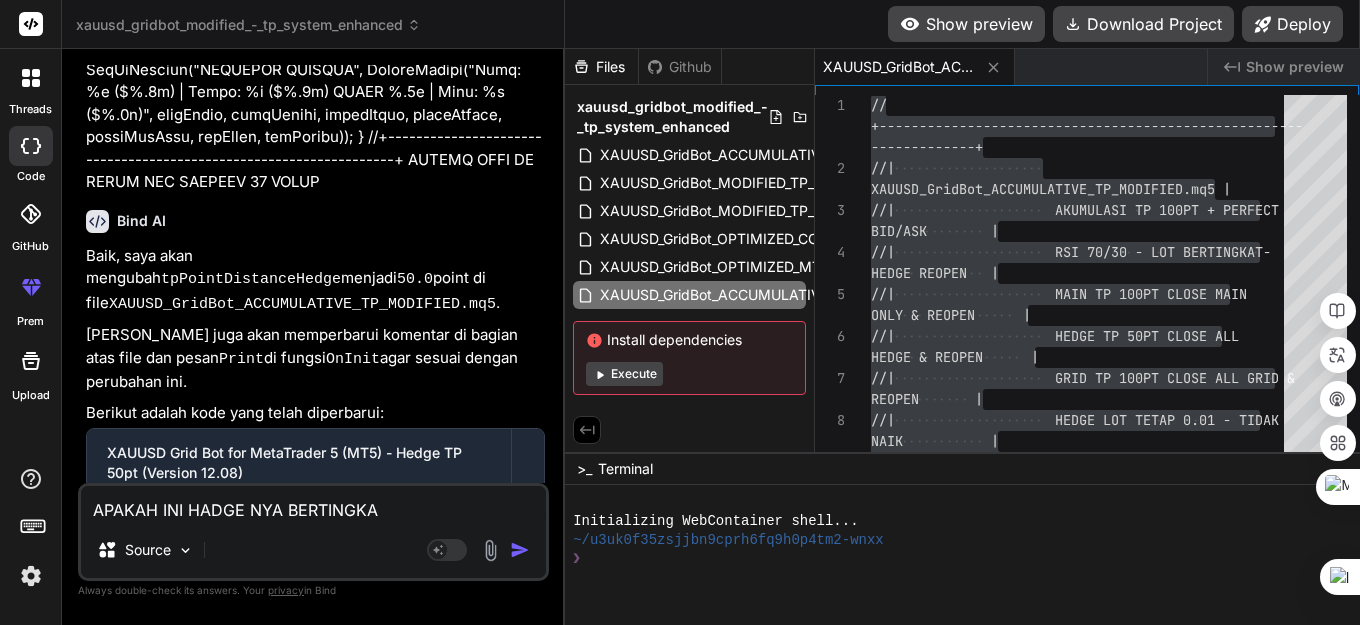 type on "APAKAH INI HADGE NYA BERTINGKAT" 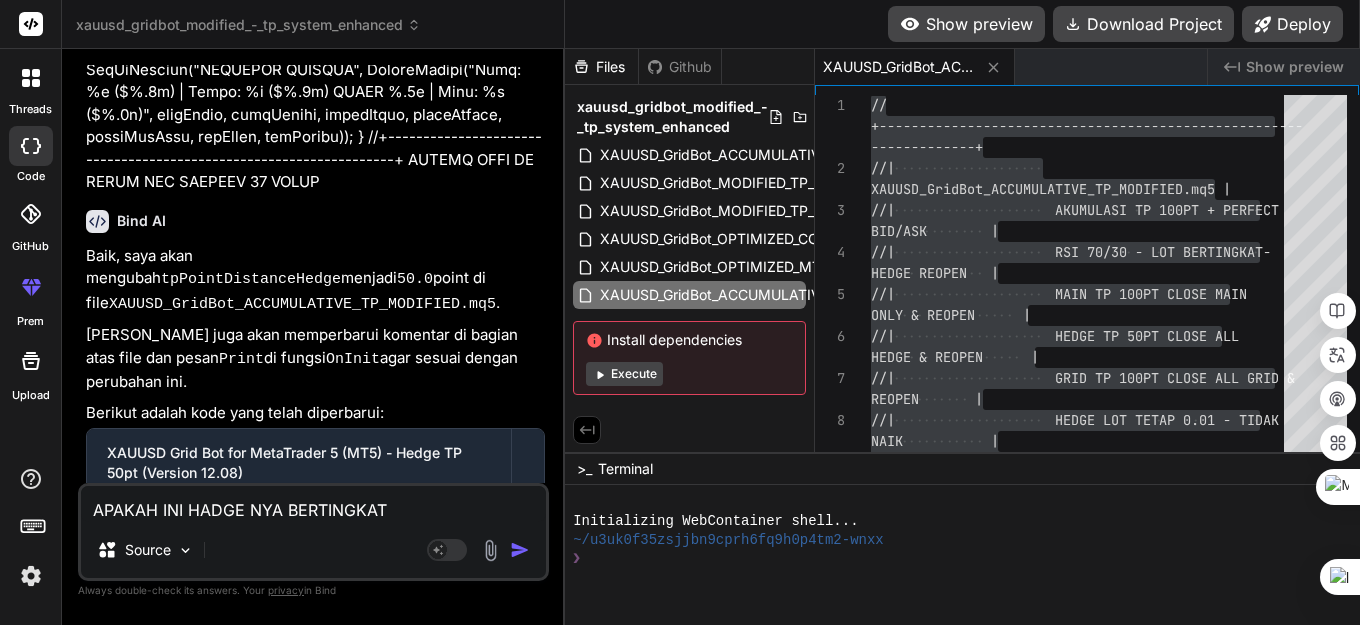 type on "APAKAH INI HADGE NYA BERTINGKAT" 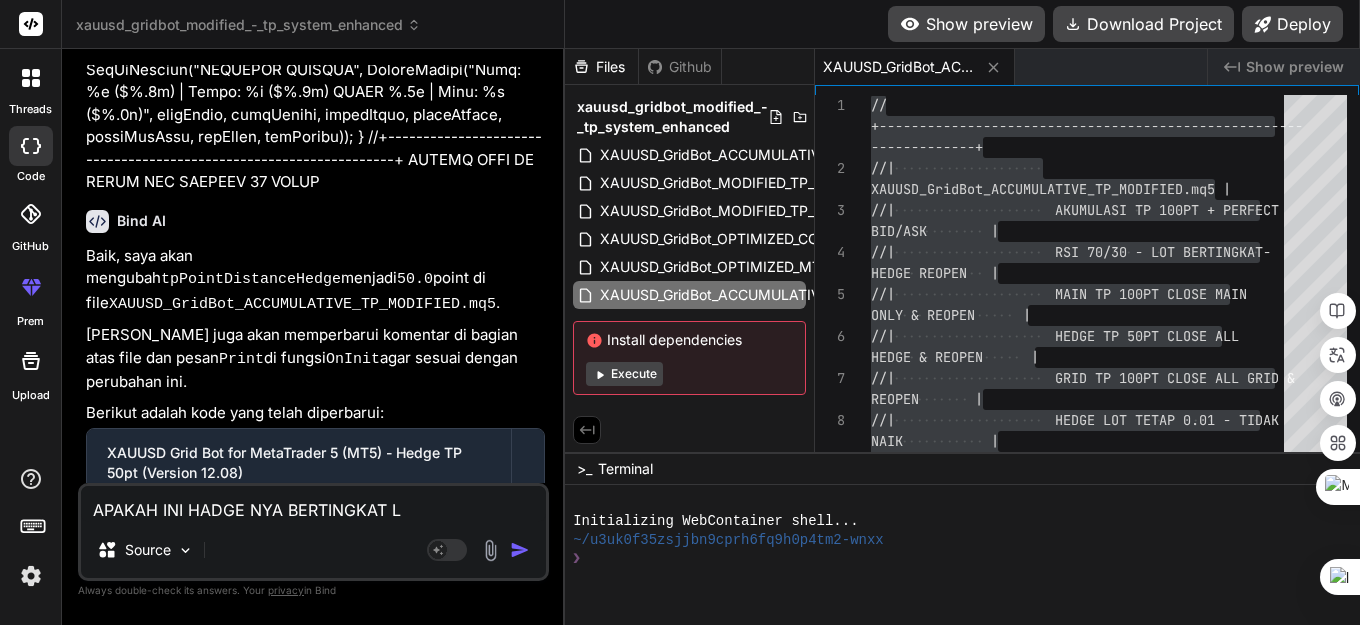 type on "APAKAH INI HADGE NYA BERTINGKAT LO" 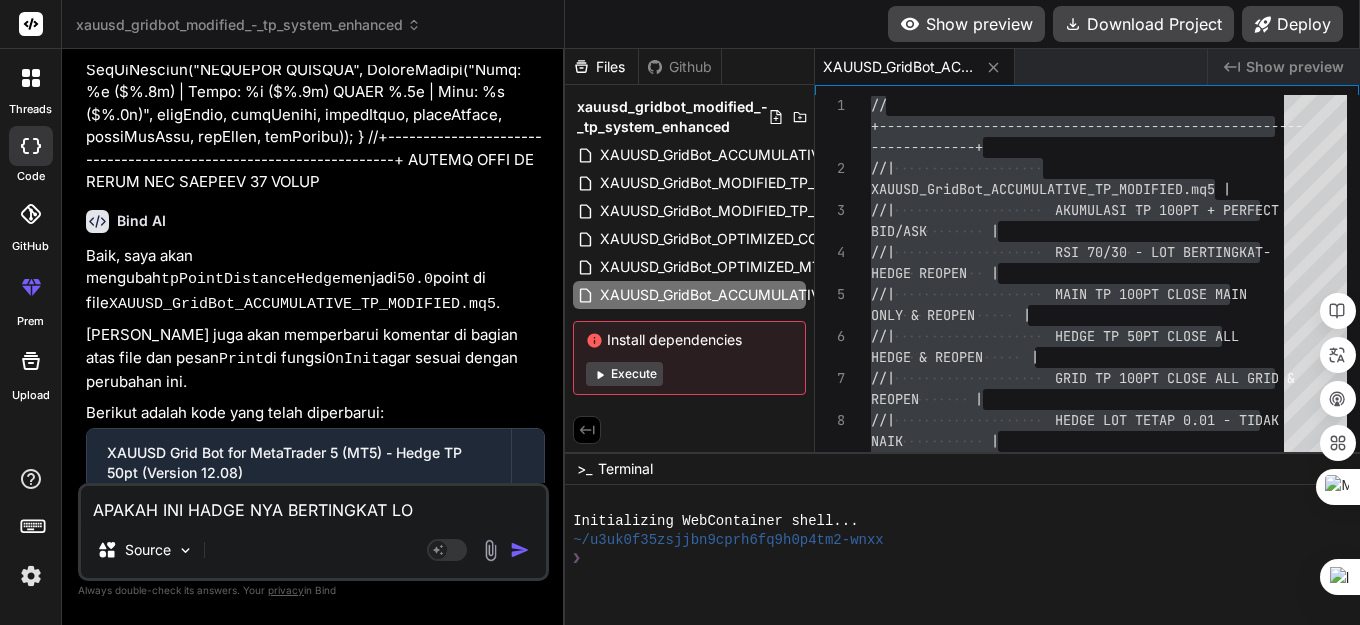 type on "APAKAH INI HADGE NYA BERTINGKAT LOT" 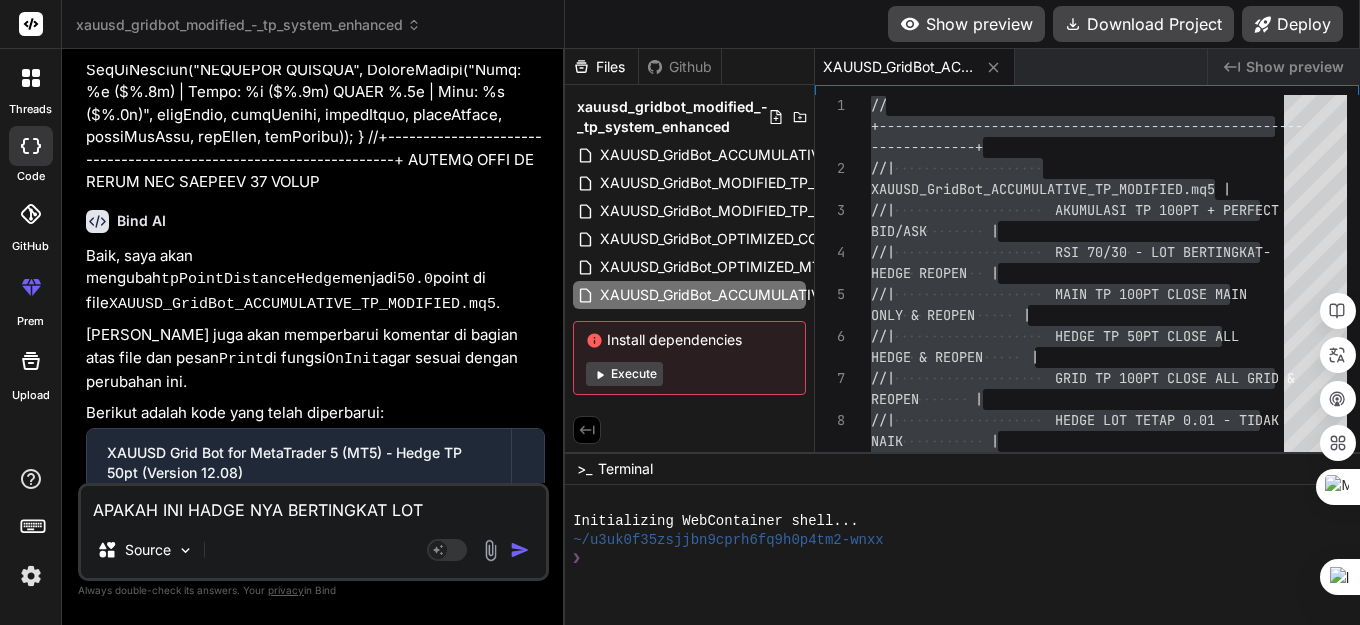 type on "APAKAH INI HADGE NYA BERTINGKAT LOTN" 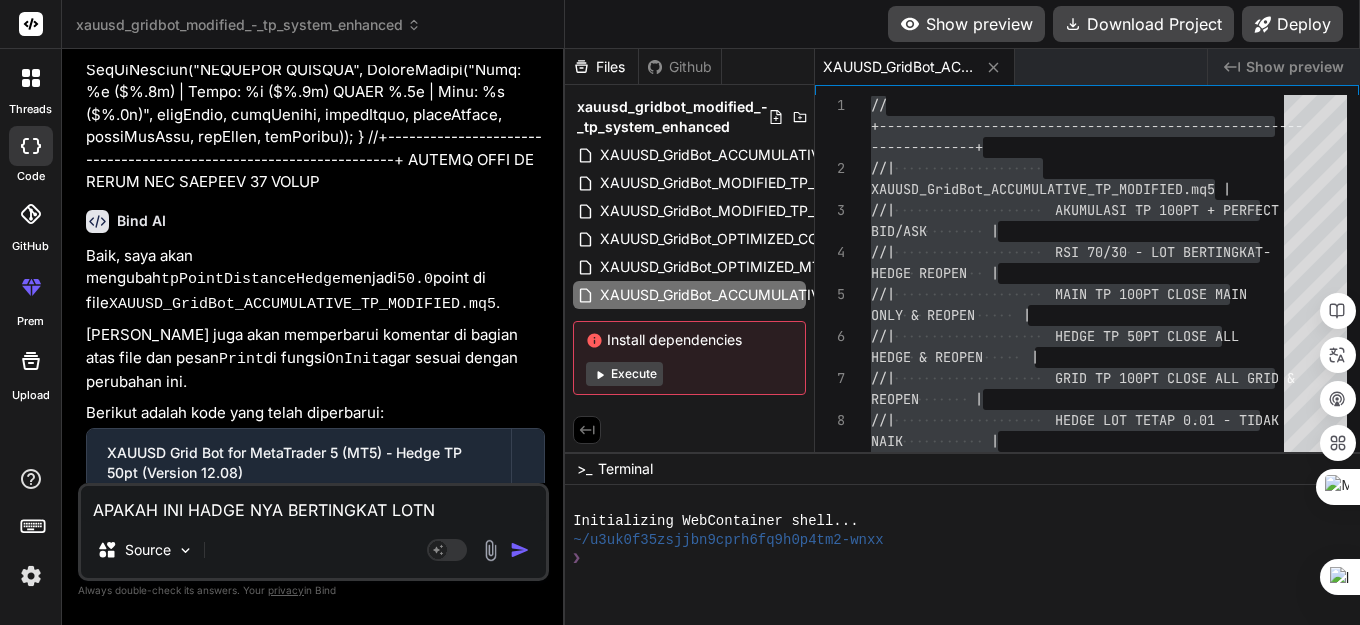 type on "x" 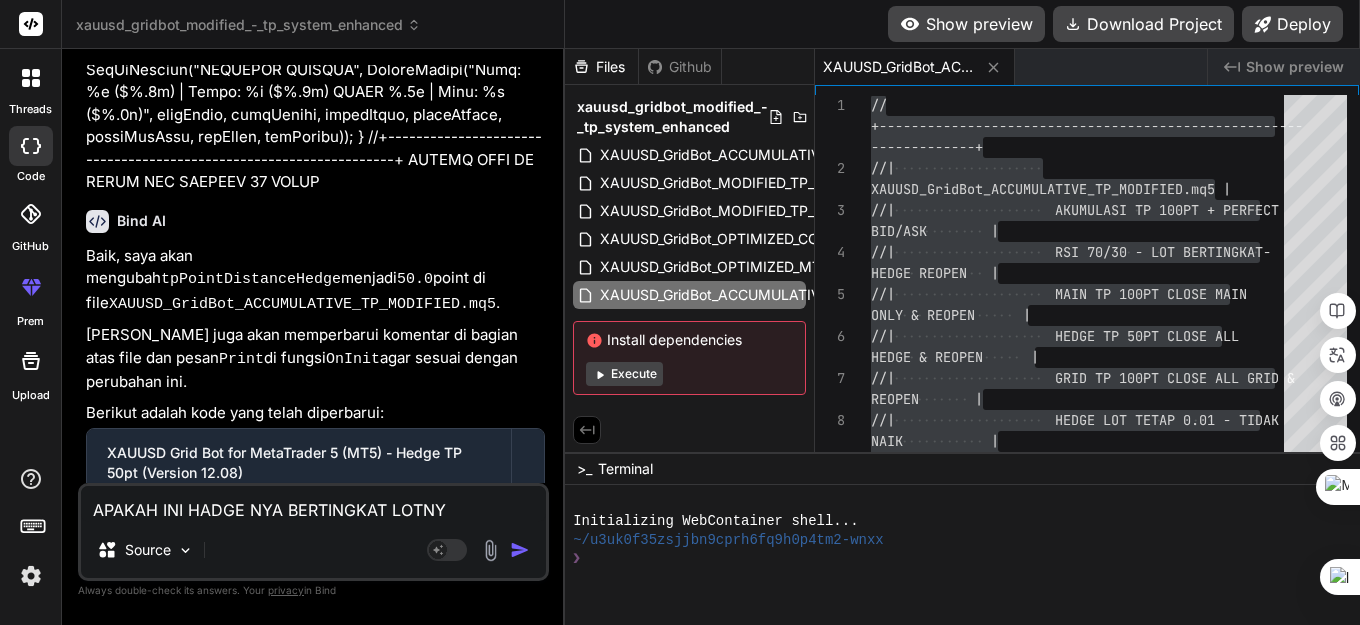 type on "APAKAH INI HADGE NYA BERTINGKAT LOTNYA" 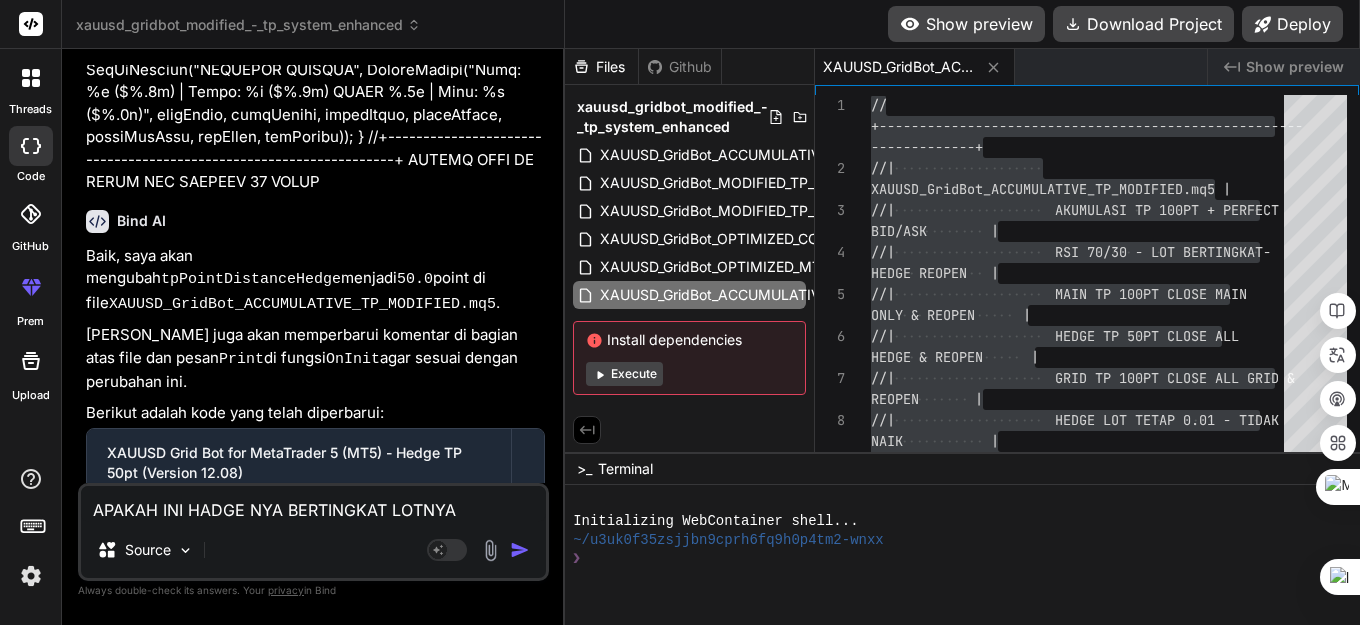 type on "APAKAH INI HADGE NYA BERTINGKAT LOTNYA" 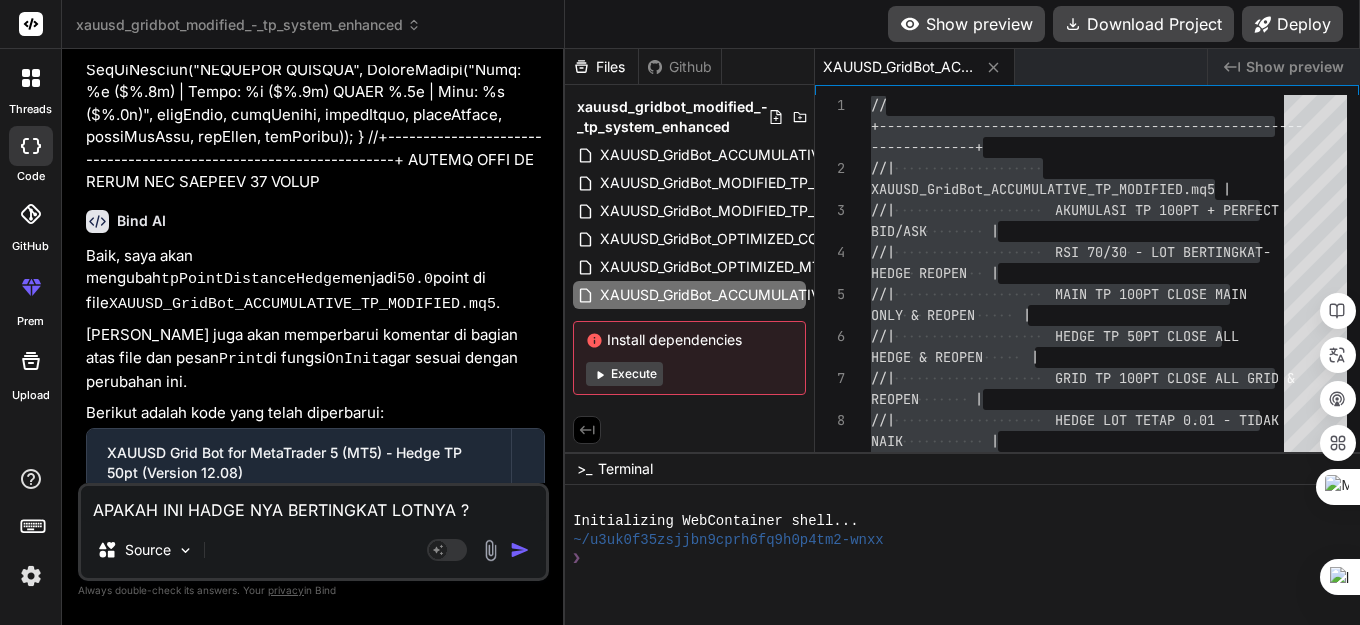 type on "x" 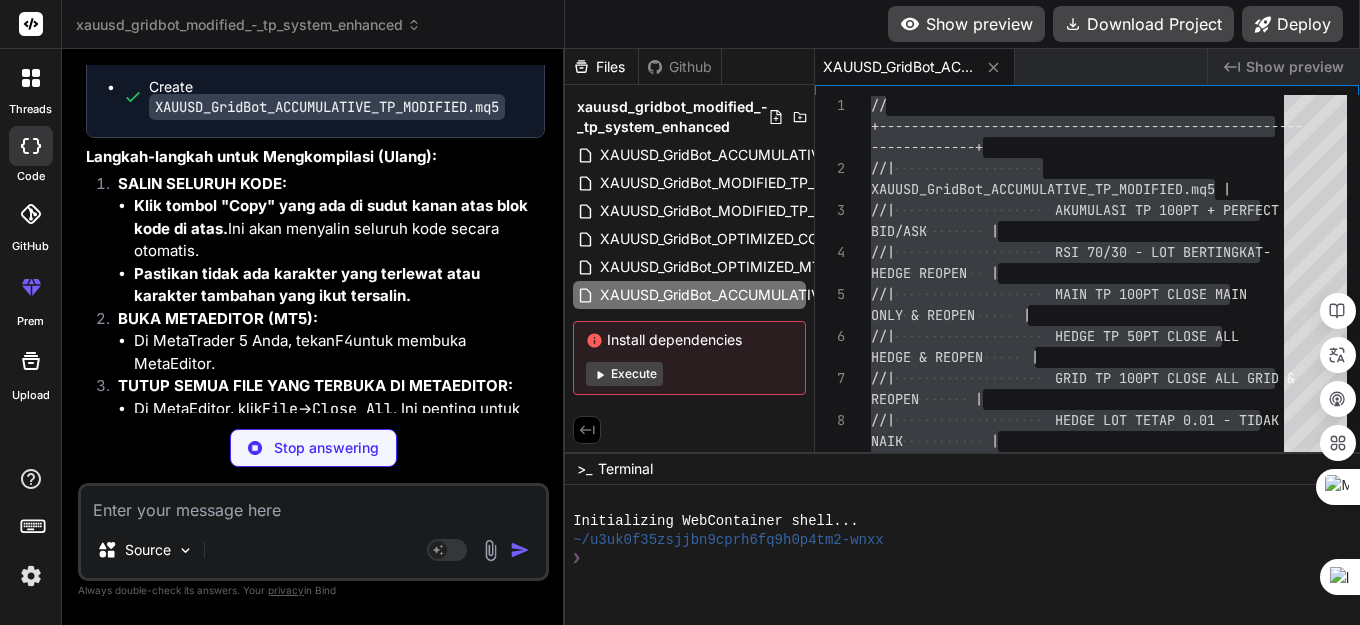 scroll, scrollTop: 34700, scrollLeft: 0, axis: vertical 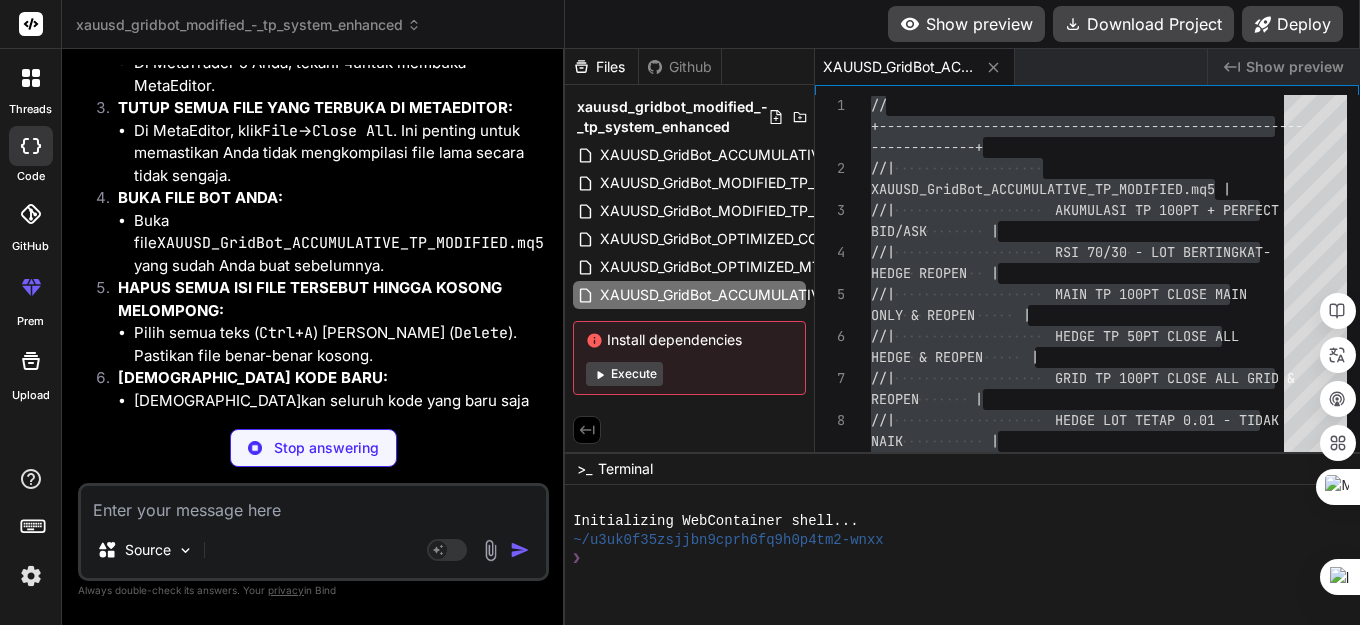 type on "x" 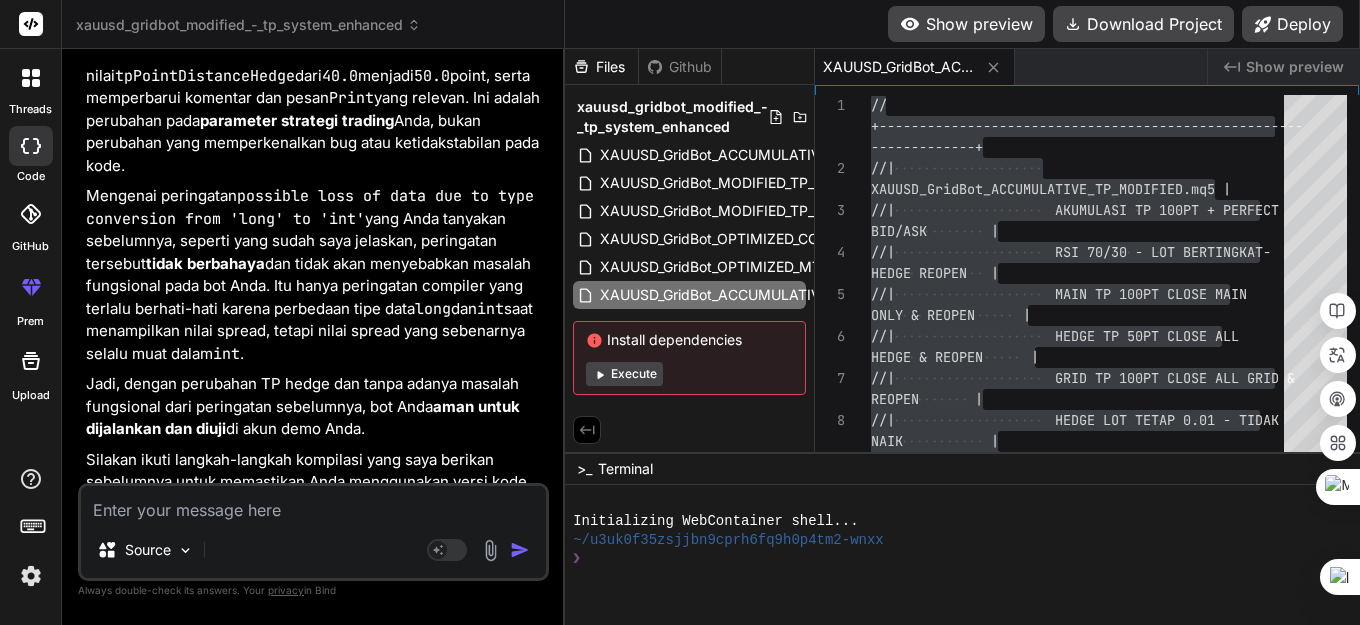 scroll, scrollTop: 35367, scrollLeft: 0, axis: vertical 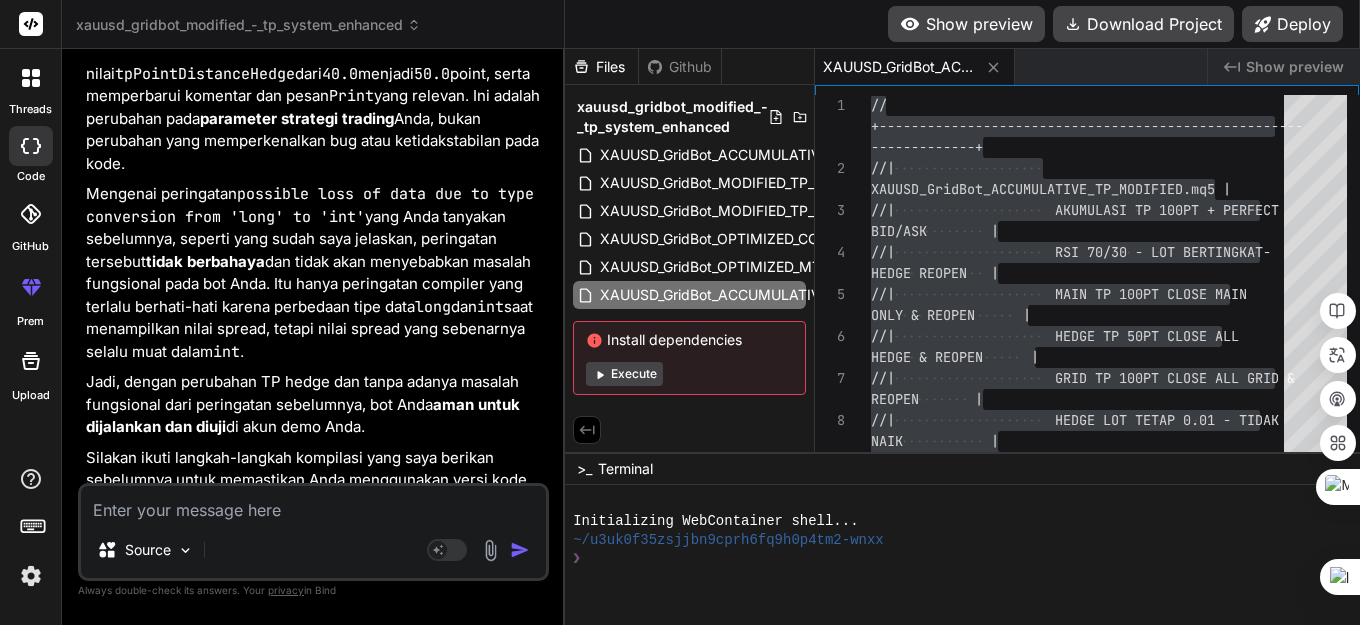 click at bounding box center [313, 504] 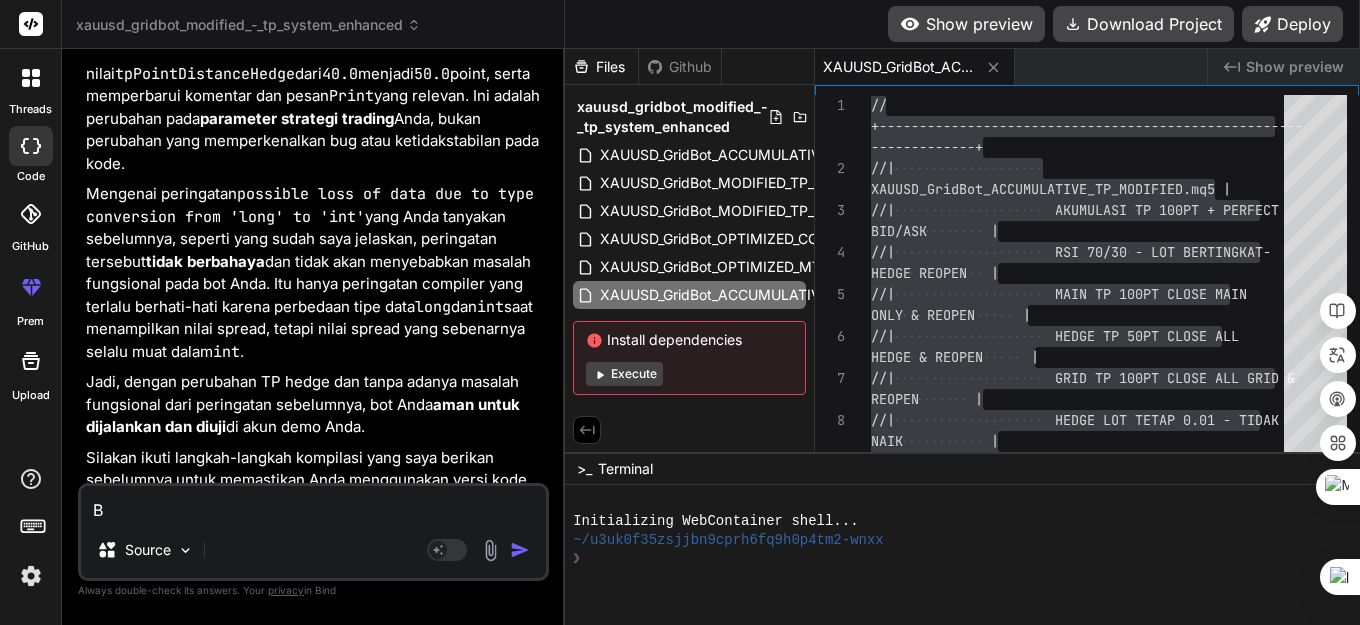 type on "BE" 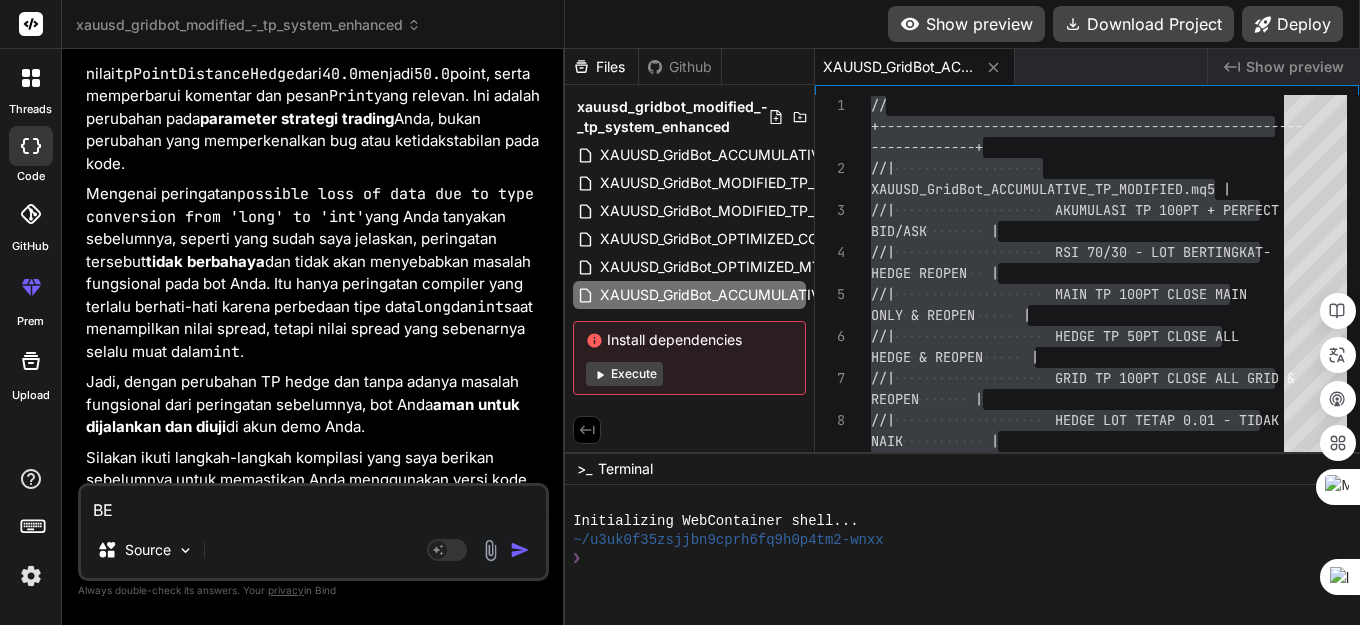 type on "BER" 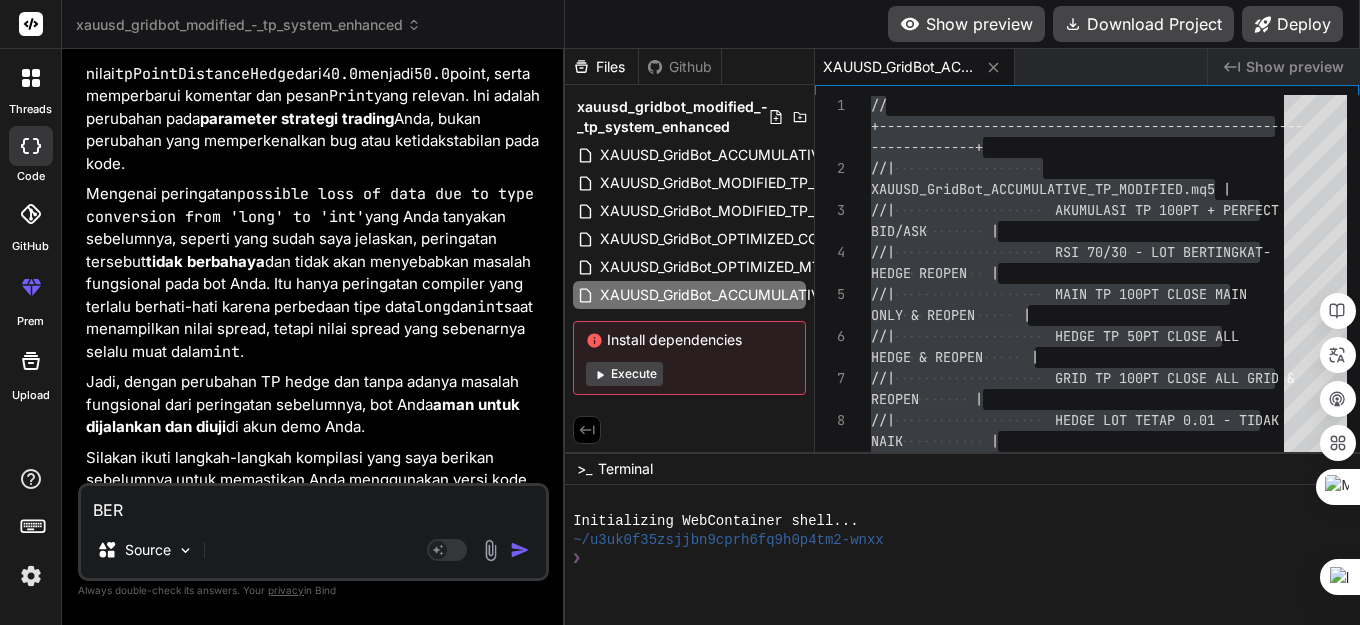 type on "BERI" 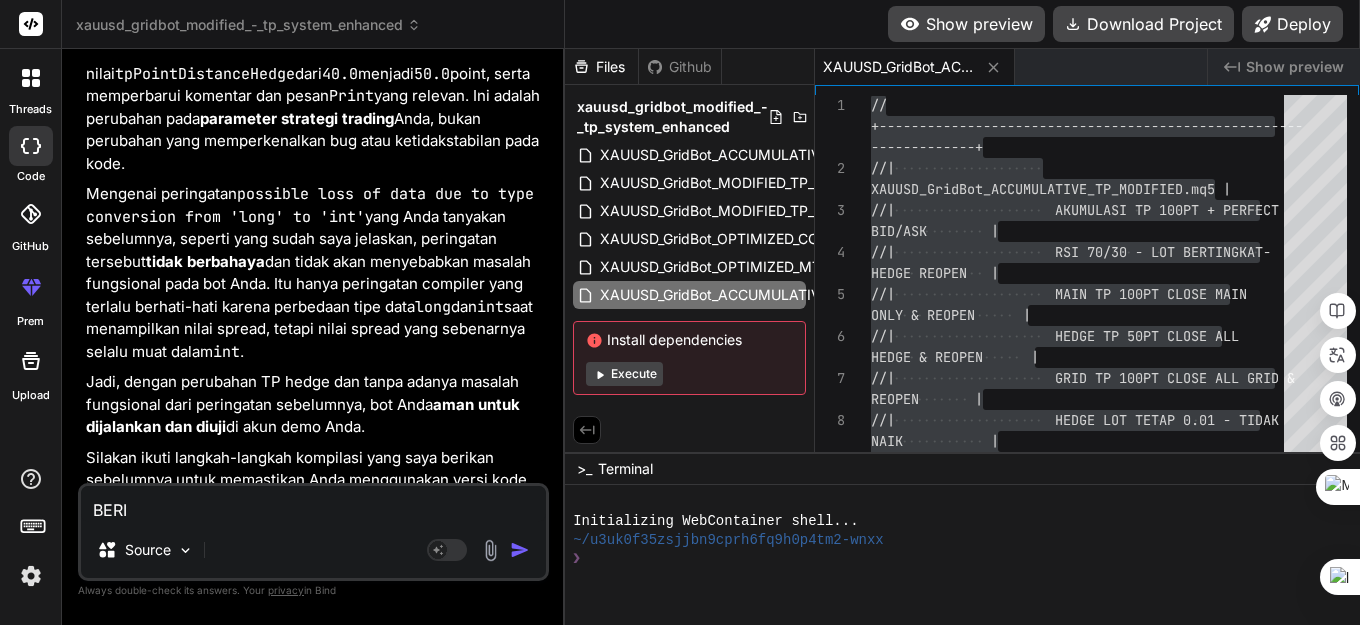 type on "BERIK" 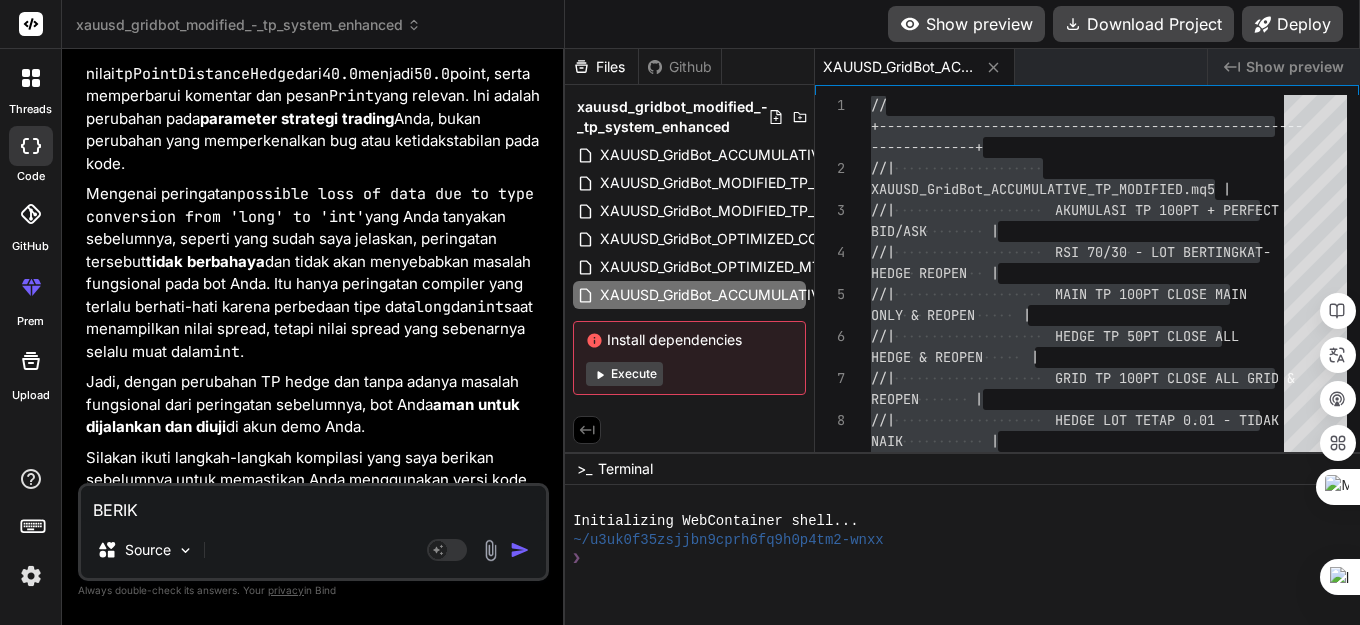 type on "BERIKN" 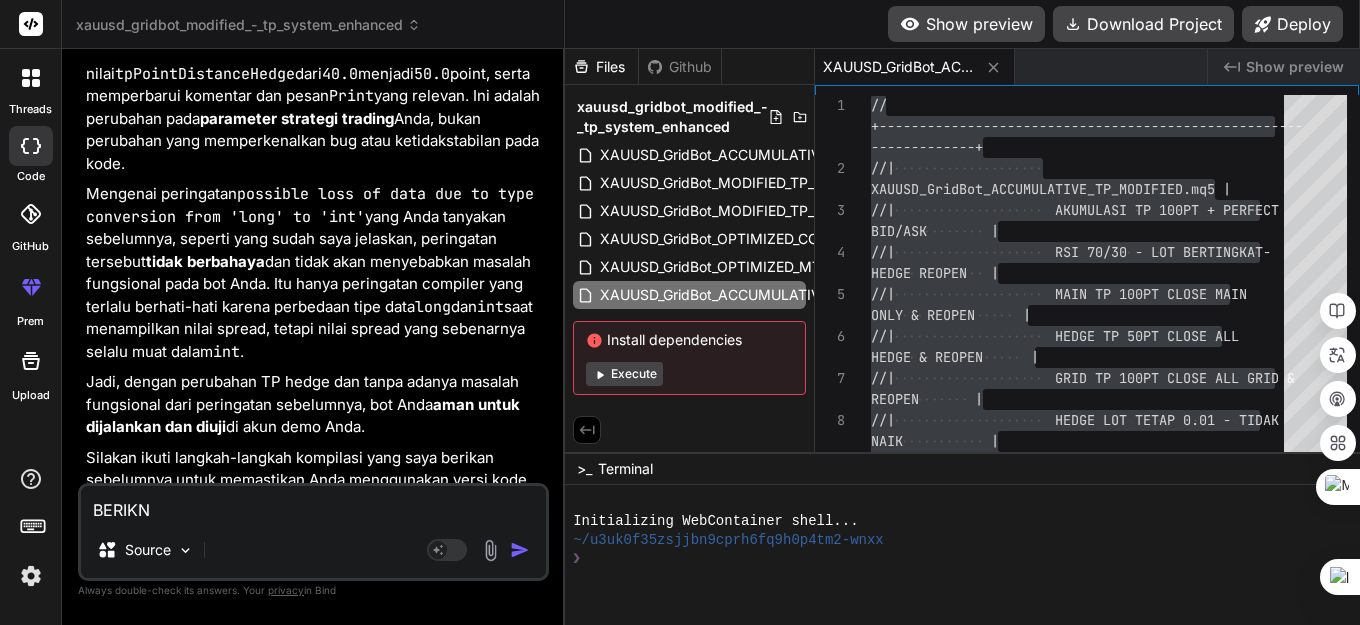 type on "BERIK" 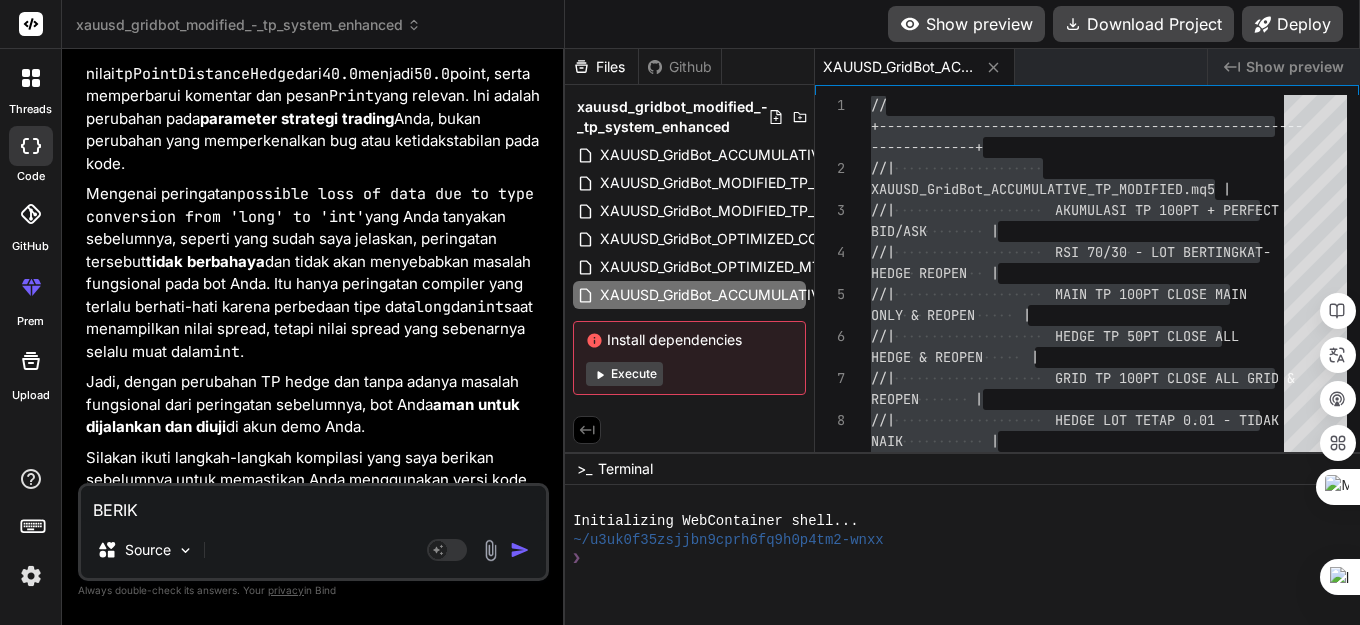 type on "BERIKA" 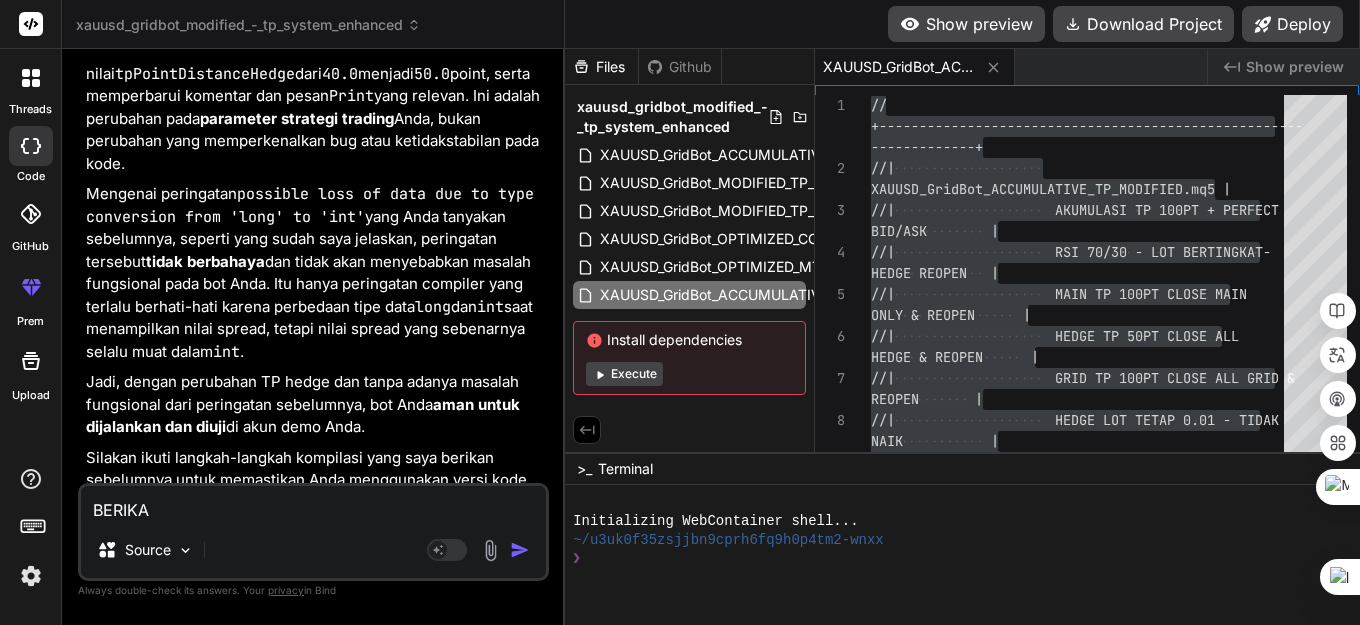 type on "BERIKAN" 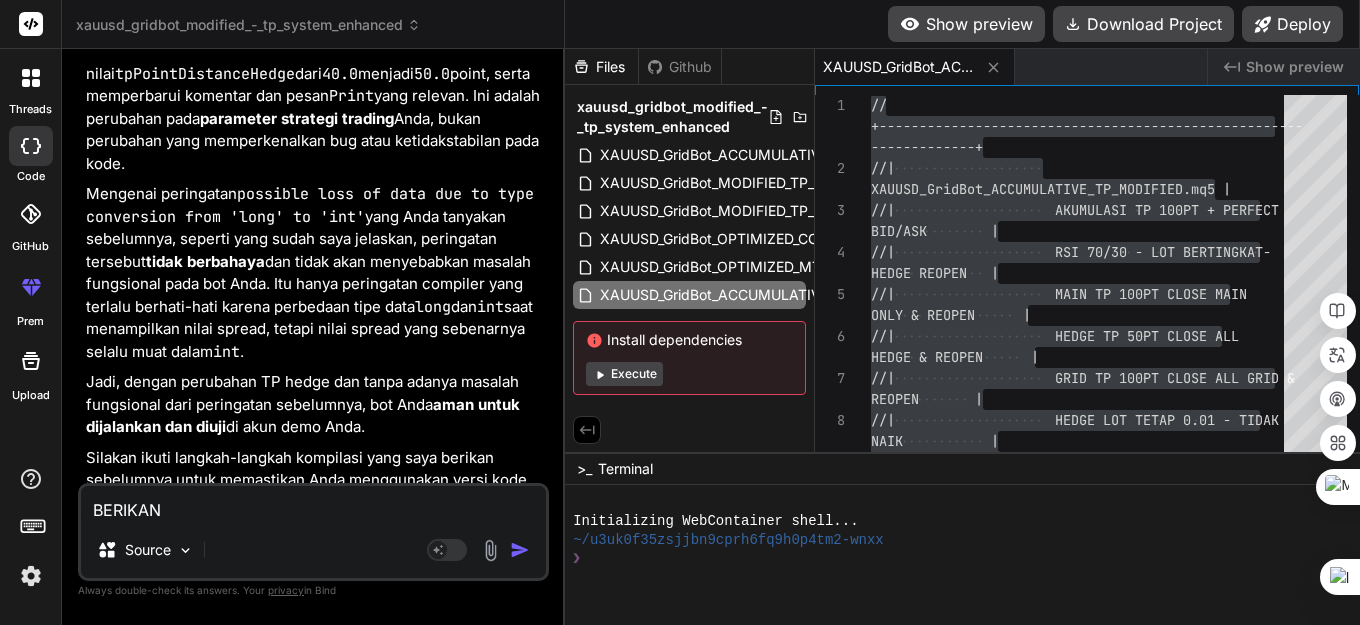 type on "BERIKAN" 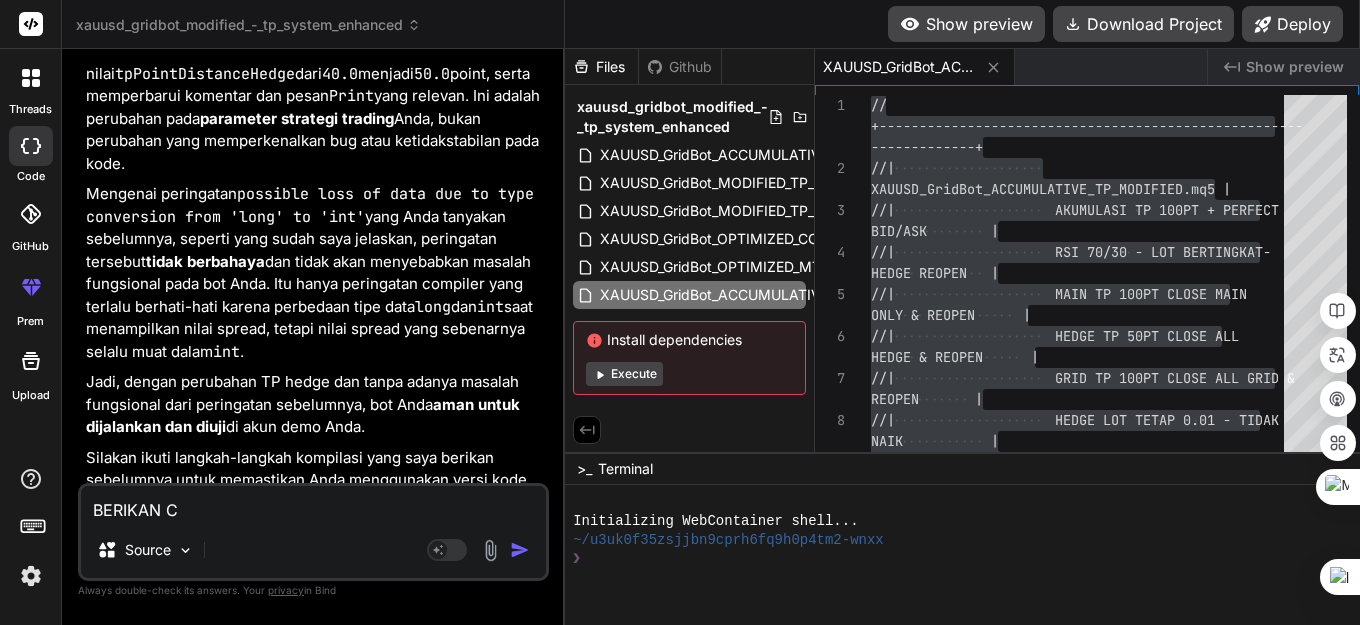 type on "BERIKAN CO" 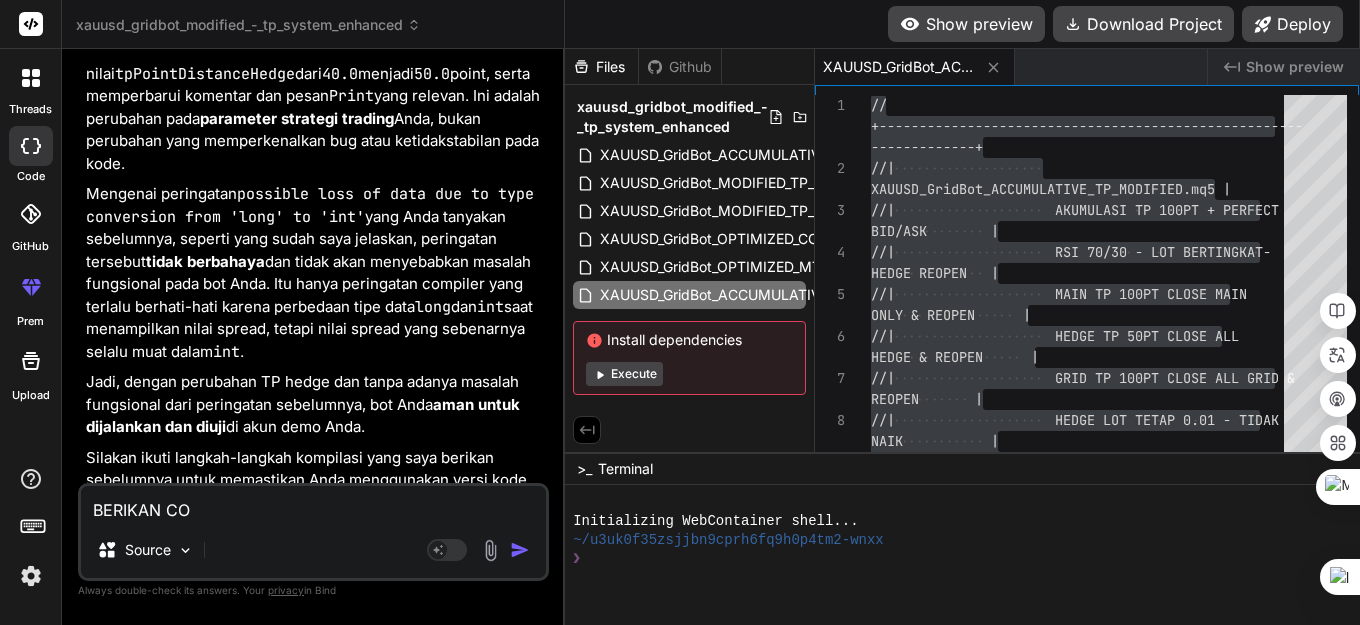type on "BERIKAN CON" 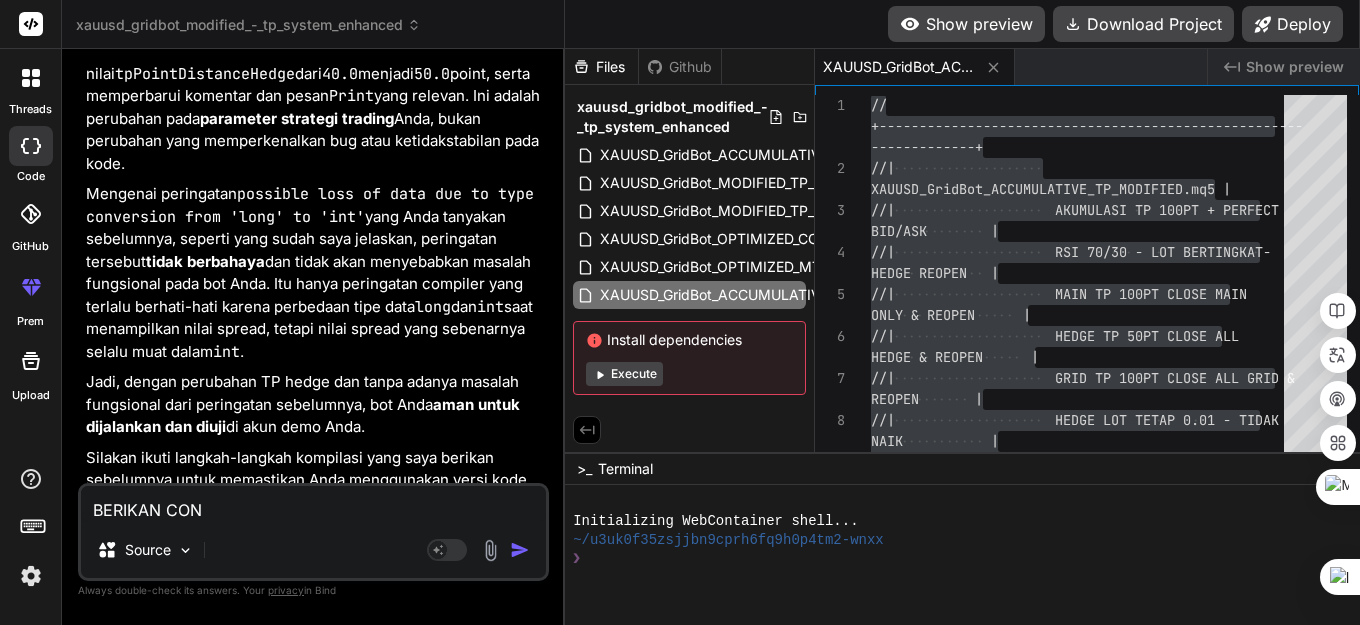 type on "BERIKAN CONT" 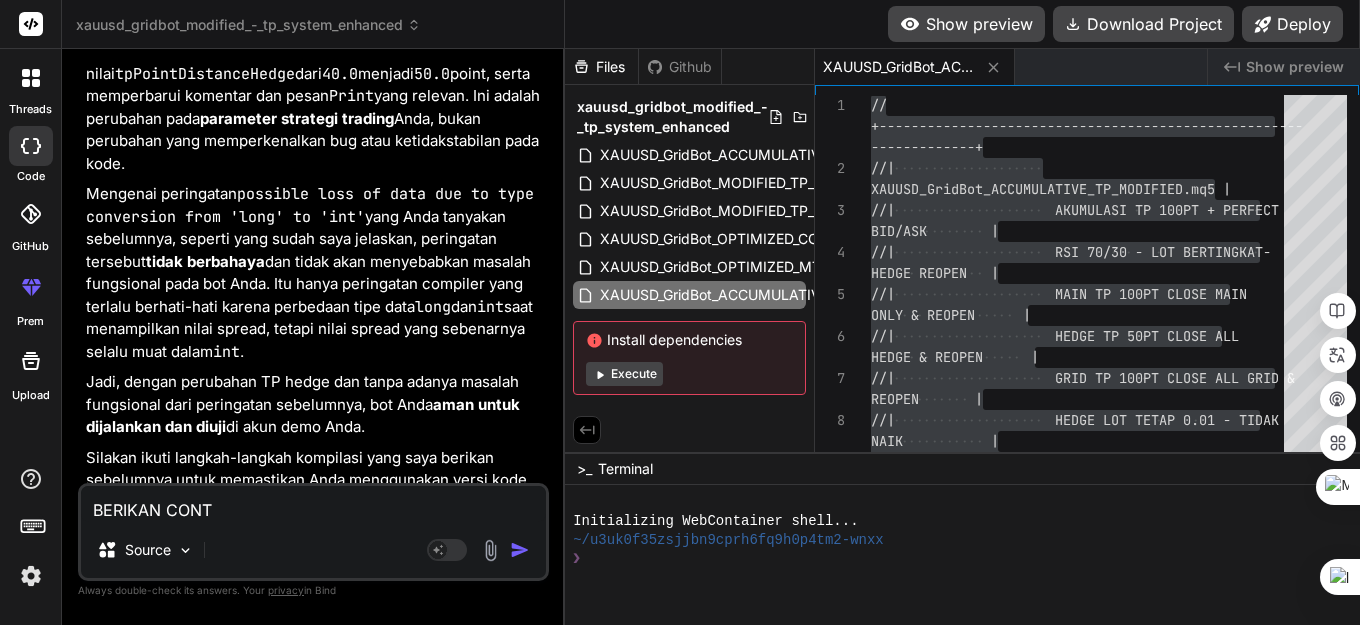 type on "BERIKAN CONTO" 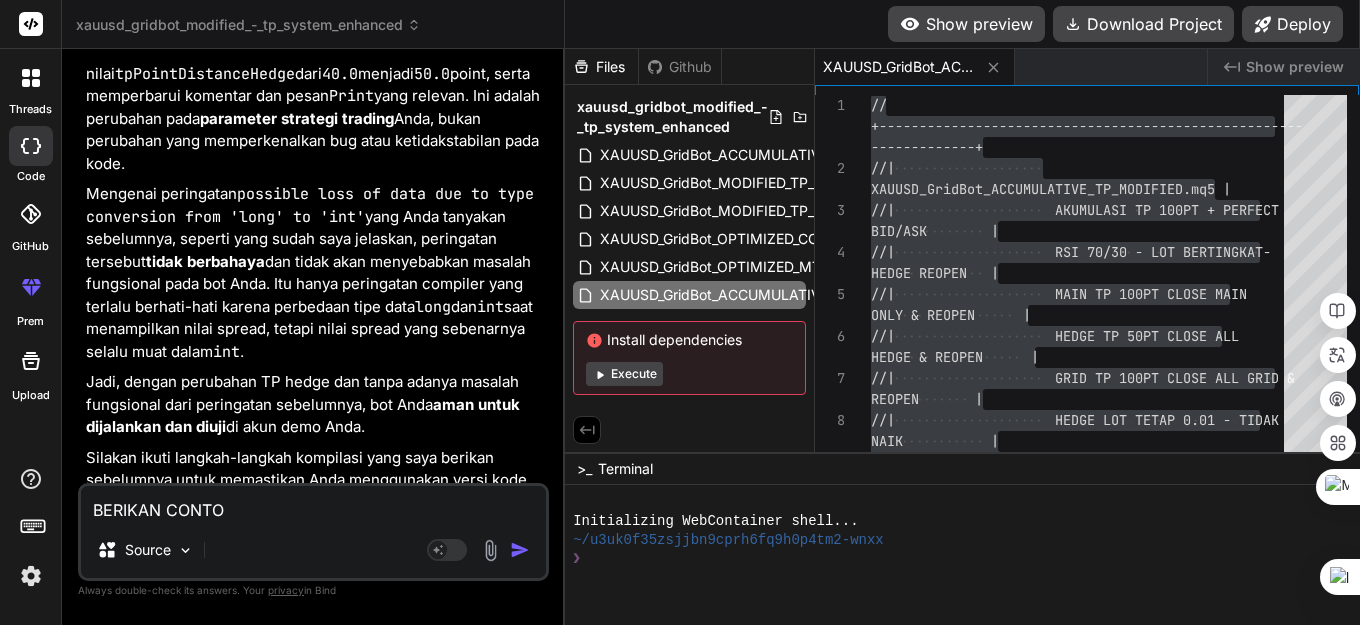 type on "BERIKAN CONTOH" 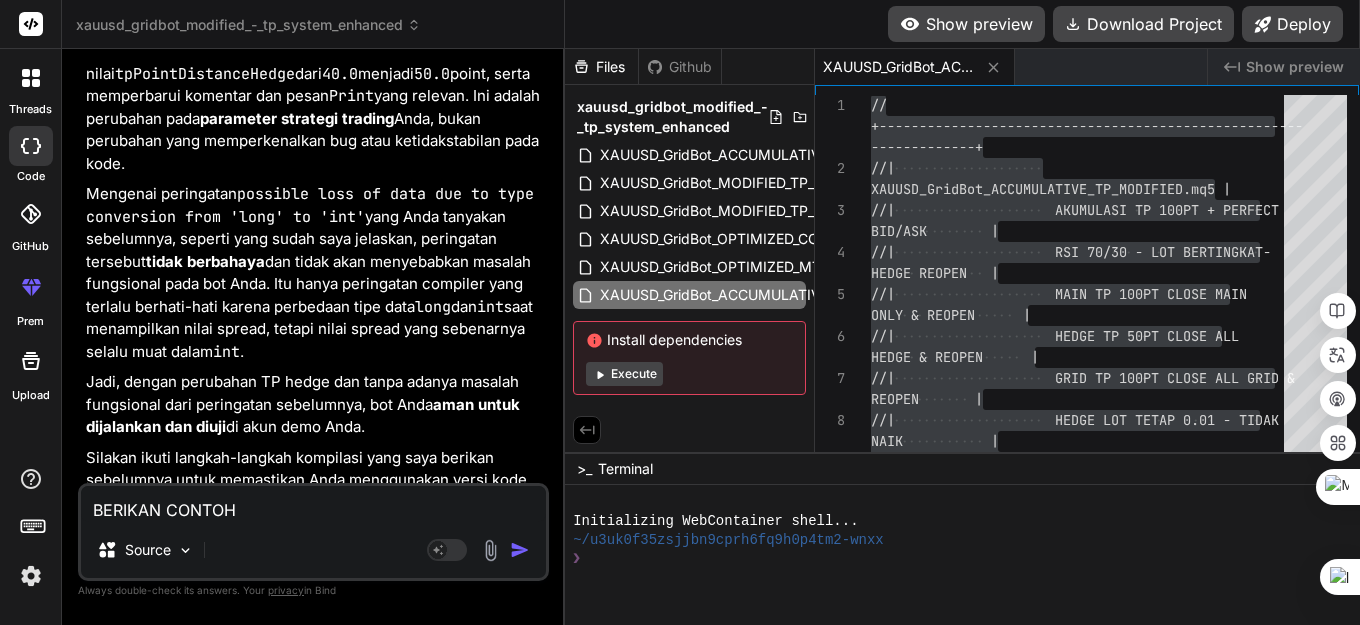 type on "BERIKAN CONTOH" 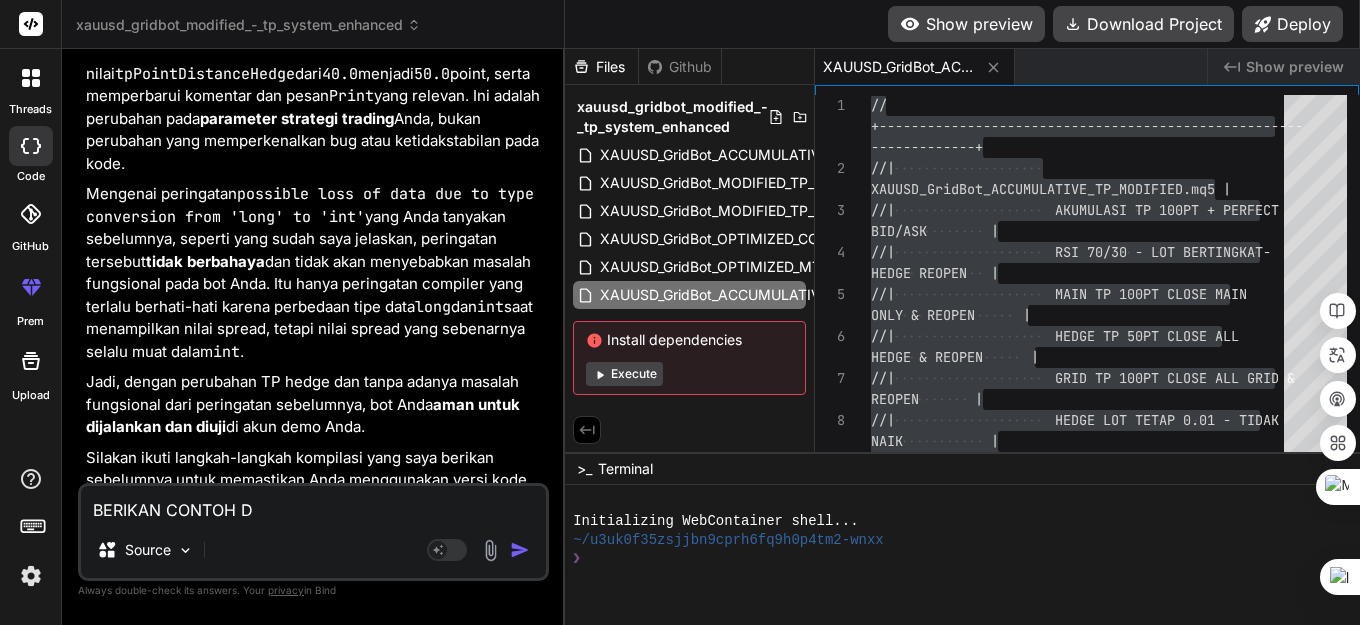 type on "BERIKAN CONTOH DA" 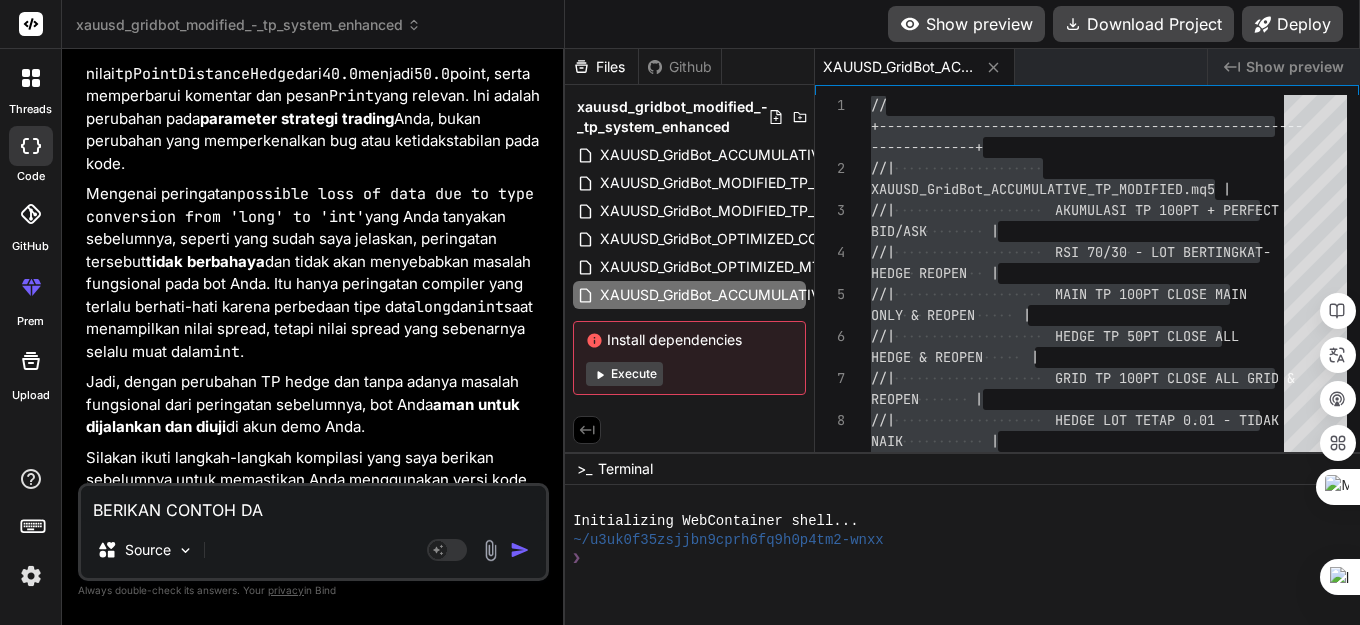 type on "BERIKAN CONTOH DAL" 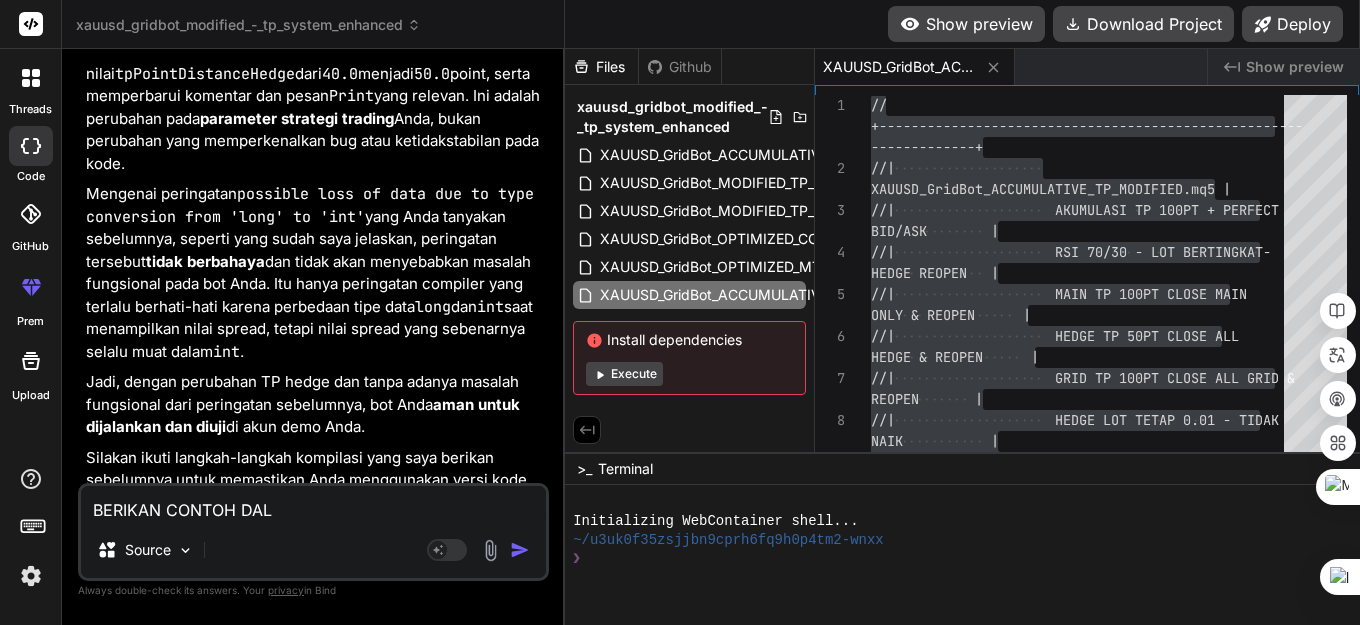 type on "BERIKAN CONTOH DALA" 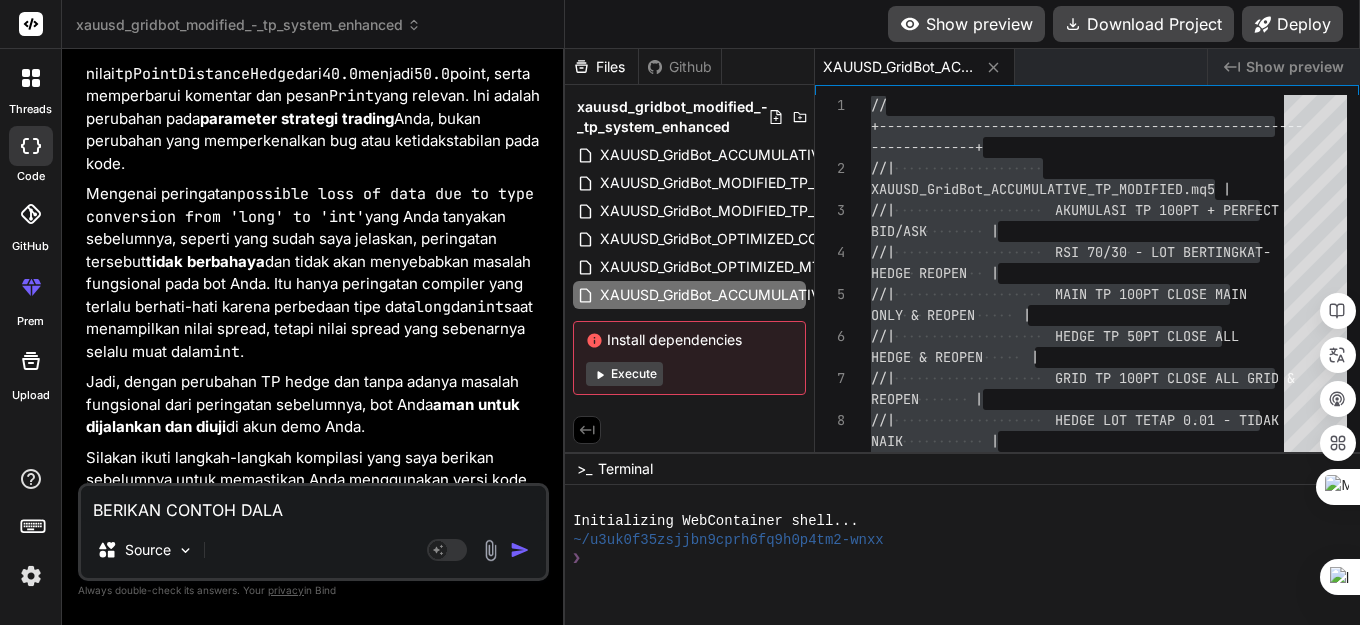 type on "BERIKAN CONTOH DALAM" 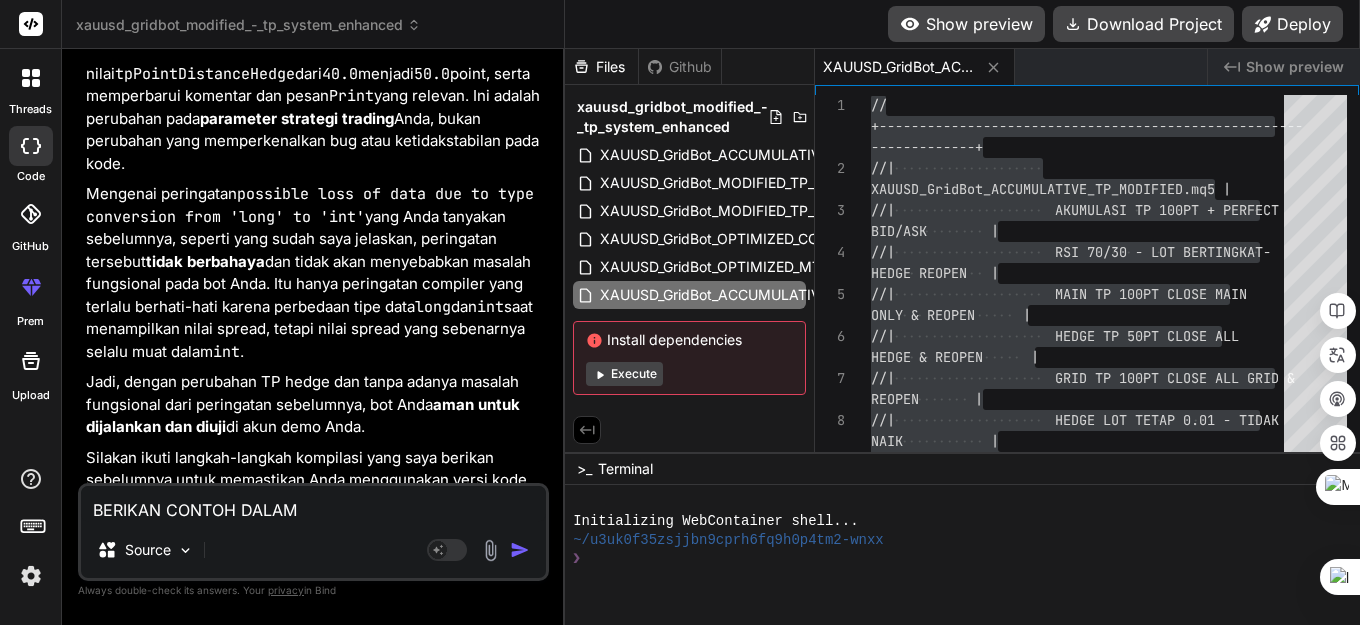 type on "BERIKAN CONTOH DALAM" 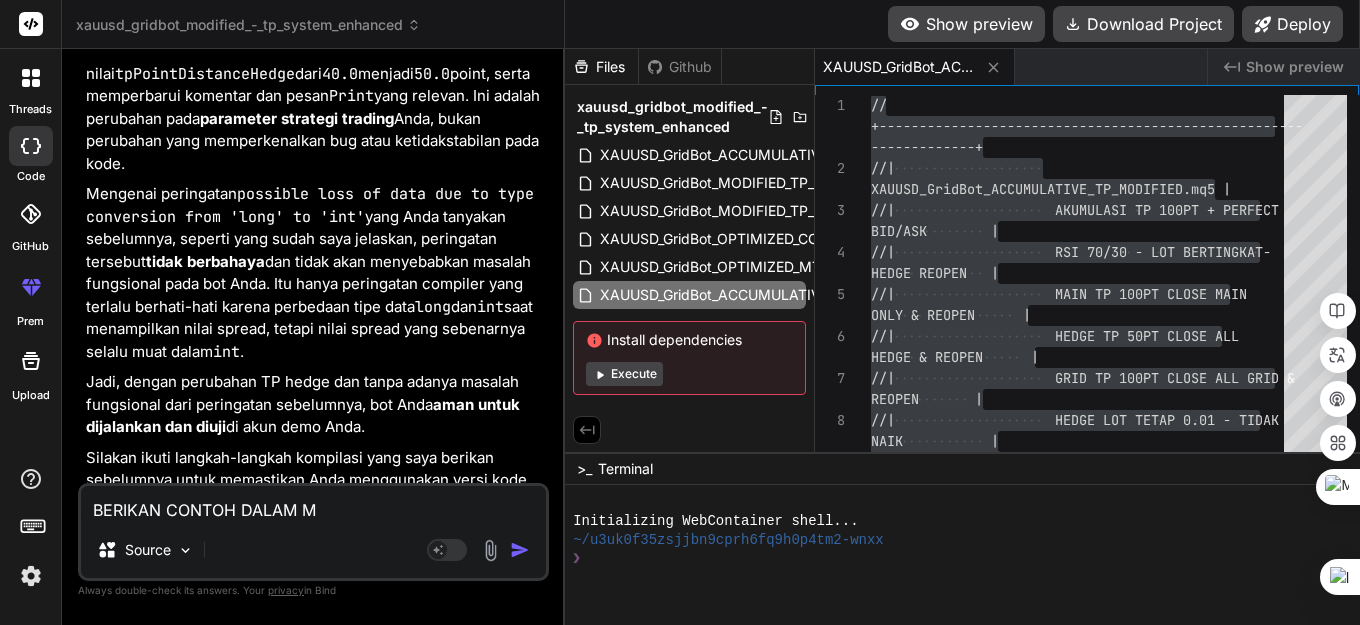 type on "BERIKAN CONTOH DALAM MA" 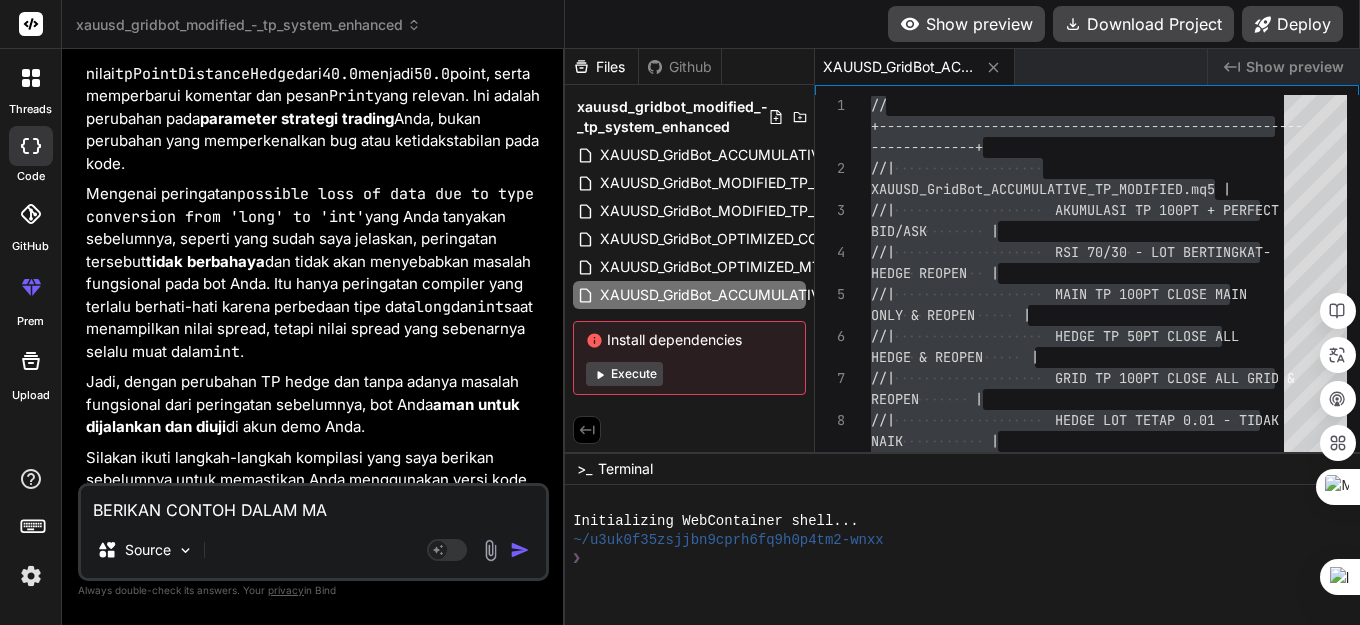 type on "BERIKAN CONTOH DALAM MAR" 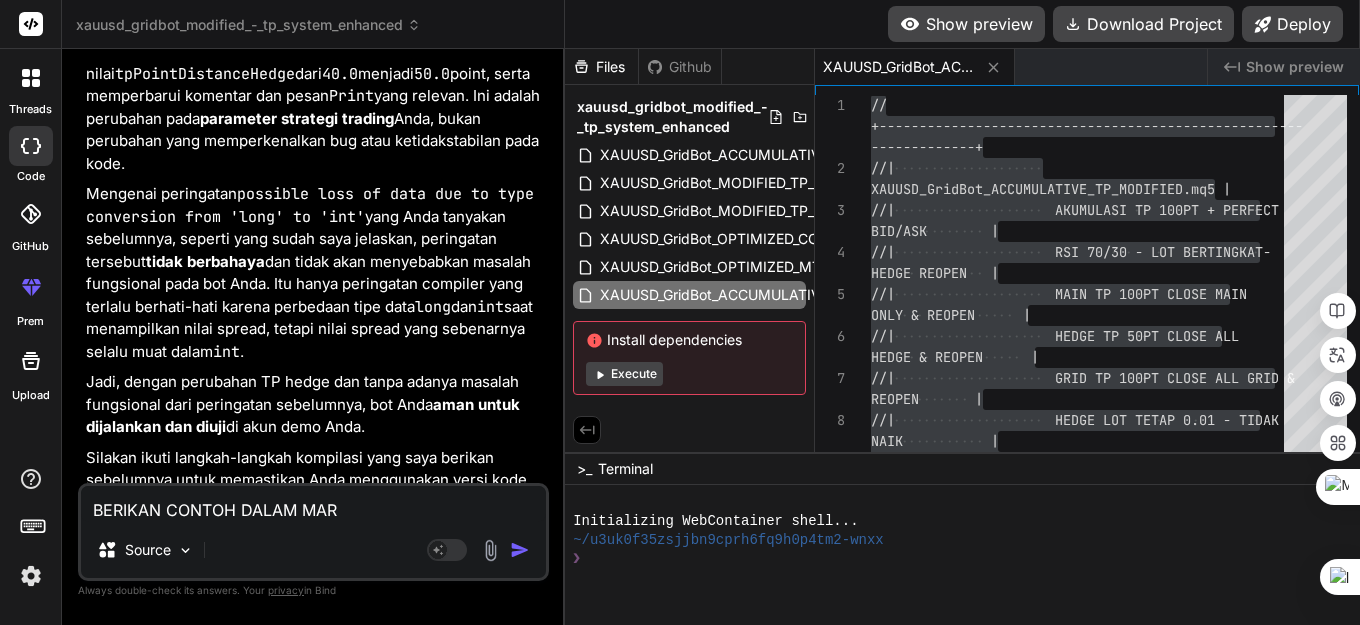 type on "x" 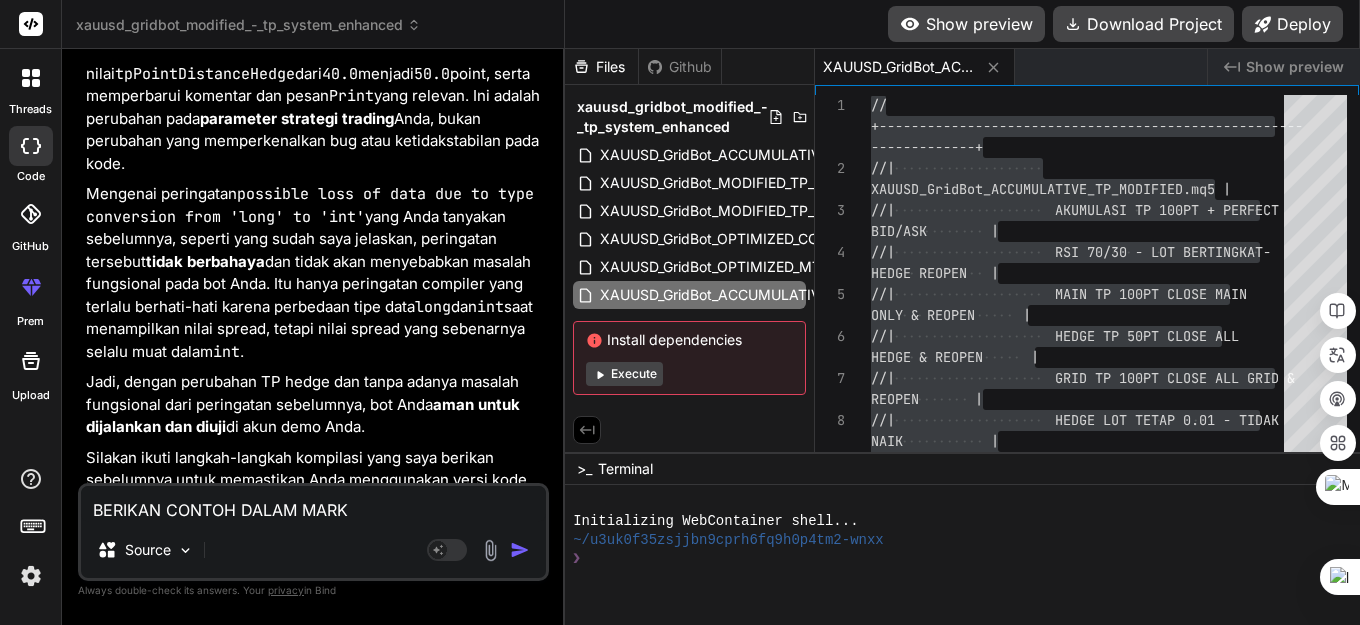 type on "BERIKAN CONTOH DALAM MARKE" 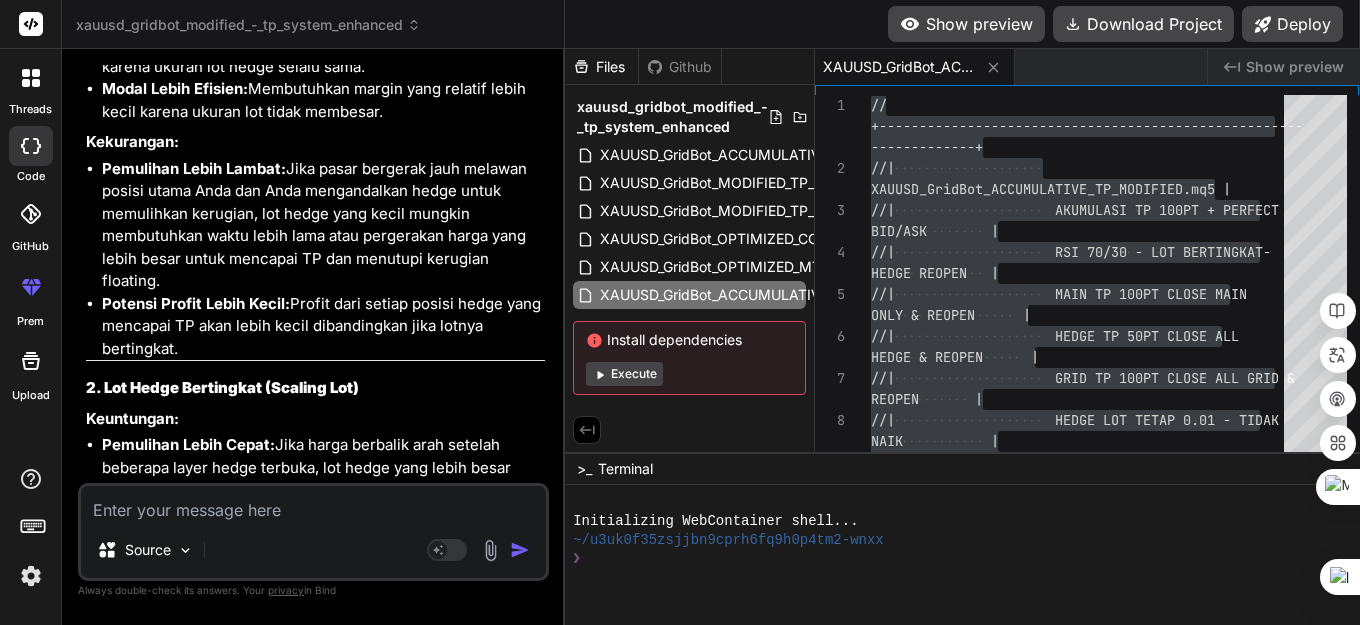 scroll, scrollTop: 41686, scrollLeft: 0, axis: vertical 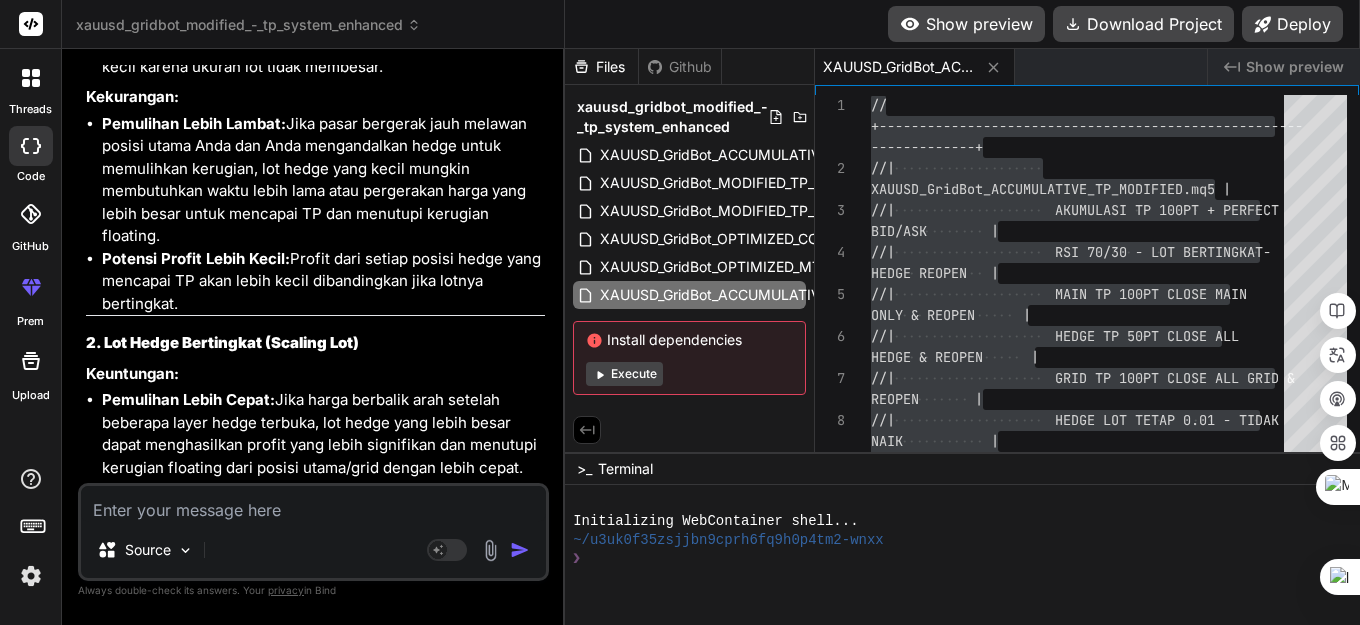 click at bounding box center (313, 504) 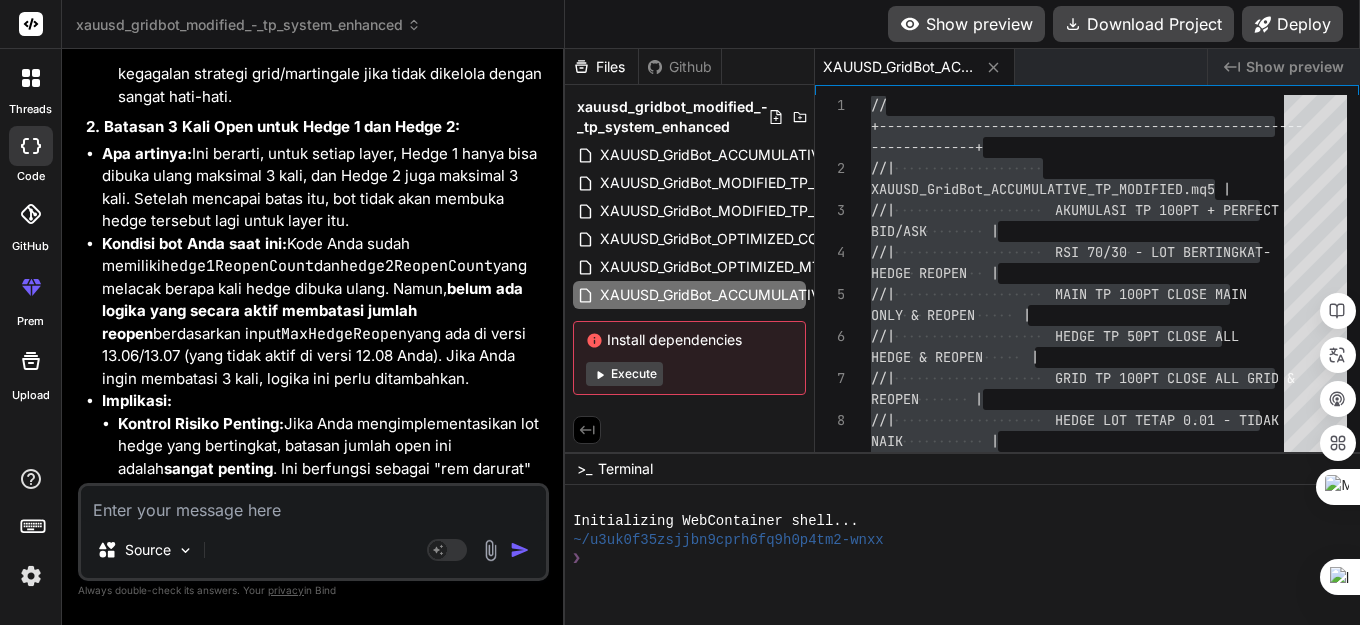 scroll, scrollTop: 43899, scrollLeft: 0, axis: vertical 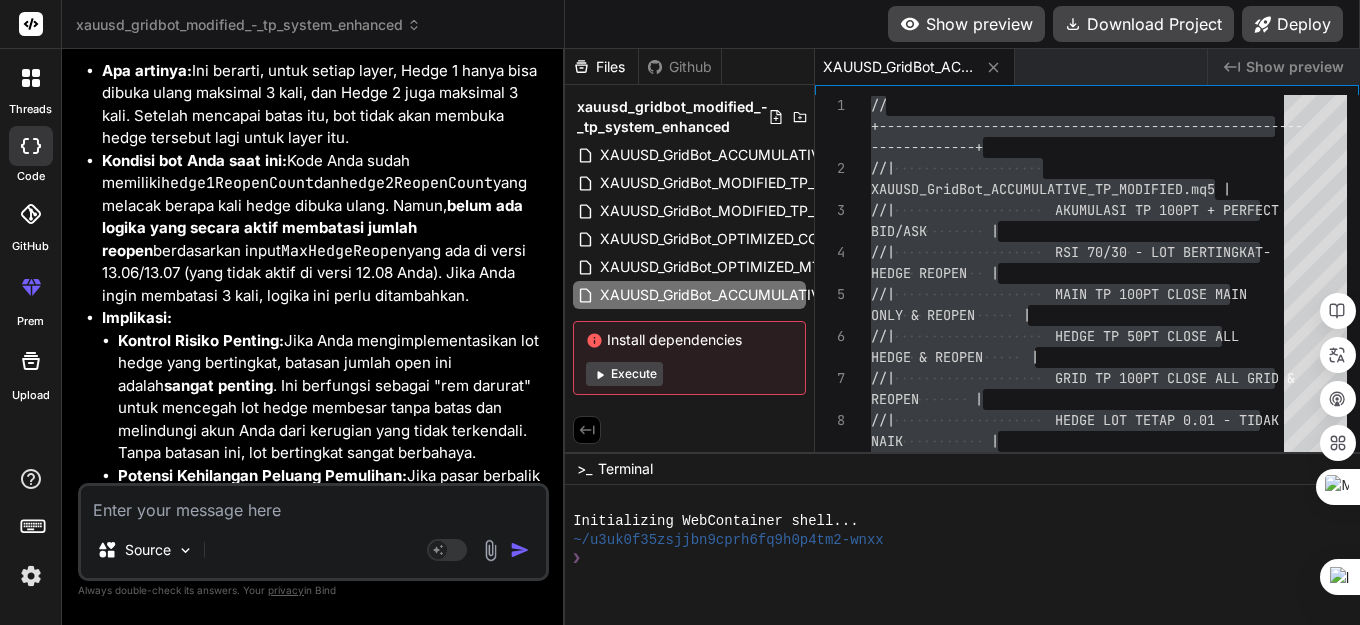 click at bounding box center [313, 504] 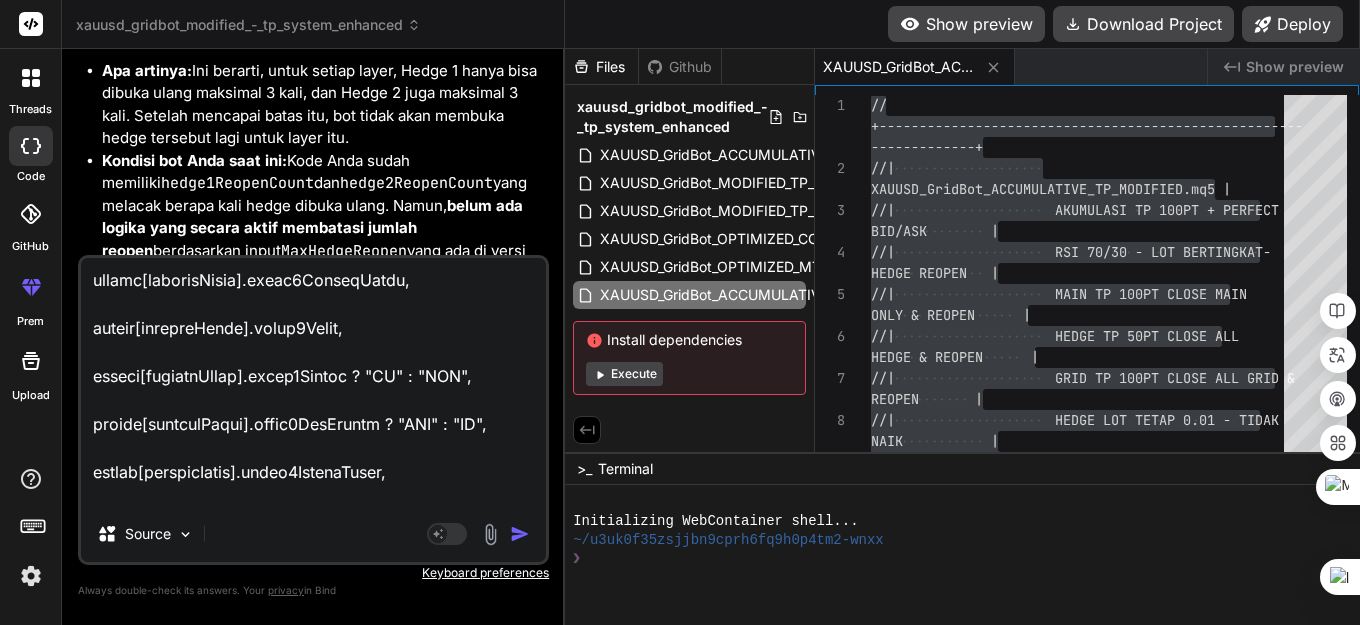 scroll, scrollTop: 39794, scrollLeft: 0, axis: vertical 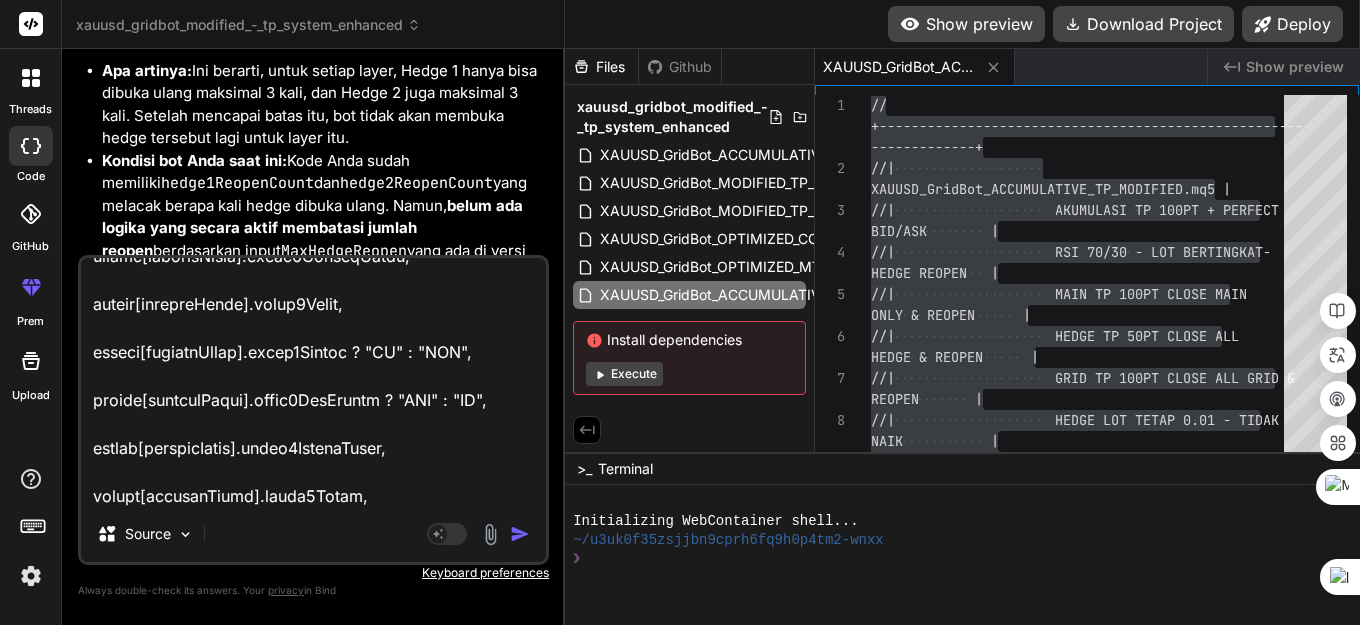click at bounding box center (520, 534) 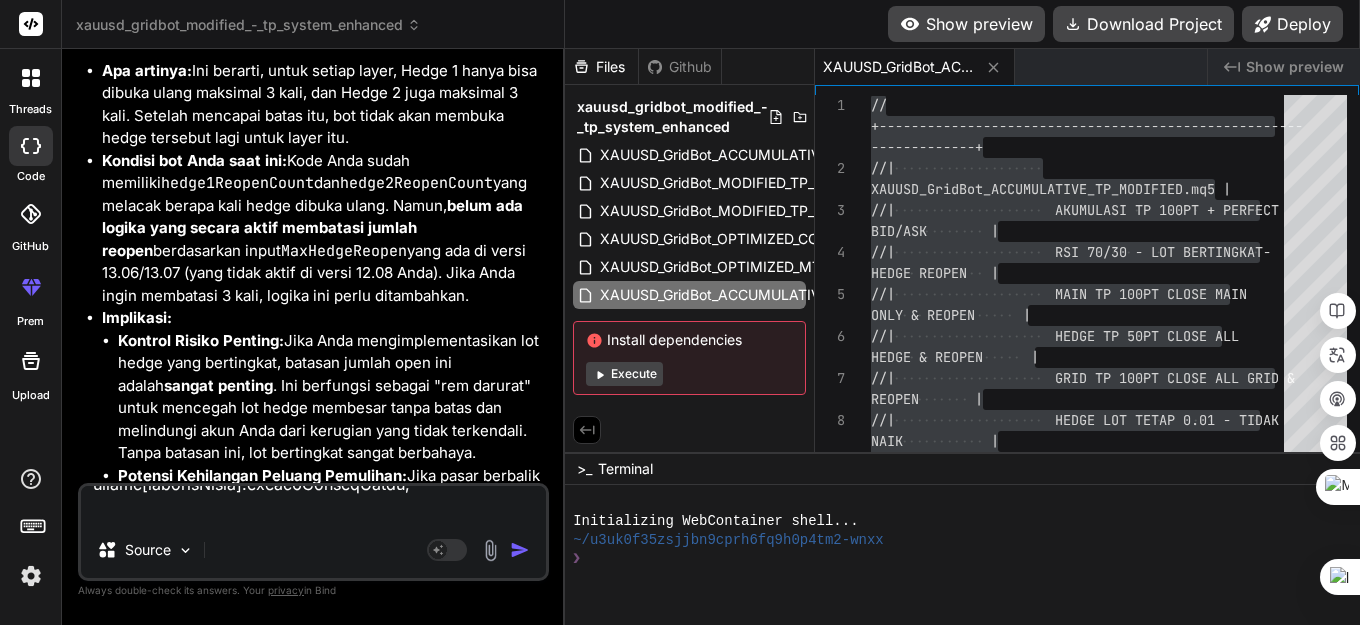 scroll, scrollTop: 0, scrollLeft: 0, axis: both 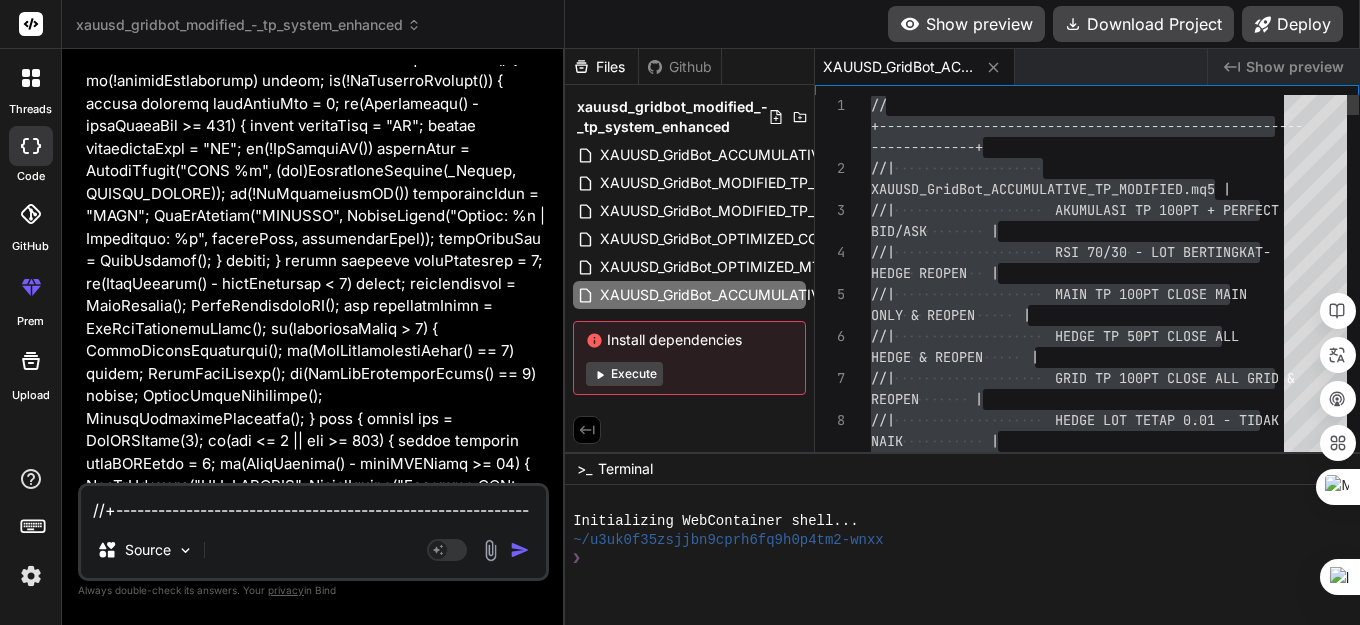 click on "// +------------------------------------------------- ---- -------------+ //|                     XAUUSD_GridBot_ACCUMULATIVE_TP_MODIFIED.mq5 | //|                    AKUMULASI TP 100PT + PERFEC T  BID/ASK        | //|                    RSI 70/30 - LOT BERTINGKAT  -  HEDGE REOPEN   | //|                    MAIN TP 100PT CLOSE MAIN  ONLY & REOPEN      | //|                    HEDGE TP 50PT CLOSE ALL  HEDGE & REOPEN      | //|                    GRID TP 100PT CLOSE ALL GRI D &  REOPEN       | //|                    HEDGE LOT TETAP 0.01 - TIDA K  NAIK           | //|                    ENHANCED: VOLATILITY FILTER  &" at bounding box center [1083, 33936] 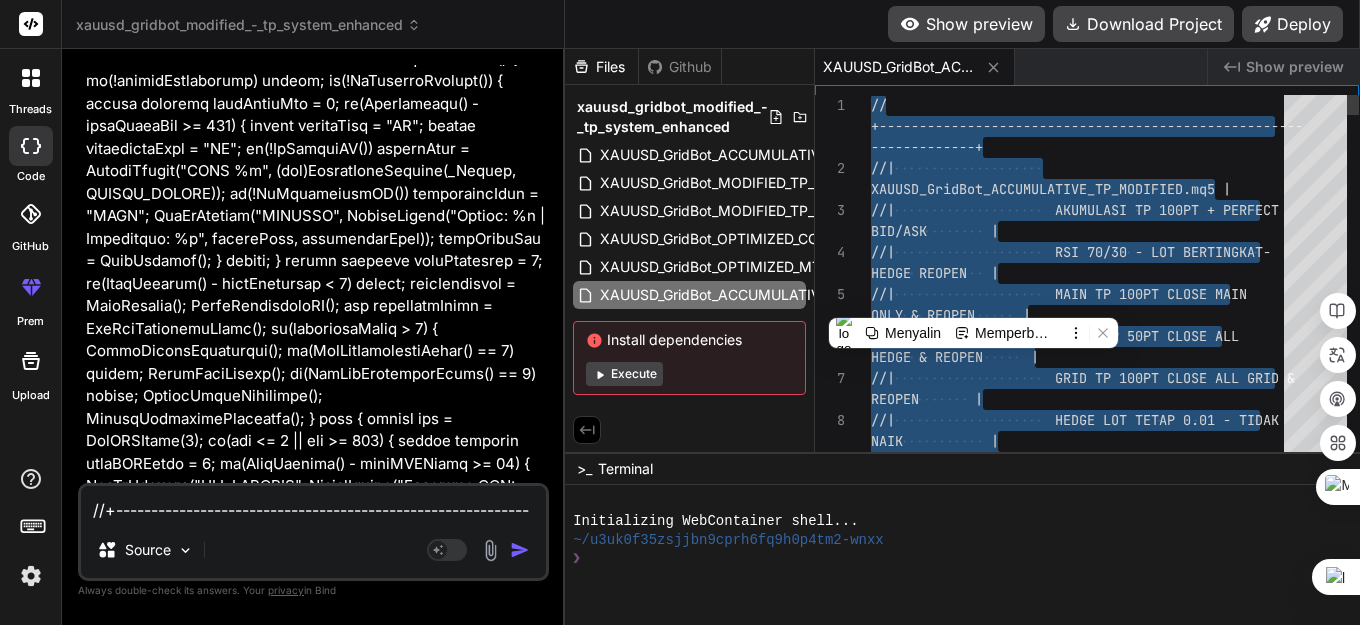 click on "// +------------------------------------------------- ---- -------------+ //|                     XAUUSD_GridBot_ACCUMULATIVE_TP_MODIFIED.mq5 | //|                    AKUMULASI TP 100PT + PERFEC T  BID/ASK        | //|                    RSI 70/30 - LOT BERTINGKAT  -  HEDGE REOPEN   | //|                    MAIN TP 100PT CLOSE MAIN  ONLY & REOPEN      | //|                    HEDGE TP 50PT CLOSE ALL  HEDGE & REOPEN      | //|                    GRID TP 100PT CLOSE ALL GRI D &  REOPEN       | //|                    HEDGE LOT TETAP 0.01 - TIDA K  NAIK           | //|                    ENHANCED: VOLATILITY FILTER  &" at bounding box center [1083, 33936] 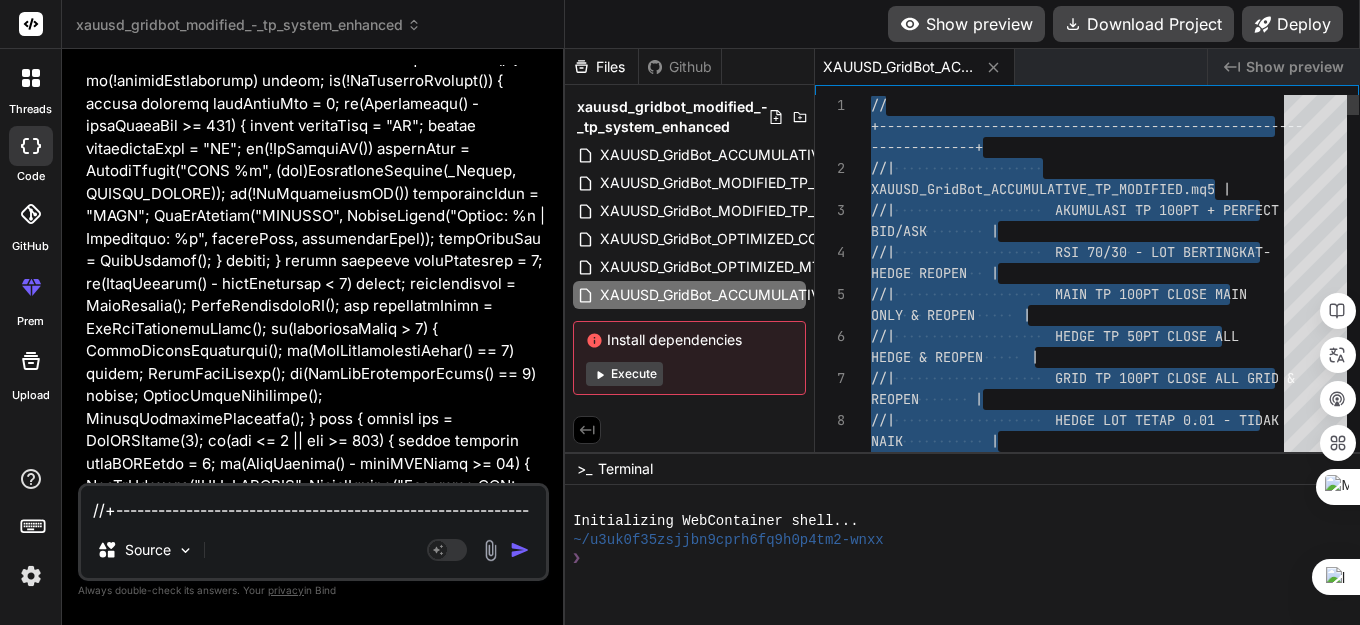 click on "// +------------------------------------------------- ---- -------------+ //|                     XAUUSD_GridBot_ACCUMULATIVE_TP_MODIFIED.mq5 | //|                    AKUMULASI TP 100PT + PERFEC T  BID/ASK        | //|                    RSI 70/30 - LOT BERTINGKAT  -  HEDGE REOPEN   | //|                    MAIN TP 100PT CLOSE MAIN  ONLY & REOPEN      | //|                    HEDGE TP 50PT CLOSE ALL  HEDGE & REOPEN      | //|                    GRID TP 100PT CLOSE ALL GRI D &  REOPEN       | //|                    HEDGE LOT TETAP 0.01 - TIDA K  NAIK           | //|                    ENHANCED: VOLATILITY FILTER  &" at bounding box center [1083, 33936] 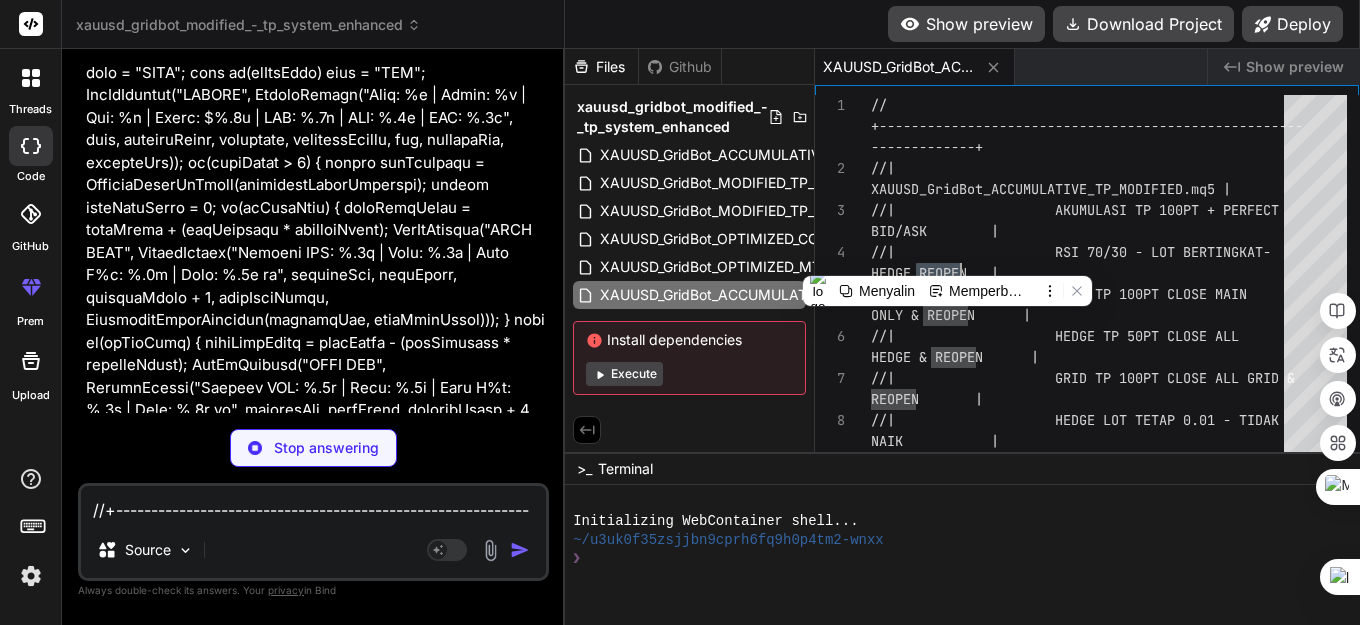 scroll, scrollTop: 60394, scrollLeft: 0, axis: vertical 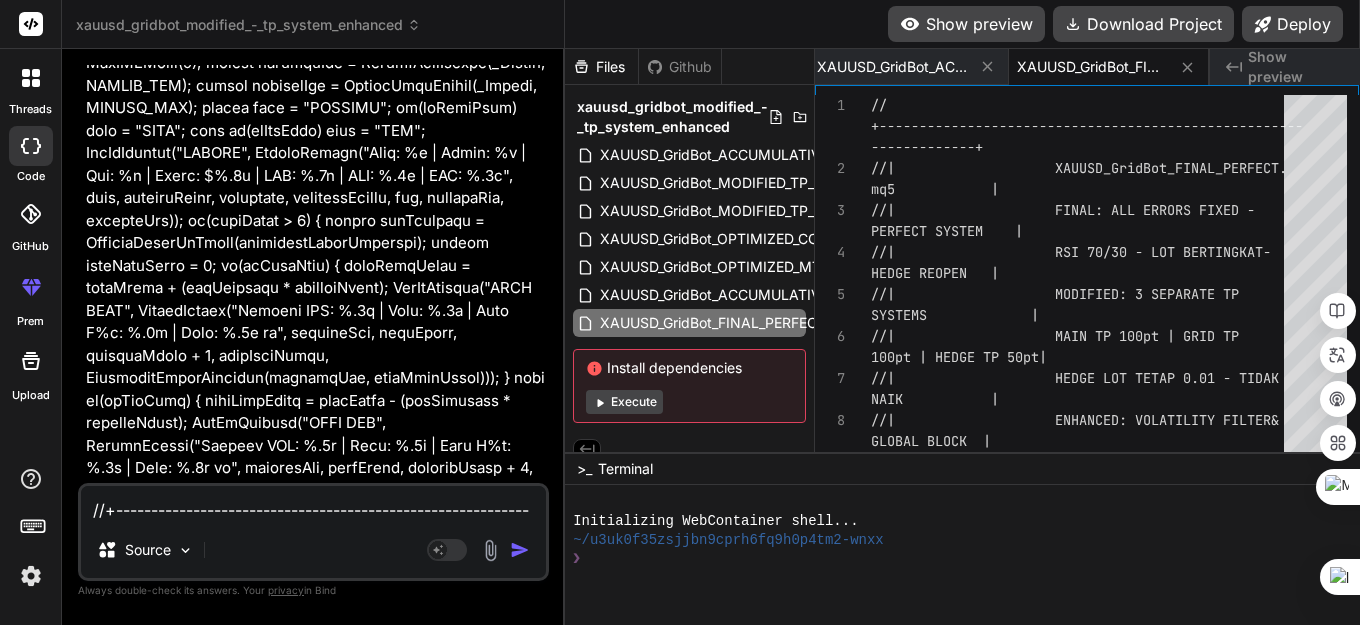 click at bounding box center (313, 504) 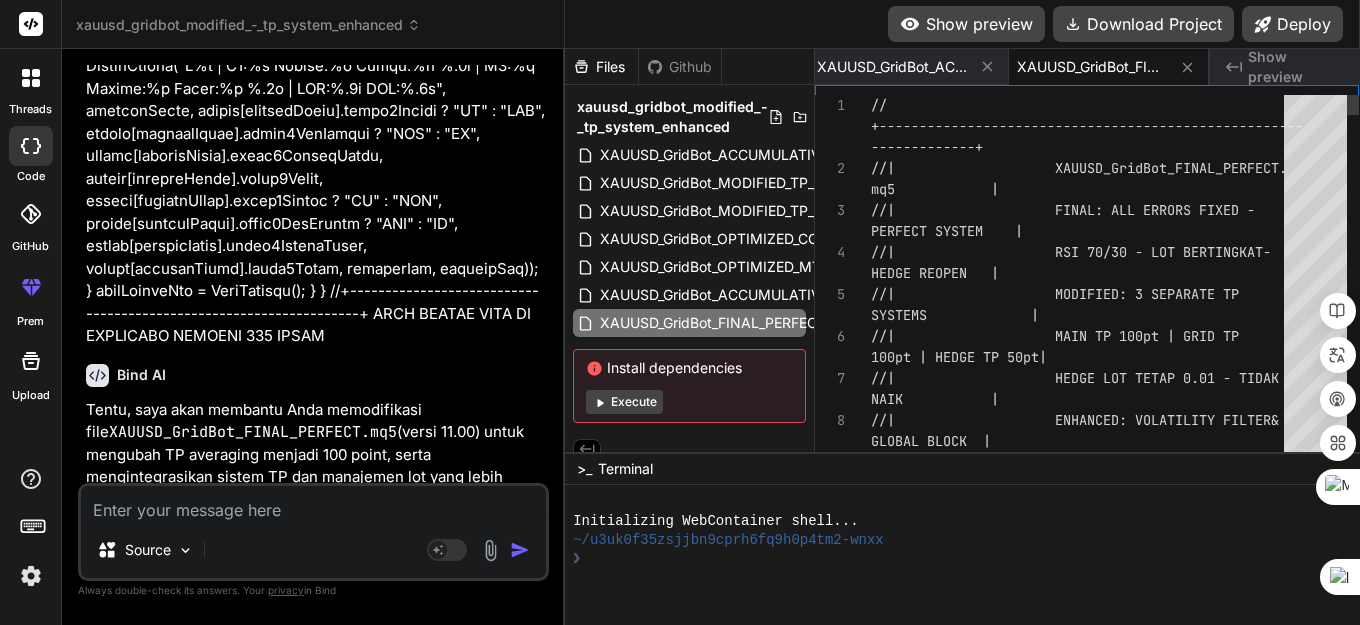 scroll, scrollTop: 60746, scrollLeft: 0, axis: vertical 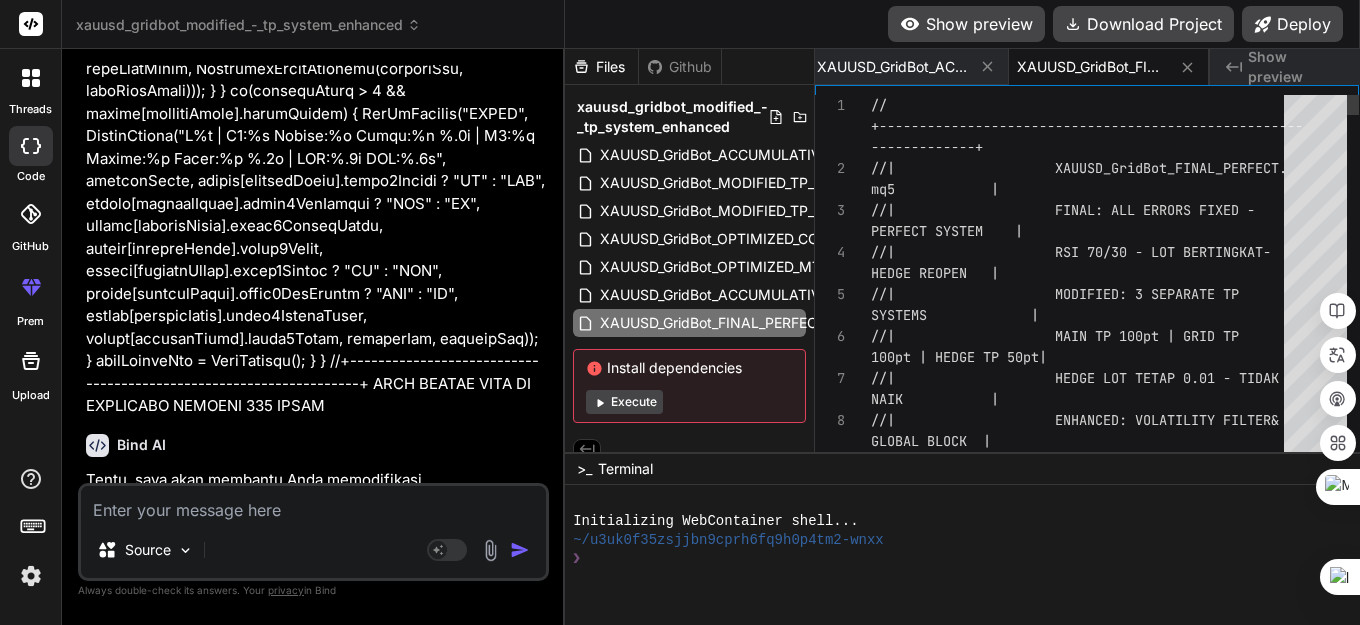 click on "// +------------------------------------------------- ---- -------------+ //|                    XAUUSD_GridBot_FINAL_PERFEC T. mq5            | //|                    FINAL: ALL ERRORS FIXED -  PERFECT SYSTEM    | //|                    RSI 70/30 - LOT BERTINGKAT  -  HEDGE REOPEN   | //|                    MODIFIED: 3 SEPARATE TP  SYSTEMS             | //|                    MAIN TP 100pt | GRID TP  100pt | HEDGE TP 50pt| //|                    HEDGE LOT TETAP 0.01 - TIDA K  NAIK           | //|                    ENHANCED: VOLATILITY FILTER  &  GLOBAL BLOCK  | //|                    FIXED: CRITICAL COMPILATION" at bounding box center [1083, 34041] 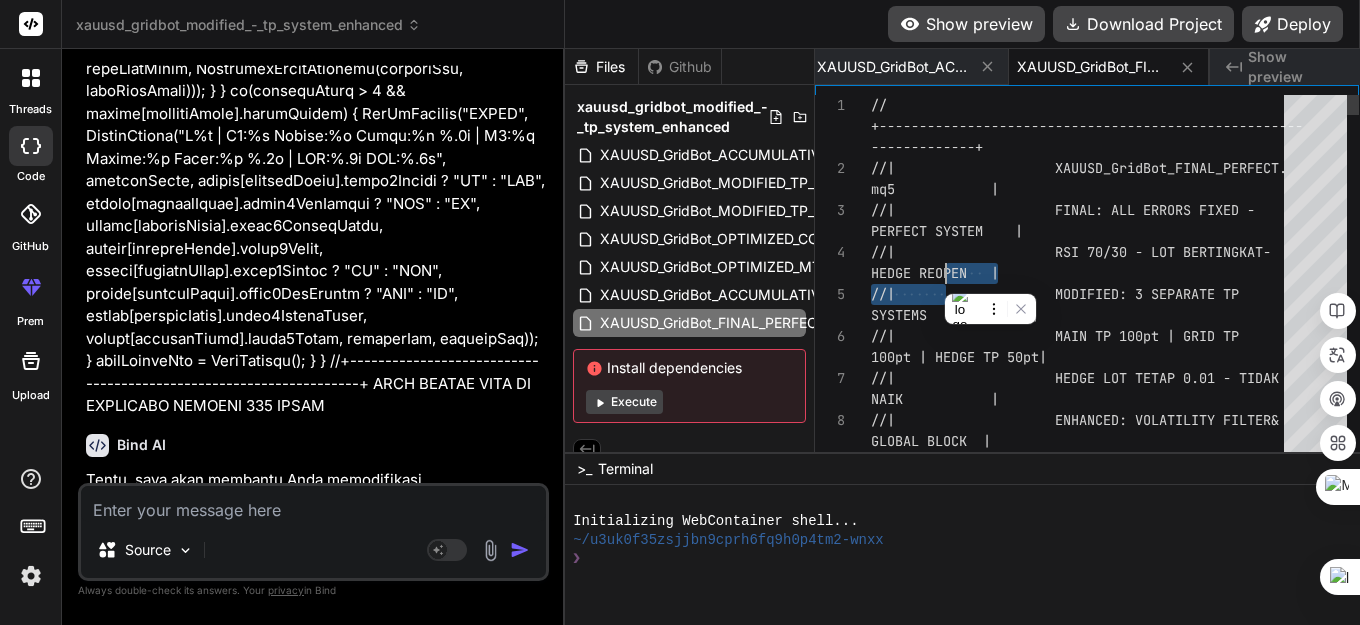 scroll, scrollTop: 0, scrollLeft: 0, axis: both 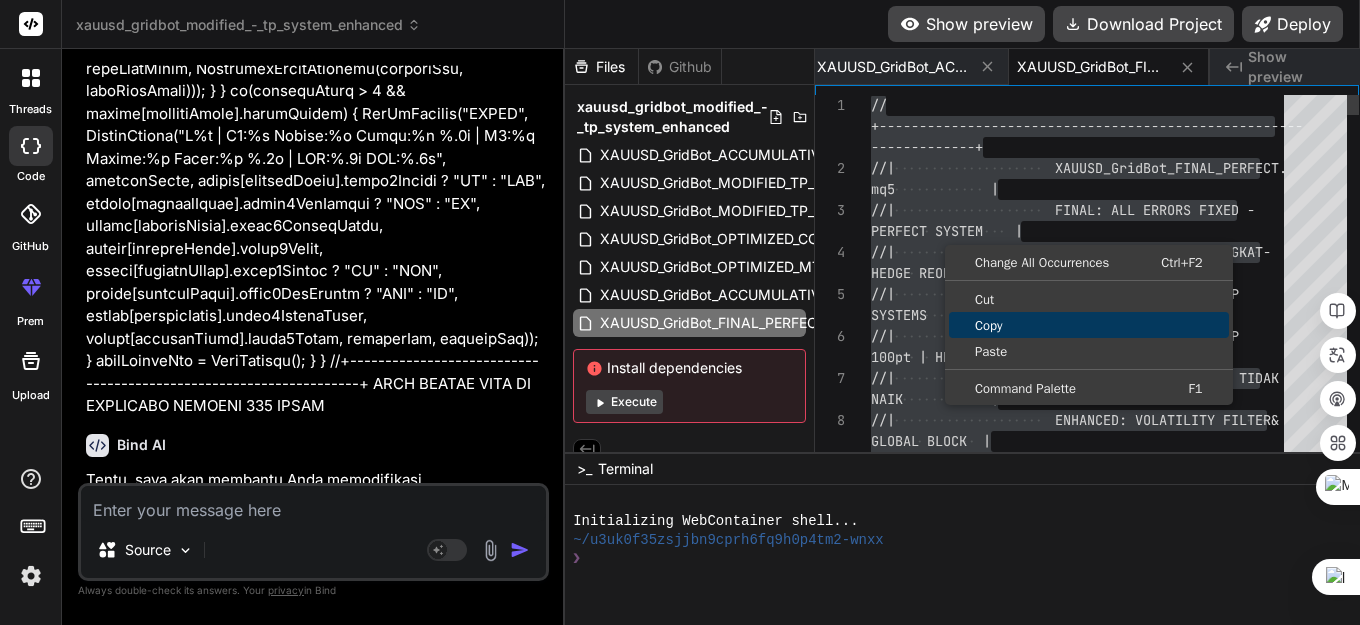 click on "Copy" at bounding box center [1089, 325] 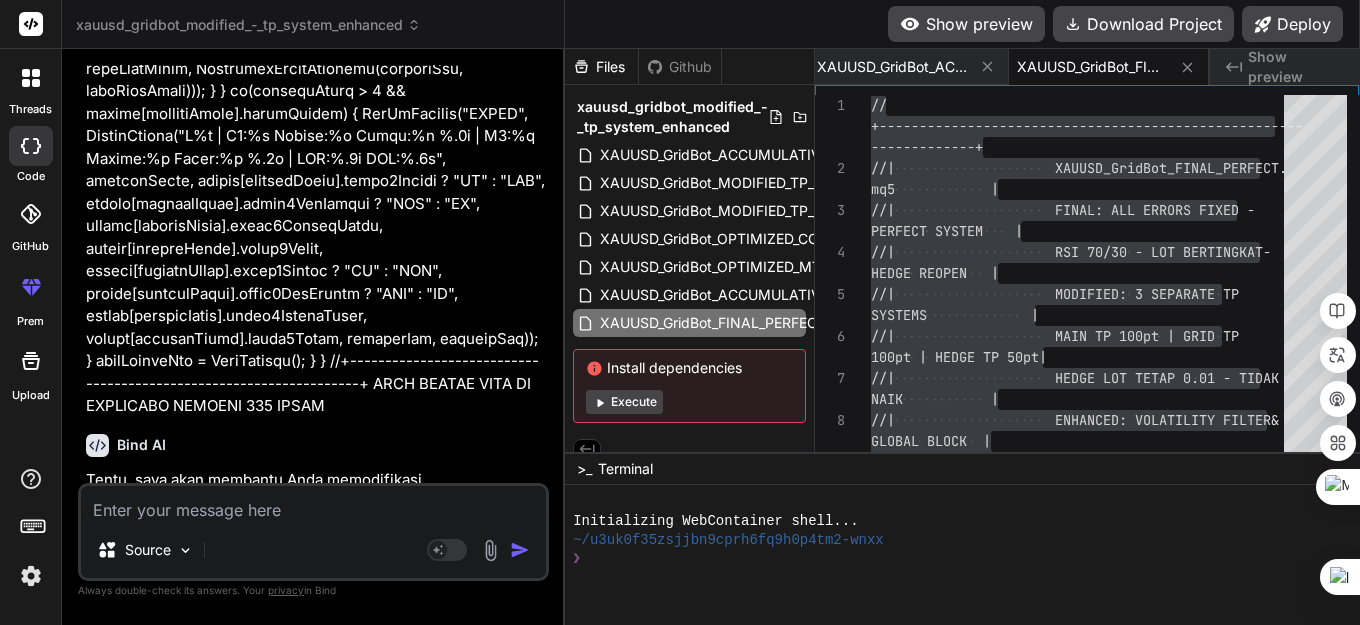 click at bounding box center [313, 504] 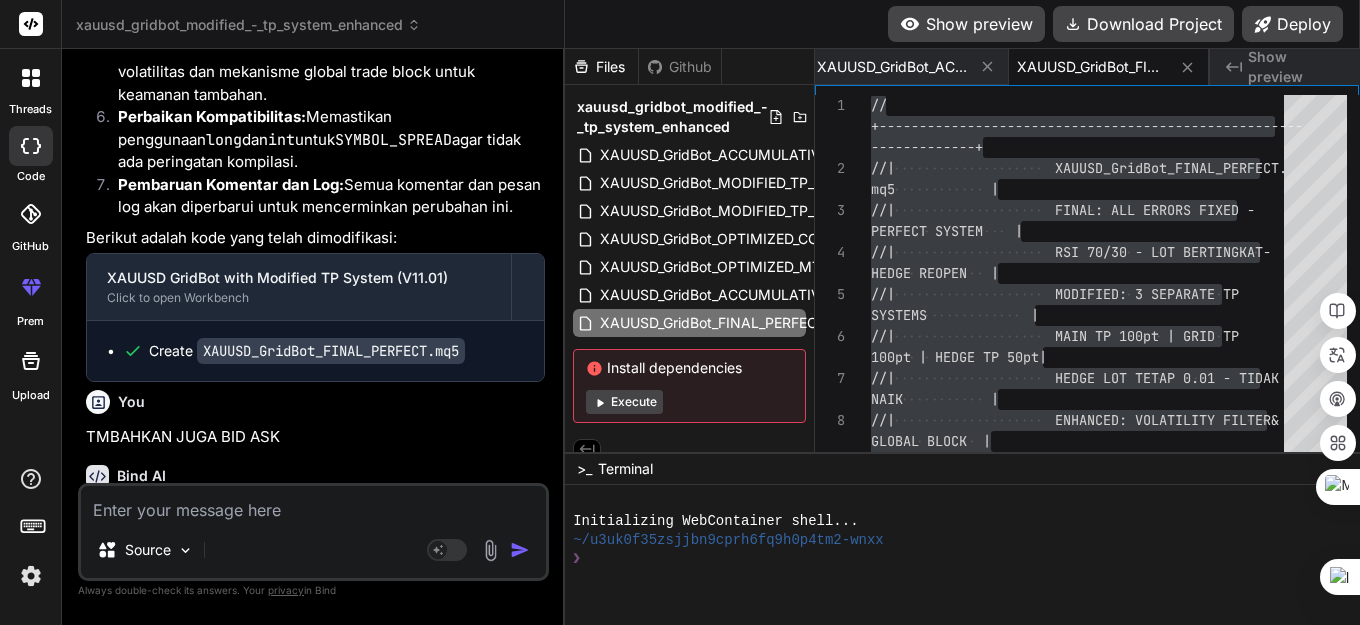 scroll, scrollTop: 61943, scrollLeft: 0, axis: vertical 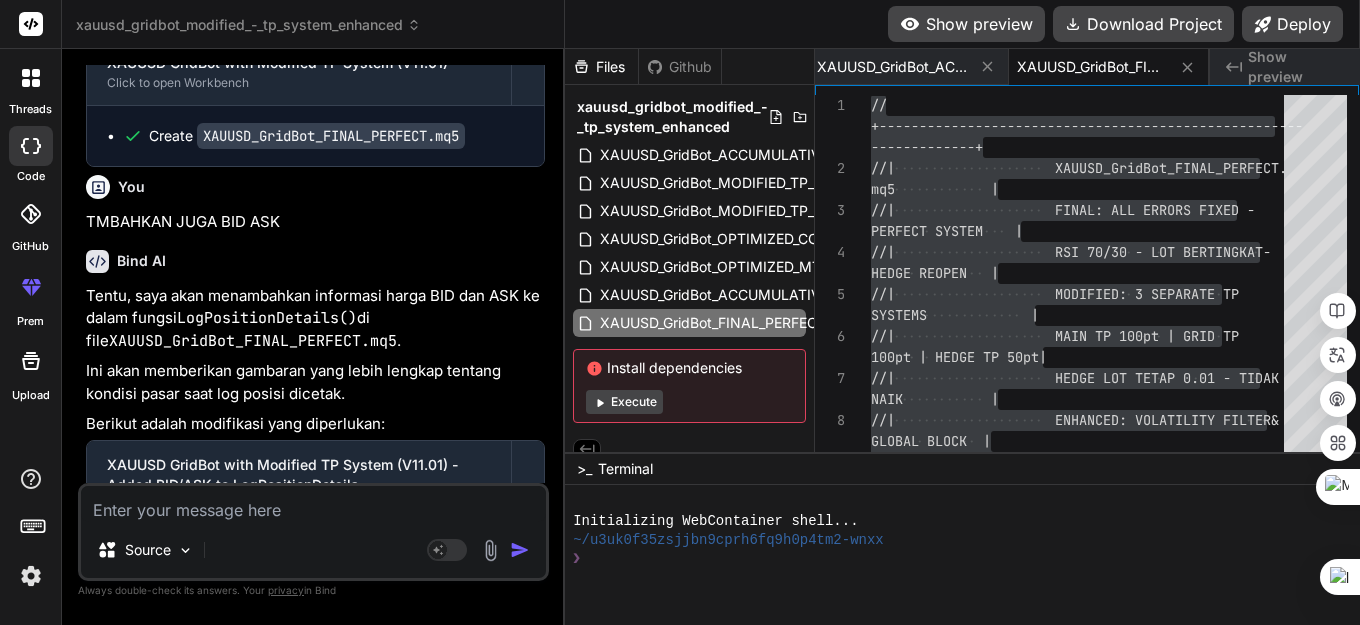 click at bounding box center (313, 504) 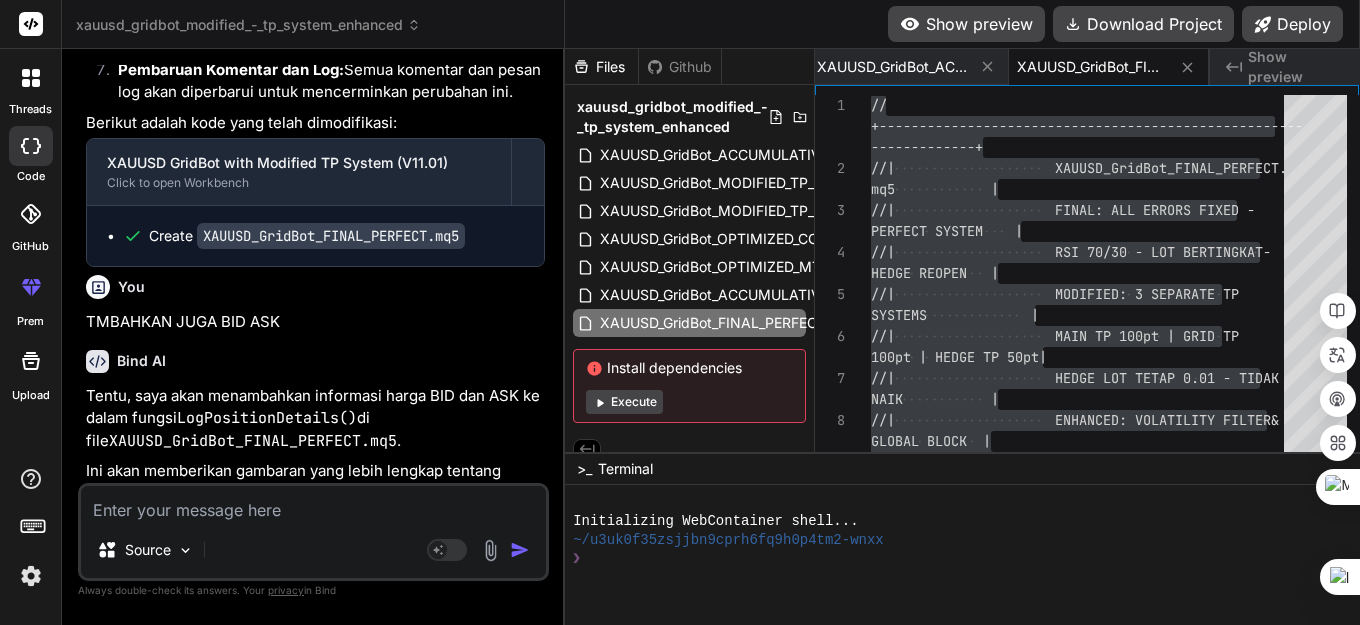 scroll, scrollTop: 61943, scrollLeft: 0, axis: vertical 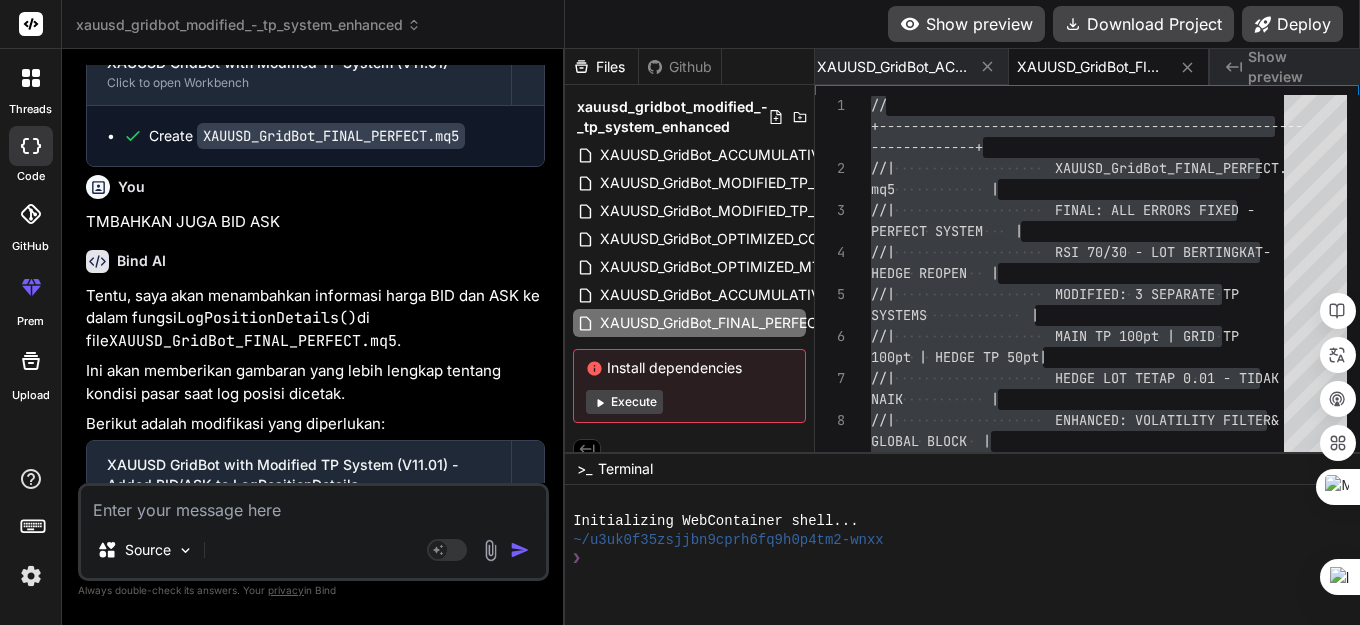 click at bounding box center [313, 504] 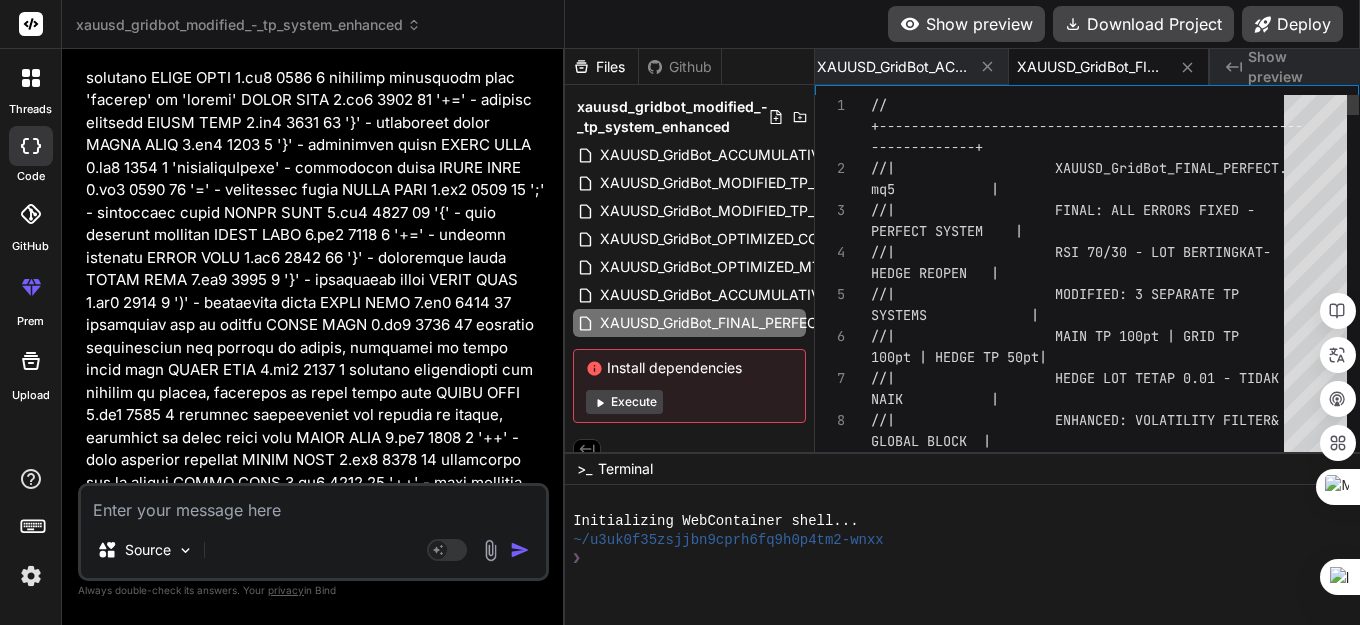 scroll, scrollTop: 62889, scrollLeft: 0, axis: vertical 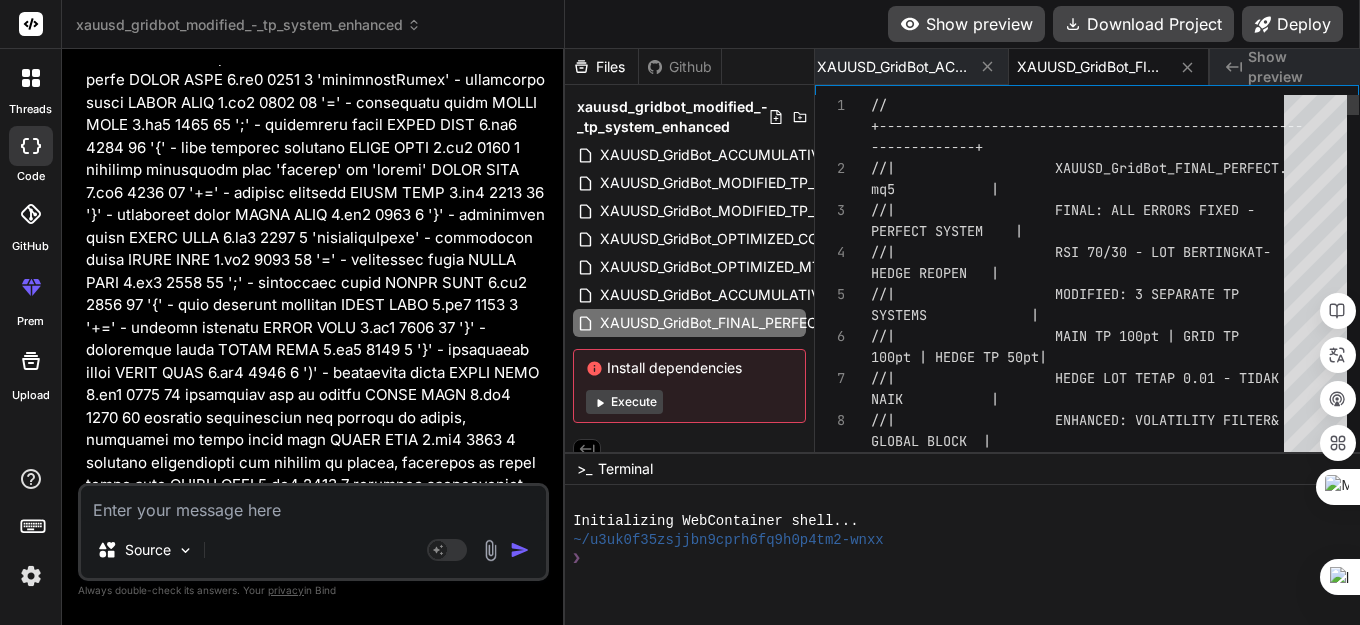 click on "// +------------------------------------------------- ---- -------------+ //|                    XAUUSD_GridBot_FINAL_PERFEC T. mq5            | //|                    FINAL: ALL ERRORS FIXED -  PERFECT SYSTEM    | //|                    RSI 70/30 - LOT BERTINGKAT  -  HEDGE REOPEN   | //|                    MODIFIED: 3 SEPARATE TP  SYSTEMS             | //|                    MAIN TP 100pt | GRID TP  100pt | HEDGE TP 50pt| //|                    HEDGE LOT TETAP 0.01 - TIDA K  NAIK           | //|                    ENHANCED: VOLATILITY FILTER  &  GLOBAL BLOCK  | //|                    FIXED: CRITICAL COMPILATION" at bounding box center (1083, 34104) 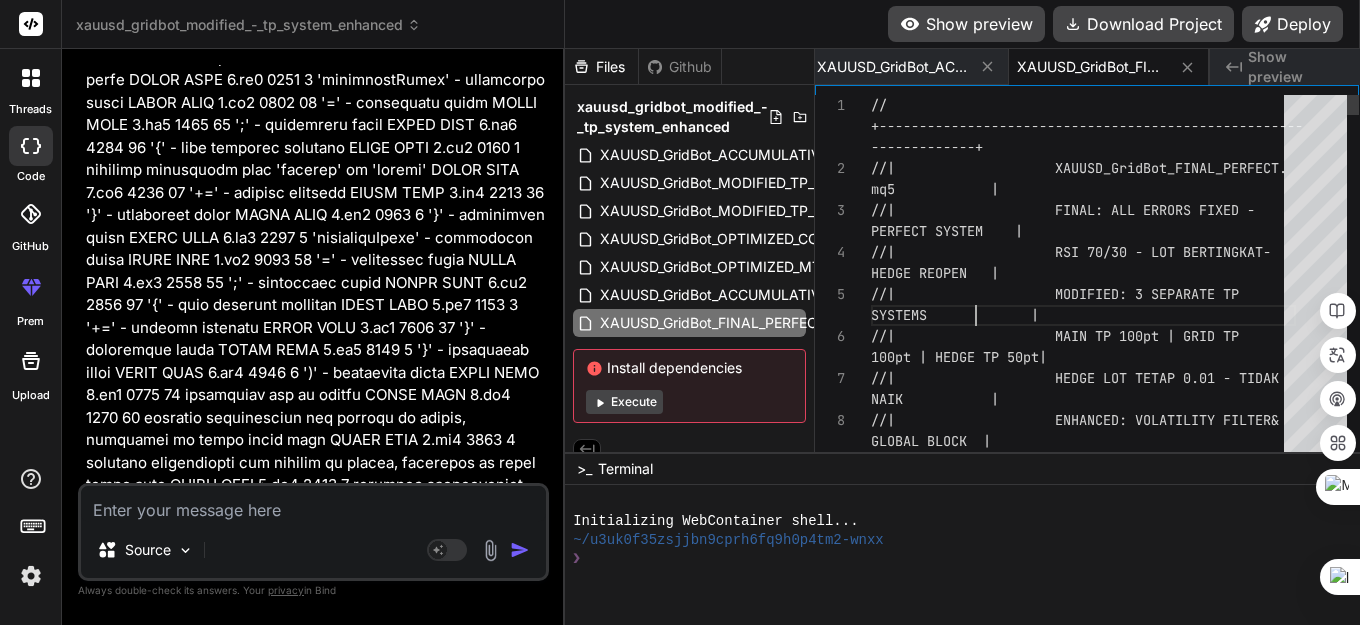 scroll, scrollTop: 0, scrollLeft: 0, axis: both 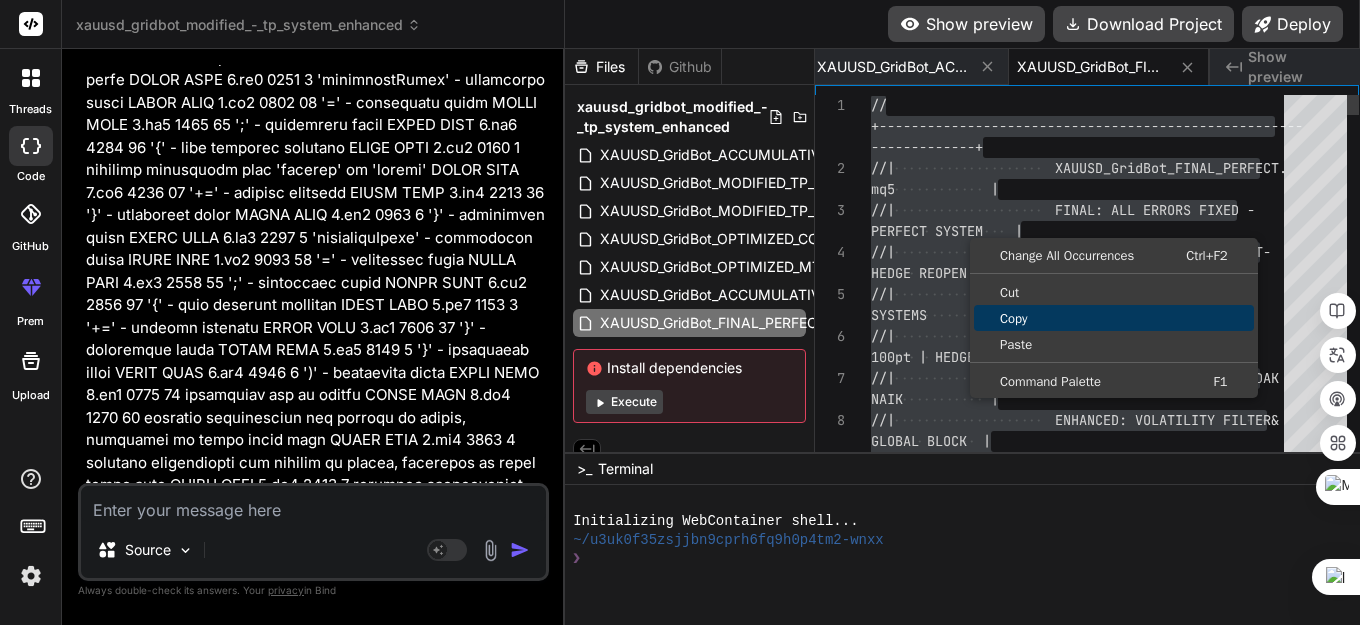 click on "Copy" at bounding box center [1114, 318] 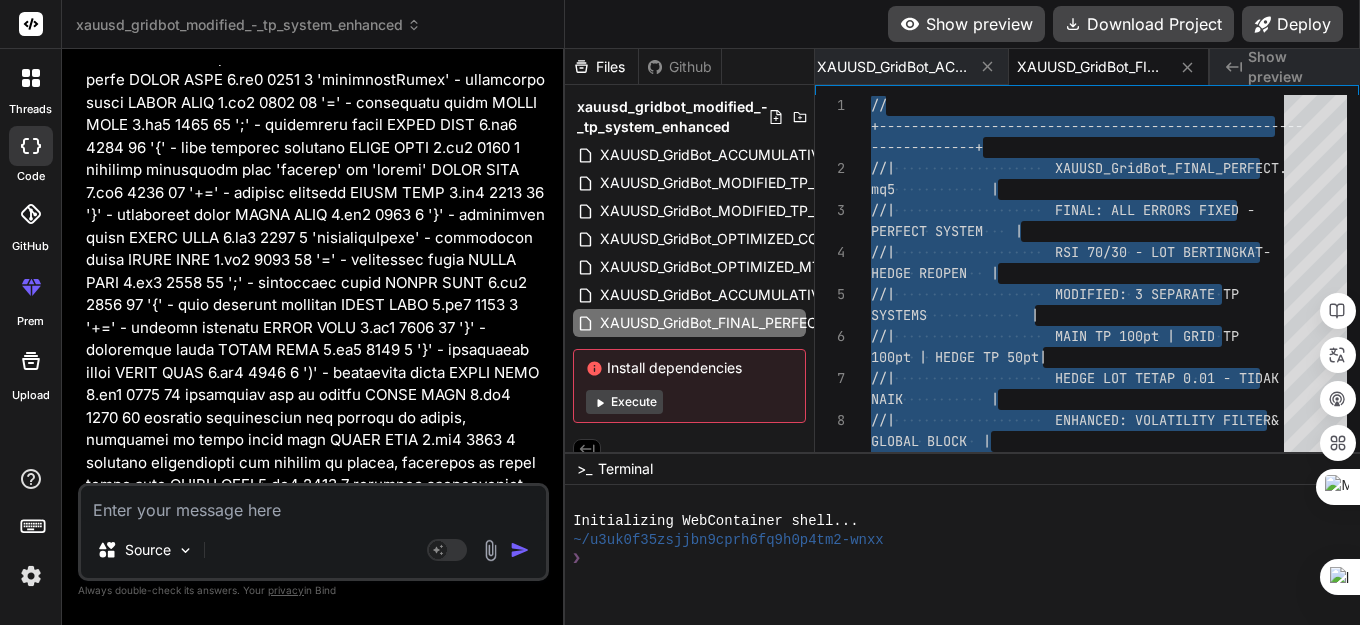 click at bounding box center [313, 504] 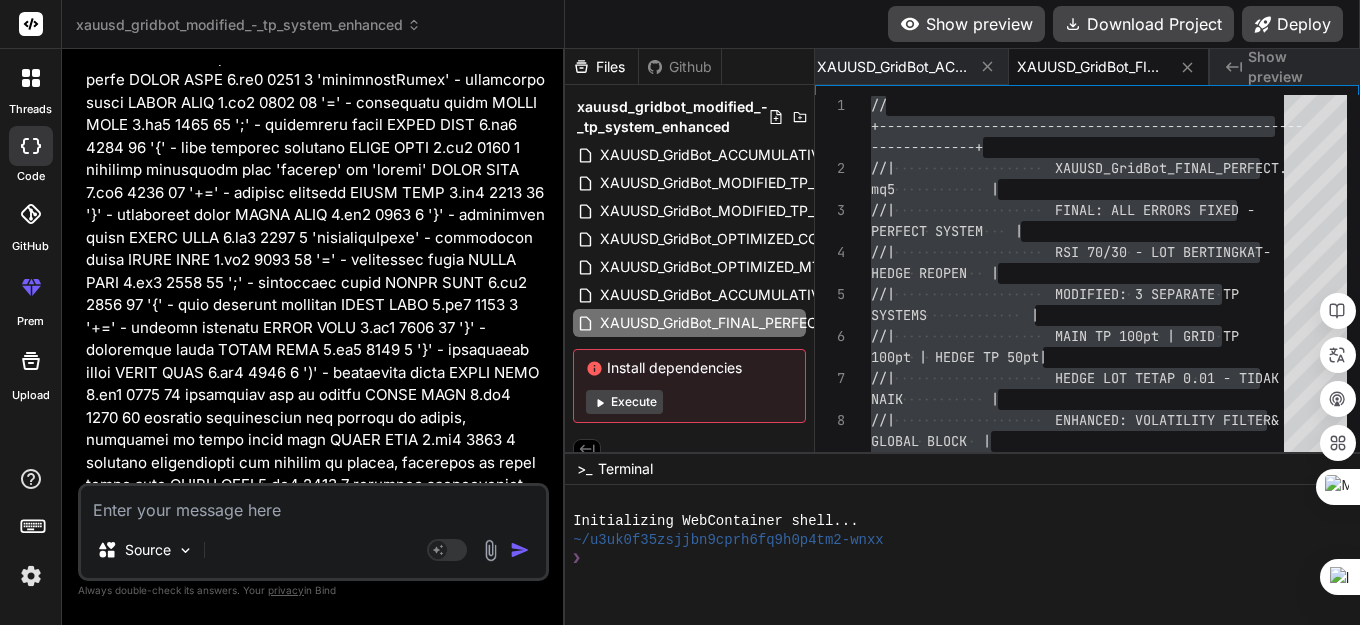 type on "A" 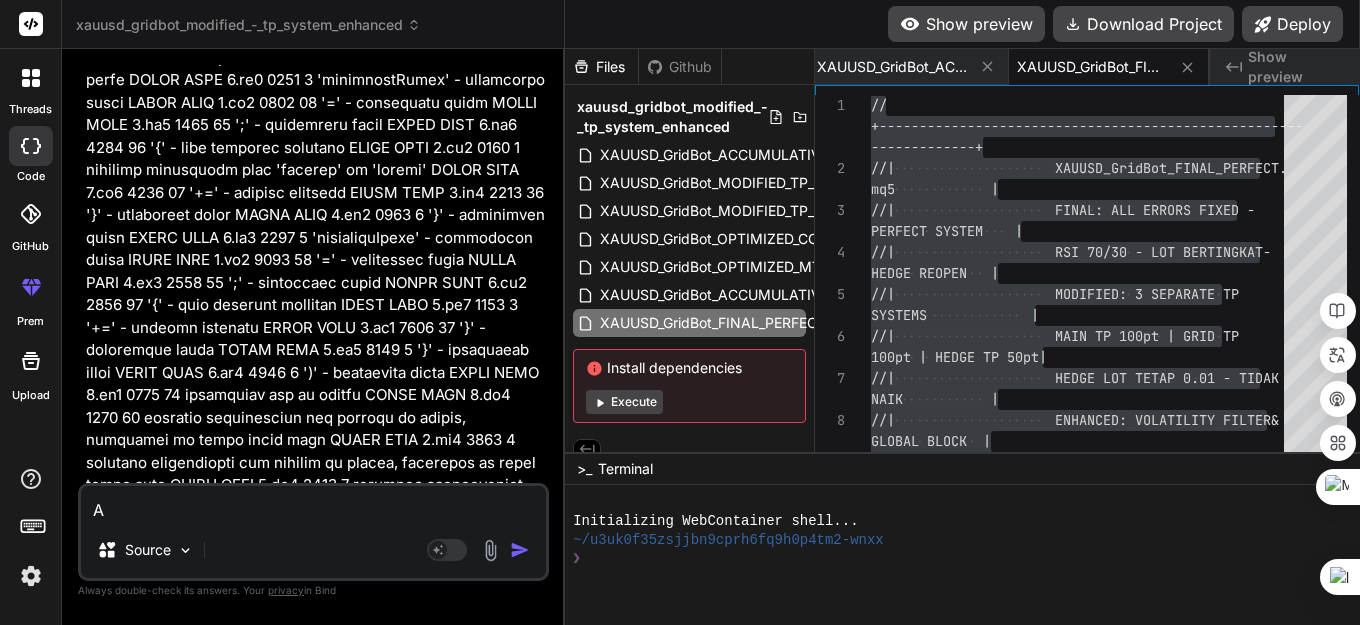 type on "AP" 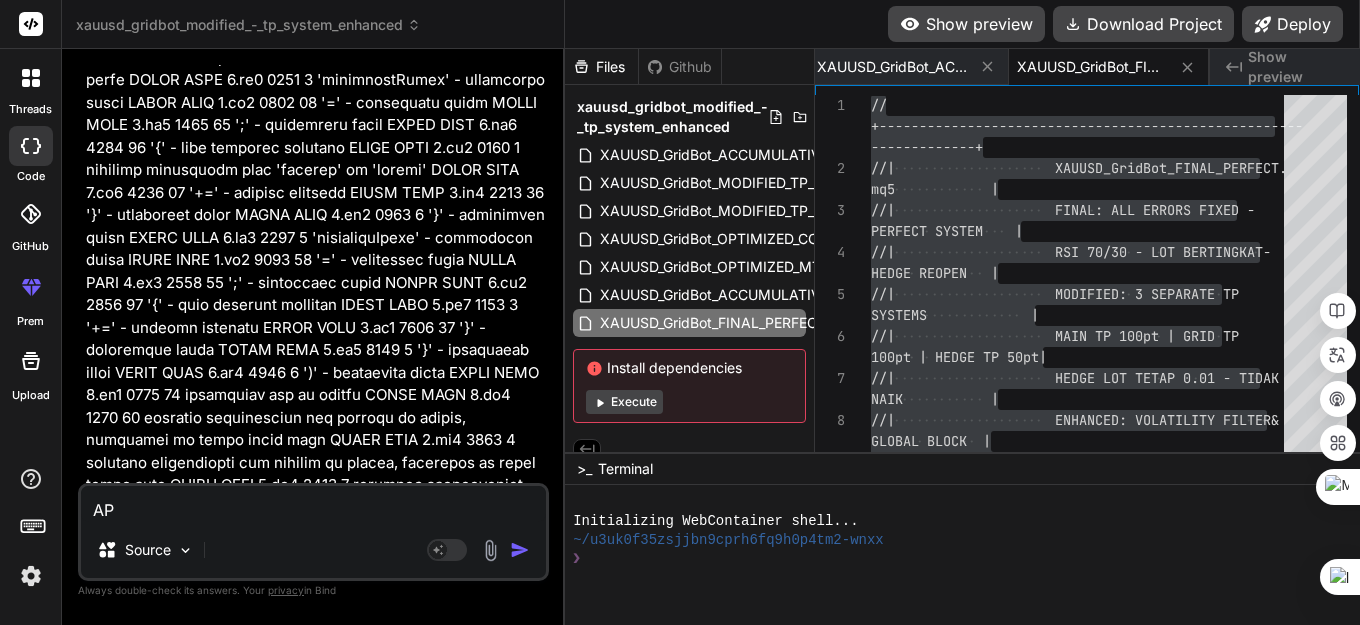 type on "x" 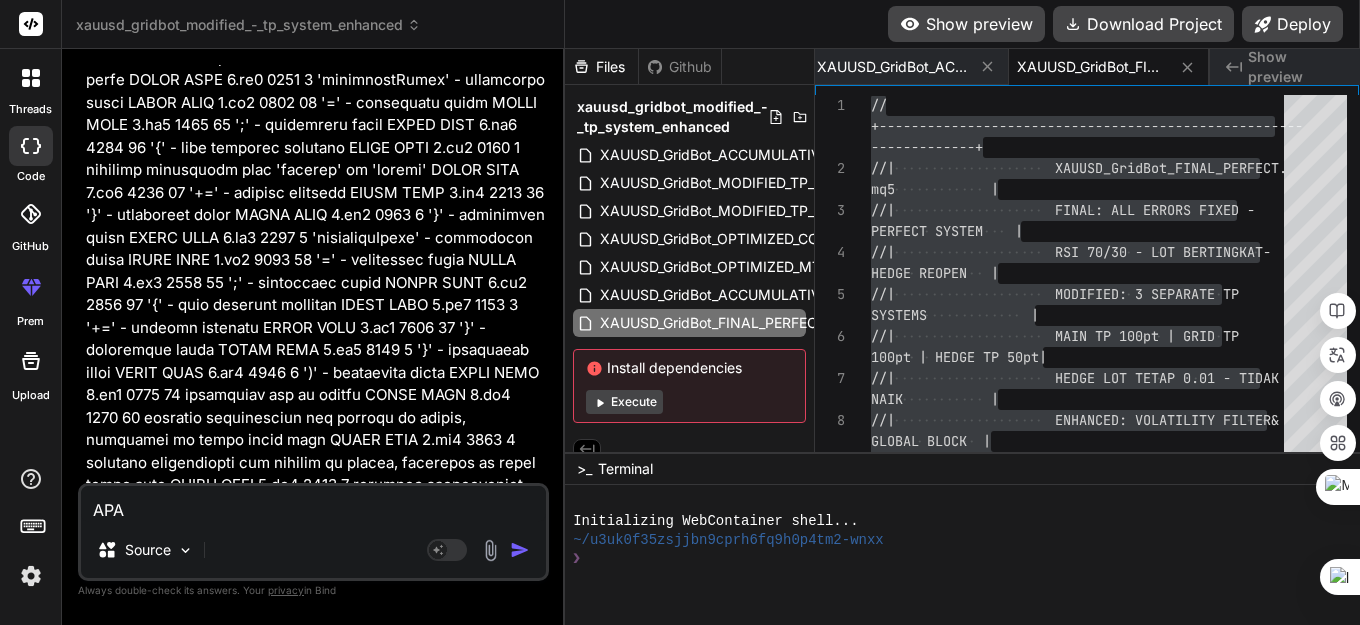 type on "x" 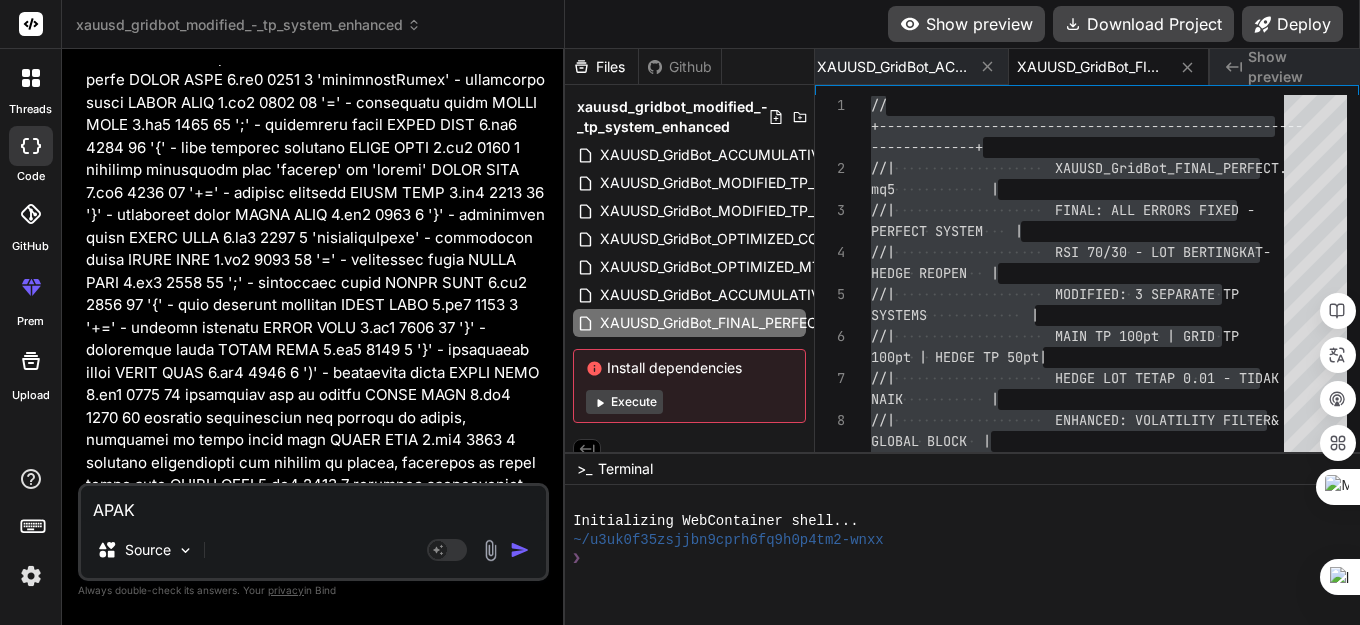 type on "APAKA" 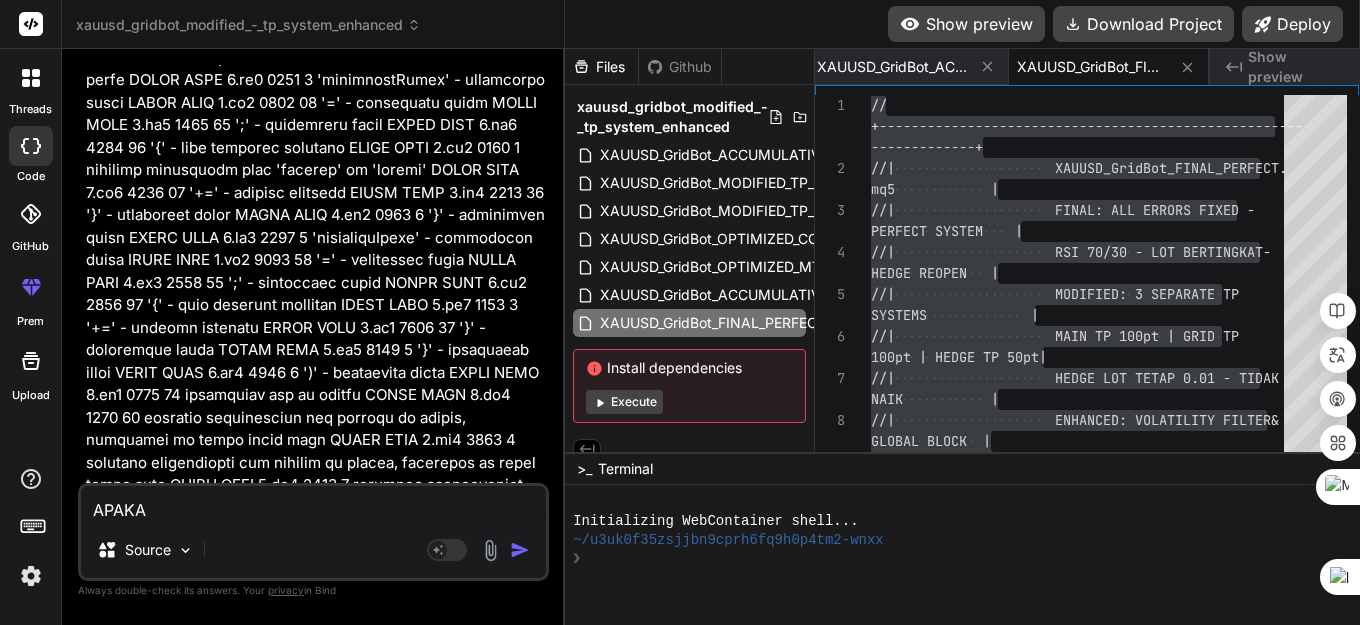 type on "APAKAH" 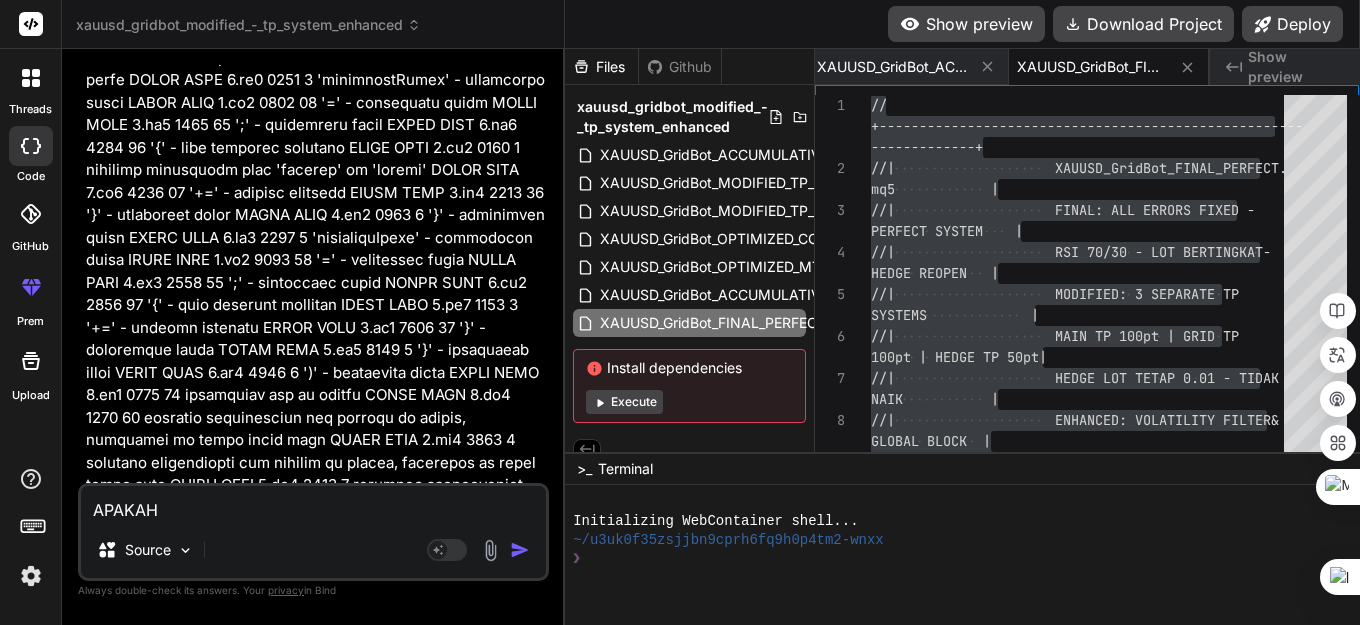 type on "APAKAH" 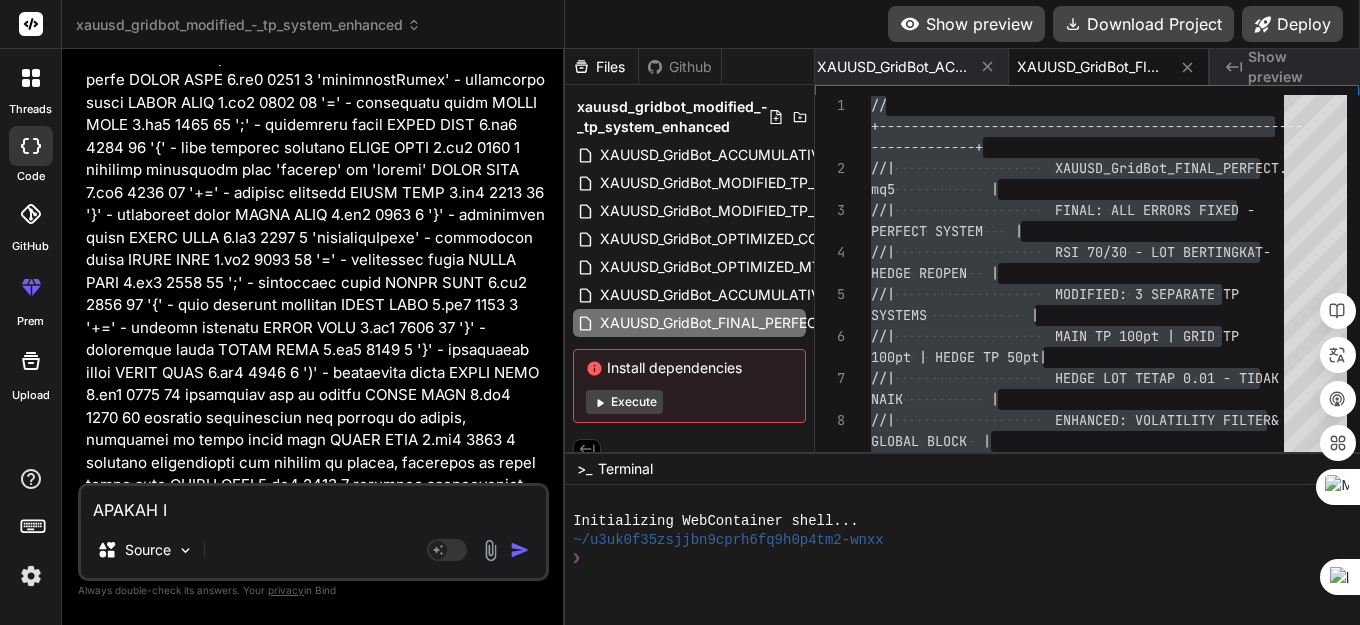 type on "APAKAH IN" 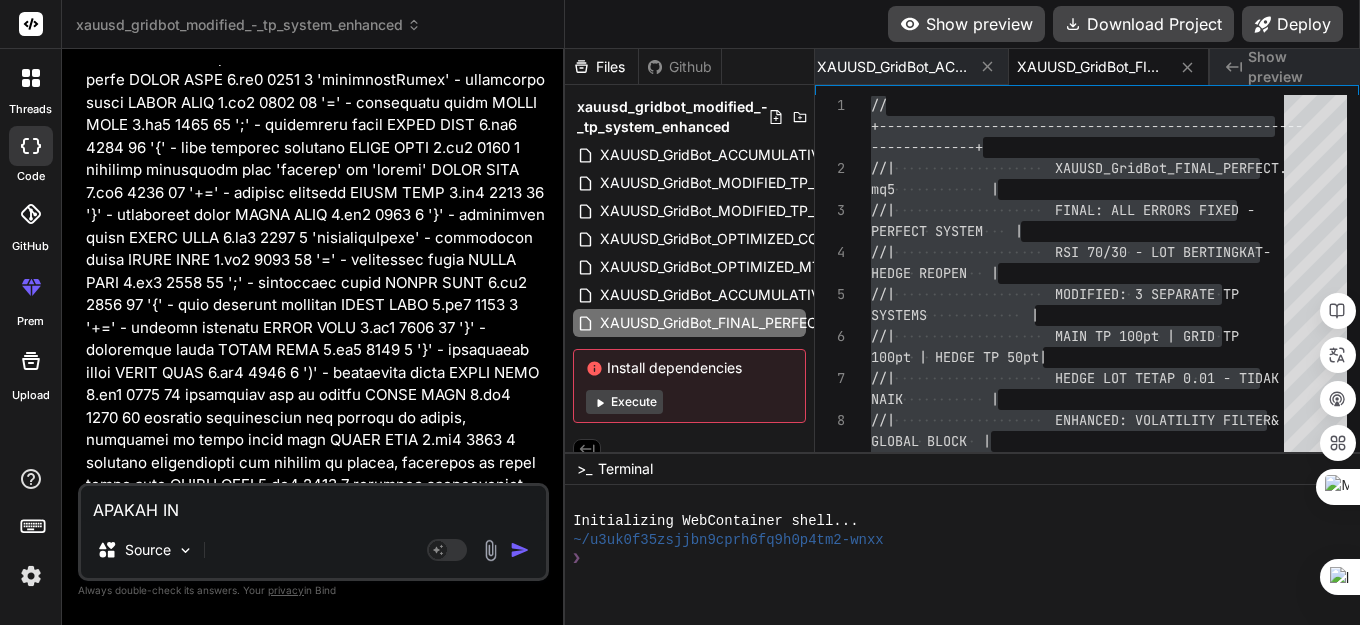 type on "APAKAH INI" 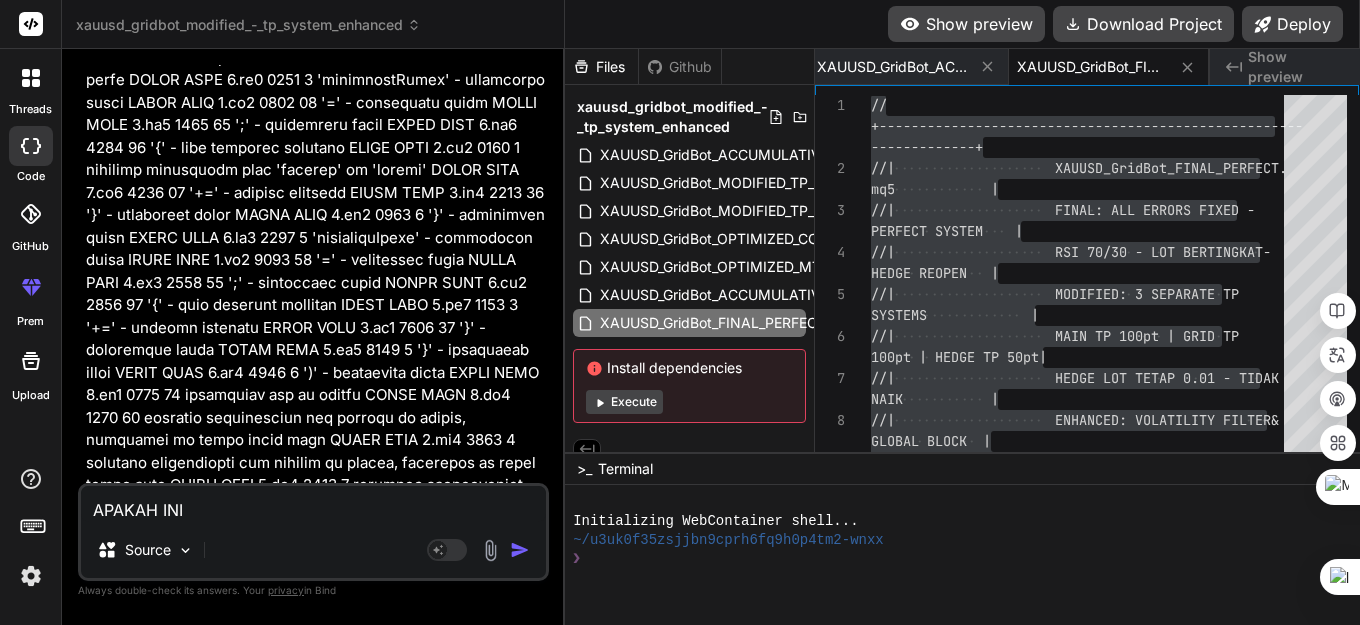 type on "APAKAH INI" 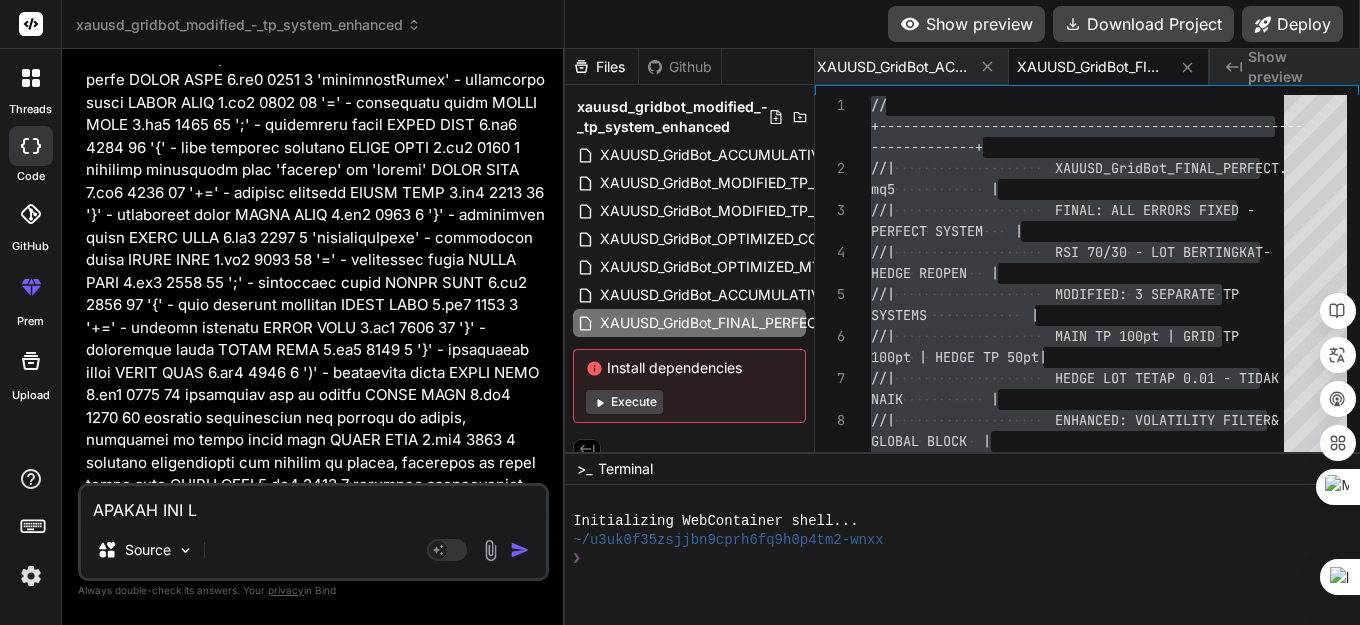 type on "APAKAH INI LO" 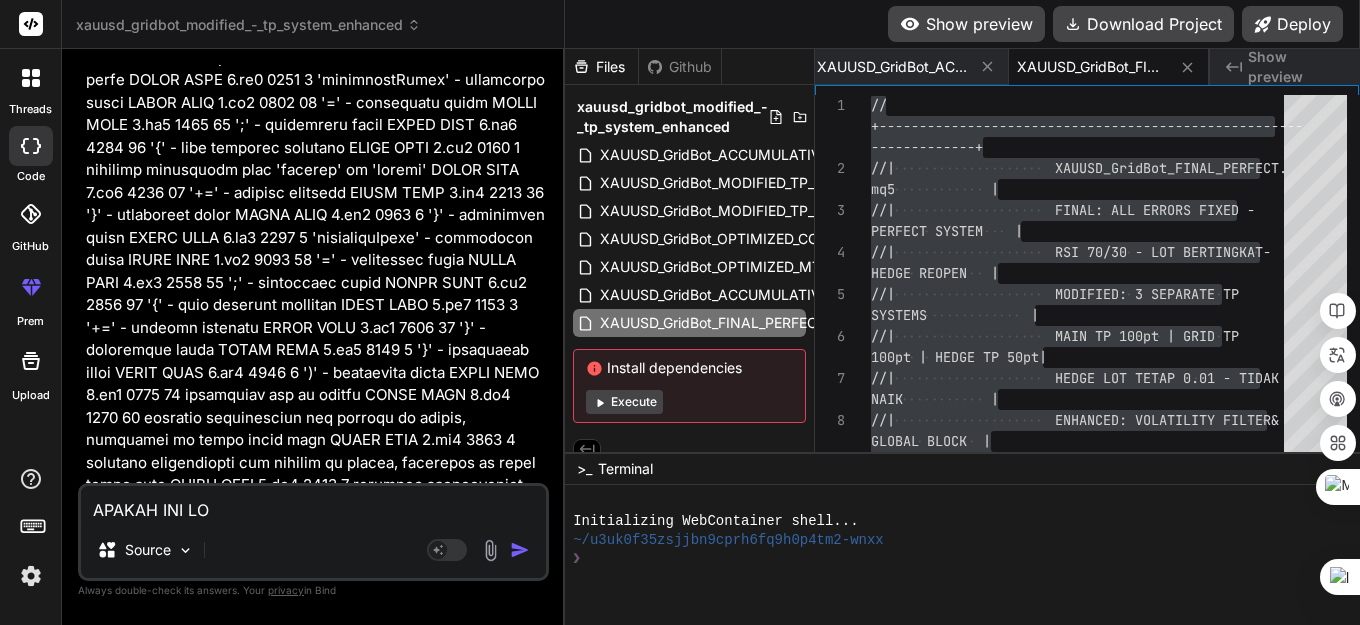 type on "APAKAH INI LOG" 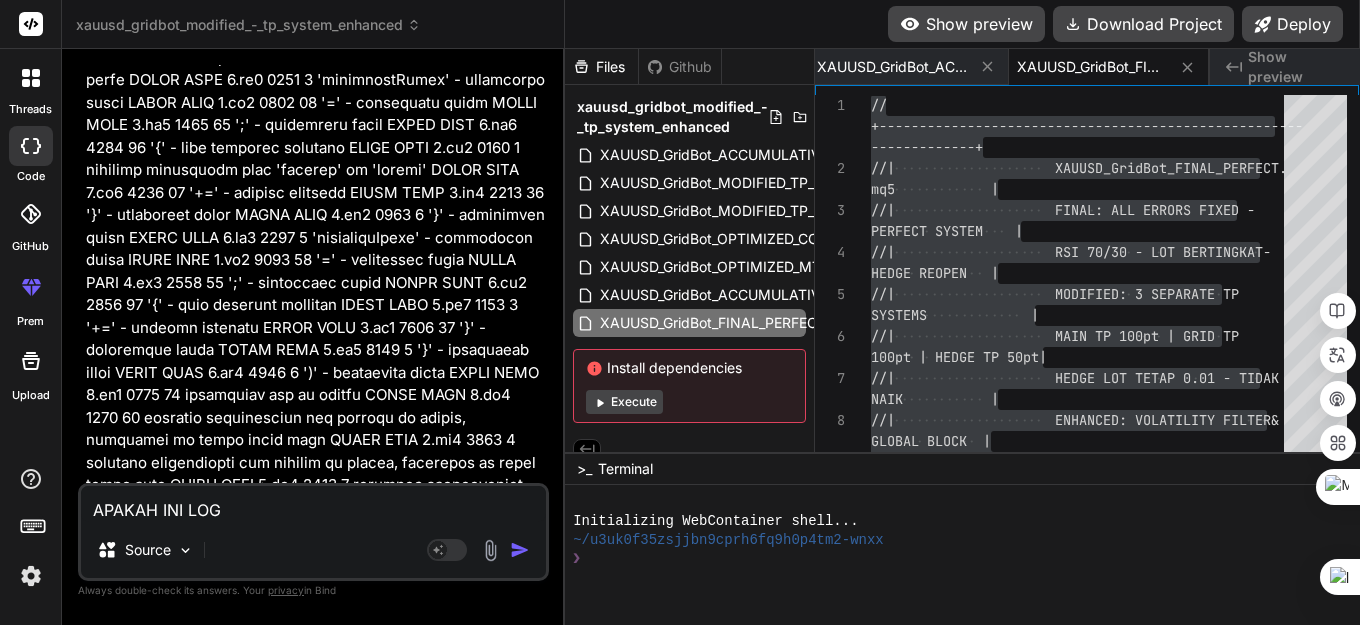 type on "APAKAH INI LOGI" 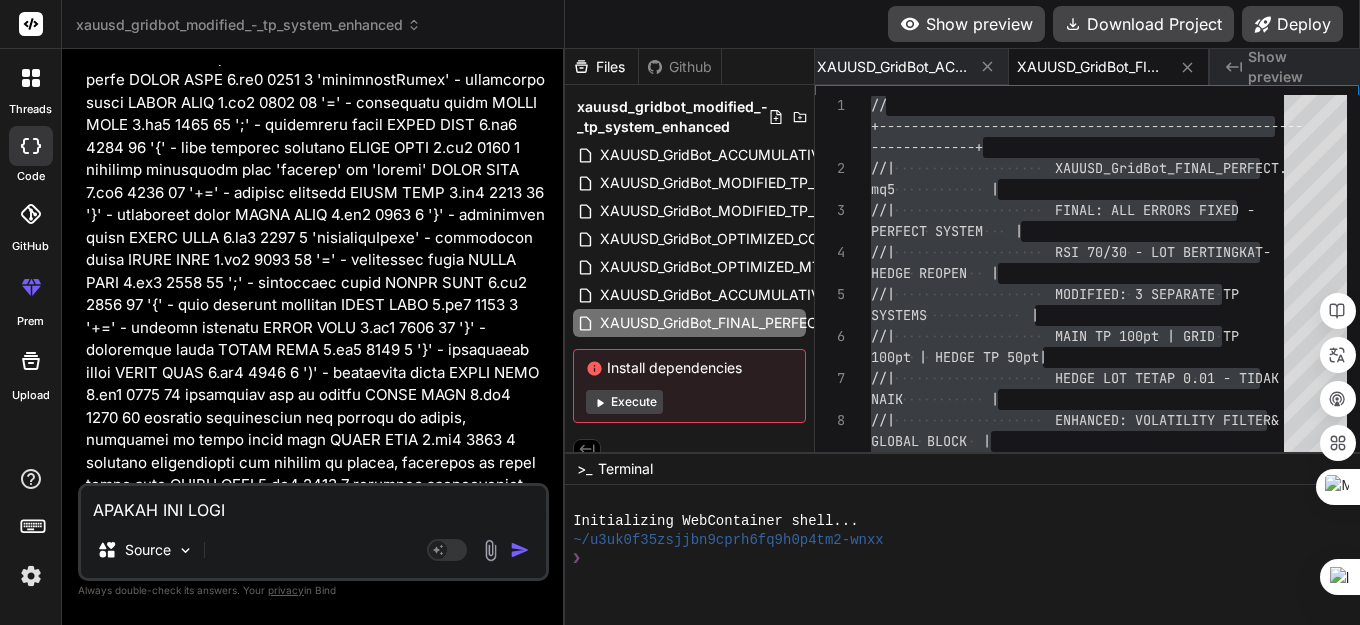 type on "APAKAH INI LOGIC" 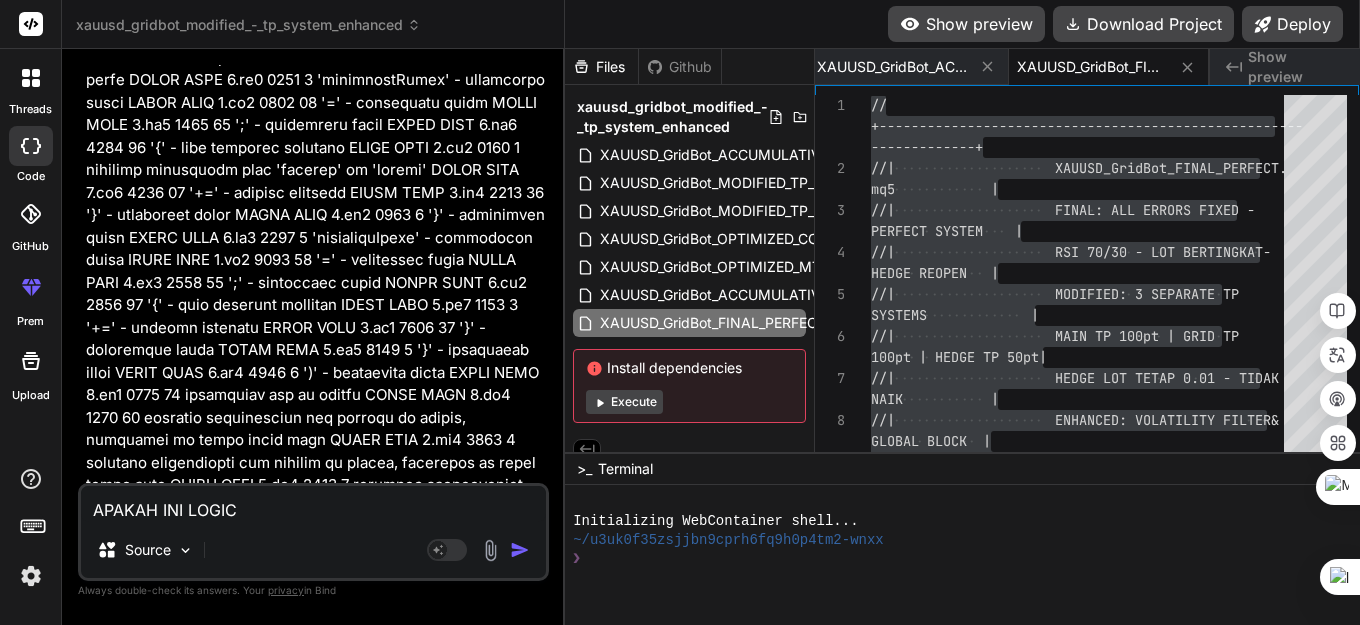 type on "APAKAH INI LOGIC" 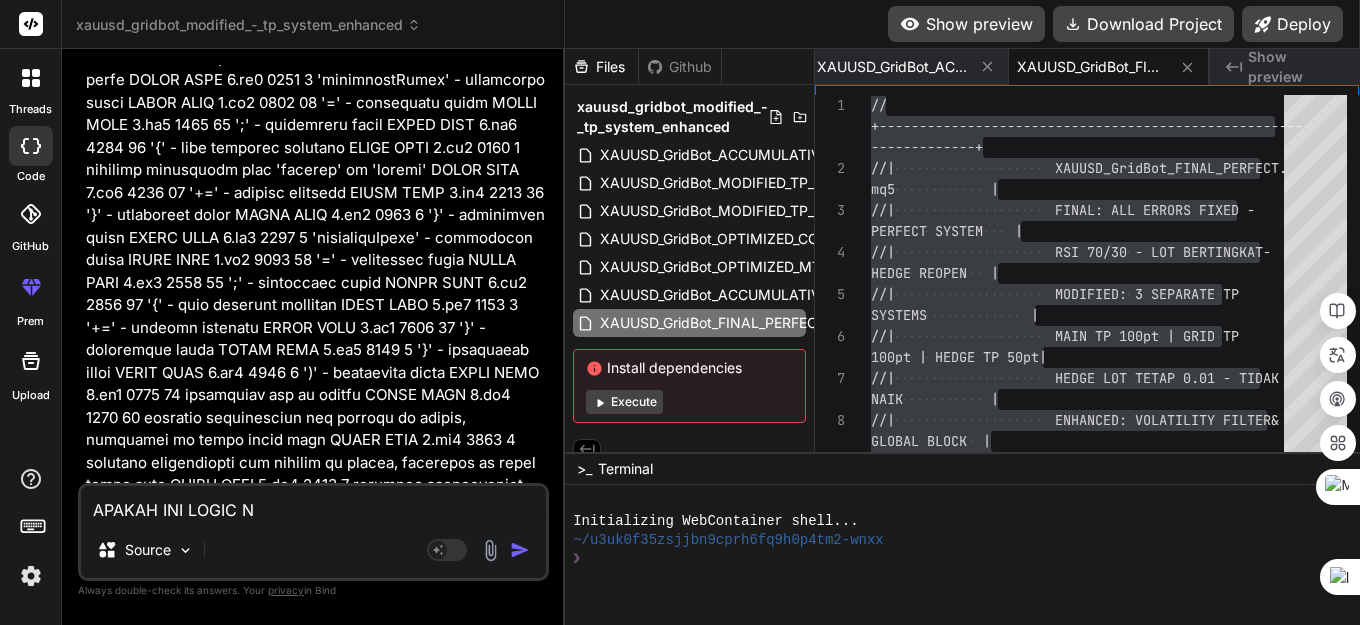 type on "APAKAH INI LOGIC NY" 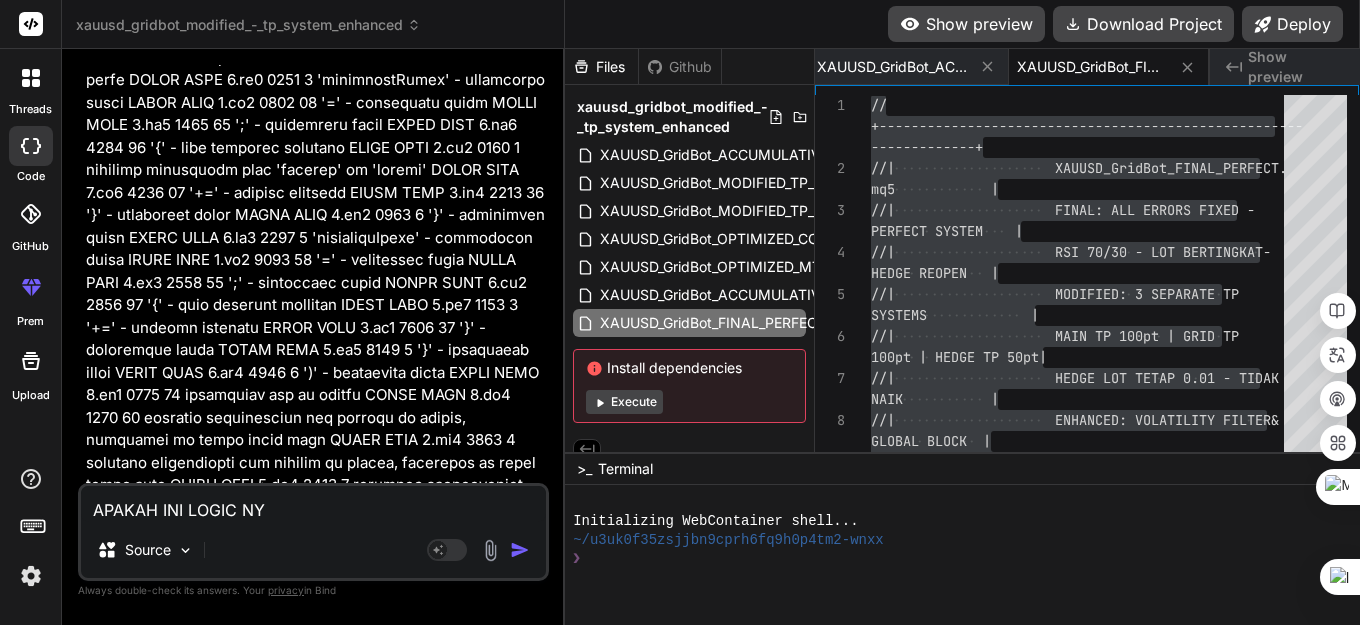 type on "APAKAH INI LOGIC NYA" 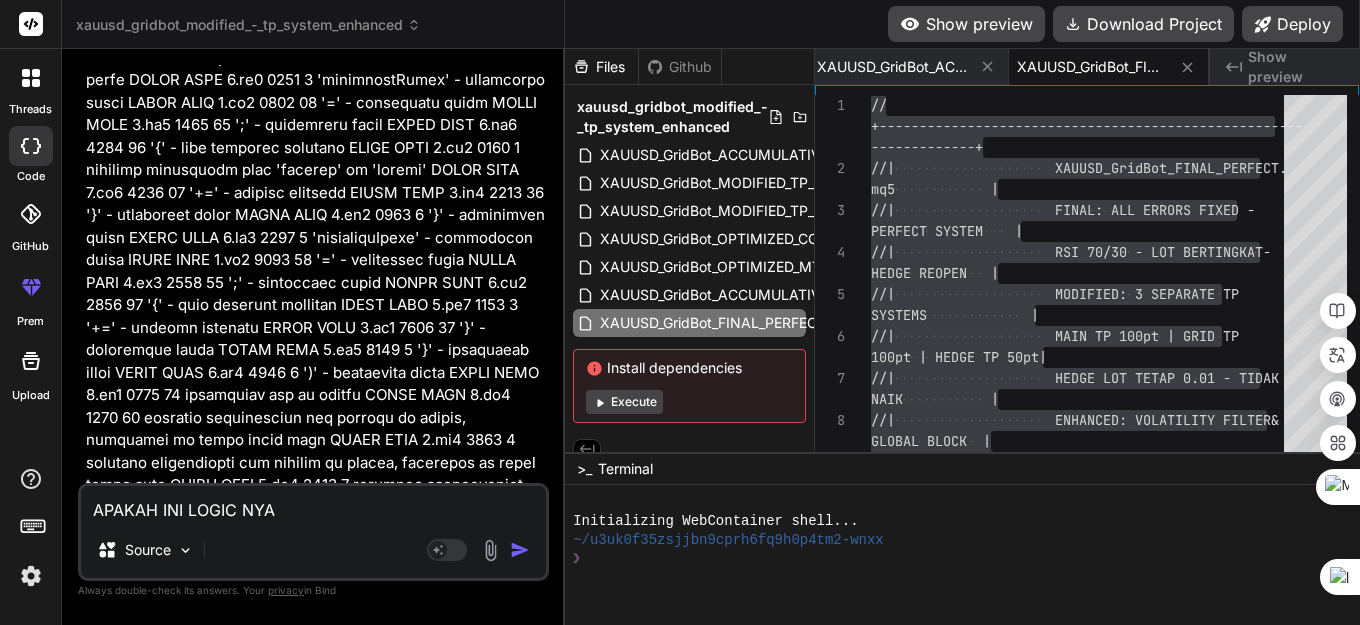 type on "APAKAH INI LOGIC NYA" 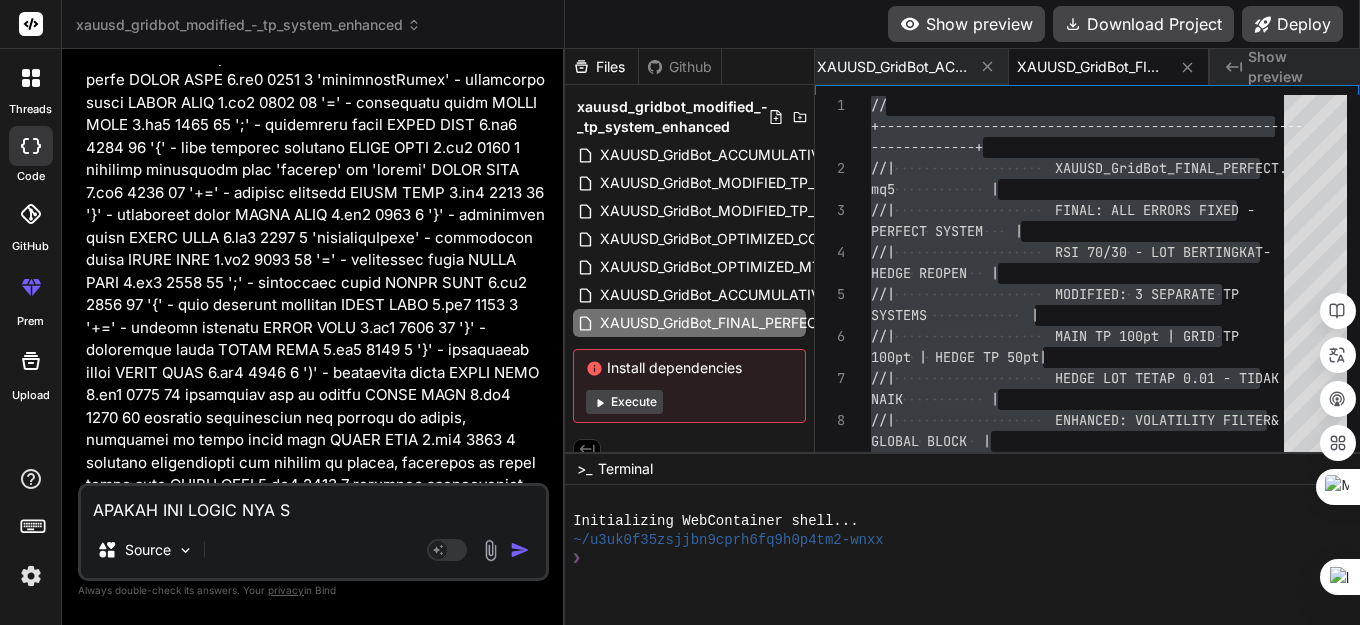 type on "APAKAH INI LOGIC NYA SE" 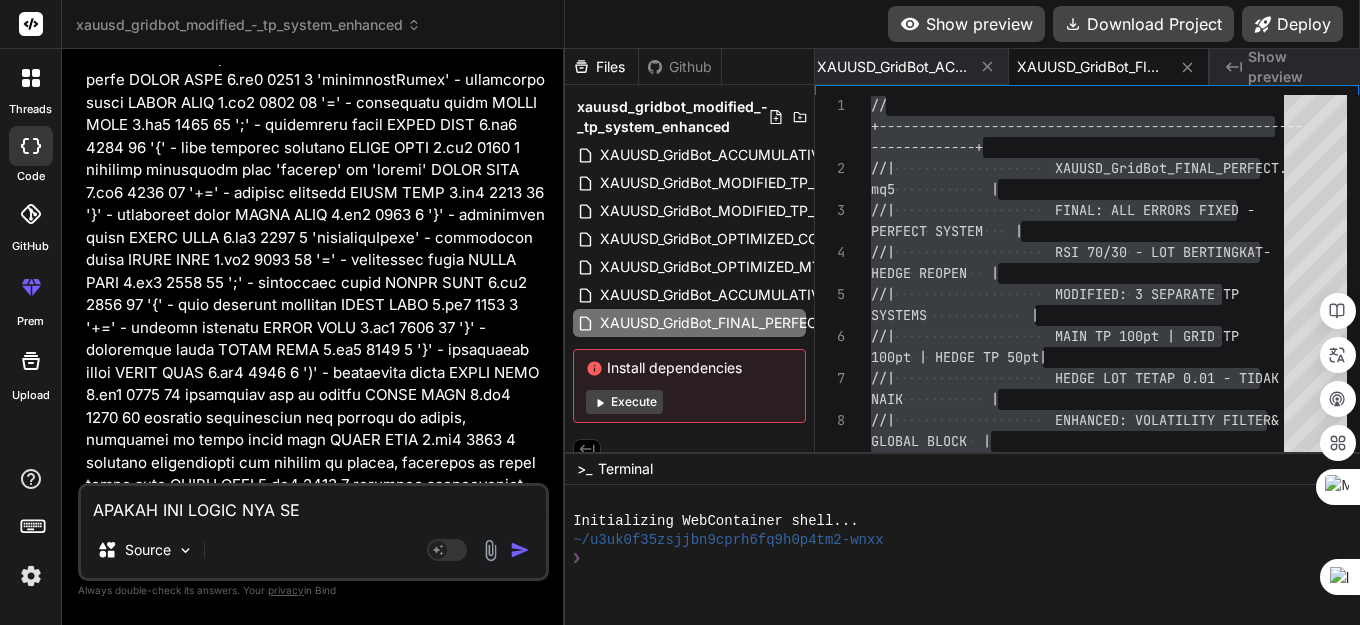 type on "APAKAH INI LOGIC NYA SEM" 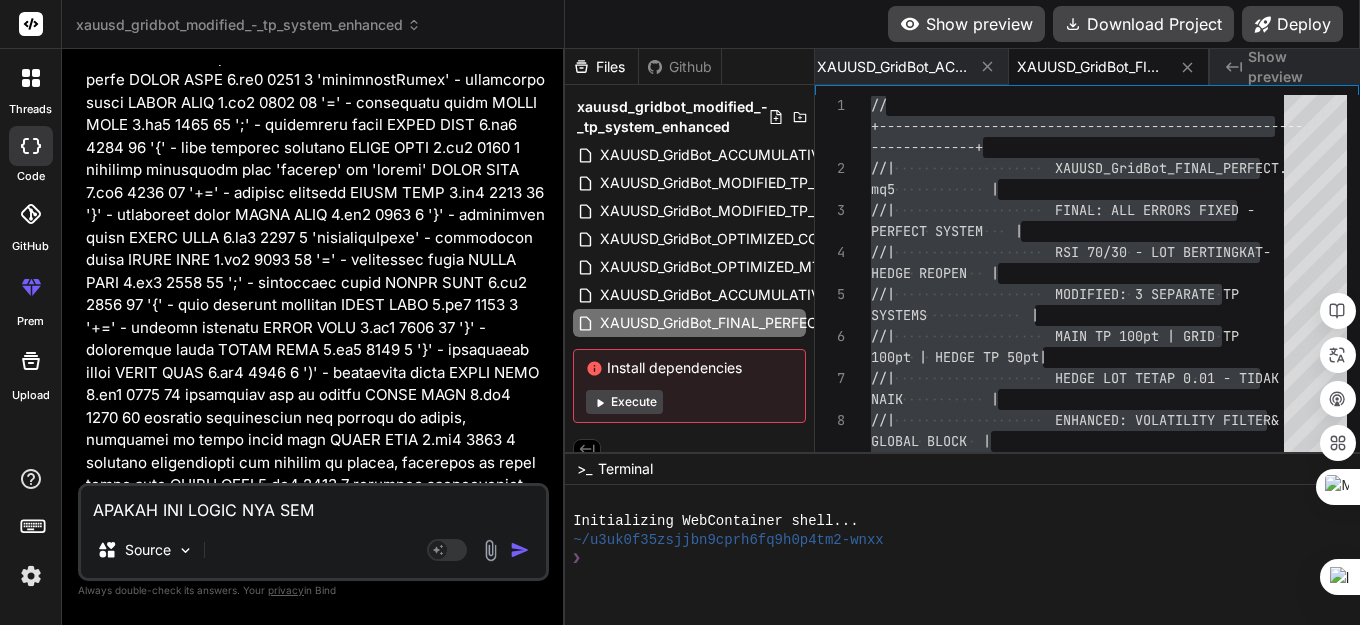 type on "APAKAH INI LOGIC NYA SEMU" 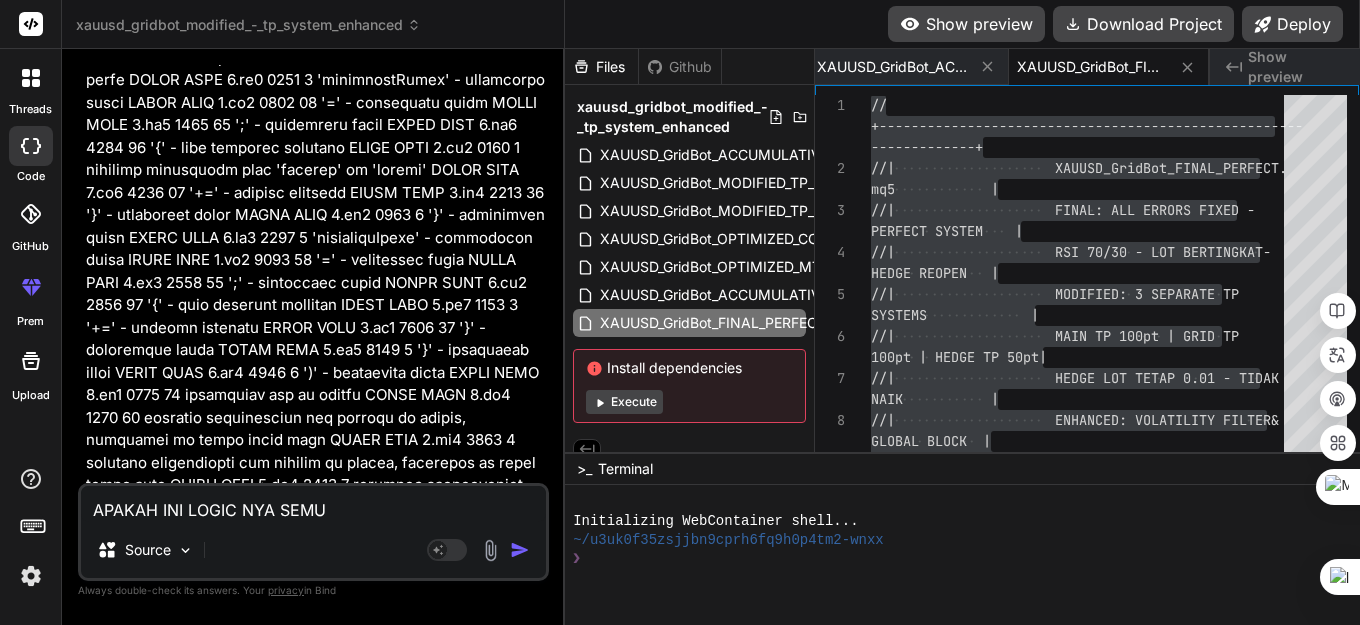 type on "APAKAH INI LOGIC NYA SEMUA" 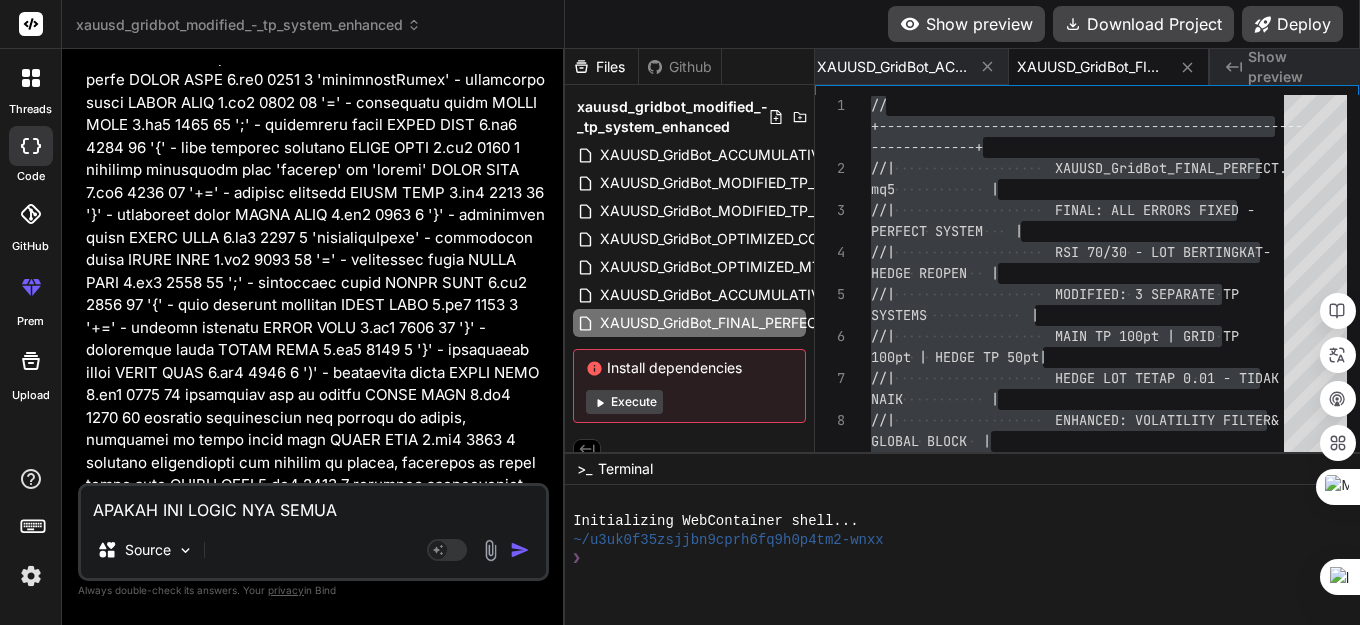 type on "x" 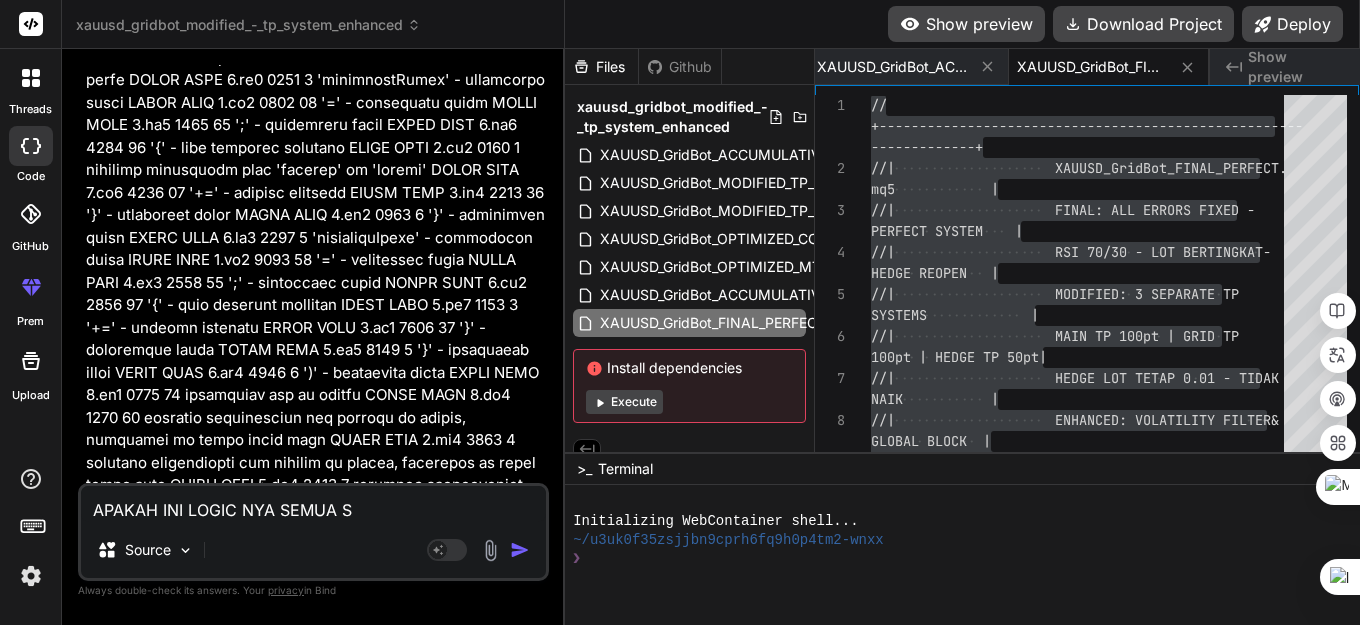 type on "APAKAH INI LOGIC NYA SEMUA SA" 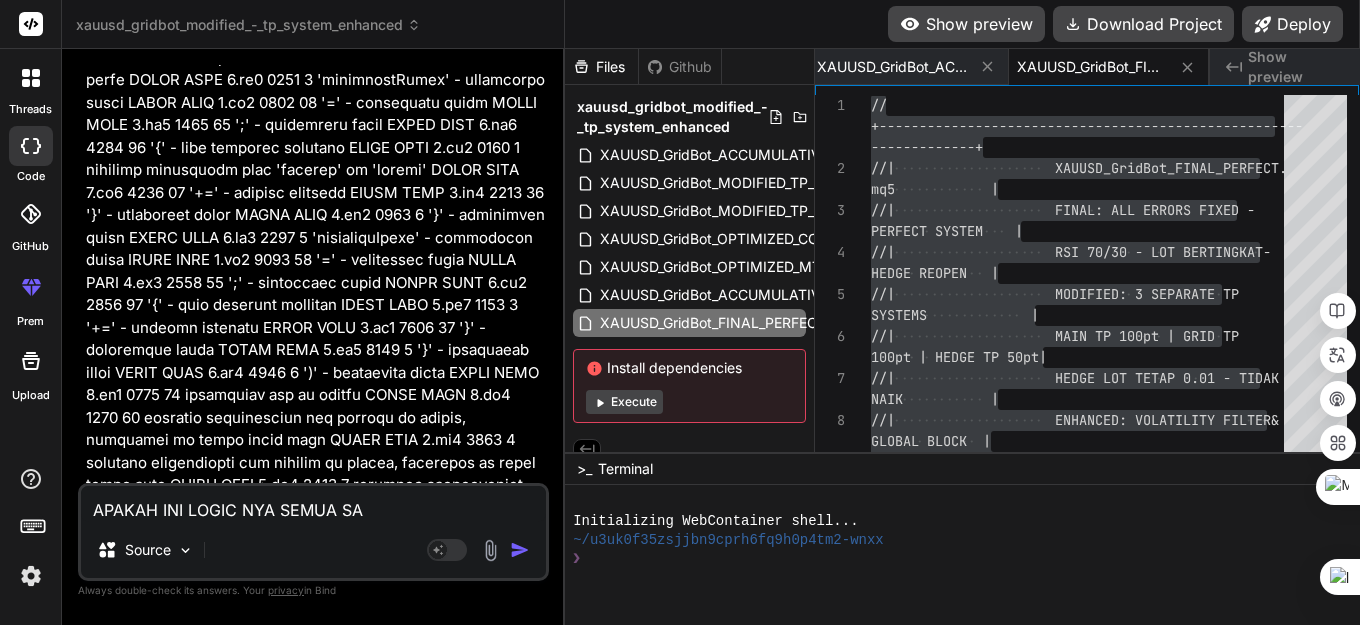 type on "APAKAH INI LOGIC NYA SEMUA SAM" 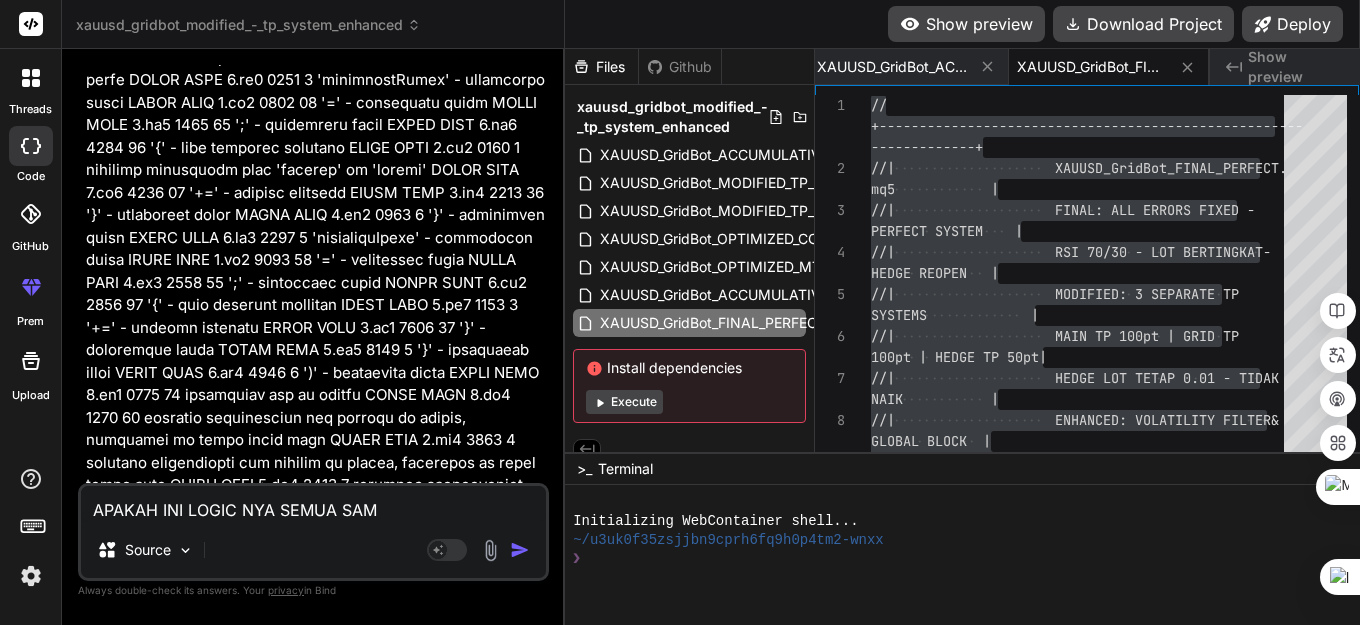 type on "x" 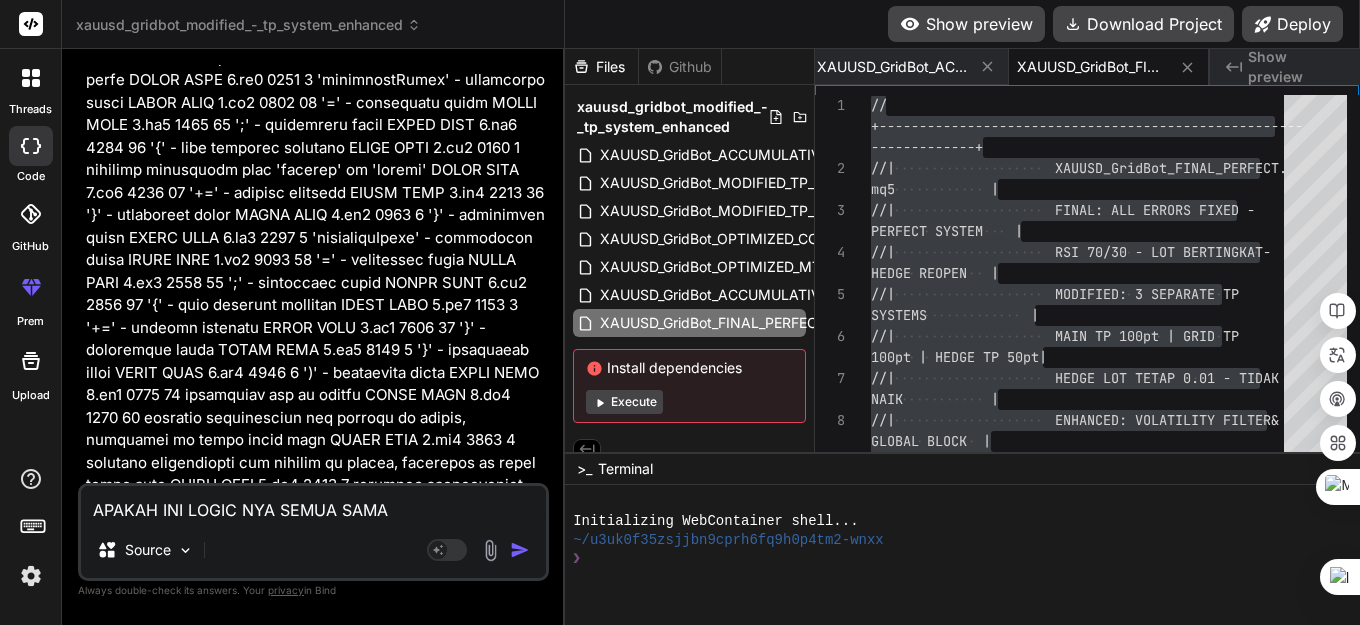 type on "APAKAH INI LOGIC NYA SEMUA SAMA" 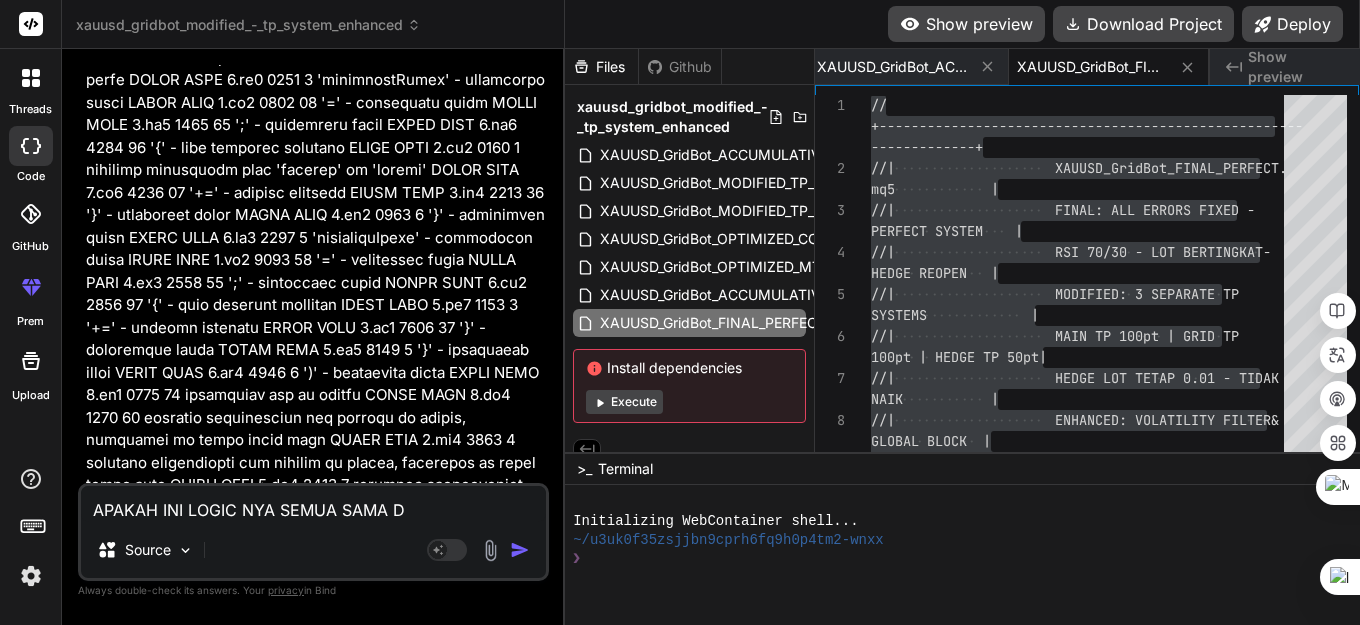 type on "APAKAH INI LOGIC NYA SEMUA SAMA DE" 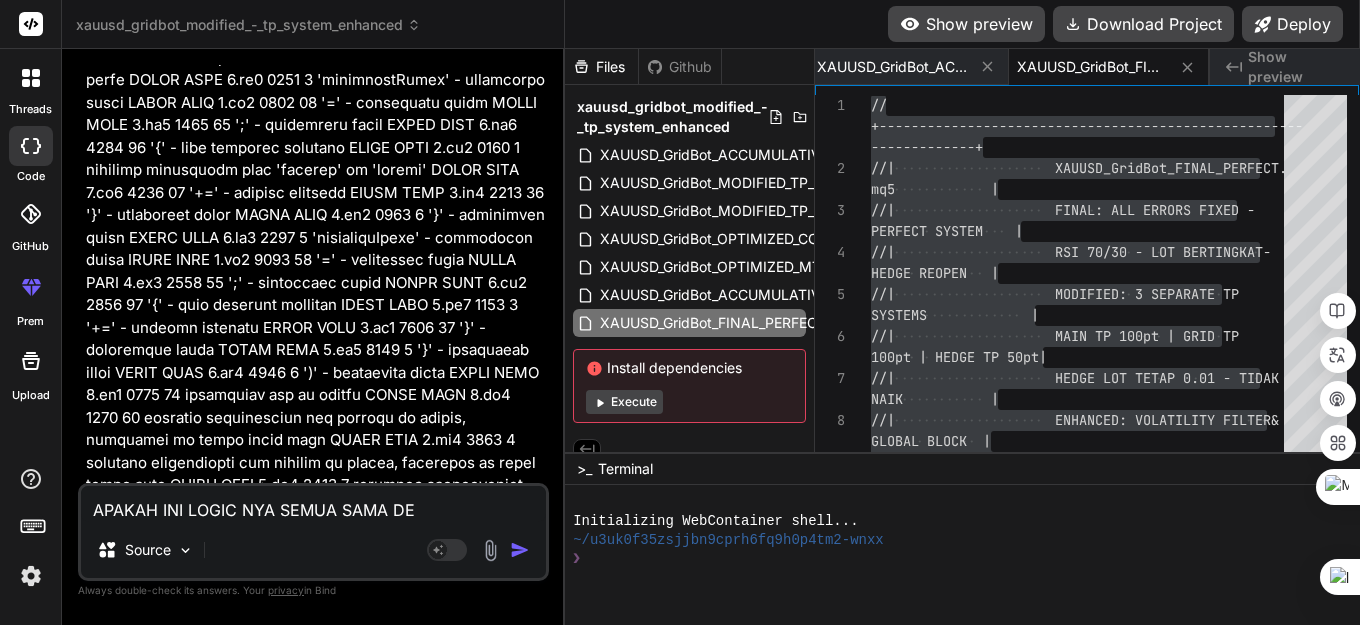 type on "APAKAH INI LOGIC NYA SEMUA SAMA DEN" 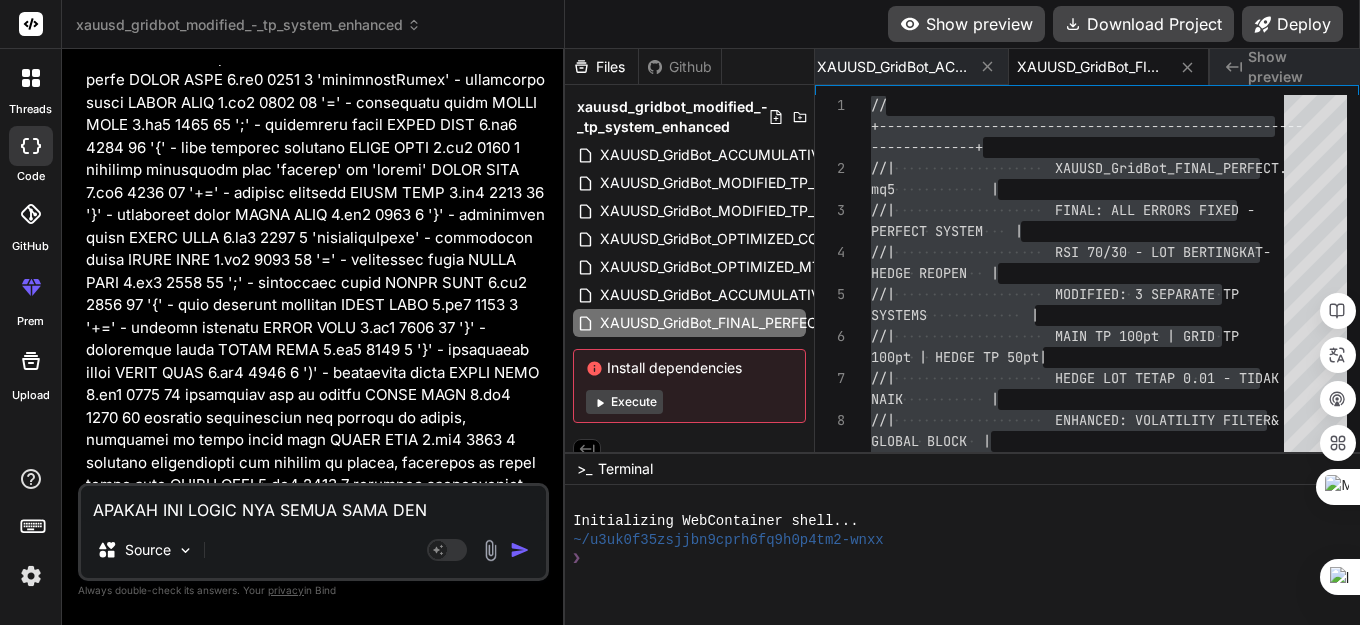 type on "APAKAH INI LOGIC NYA SEMUA SAMA DENG" 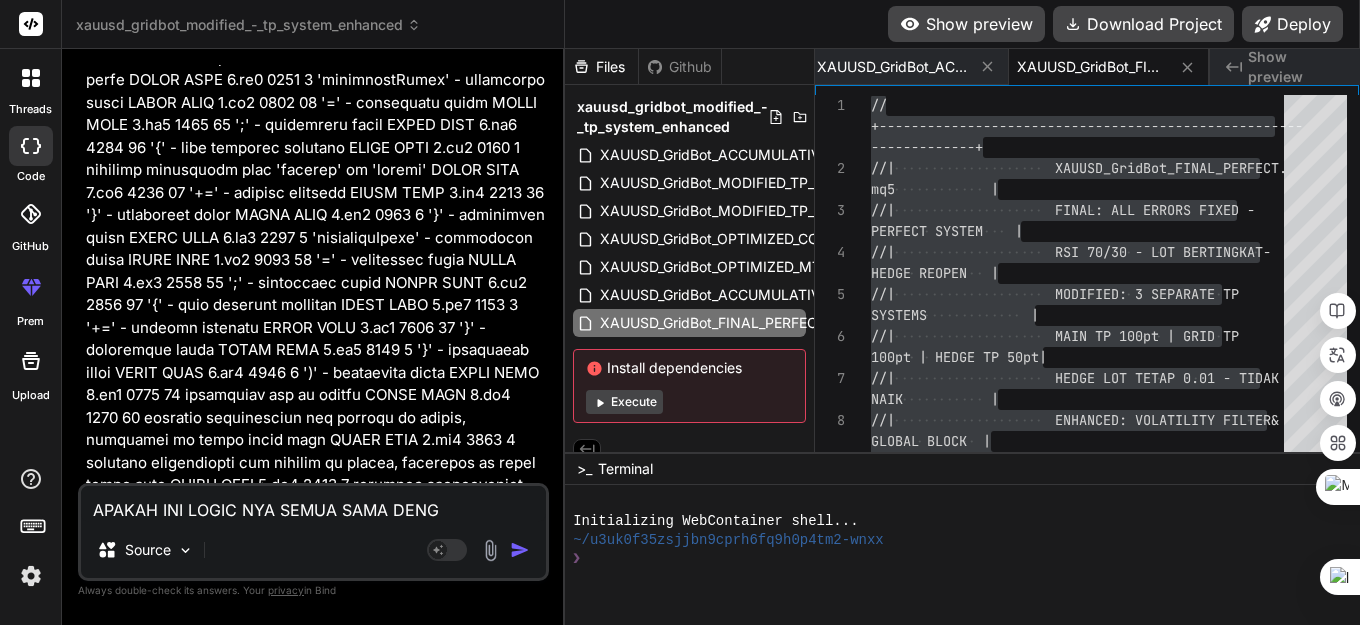 type on "APAKAH INI LOGIC NYA SEMUA SAMA DENGA" 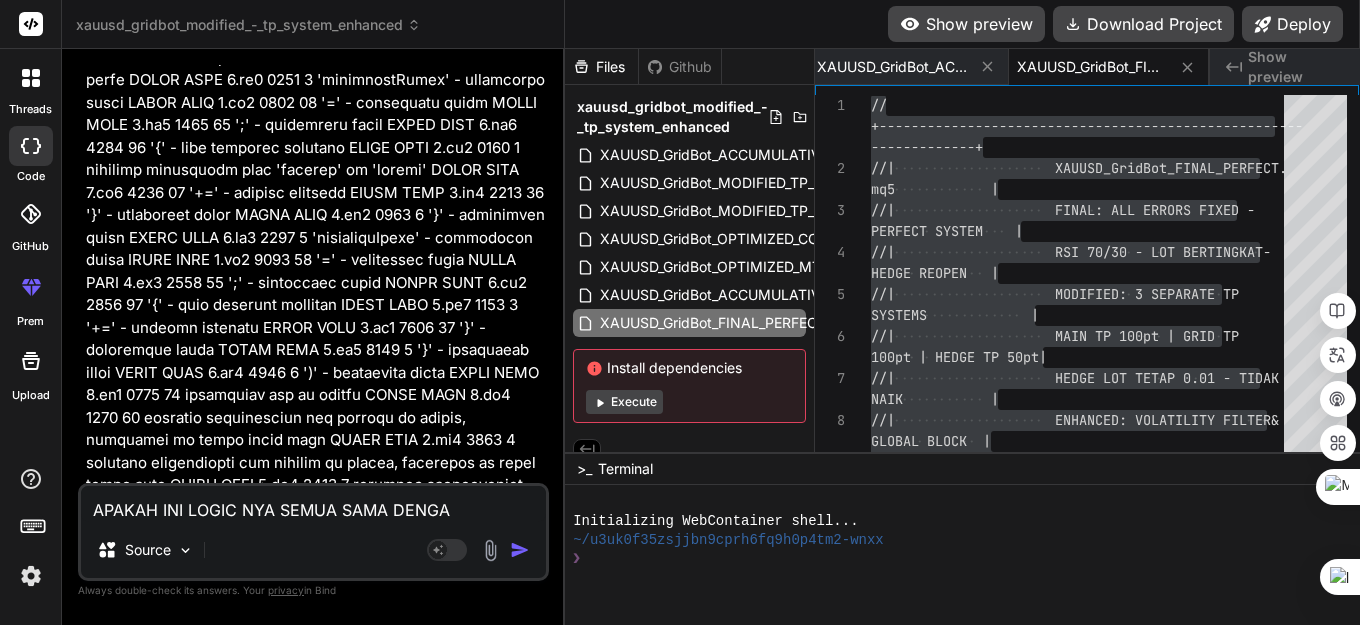 type on "x" 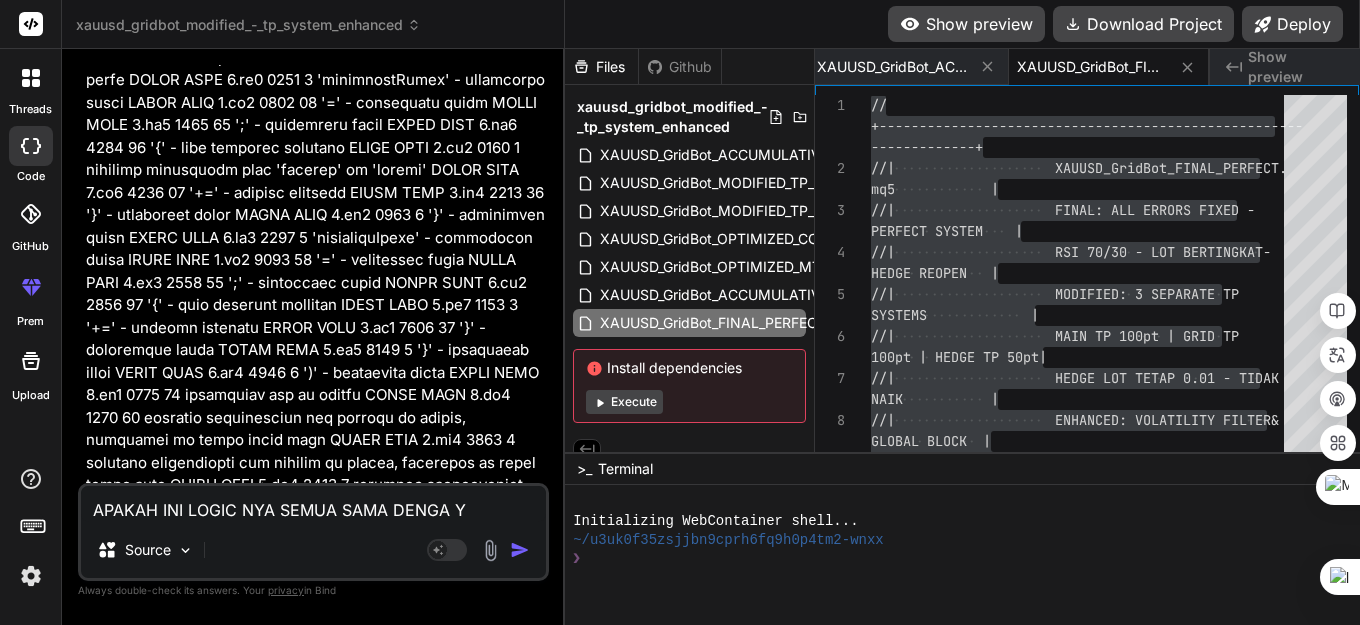 type on "APAKAH INI LOGIC NYA SEMUA SAMA DENGA YG" 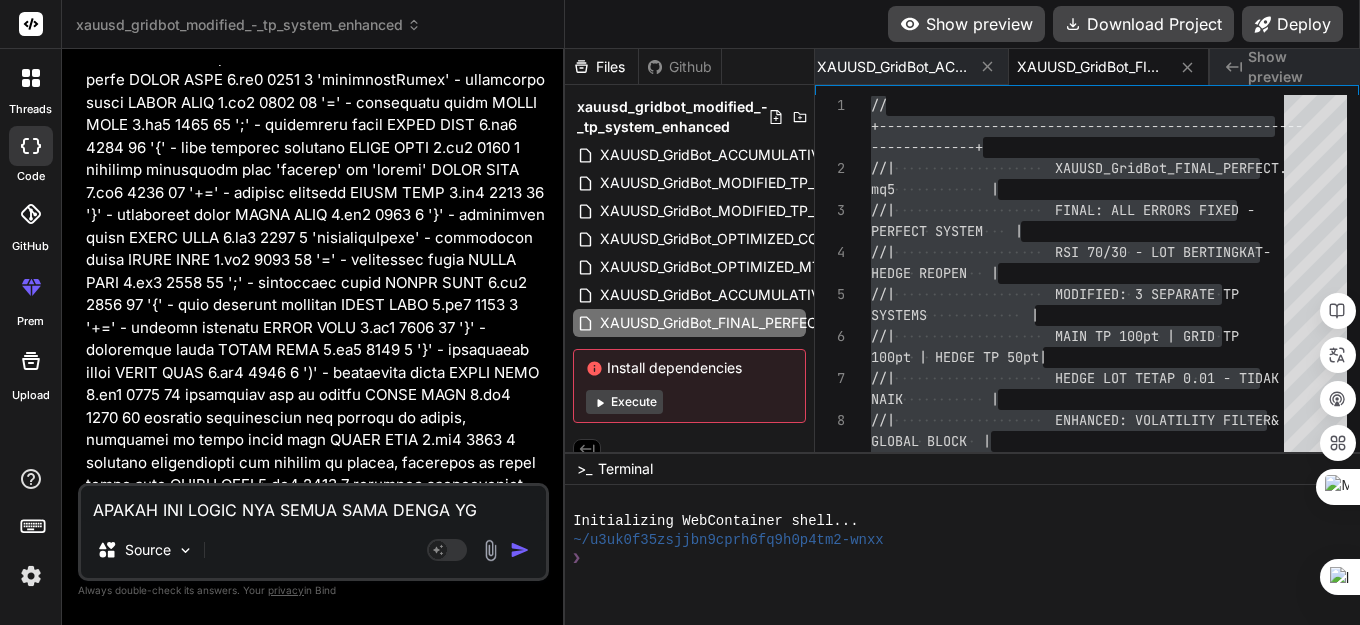 type on "APAKAH INI LOGIC NYA SEMUA SAMA DENGA YG" 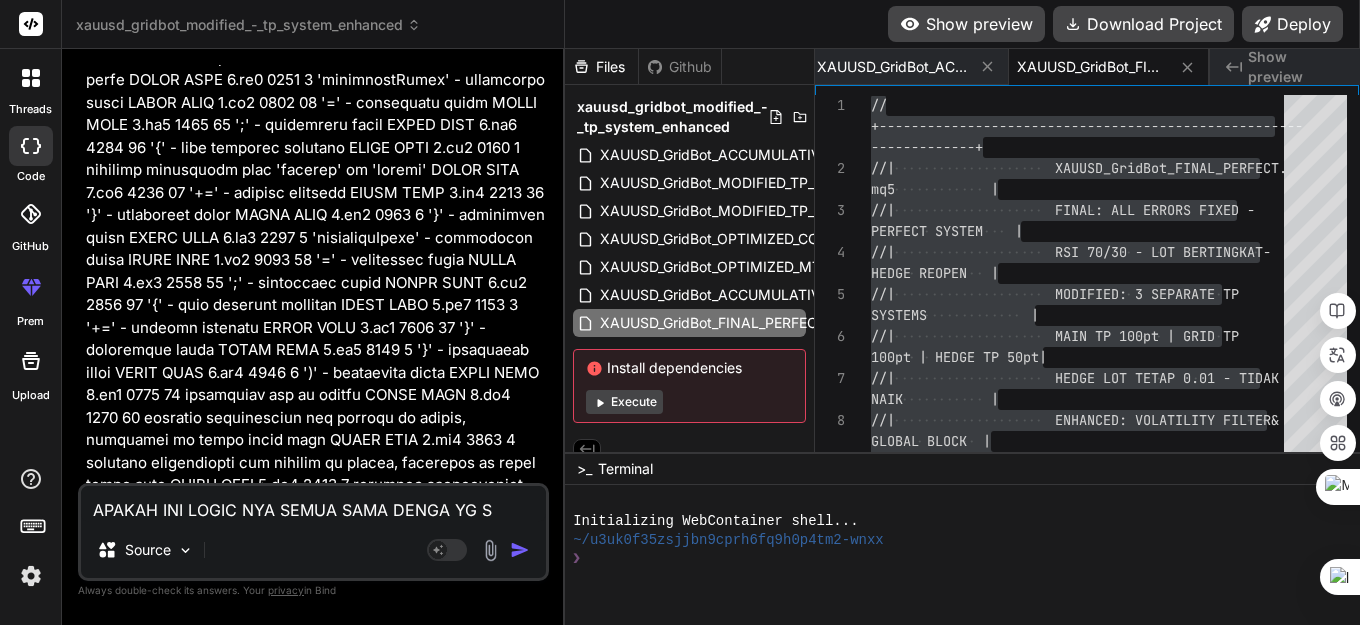 type on "APAKAH INI LOGIC NYA SEMUA SAMA DENGA YG SA" 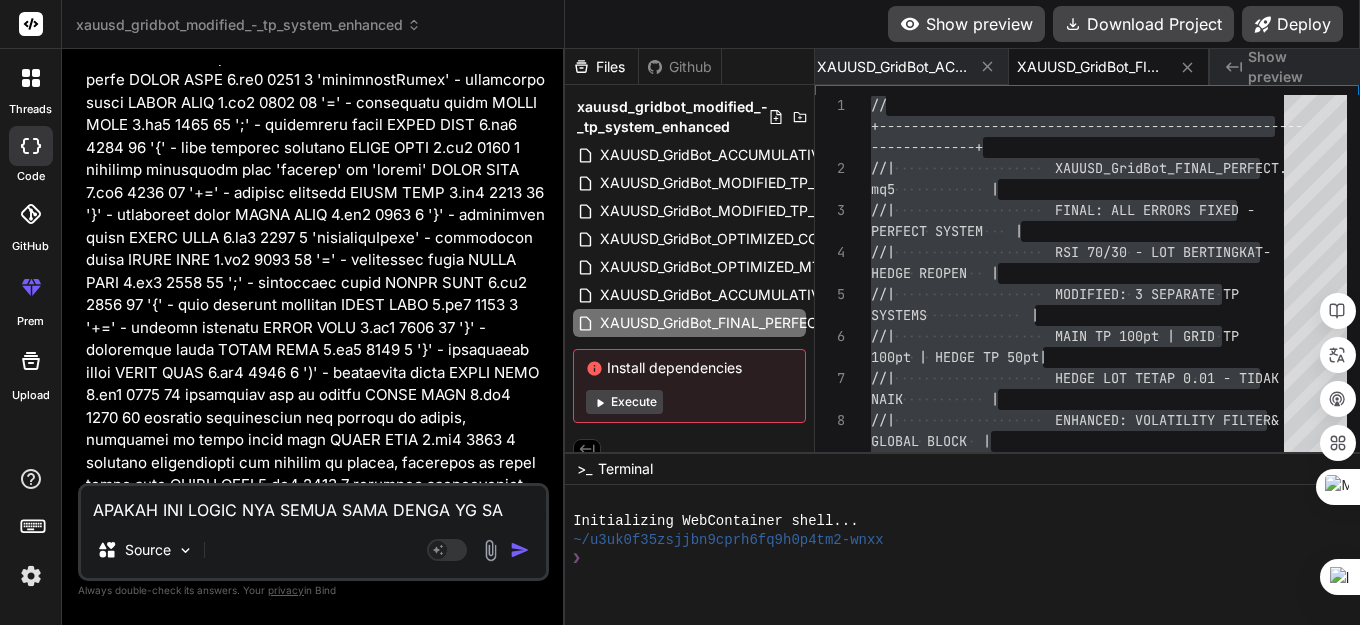 type on "APAKAH INI LOGIC NYA SEMUA SAMA DENGA YG SAY" 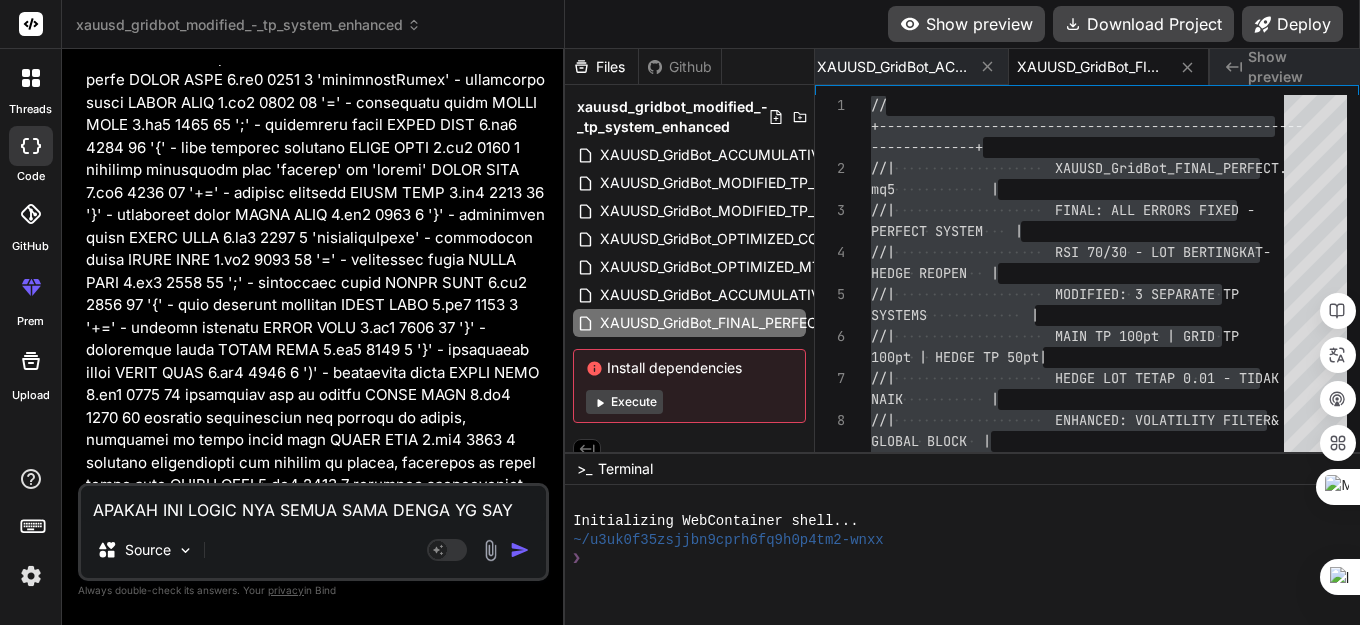 type on "APAKAH INI LOGIC NYA SEMUA SAMA DENGA YG SAYA" 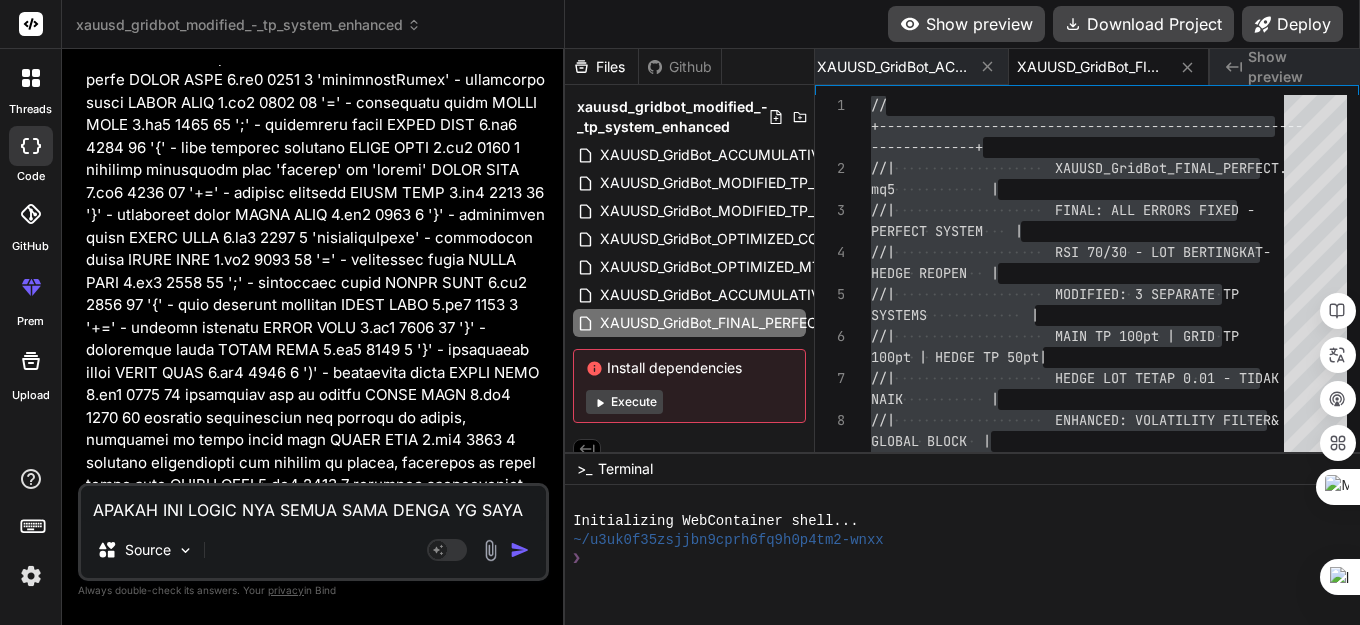 type on "APAKAH INI LOGIC NYA SEMUA SAMA DENGA YG SAYA" 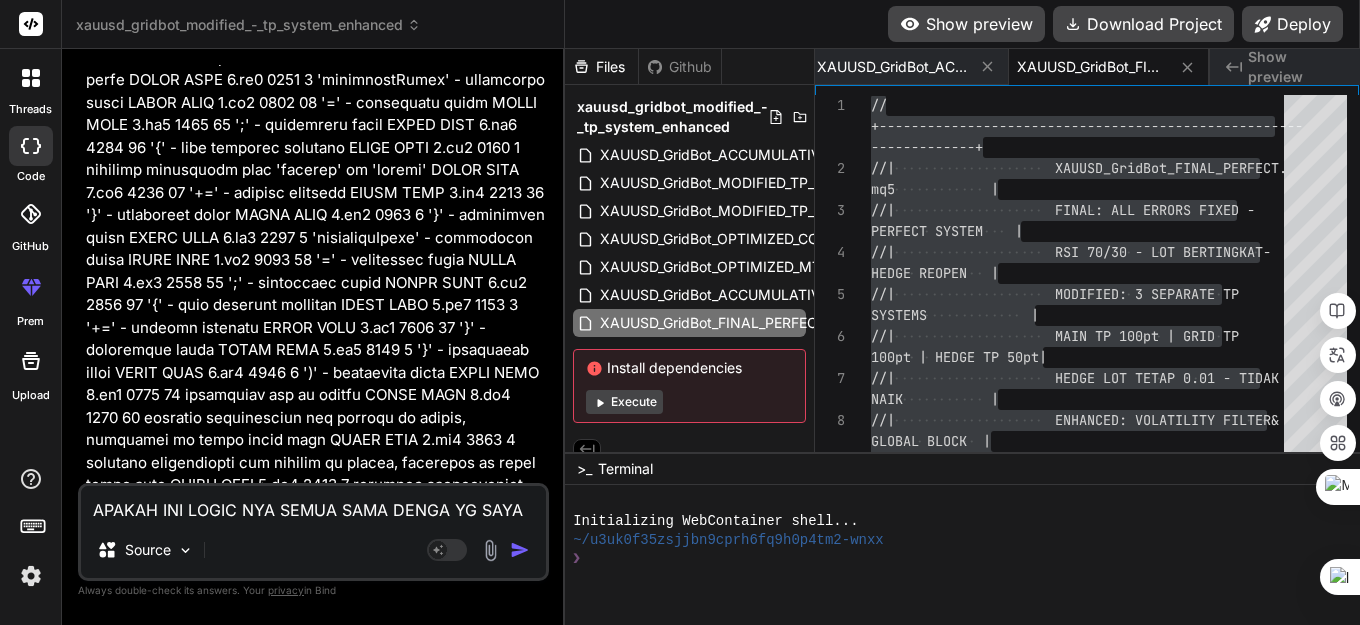 scroll, scrollTop: 62913, scrollLeft: 0, axis: vertical 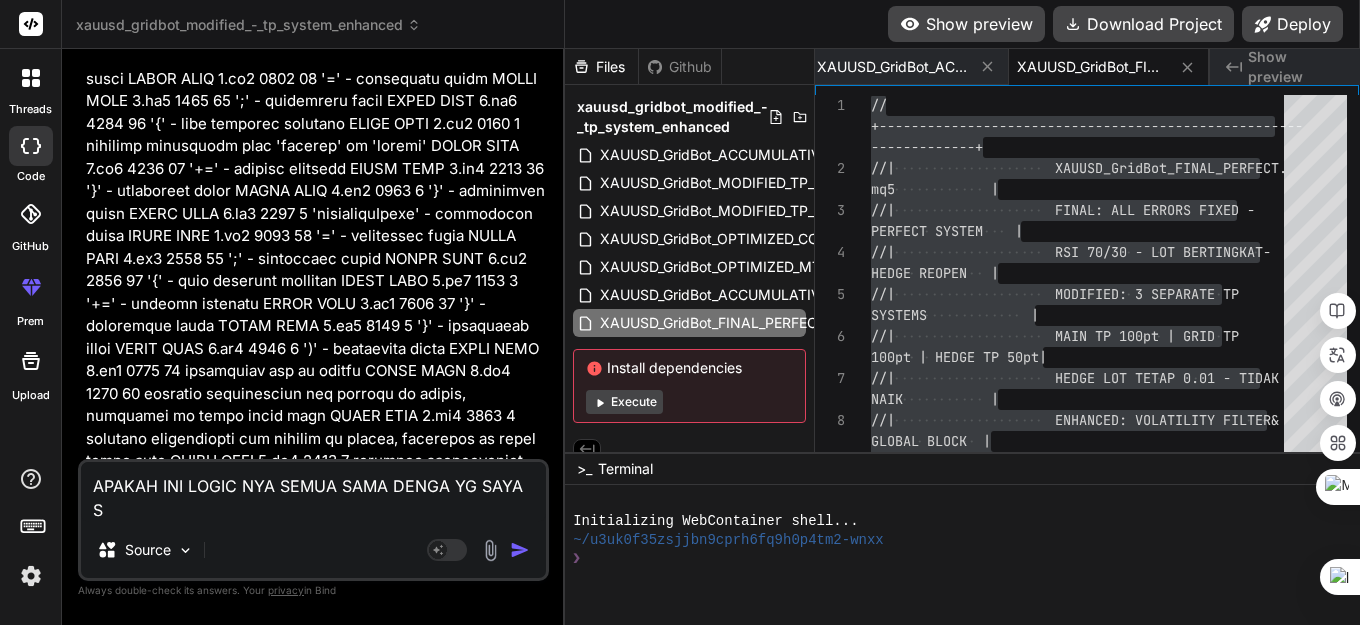 type on "APAKAH INI LOGIC NYA SEMUA SAMA DENGA YG SAYA SH" 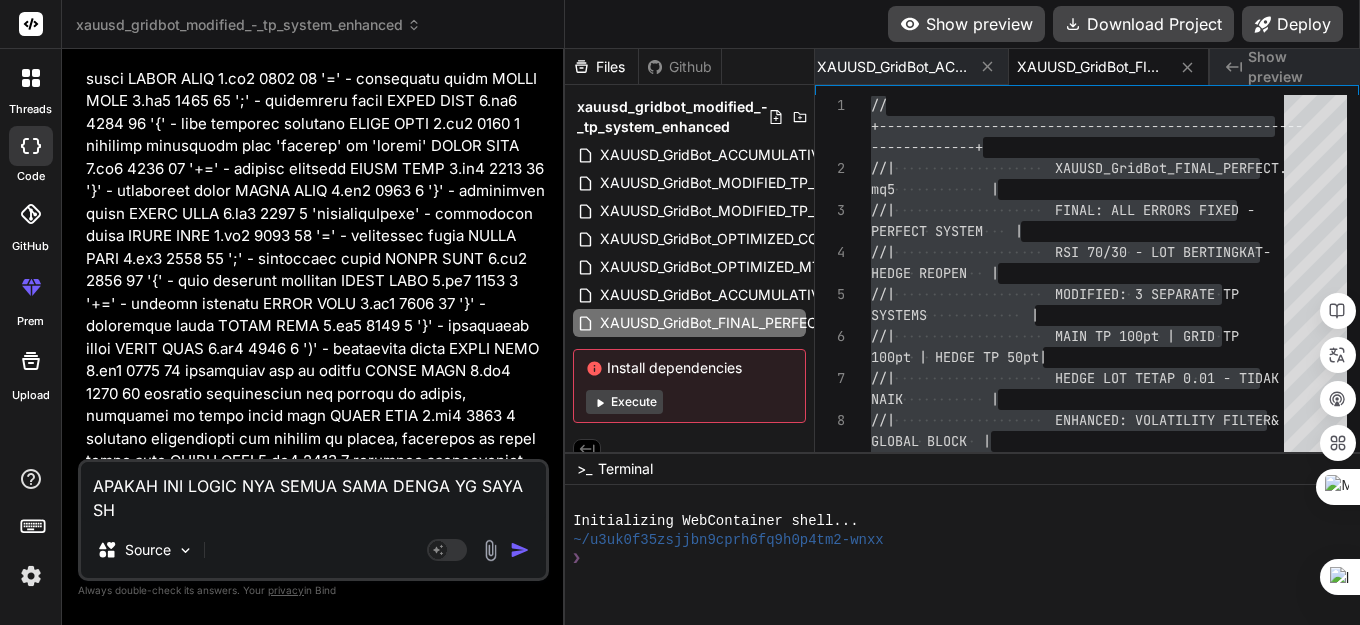 type on "APAKAH INI LOGIC NYA SEMUA SAMA DENGA YG SAYA SHA" 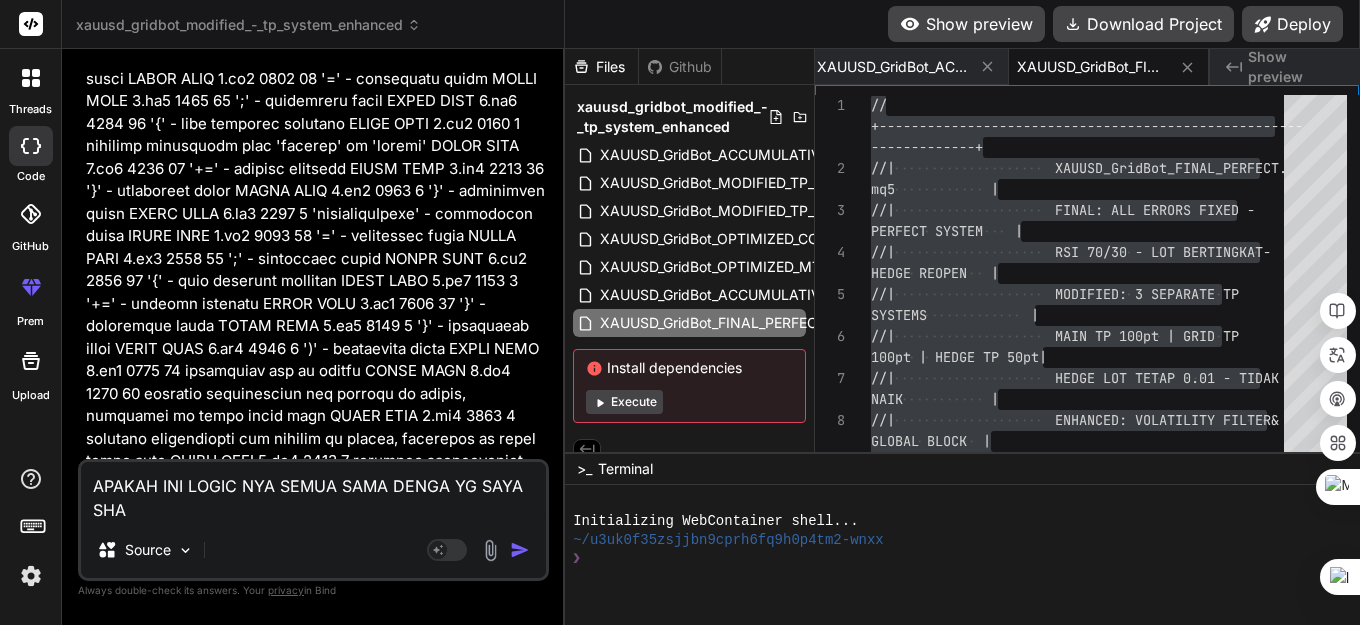 type on "APAKAH INI LOGIC NYA SEMUA SAMA DENGA YG SAYA SHAR" 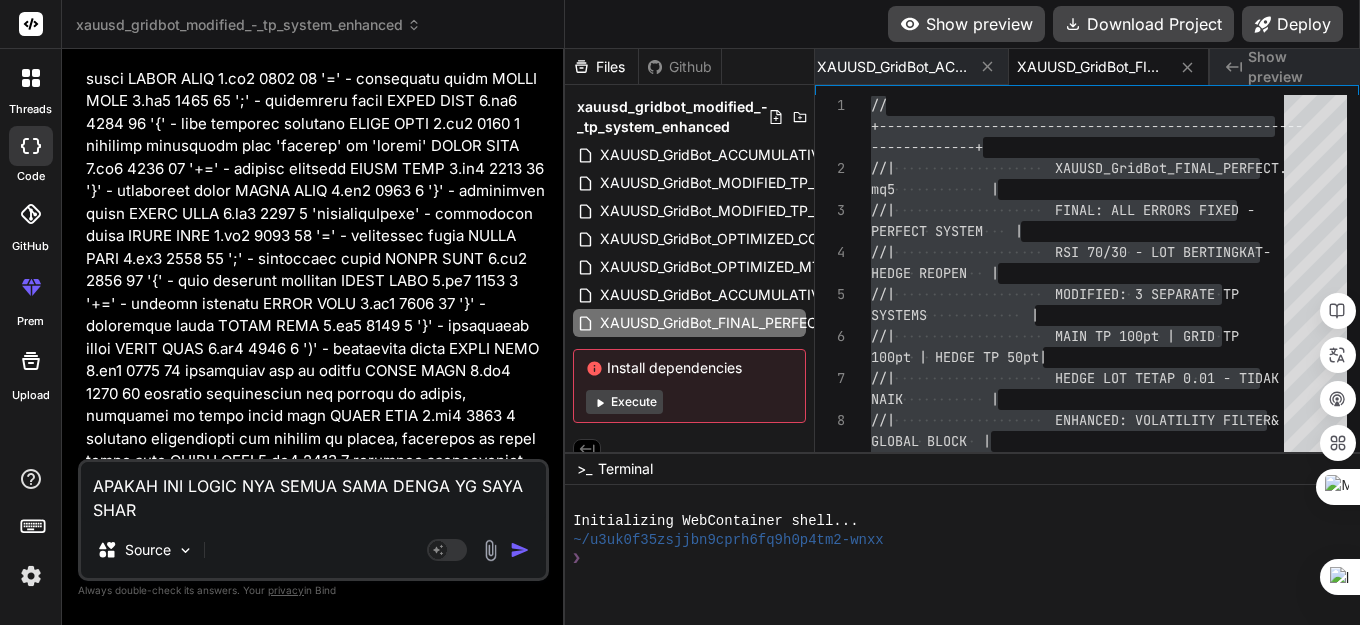 type on "APAKAH INI LOGIC NYA SEMUA SAMA DENGA YG SAYA SHARE" 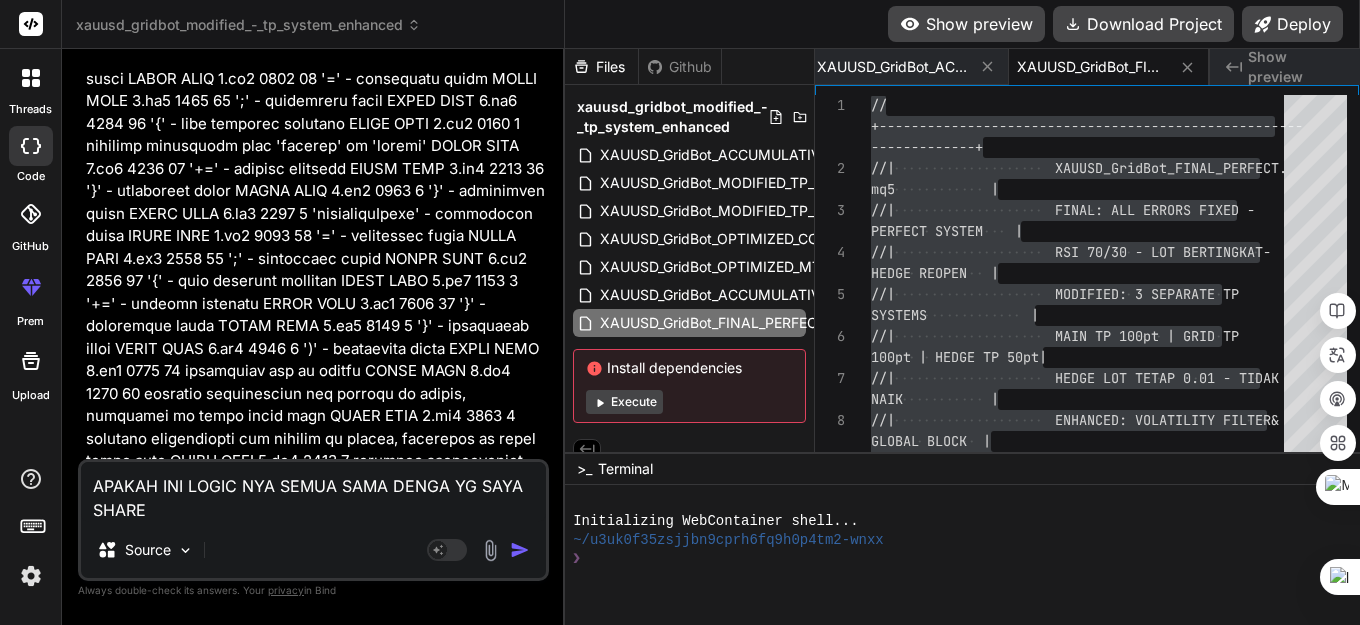 type on "APAKAH INI LOGIC NYA SEMUA SAMA DENGA YG SAYA SHARE" 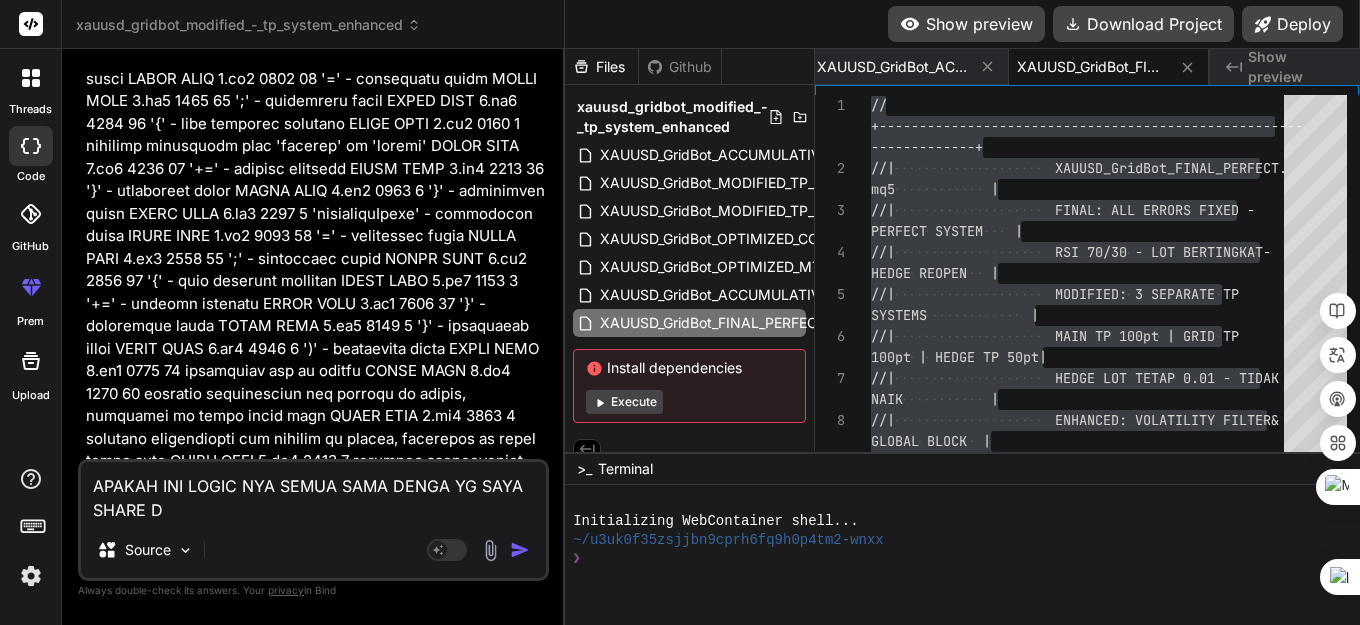 type on "APAKAH INI LOGIC NYA SEMUA SAMA DENGA YG SAYA SHARE DA" 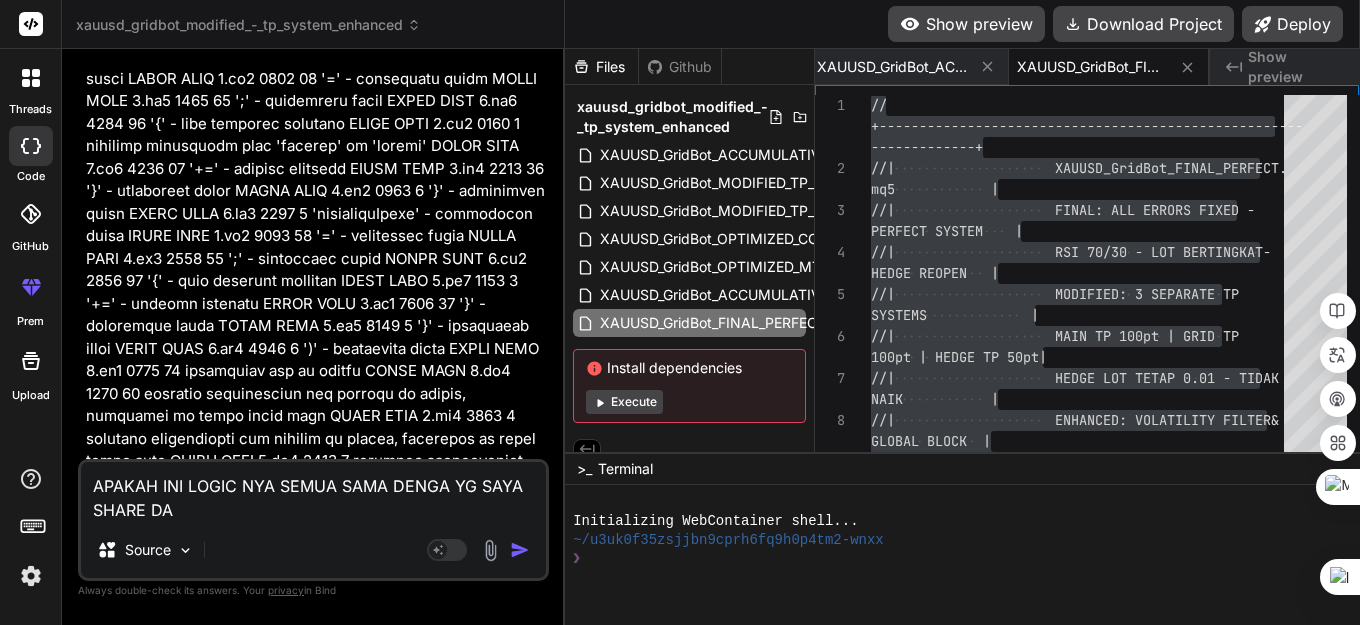 type on "APAKAH INI LOGIC NYA SEMUA SAMA DENGA YG SAYA SHARE DAB" 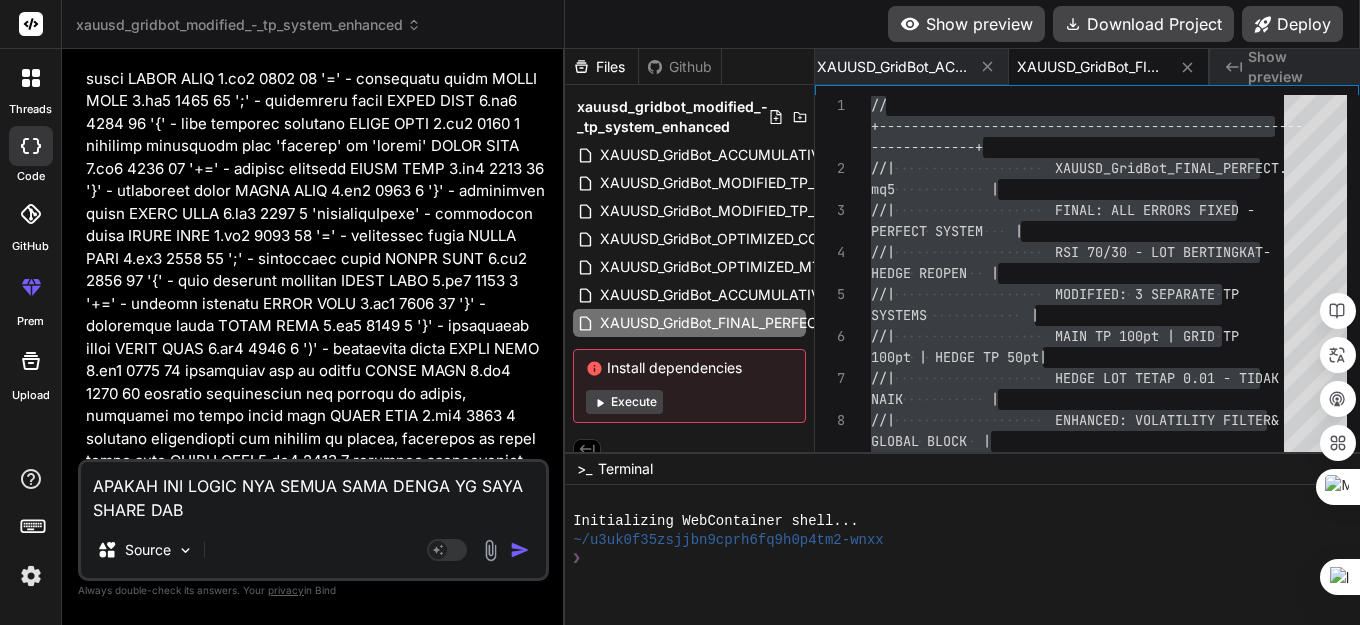 type on "APAKAH INI LOGIC NYA SEMUA SAMA DENGA YG SAYA SHARE DAB" 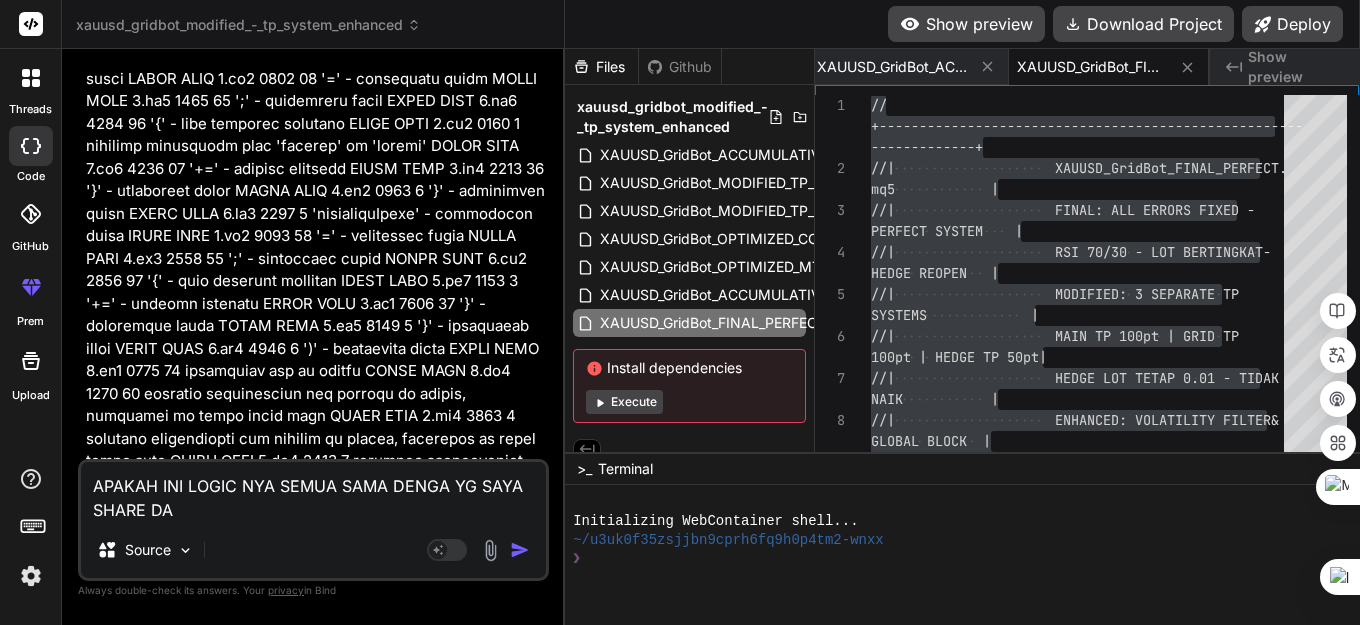 type on "APAKAH INI LOGIC NYA SEMUA SAMA DENGA YG SAYA SHARE DAN" 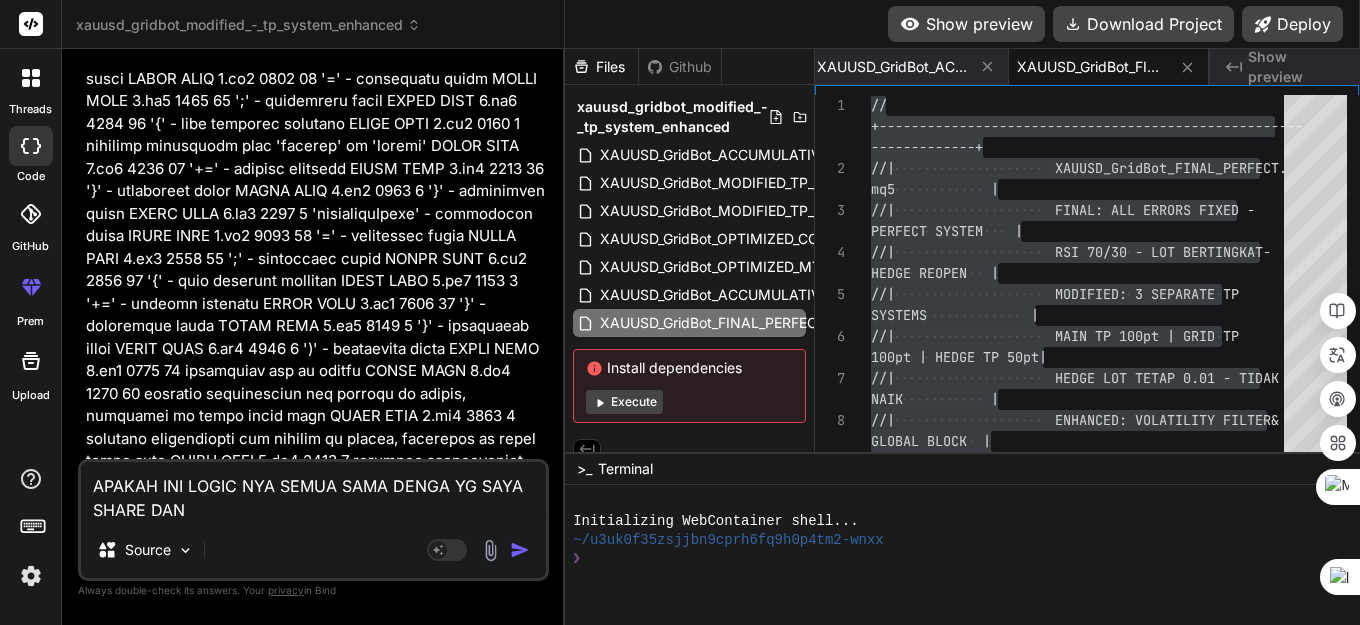 type on "APAKAH INI LOGIC NYA SEMUA SAMA DENGA YG SAYA SHARE DAN" 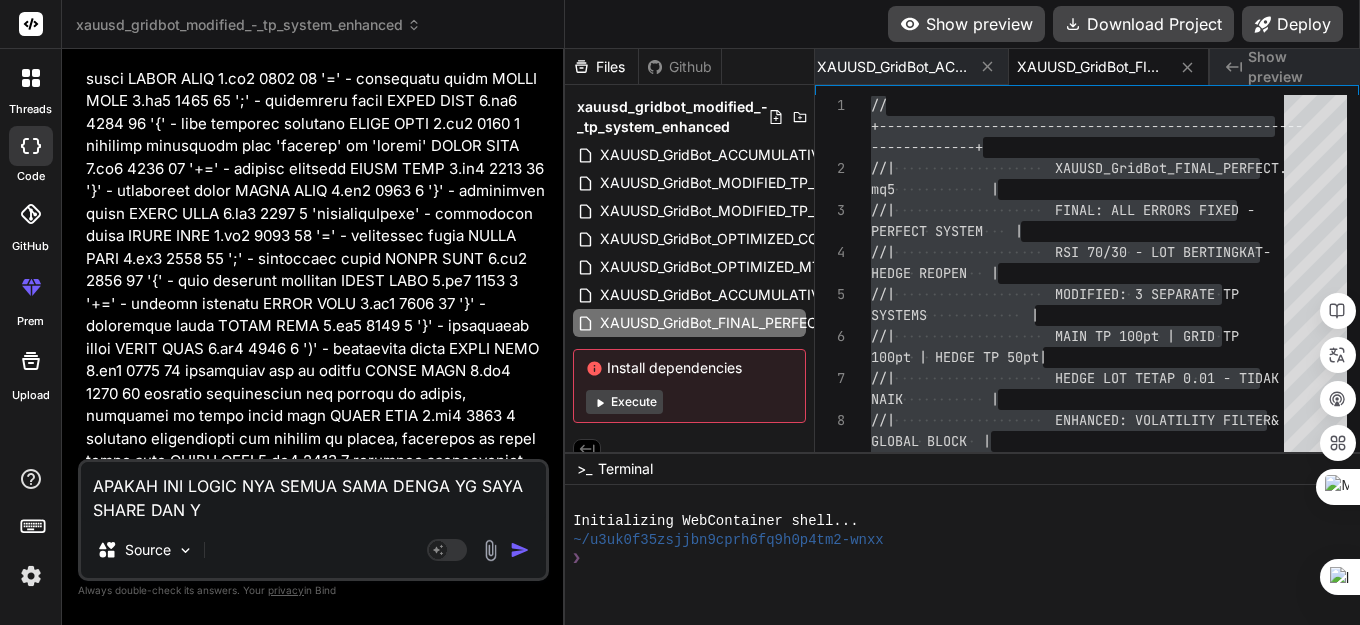 type on "APAKAH INI LOGIC NYA SEMUA SAMA DENGA YG SAYA SHARE DAN YG" 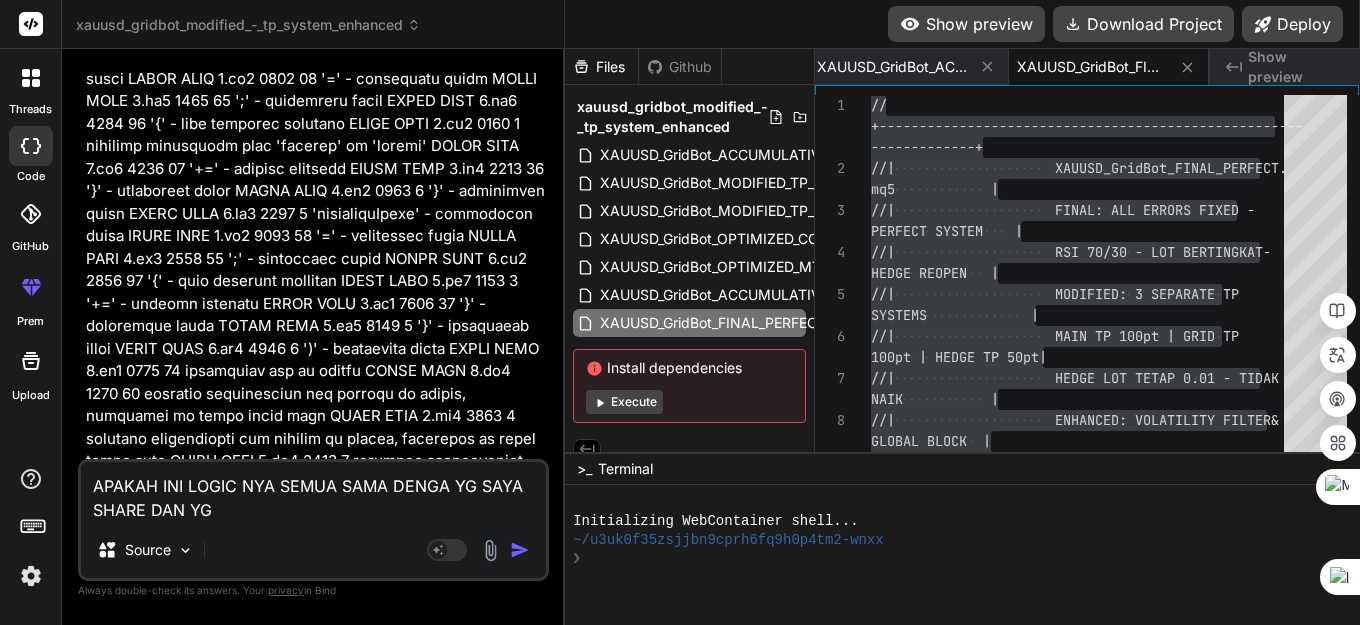 type on "APAKAH INI LOGIC NYA SEMUA SAMA DENGA YG SAYA SHARE DAN YG" 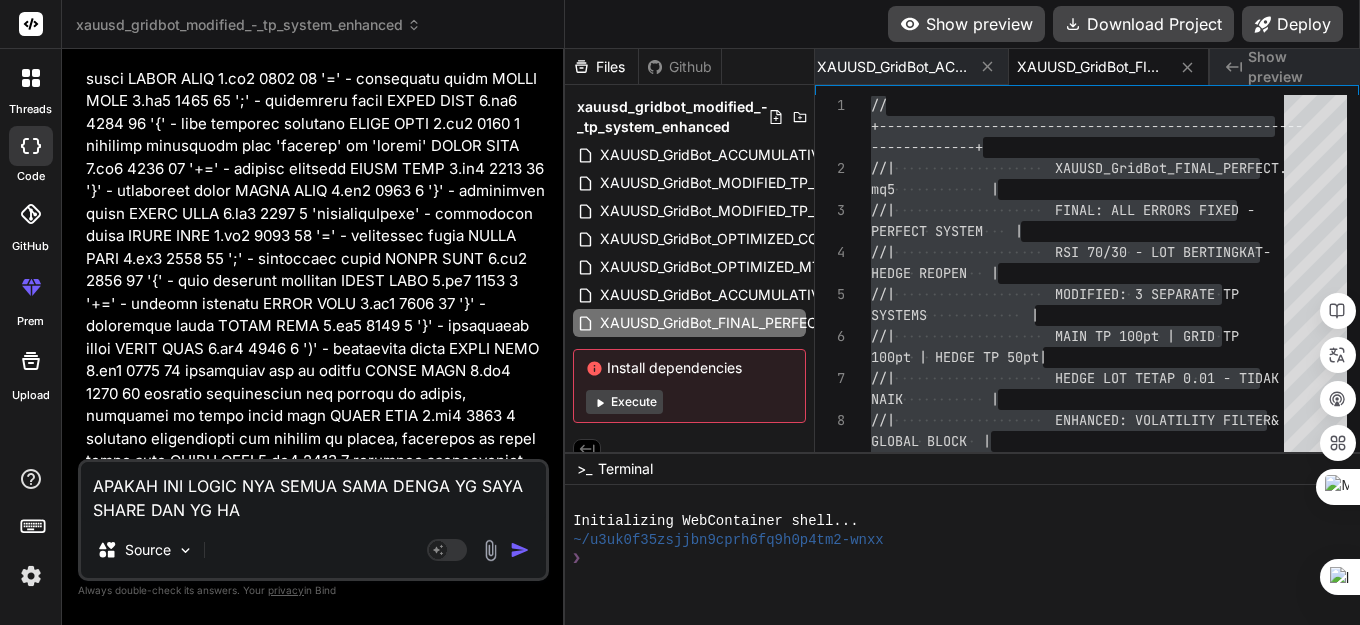 type on "APAKAH INI LOGIC NYA SEMUA SAMA DENGA YG SAYA SHARE DAN YG HAN" 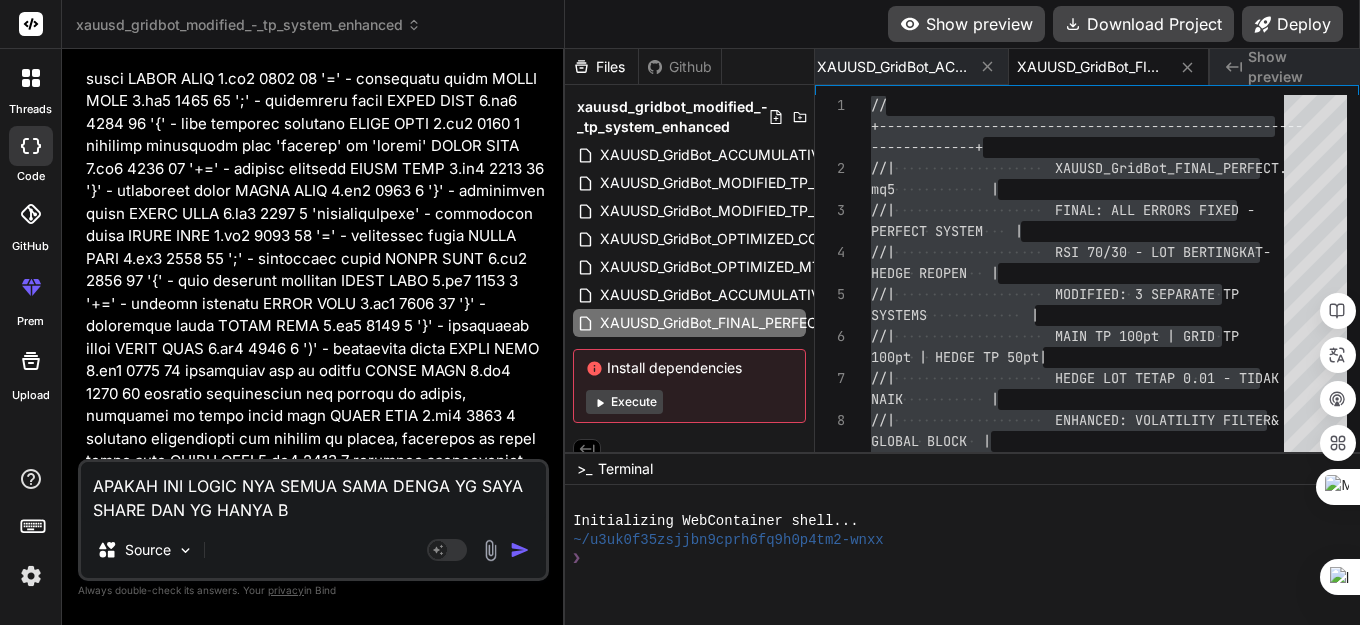 type on "APAKAH INI LOGIC NYA SEMUA SAMA DENGA YG SAYA SHARE DAN YG HANYA BE" 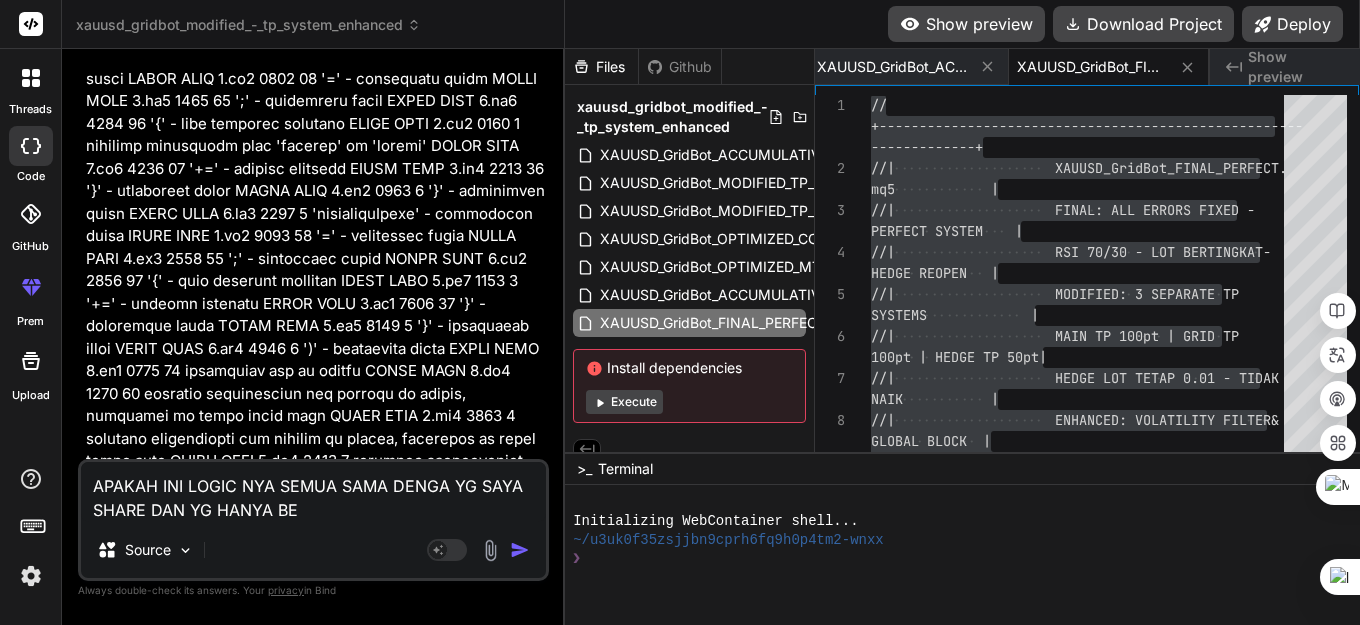 type on "x" 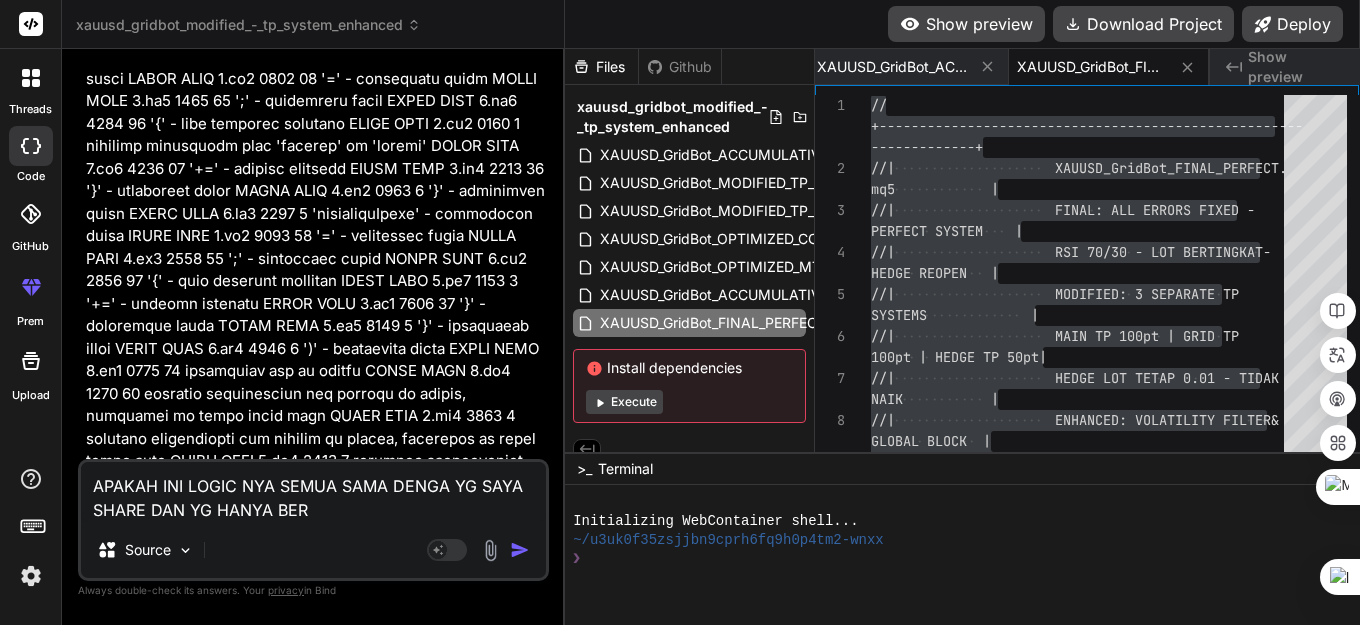 type on "APAKAH INI LOGIC NYA SEMUA SAMA DENGA YG SAYA SHARE DAN YG HANYA BERU" 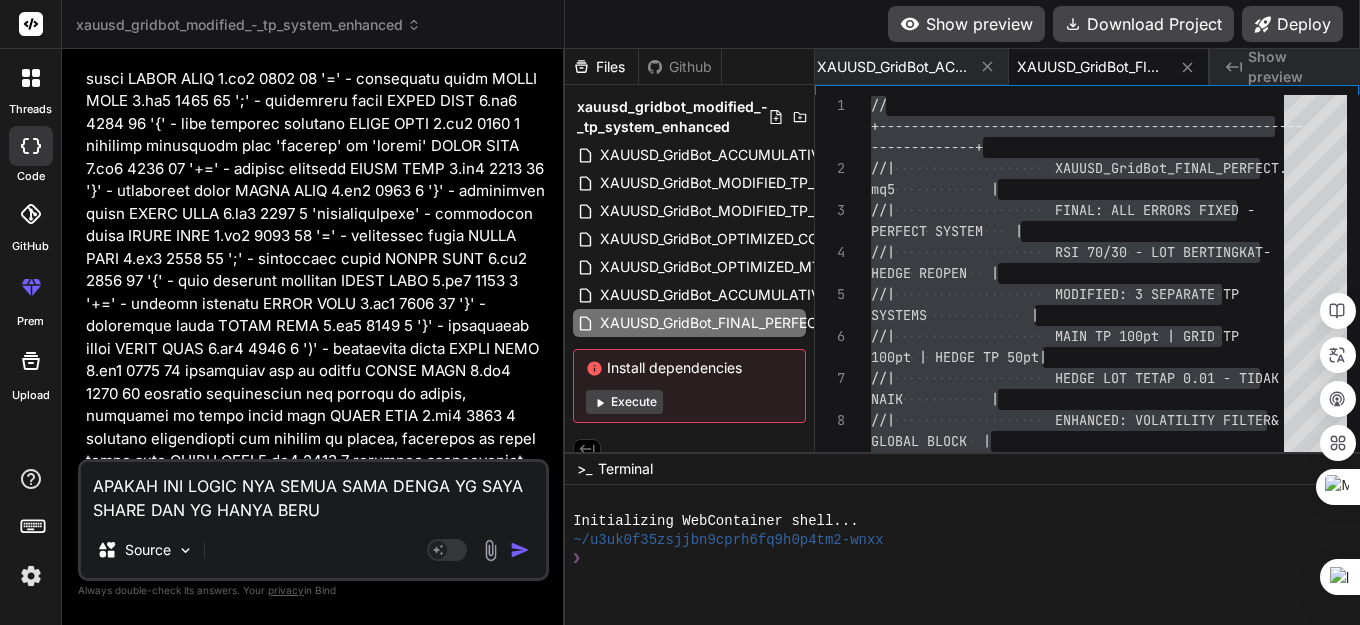 type on "APAKAH INI LOGIC NYA SEMUA SAMA DENGA YG SAYA SHARE DAN YG HANYA BERUB" 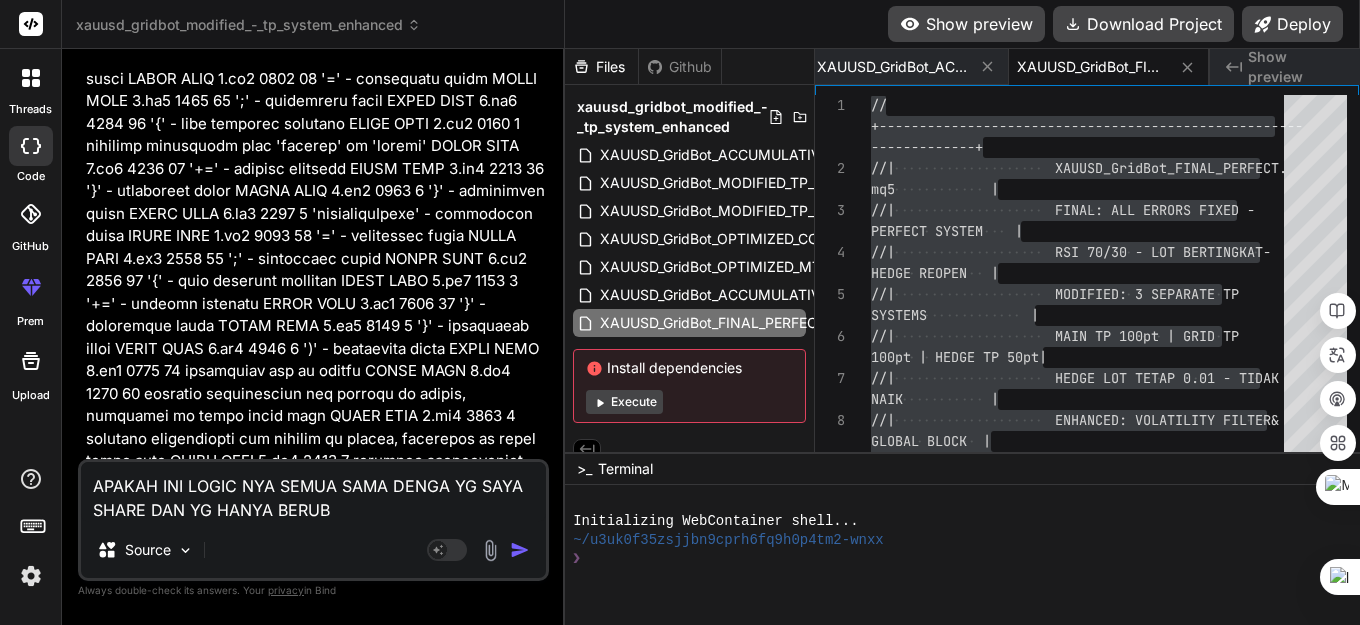 type on "APAKAH INI LOGIC NYA SEMUA SAMA DENGA YG SAYA SHARE DAN YG HANYA BERUBA" 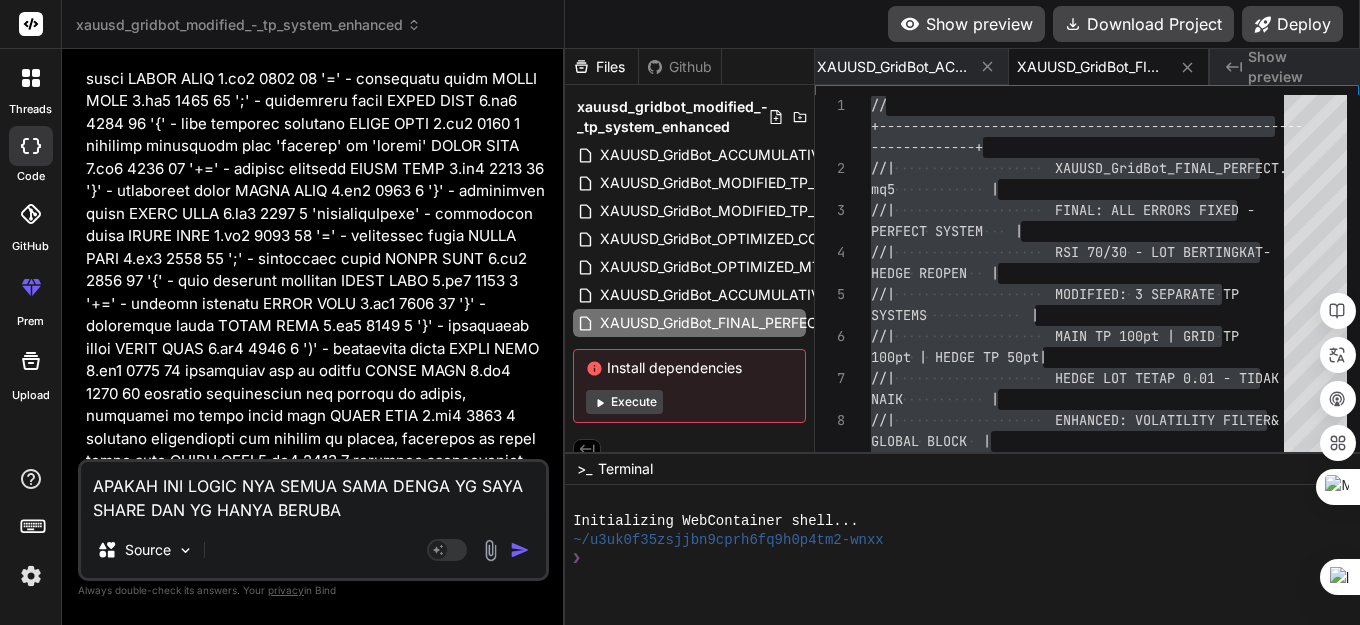 type on "APAKAH INI LOGIC NYA SEMUA SAMA DENGA YG SAYA SHARE DAN YG HANYA BERUBAH" 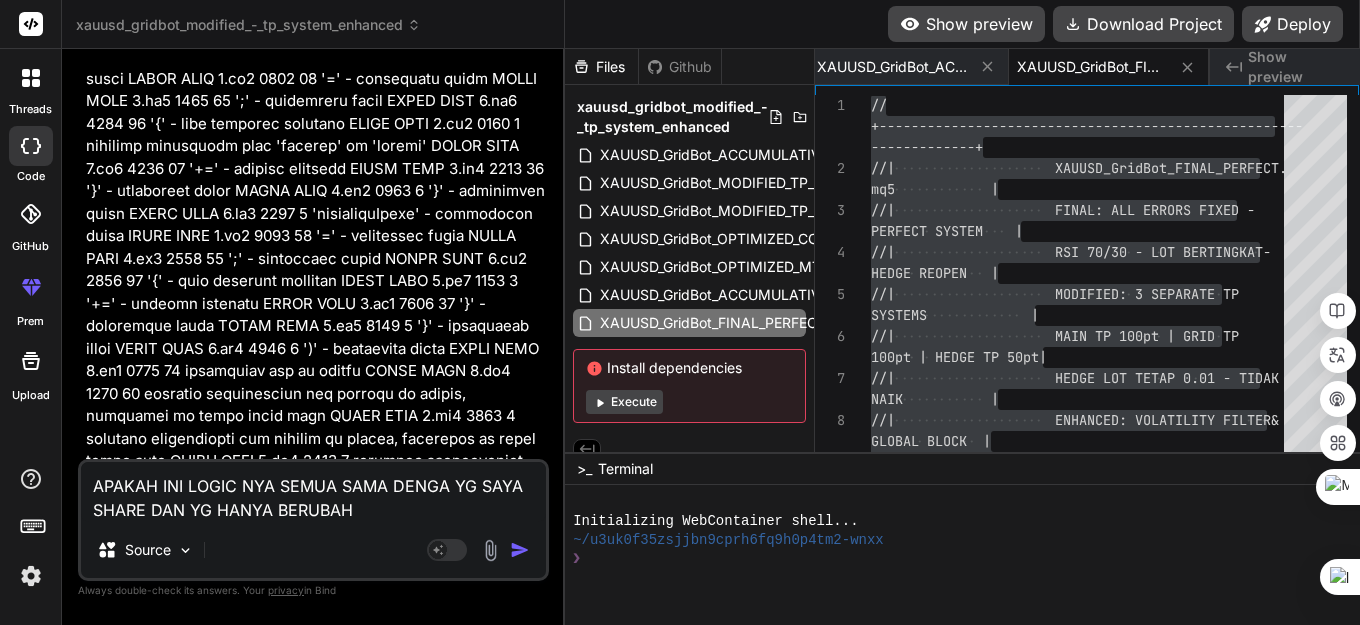 type on "APAKAH INI LOGIC NYA SEMUA SAMA DENGA YG SAYA SHARE DAN YG HANYA BERUBAH" 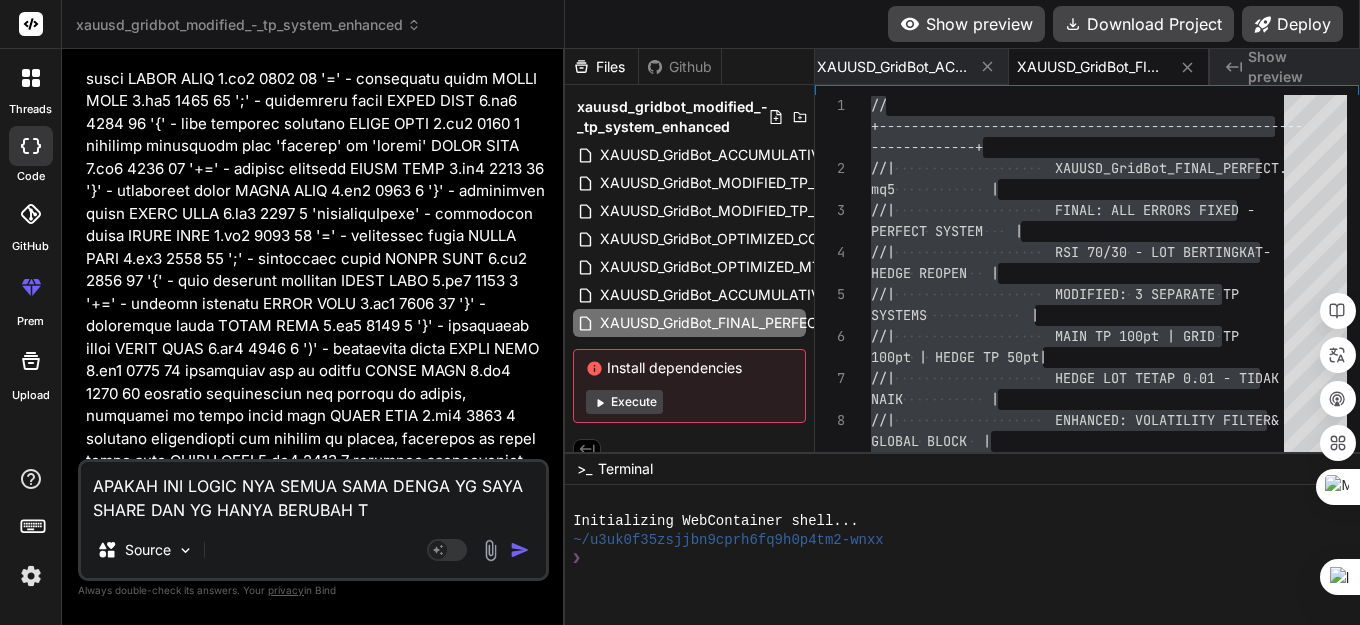type on "x" 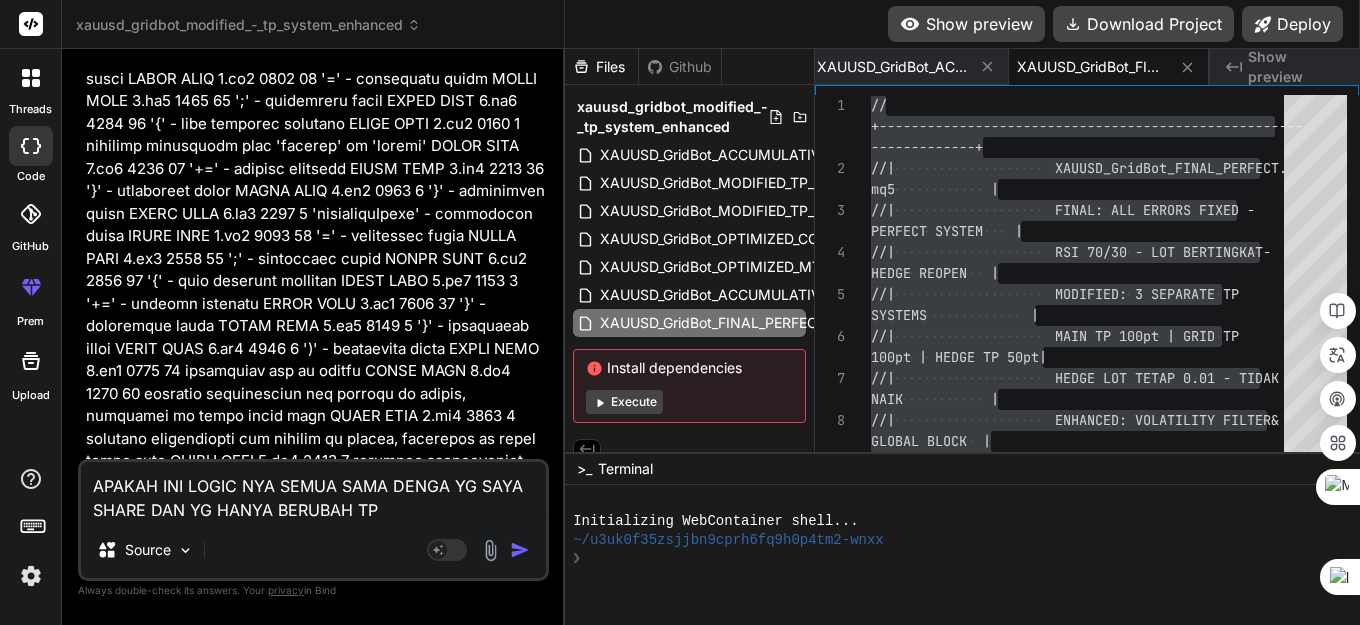 type on "APAKAH INI LOGIC NYA SEMUA SAMA DENGA YG SAYA SHARE DAN YG HANYA BERUBAH TP" 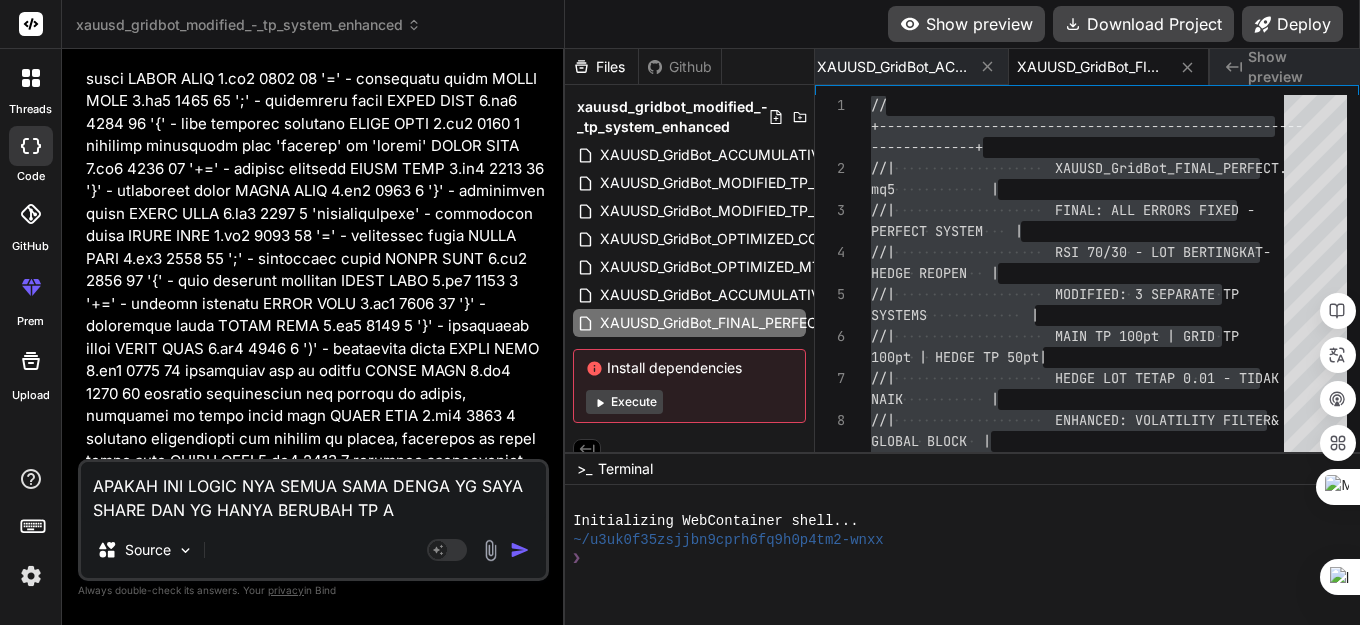 type on "APAKAH INI LOGIC NYA SEMUA SAMA DENGA YG SAYA SHARE DAN YG HANYA BERUBAH TP AV" 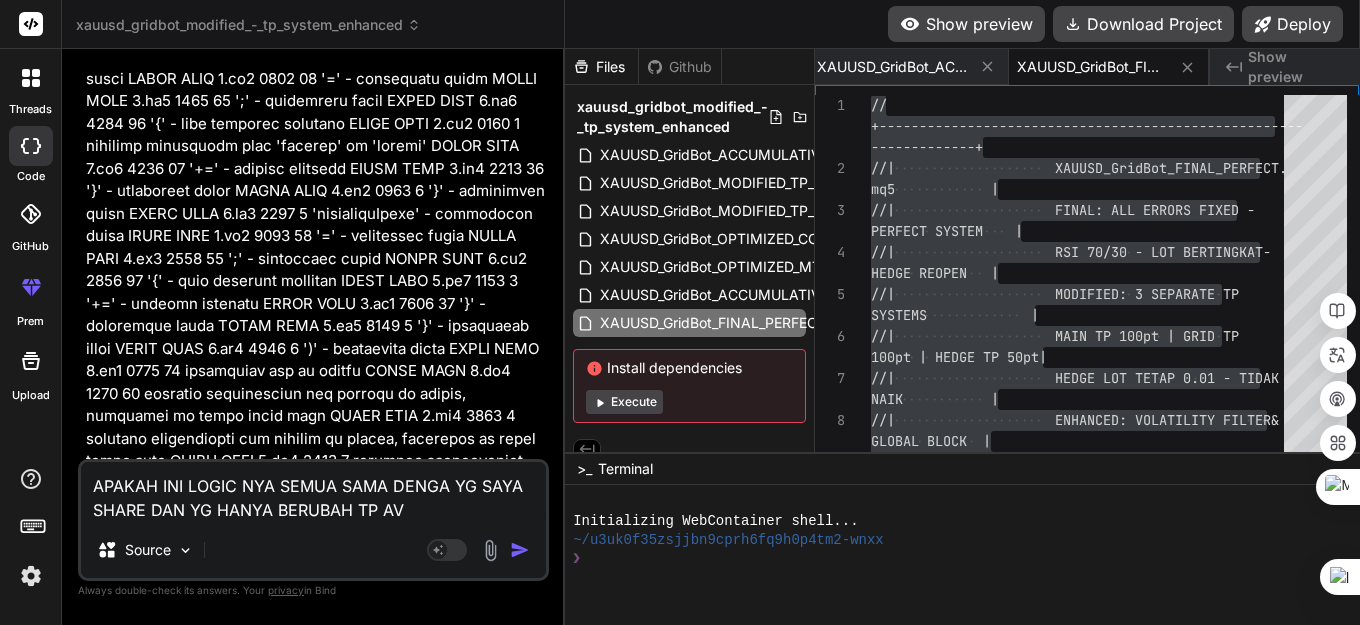 type on "x" 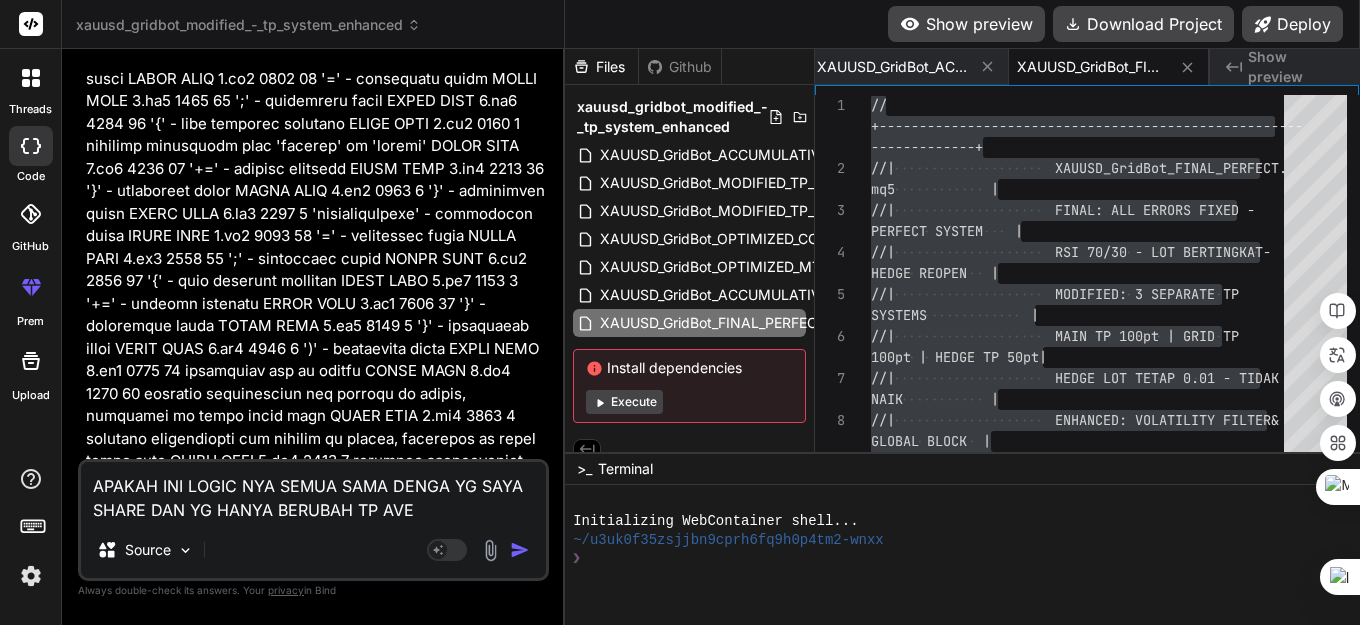 type on "APAKAH INI LOGIC NYA SEMUA SAMA DENGA YG SAYA SHARE DAN YG HANYA BERUBAH TP AVER" 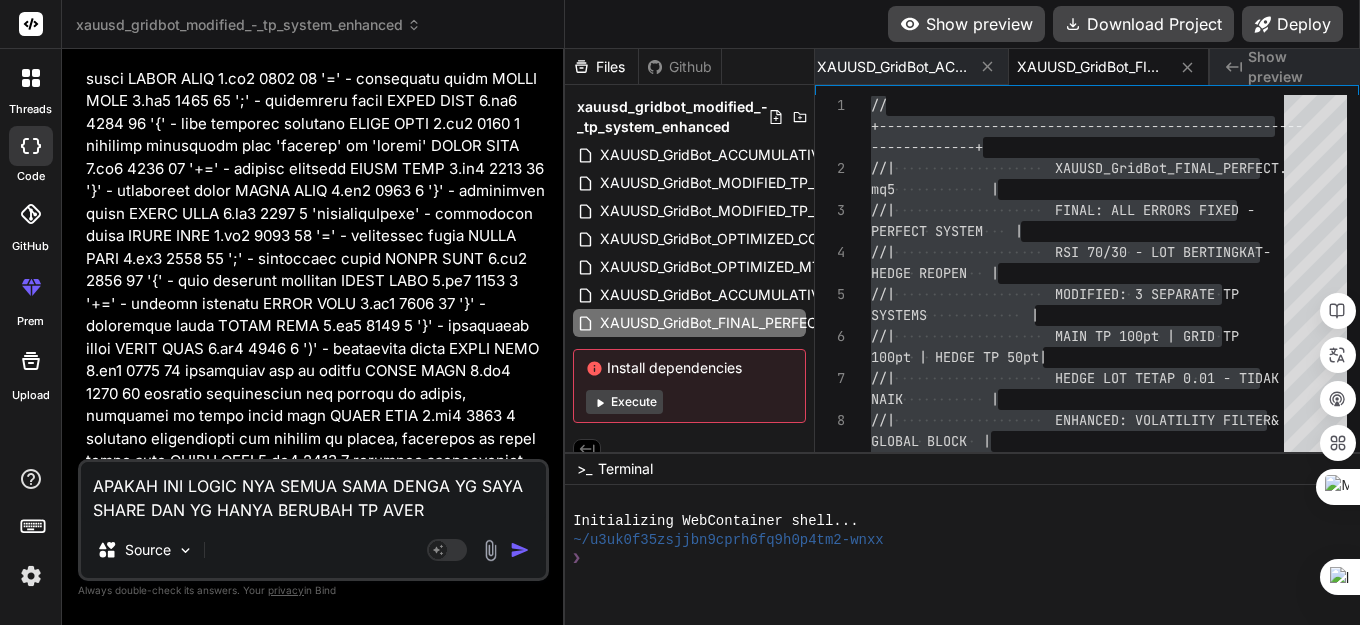 type on "APAKAH INI LOGIC NYA SEMUA SAMA DENGA YG SAYA SHARE DAN YG HANYA BERUBAH TP AVERA" 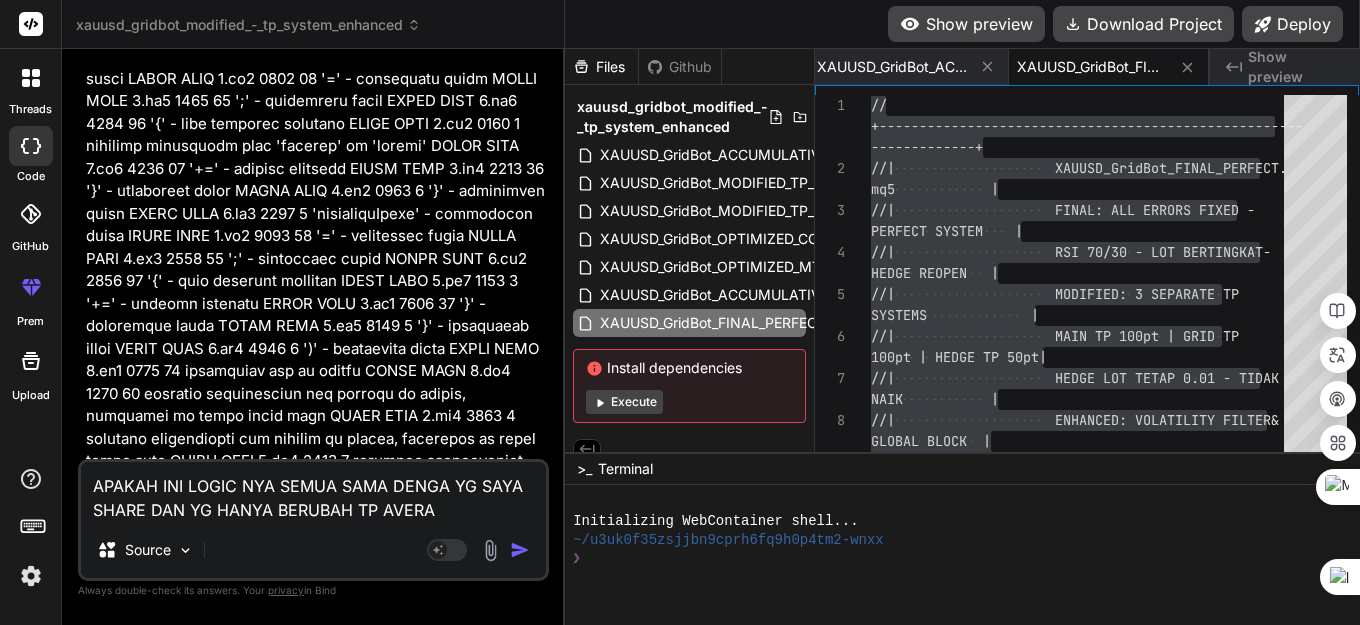 type on "APAKAH INI LOGIC NYA SEMUA SAMA DENGA YG SAYA SHARE DAN YG HANYA BERUBAH TP AVERAN" 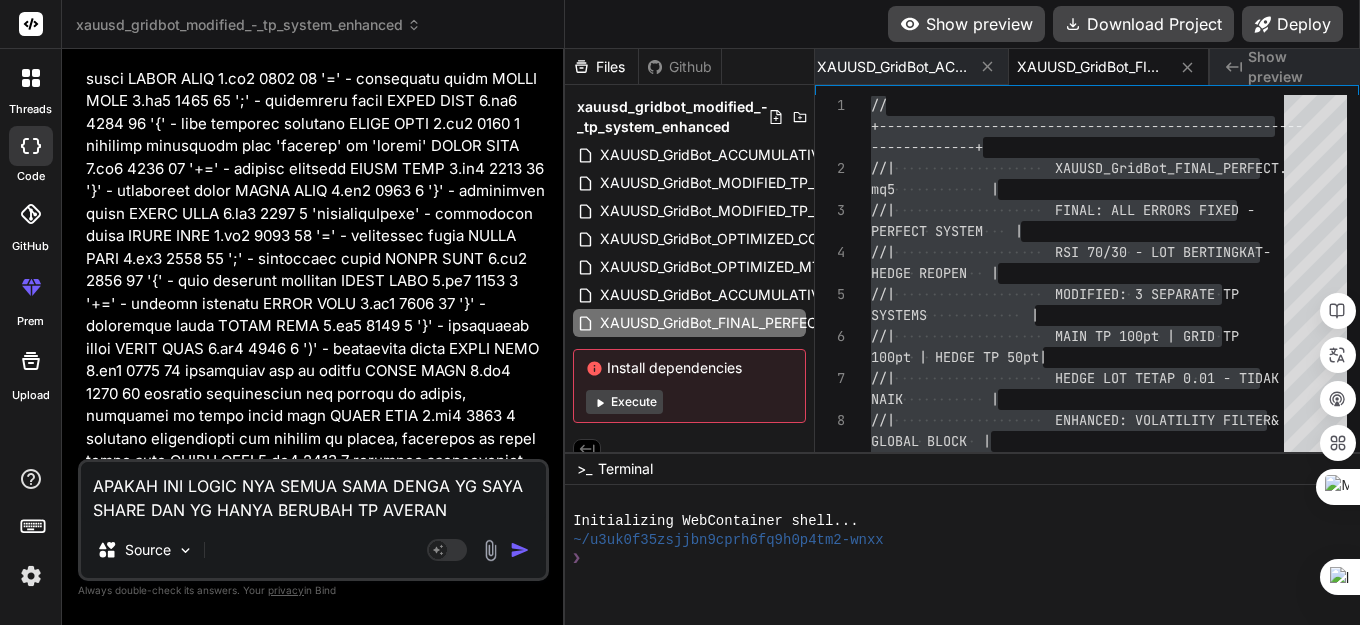 type on "APAKAH INI LOGIC NYA SEMUA SAMA DENGA YG SAYA SHARE DAN YG HANYA BERUBAH TP AVERANG" 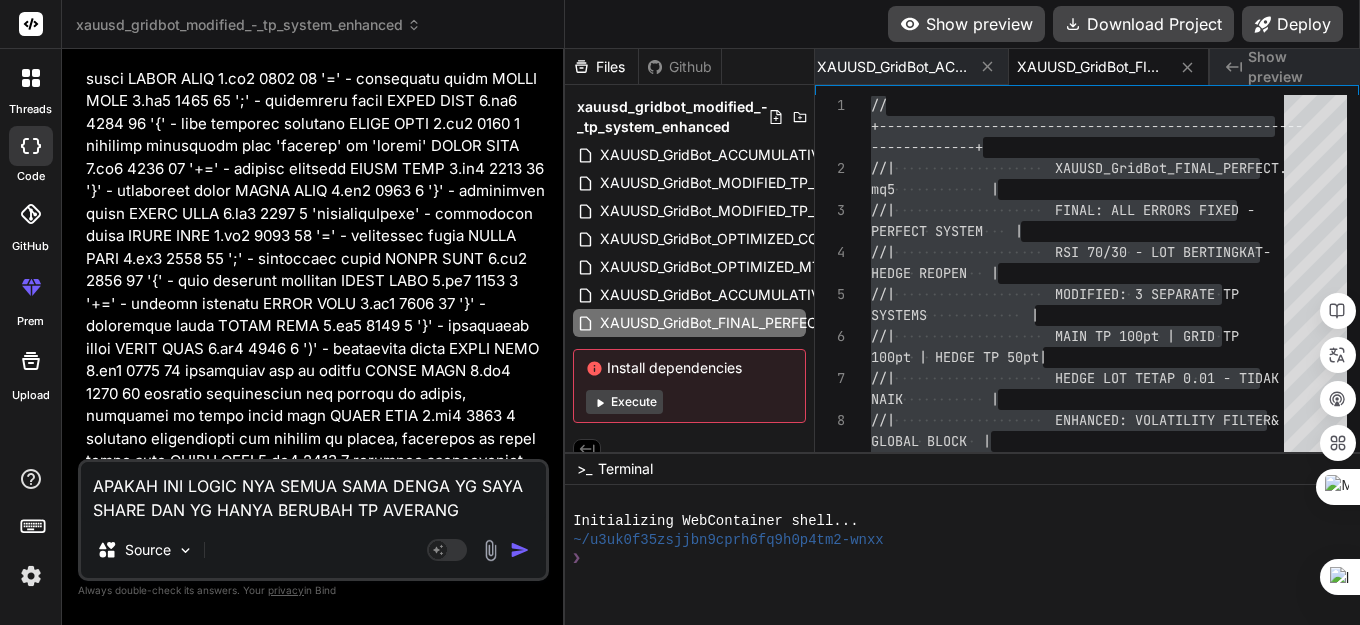 type on "APAKAH INI LOGIC NYA SEMUA SAMA DENGA YG SAYA SHARE DAN YG HANYA BERUBAH TP AVERANGI" 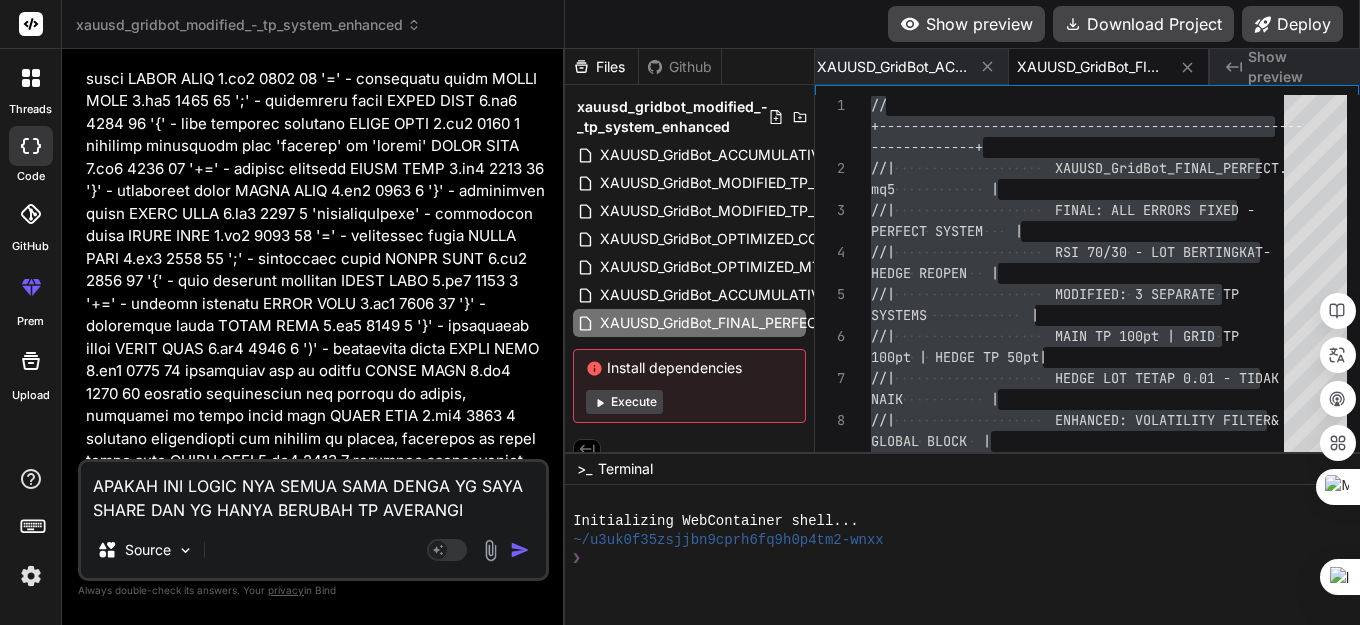 type on "APAKAH INI LOGIC NYA SEMUA SAMA DENGA YG SAYA SHARE DAN YG HANYA BERUBAH TP AVERANGIN" 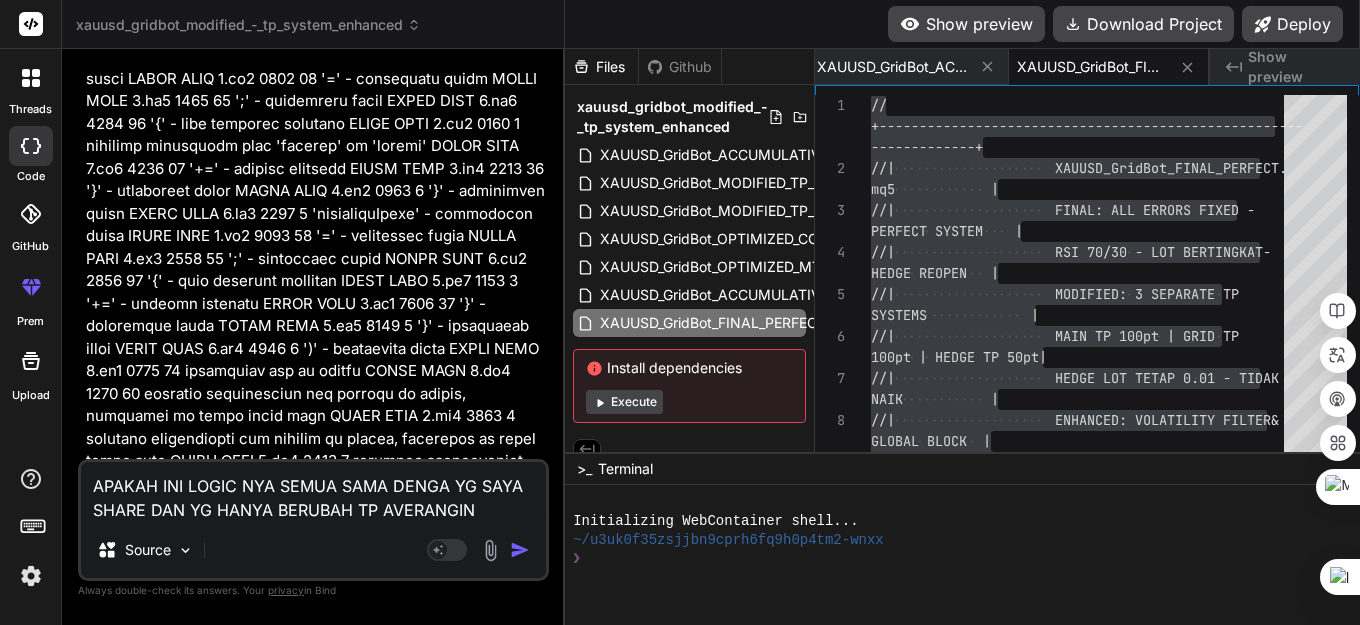 type on "APAKAH INI LOGIC NYA SEMUA SAMA DENGA YG SAYA SHARE DAN YG HANYA BERUBAH TP AVERANGIN" 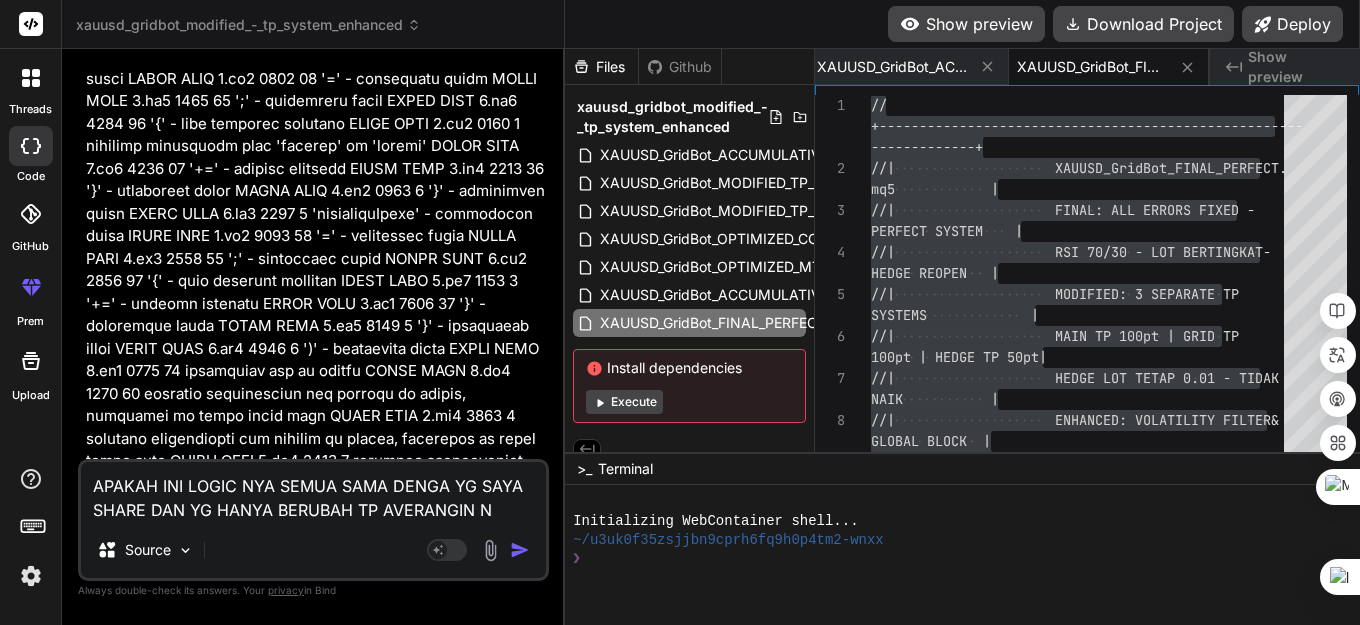 type on "APAKAH INI LOGIC NYA SEMUA SAMA DENGA YG SAYA SHARE DAN YG HANYA BERUBAH TP AVERANGIN NY" 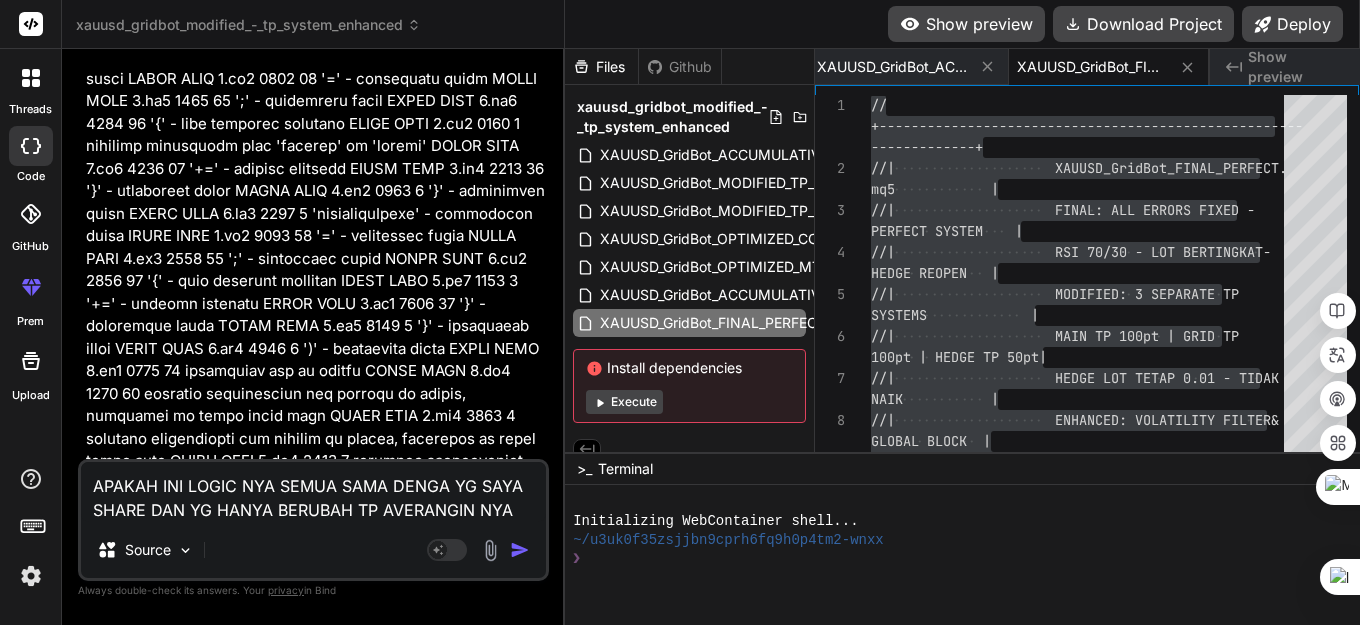 type on "APAKAH INI LOGIC NYA SEMUA SAMA DENGA YG SAYA SHARE DAN YG HANYA BERUBAH TP AVERANGIN NYA" 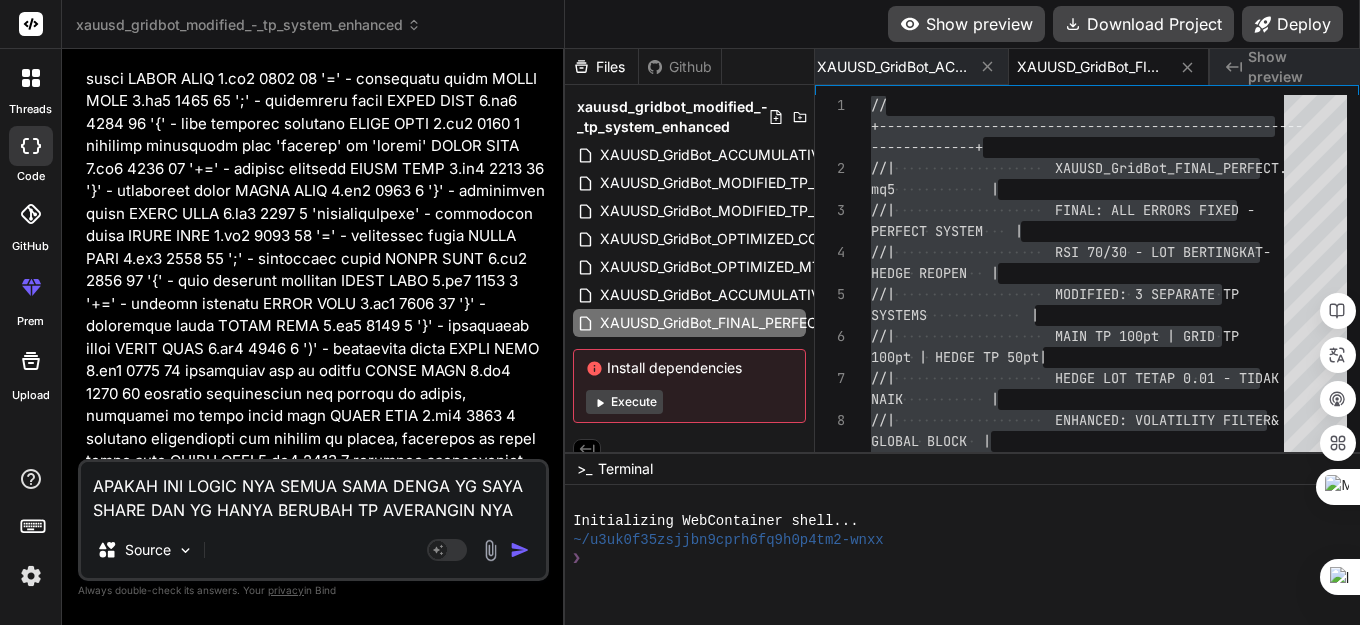 type on "APAKAH INI LOGIC NYA SEMUA SAMA DENGA YG SAYA SHARE DAN YG HANYA BERUBAH TP AVERANGIN NYA MEN" 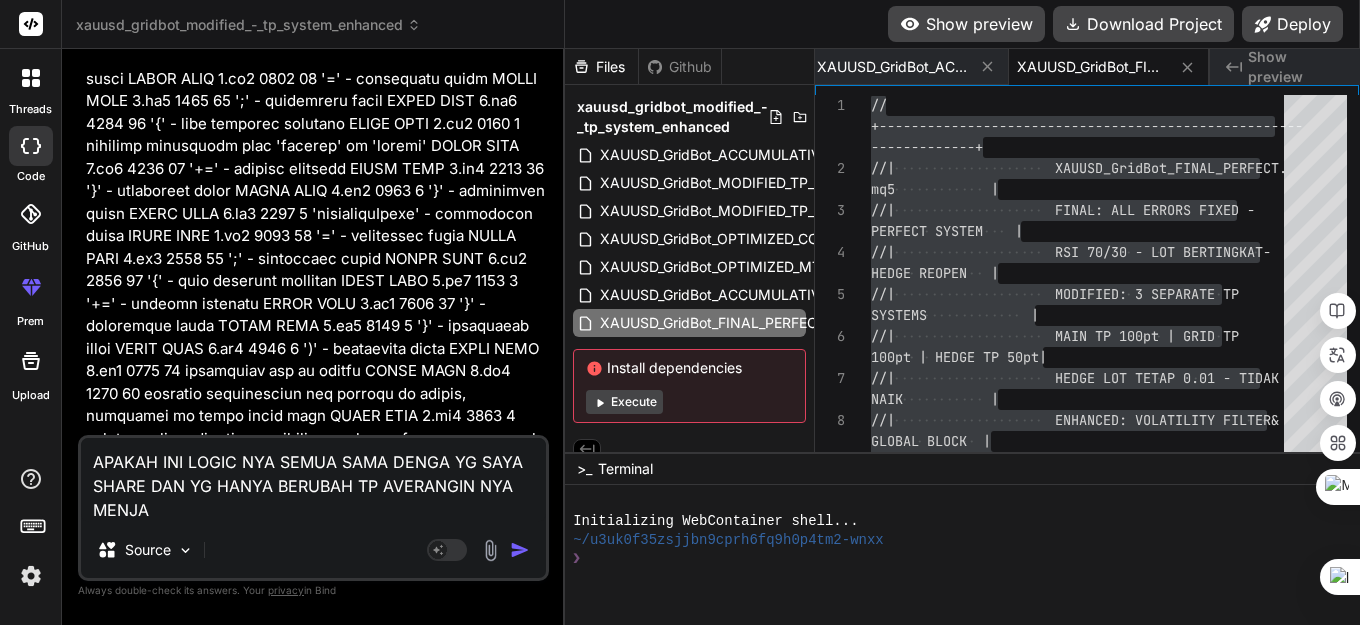 type on "x" 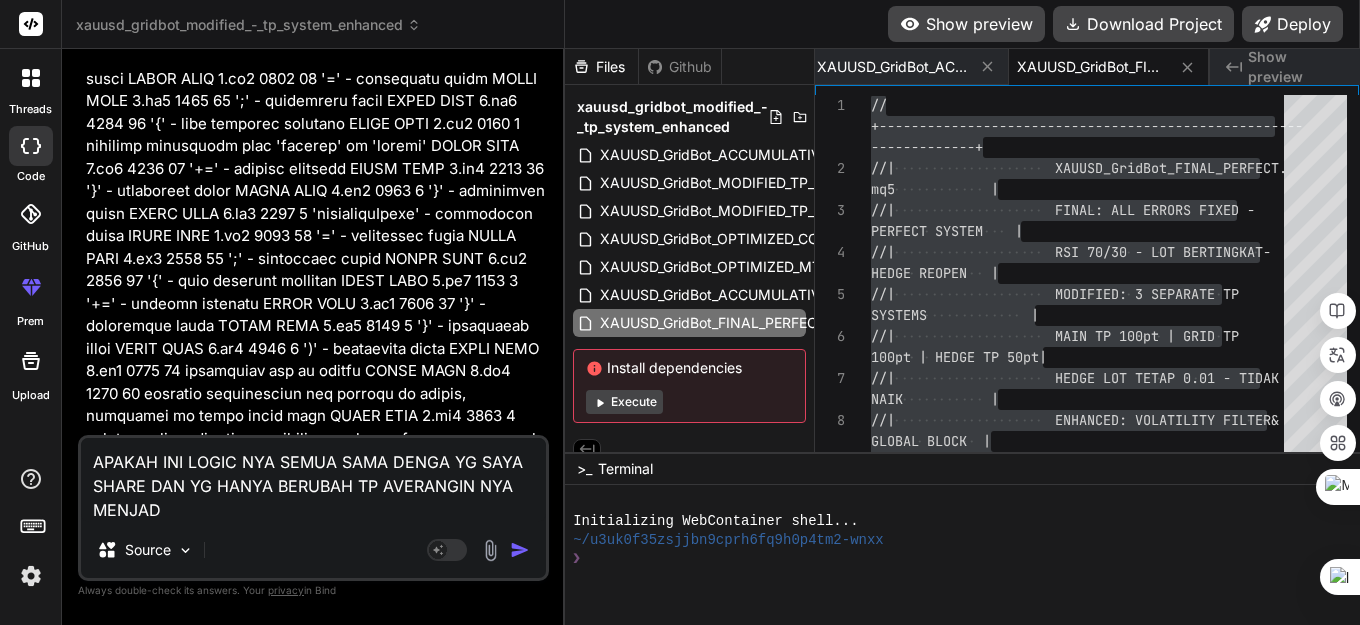 type on "x" 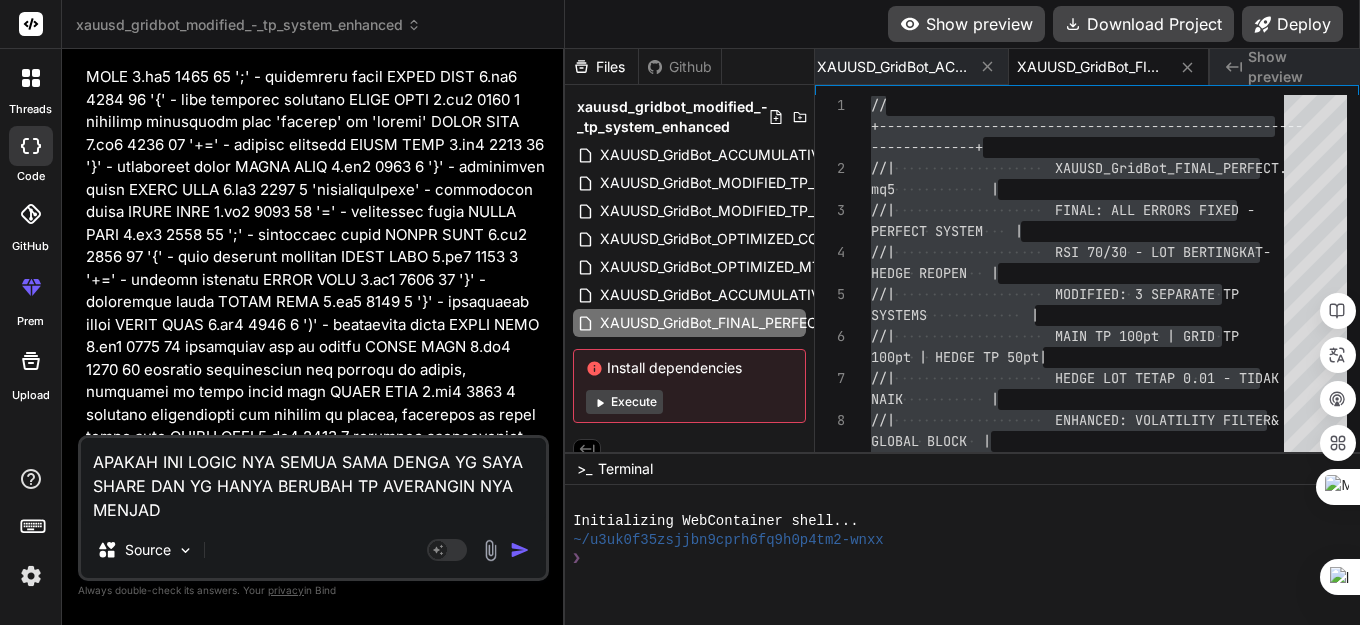 type on "APAKAH INI LOGIC NYA SEMUA SAMA DENGA YG SAYA SHARE DAN YG HANYA BERUBAH TP AVERANGIN NYA MENJADI" 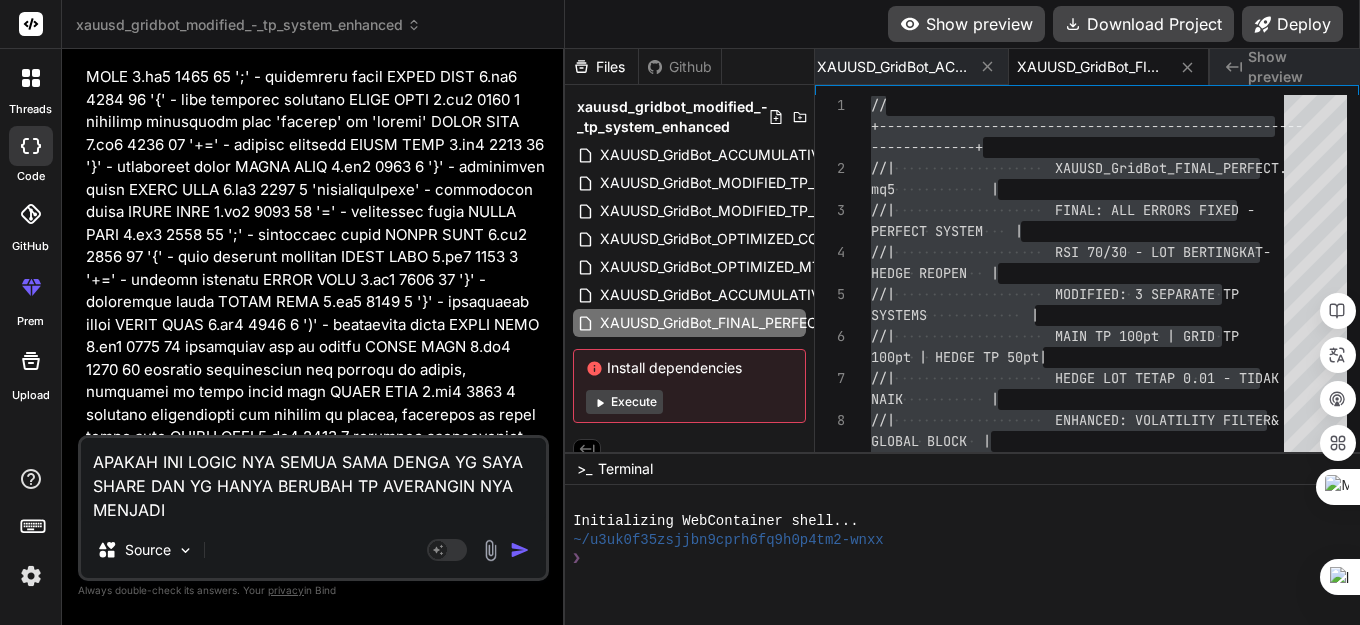 type on "APAKAH INI LOGIC NYA SEMUA SAMA DENGA YG SAYA SHARE DAN YG HANYA BERUBAH TP AVERANGIN NYA MENJADI" 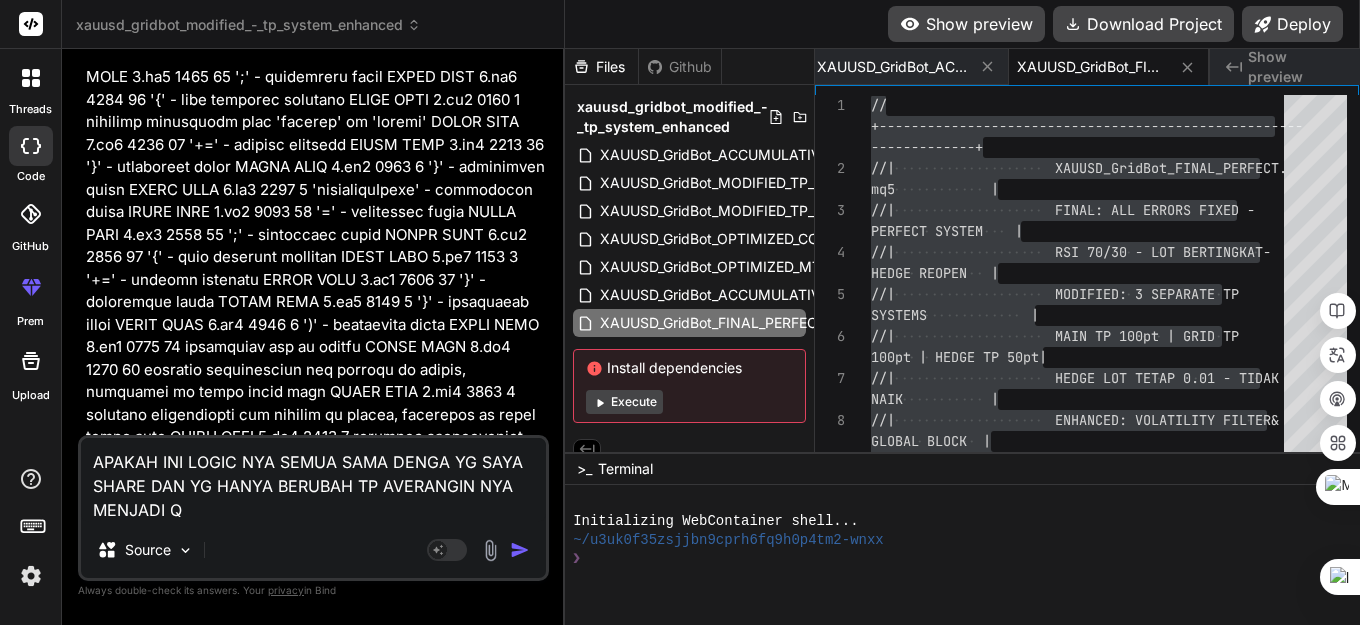 type on "APAKAH INI LOGIC NYA SEMUA SAMA DENGA YG SAYA SHARE DAN YG HANYA BERUBAH TP AVERANGIN NYA MENJADI" 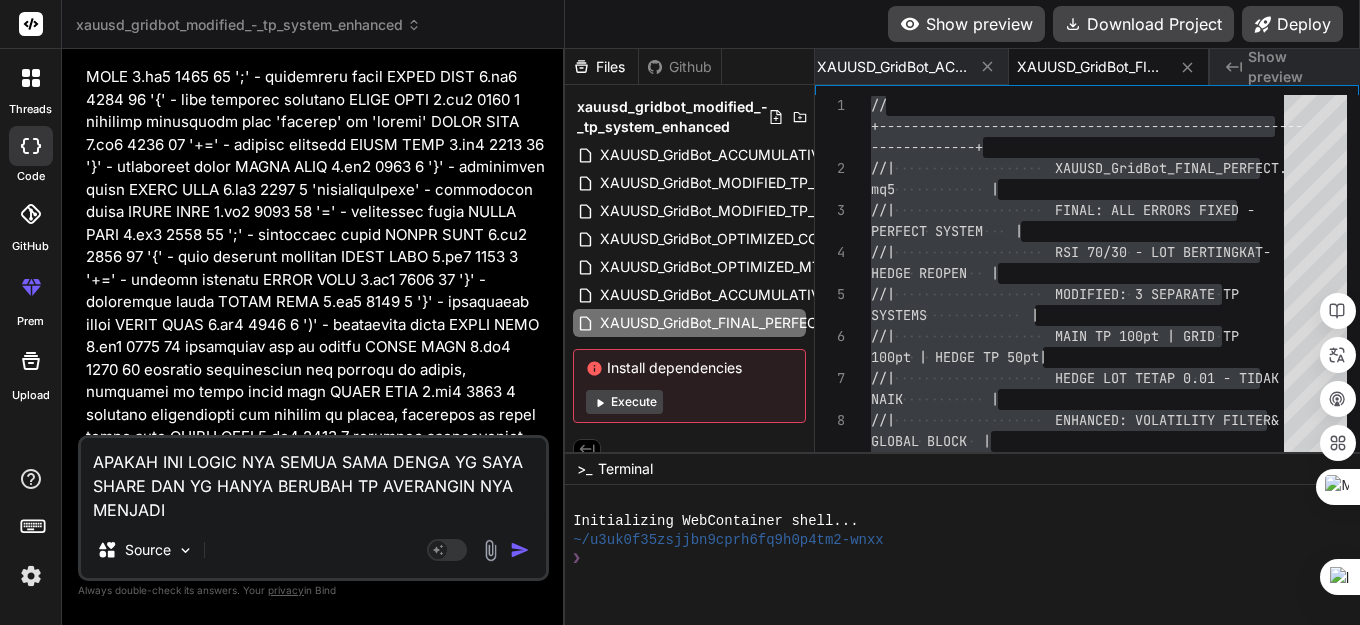 type on "APAKAH INI LOGIC NYA SEMUA SAMA DENGA YG SAYA SHARE DAN YG HANYA BERUBAH TP AVERANGIN NYA MENJADI 1" 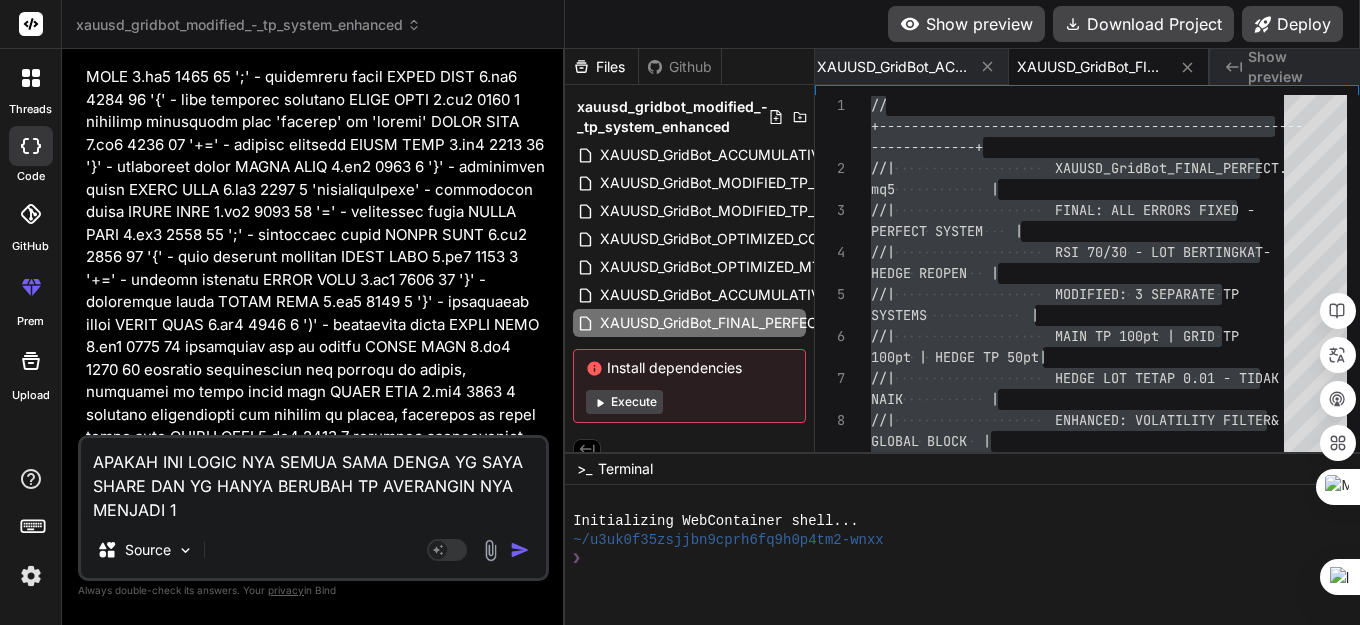 type on "x" 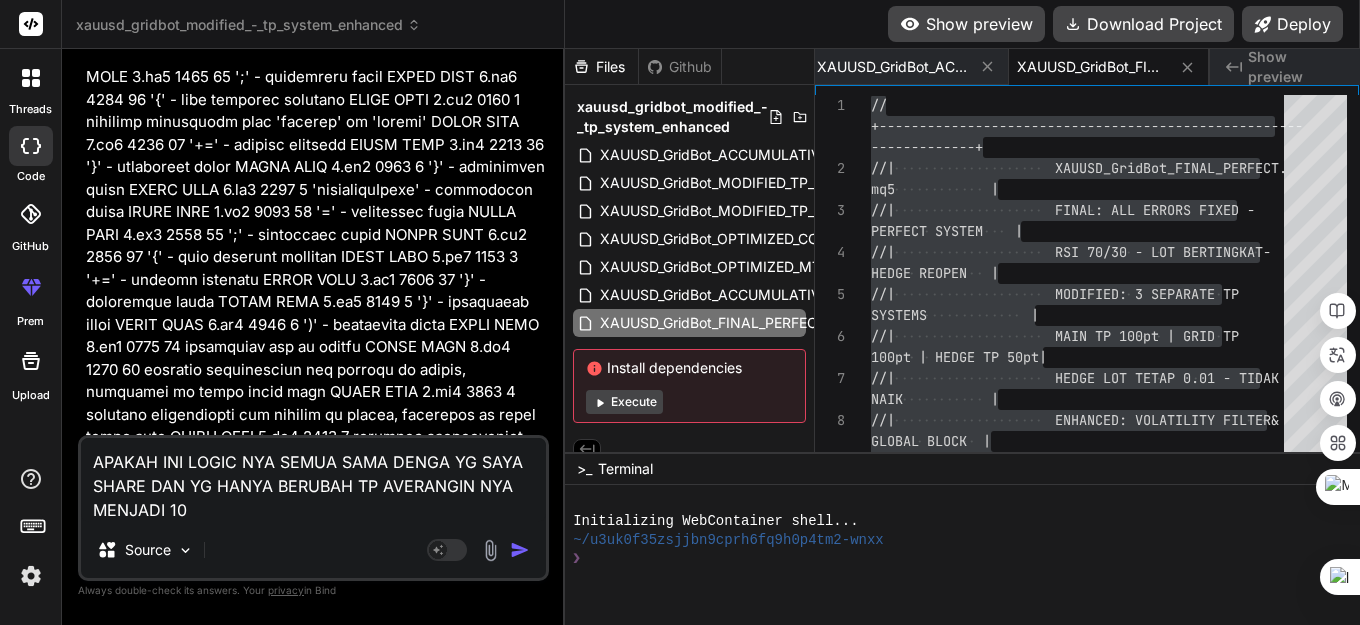 type on "APAKAH INI LOGIC NYA SEMUA SAMA DENGA YG SAYA SHARE DAN YG HANYA BERUBAH TP AVERANGIN NYA MENJADI 100" 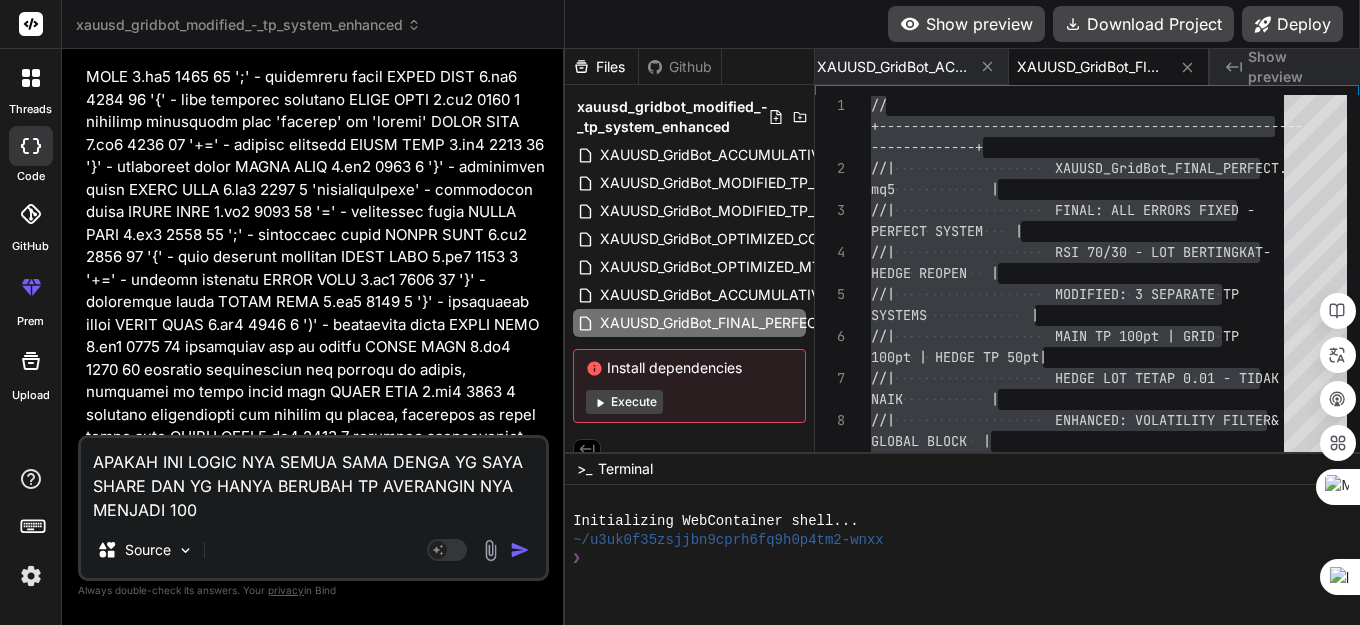 type on "APAKAH INI LOGIC NYA SEMUA SAMA DENGA YG SAYA SHARE DAN YG HANYA BERUBAH TP AVERANGIN NYA MENJADI 100" 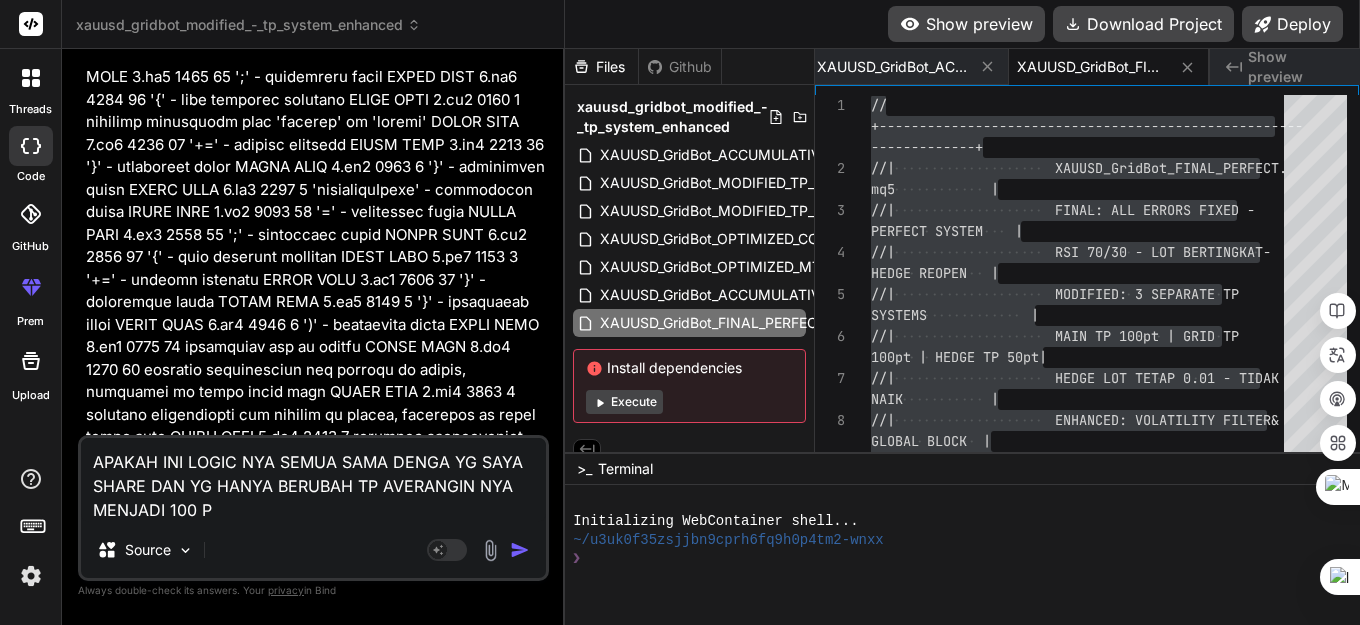 type on "APAKAH INI LOGIC NYA SEMUA SAMA DENGA YG SAYA SHARE DAN YG HANYA BERUBAH TP AVERANGIN NYA MENJADI 100 PO" 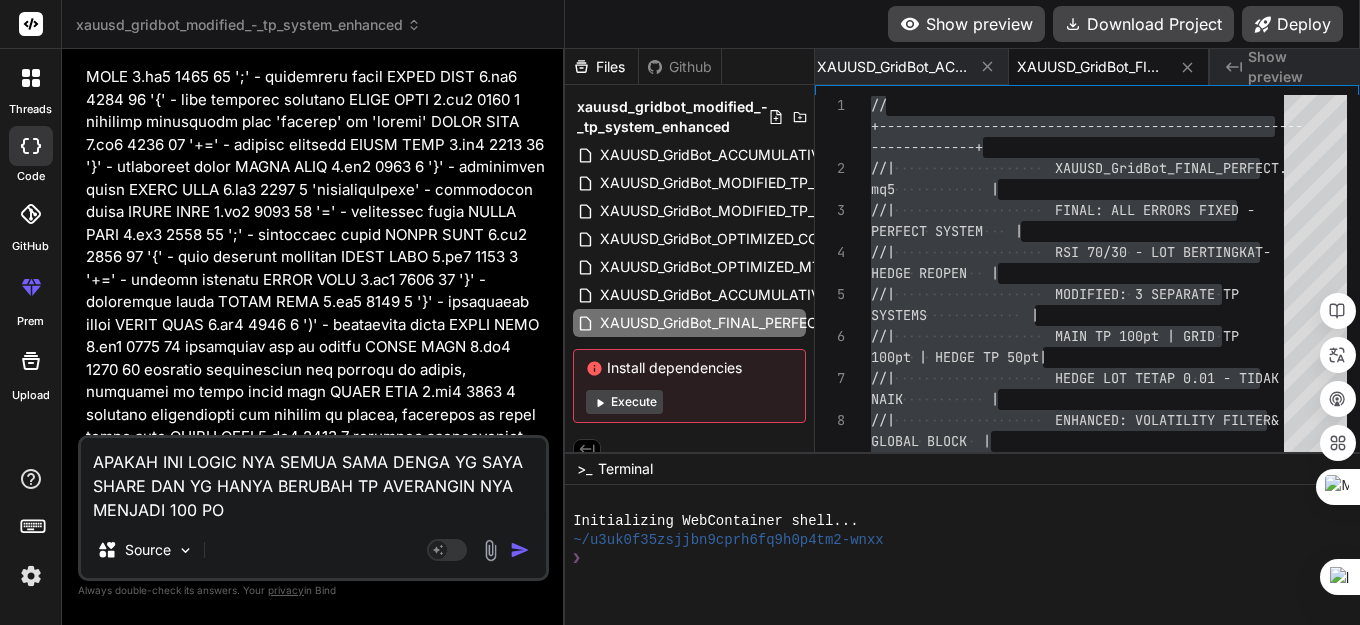 type on "APAKAH INI LOGIC NYA SEMUA SAMA DENGA YG SAYA SHARE DAN YG HANYA BERUBAH TP AVERANGIN NYA MENJADI 100 POI" 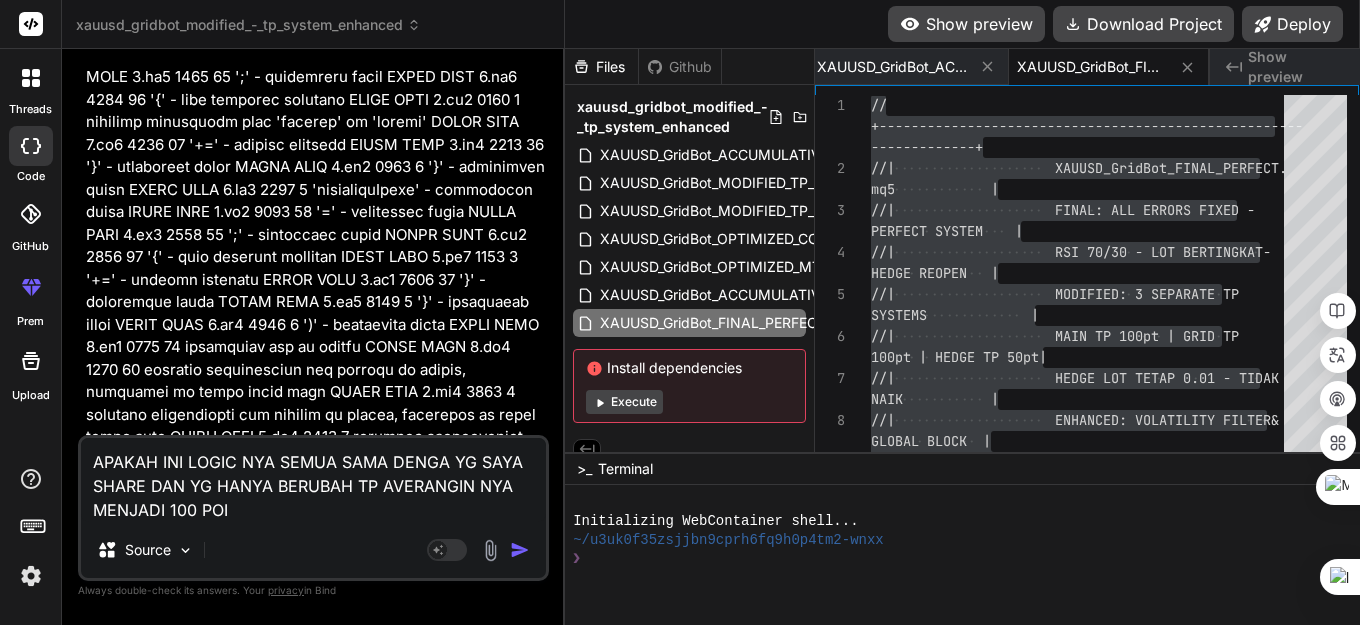 type on "APAKAH INI LOGIC NYA SEMUA SAMA DENGA YG SAYA SHARE DAN YG HANYA BERUBAH TP AVERANGIN NYA MENJADI 100 POIN" 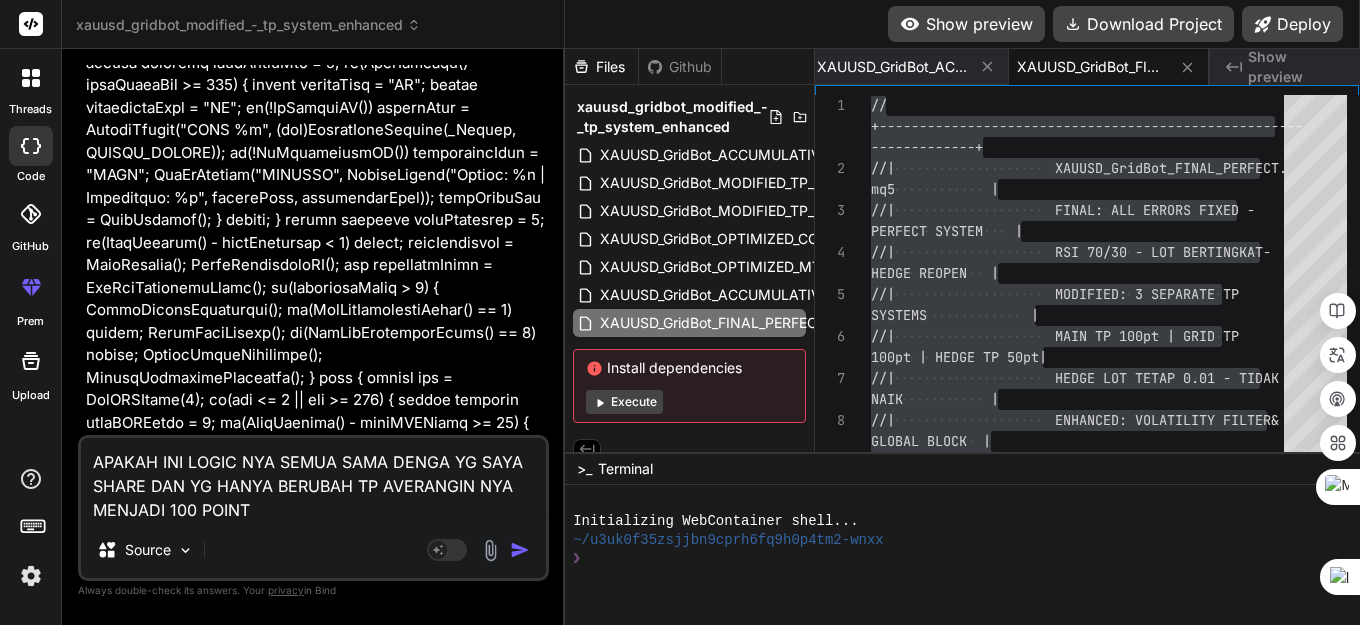 scroll, scrollTop: 59537, scrollLeft: 0, axis: vertical 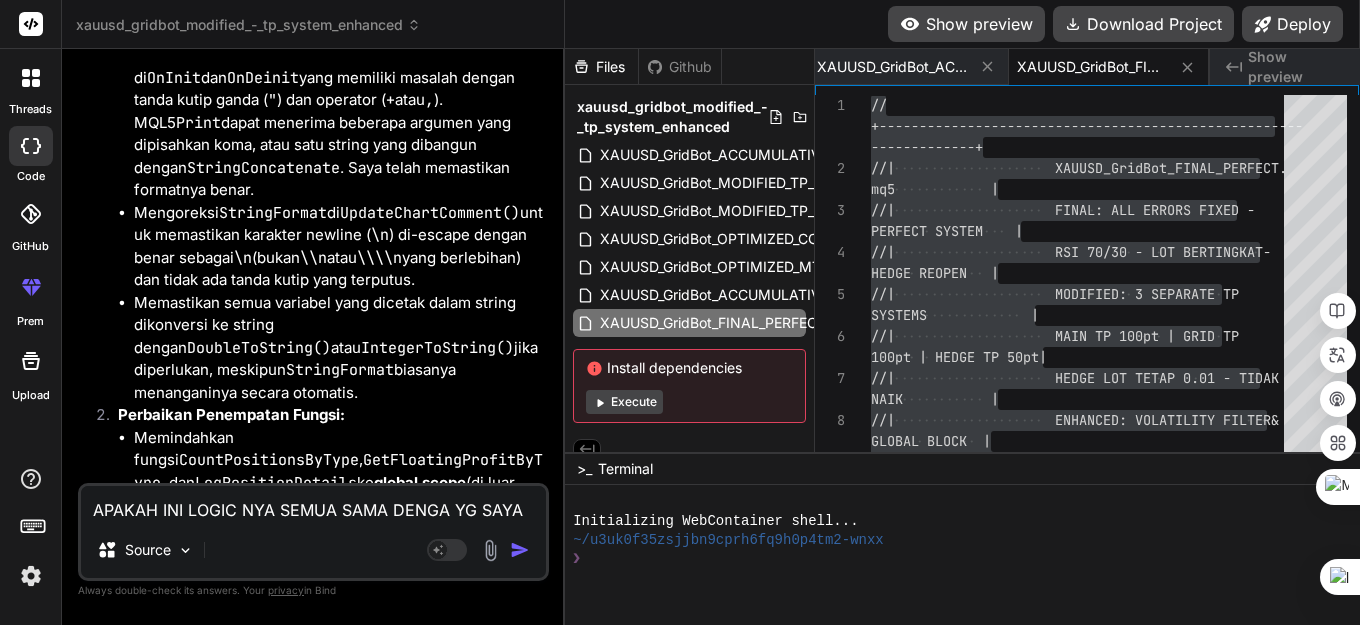 click on "APAKAH INI LOGIC NYA SEMUA SAMA DENGA YG SAYA SHARE DAN YG HANYA BERUBAH TP AVERANGIN NYA MENJADI 100 POINT" at bounding box center (313, 504) 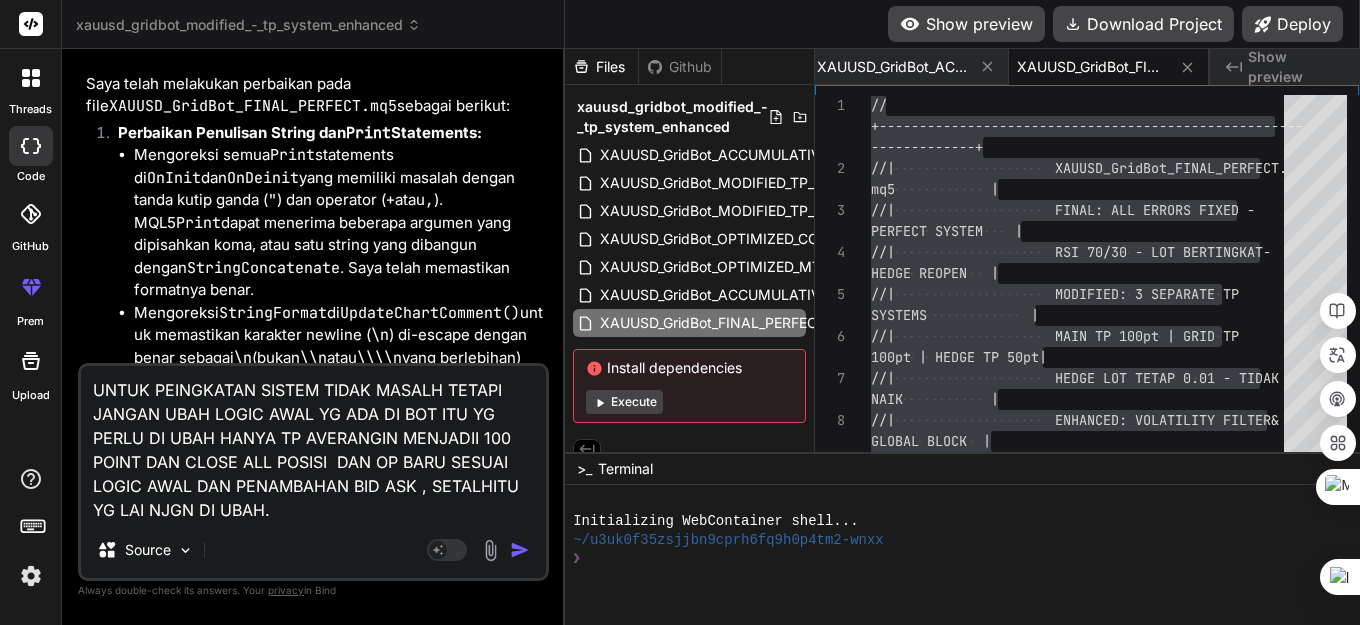 click on "Perubahan:
TP Posisi Utama ( tpPointDistanceMain ):  Sekarang hanya akan menutup  posisi utama saja  (MAIN-SELL-L1 atau MAIN-BUY-L1) ketika TP tercapai, dan kemudian memicu logika reopen untuk posisi utama.  Ini berbeda dari versi awal Anda yang menutup  semua  posisi saat TP utama tercapai.
TP Posisi Hedge ( tpPointDistanceHedge ):  Sekarang akan menutup  semua posisi hedge  (HEDGE1 dan HEDGE2 dari semua layer) ketika salah satu hedge mencapai TP. Ini juga memicu logika reopen untuk hedge.
TP Posisi Grid/Averaging ( tpPointDistanceGrid ):  Ini adalah yang Anda minta, yaitu  100 point , dan akan menutup  semua posisi grid/averaging  ketika TP akumulatif tercapai." at bounding box center [339, 1846] 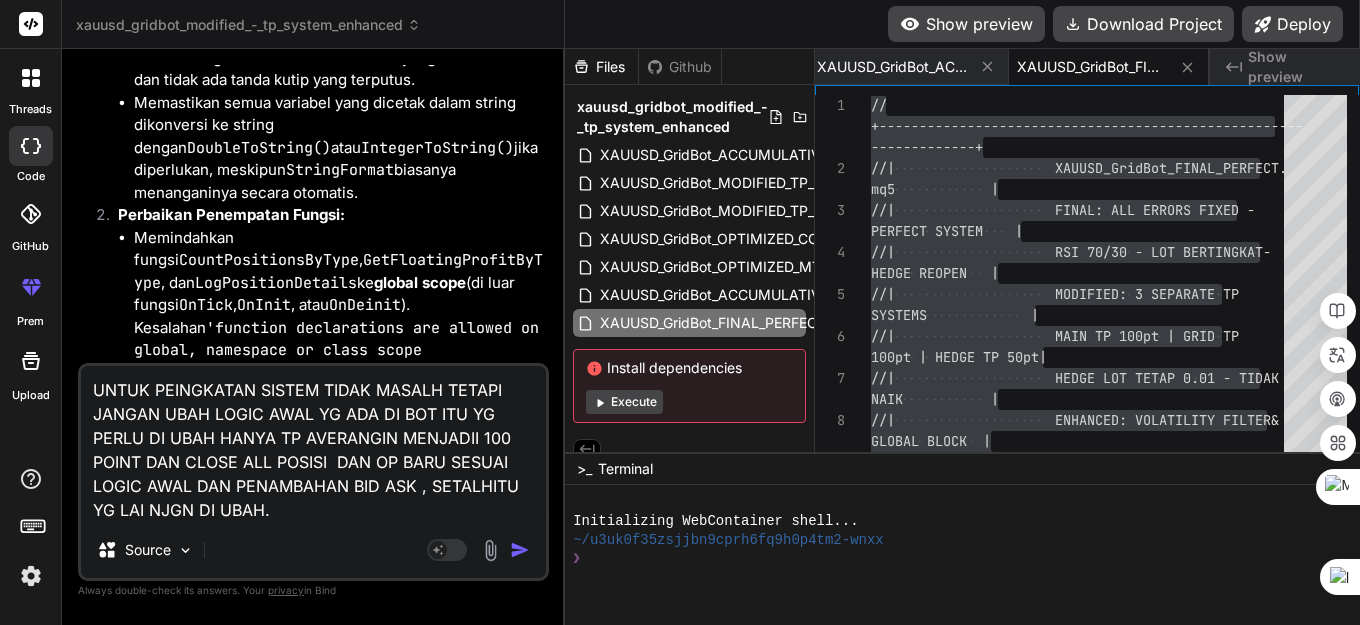 scroll, scrollTop: 63942, scrollLeft: 0, axis: vertical 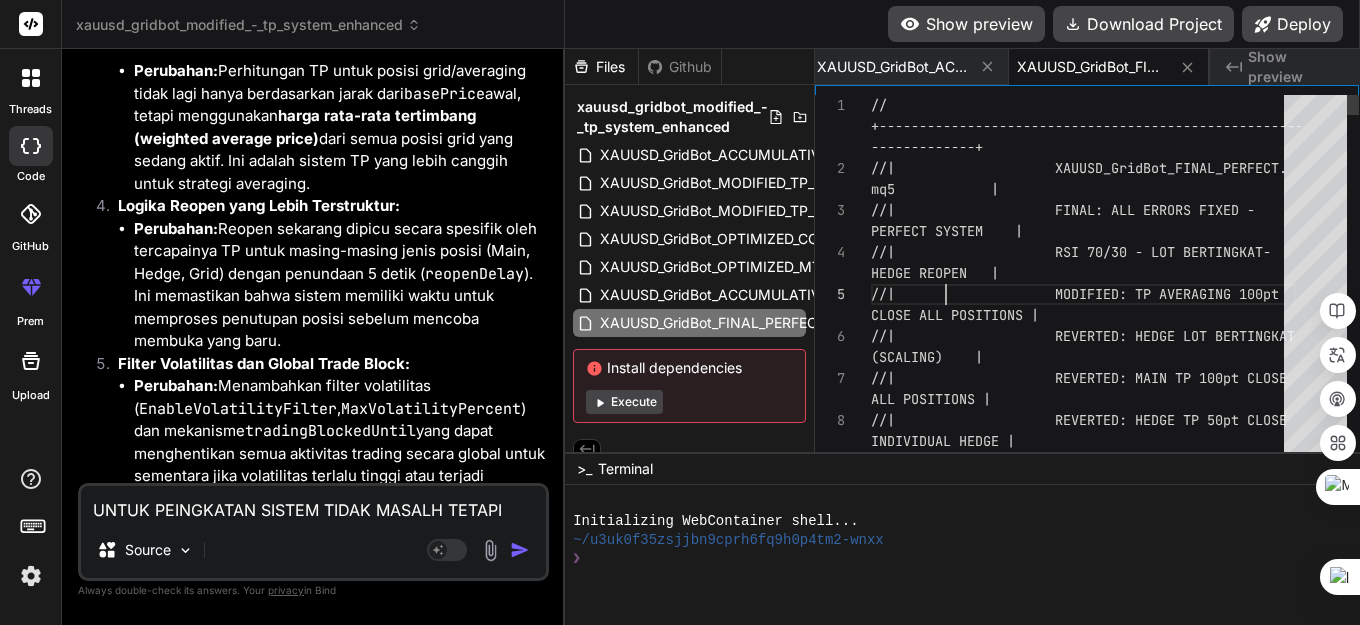 click on "// +------------------------------------------------- ---- -------------+ //|                    XAUUSD_GridBot_FINAL_PERFEC T. mq5            | //|                    FINAL: ALL ERRORS FIXED -  PERFECT SYSTEM    | //|                    RSI 70/30 - LOT BERTINGKAT  -  HEDGE REOPEN   | //|                    MODIFIED: TP AVERAGING 100p t  CLOSE ALL POSITIONS | //|                    REVERTED: HEDGE LOT BERTING KAT  (SCALING)    | //|                    REVERTED: MAIN TP 100pt CLO SE  ALL POSITIONS | //|                    REVERTED: HEDGE TP 50pt CLO SE  INDIVIDUAL HEDGE | //|                    REMOVED: VOLATILITY FILTER  &" at bounding box center (1083, 30524) 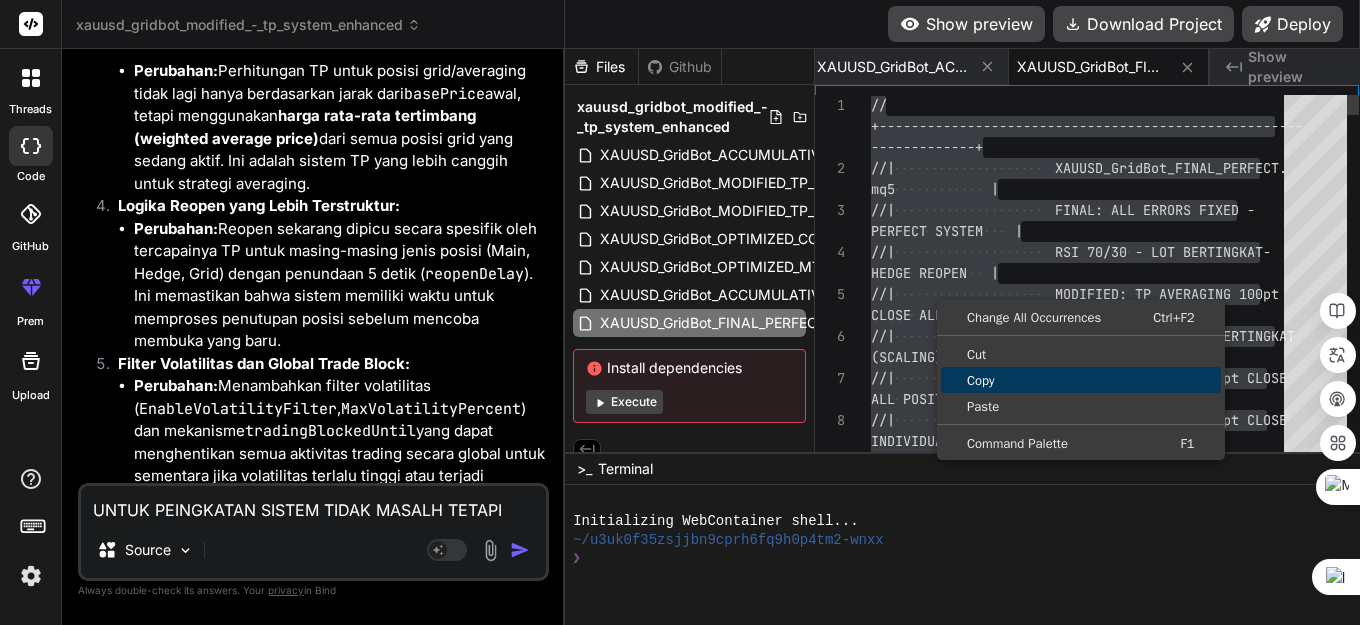 click on "Copy" at bounding box center (1081, 380) 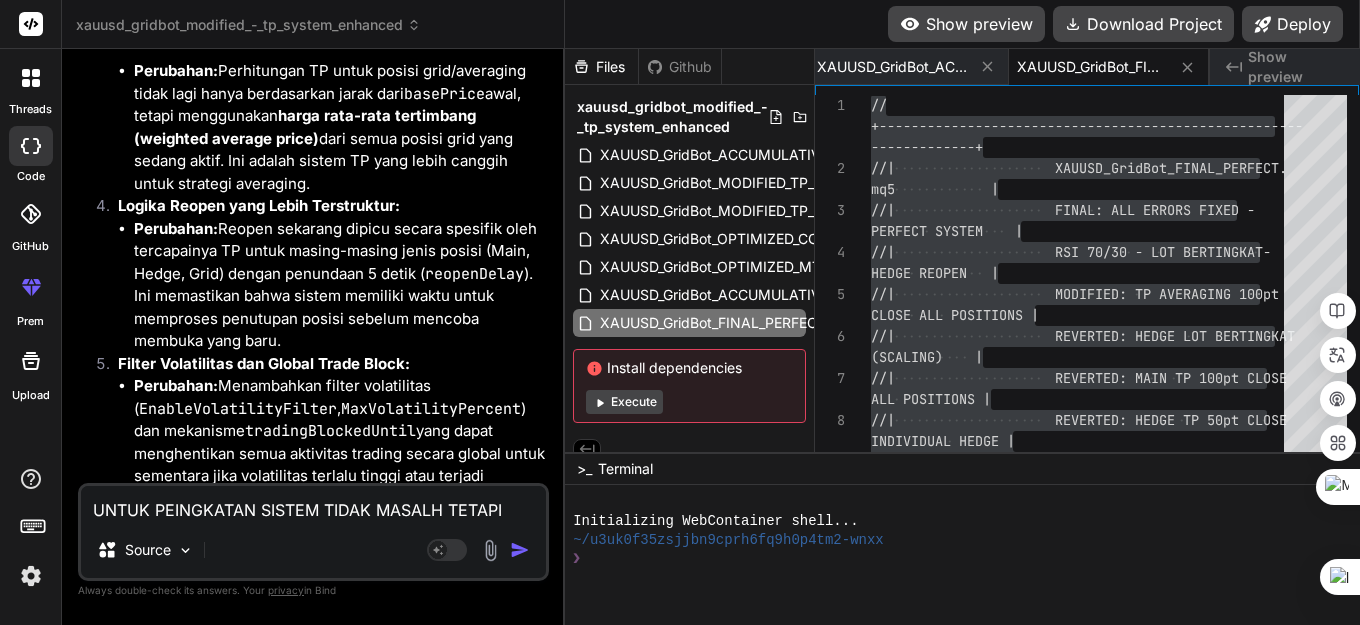 click on "UNTUK PEINGKATAN SISTEM TIDAK MASALH TETAPI JANGAN UBAH LOGIC AWAL YG ADA DI BOT ITU YG PERLU DI UBAH HANYA TP AVERANGIN MENJADII 100 POINT DAN CLOSE ALL POSISI  DAN OP BARU SESUAI LOGIC AWAL DAN PENAMBAHAN BID ASK , SETALHITU YG LAI NJGN DI UBAH." at bounding box center [313, 504] 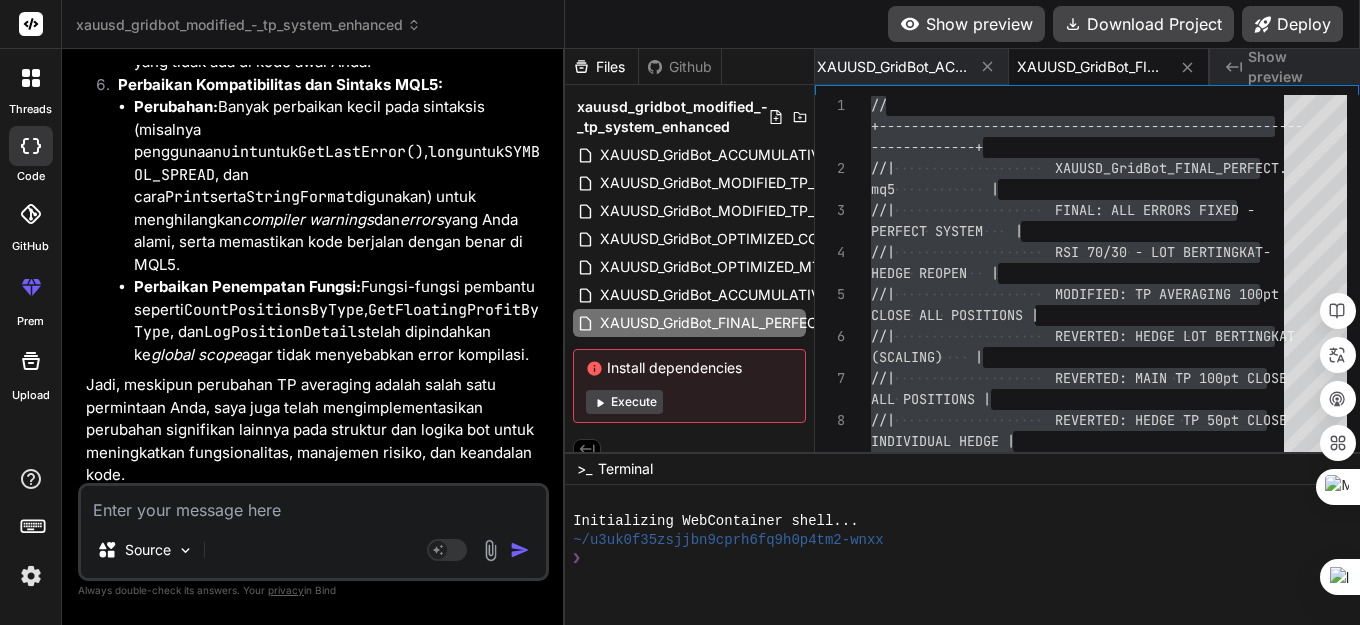 scroll, scrollTop: 65989, scrollLeft: 0, axis: vertical 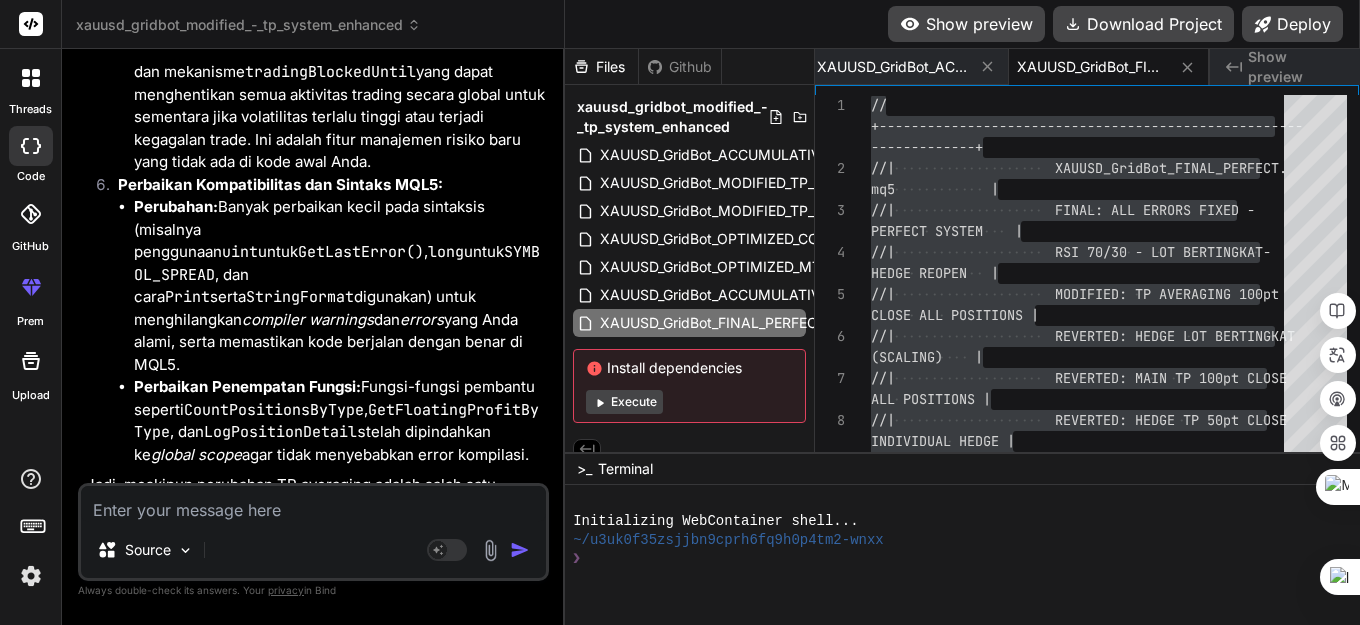 click at bounding box center [313, 504] 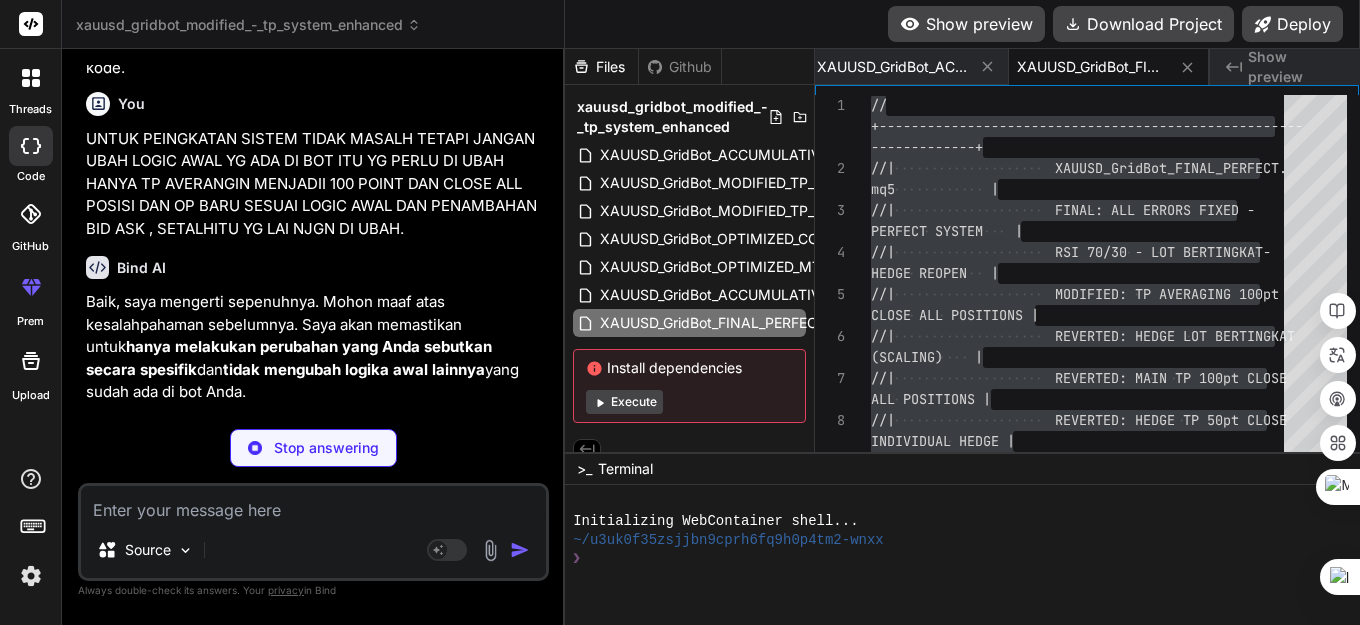 scroll, scrollTop: 66496, scrollLeft: 0, axis: vertical 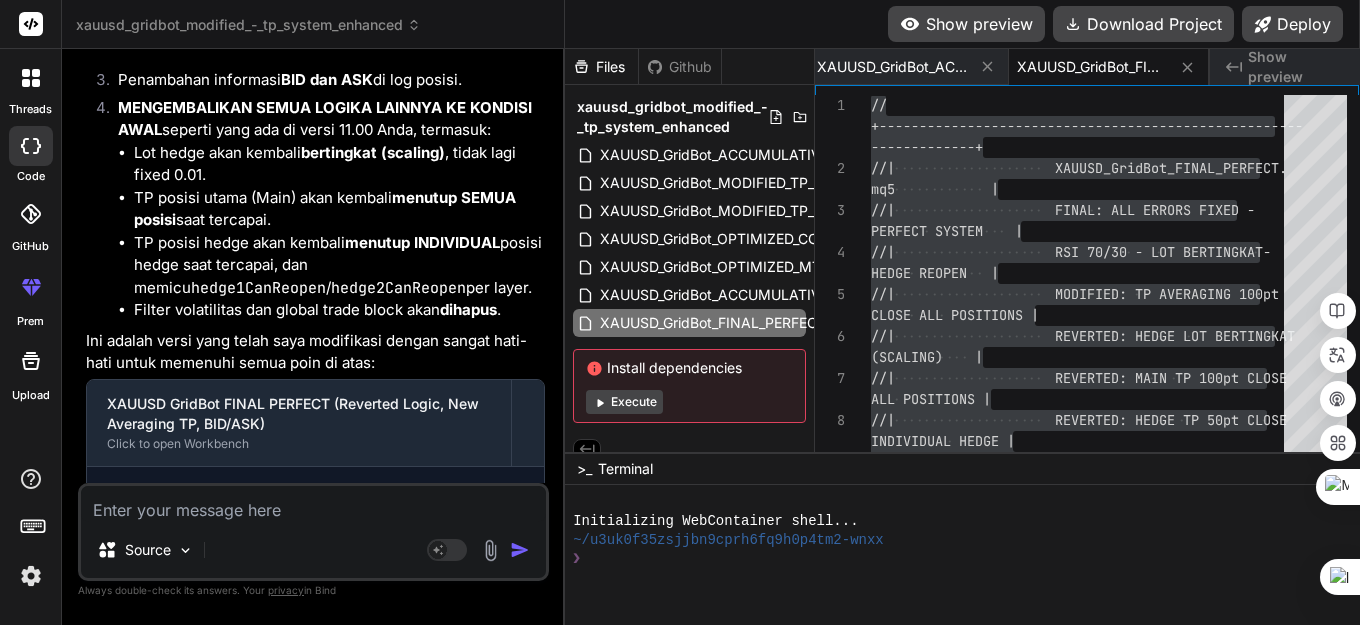 click at bounding box center (313, 504) 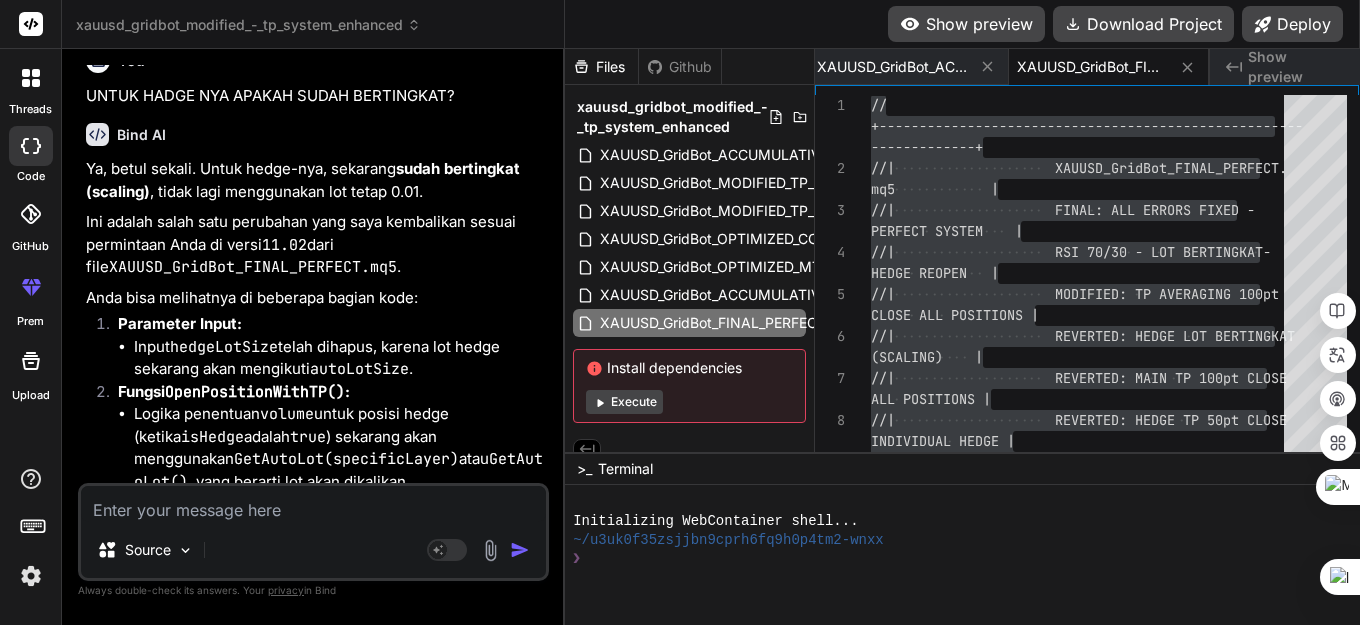 scroll, scrollTop: 68126, scrollLeft: 0, axis: vertical 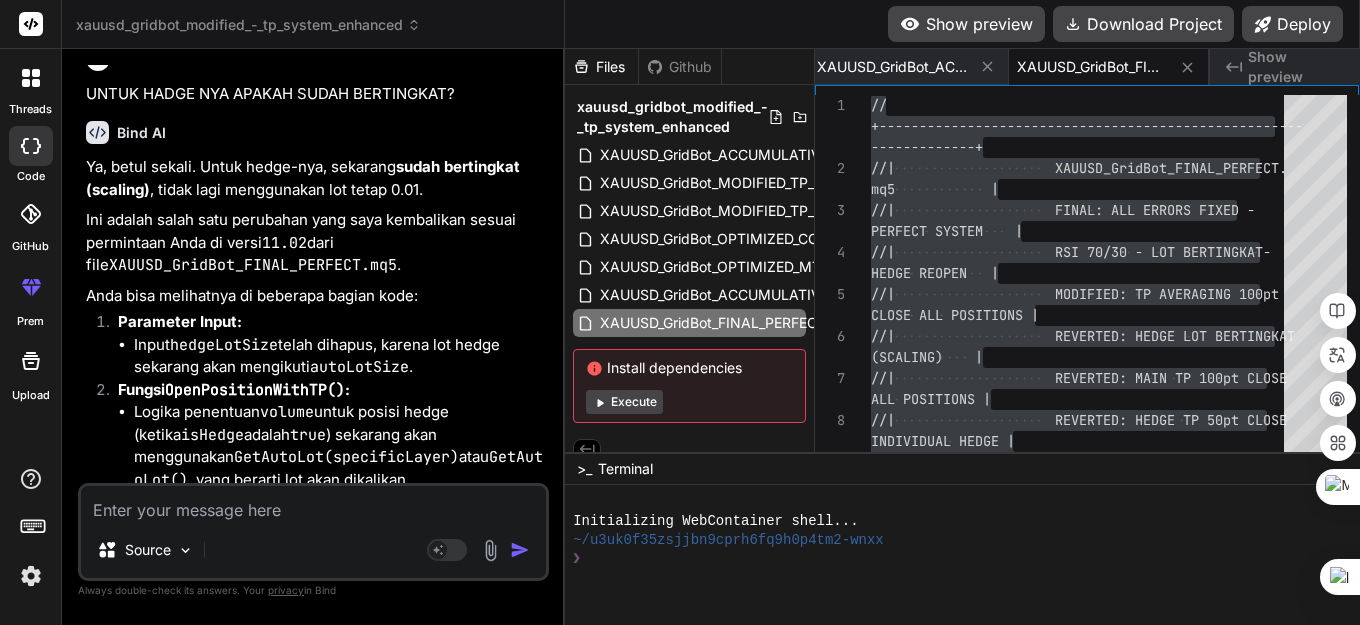 click at bounding box center [313, 504] 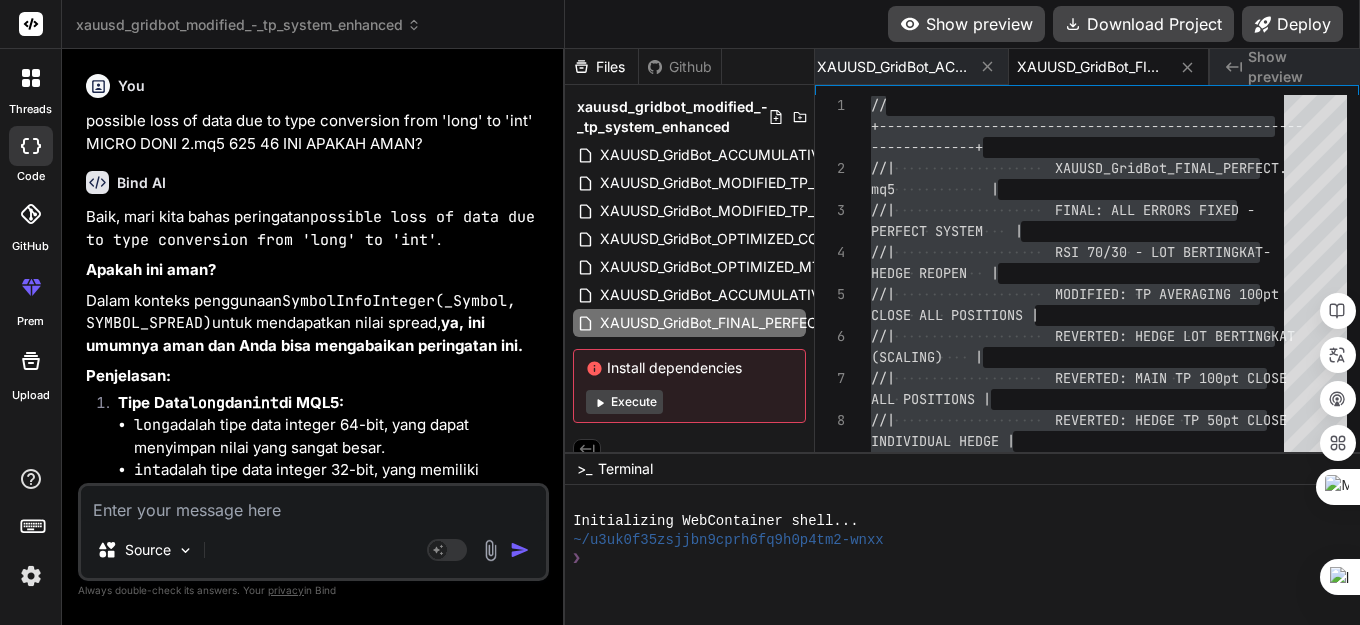 scroll, scrollTop: 68833, scrollLeft: 0, axis: vertical 